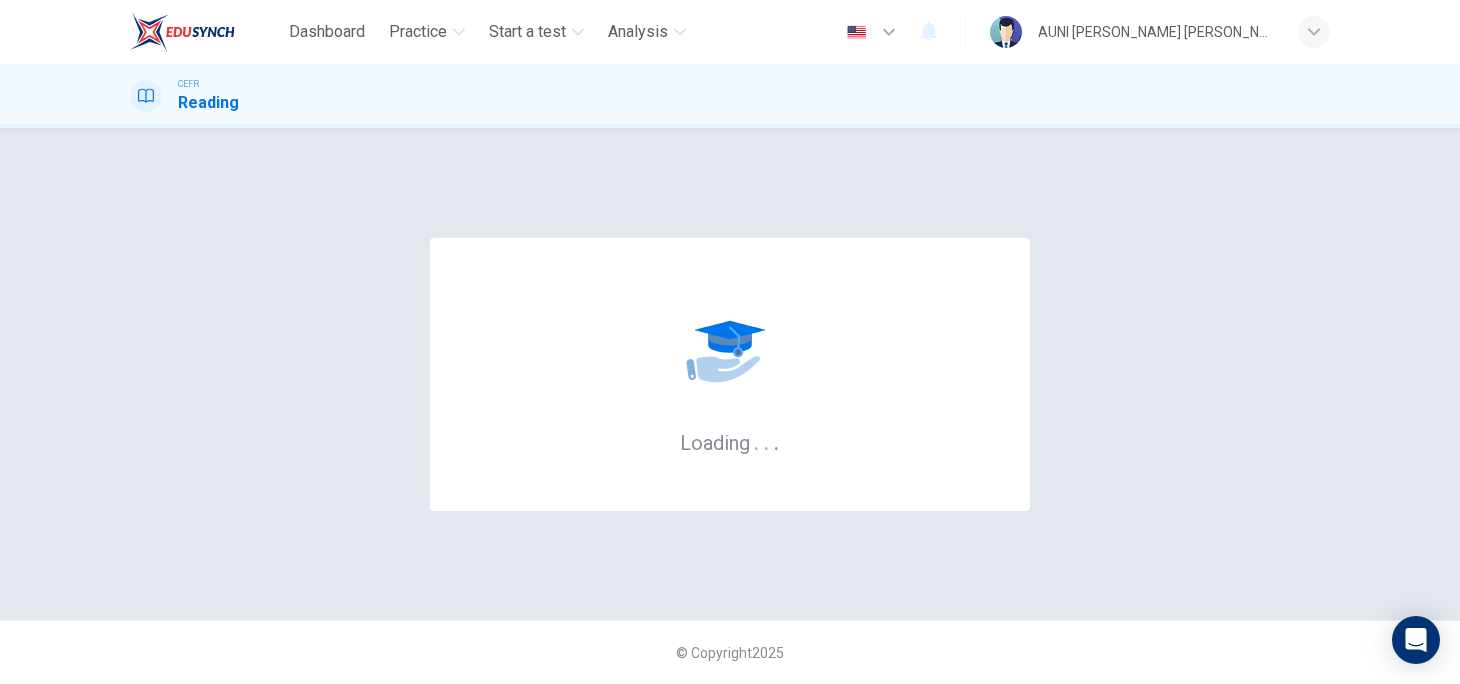 scroll, scrollTop: 0, scrollLeft: 0, axis: both 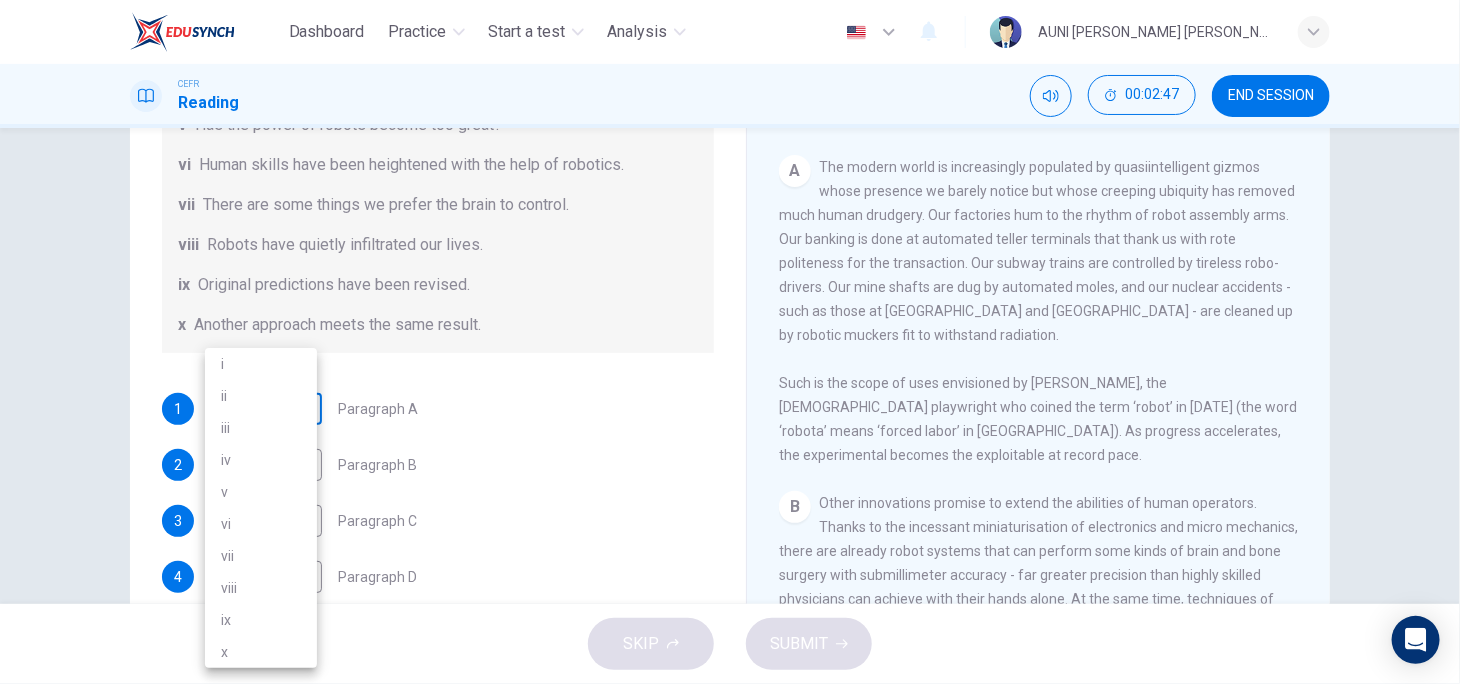 click on "Dashboard Practice Start a test Analysis English en ​ AUNI [PERSON_NAME] [PERSON_NAME] CEFR Reading 00:02:47 END SESSION Question 1 The Reading Passage has seven paragraphs  A-G .  From the list of headings below choose the most suitable heading for each
paragraph (A-F).
Write the appropriate numbers  (i-x)  in the boxes below. List of Headings i Some success has resulted from observing how the brain functions. ii Are we expecting too much from one robot? iii Scientists are examining the humanistic possibilities. iv There are judgements that robots cannot make. v Has the power of robots become too great? vi Human skills have been heightened with the help of robotics. vii There are some things we prefer the brain to control. viii Robots have quietly infiltrated our lives. ix Original predictions have been revised. x Another approach meets the same result. 1 ​ ​ Paragraph A 2 ​ ​ Paragraph B 3 ​ ​ Paragraph C 4 ​ ​ Paragraph D 5 ​ ​ Paragraph E 6 ​ ​ Paragraph F Robots CLICK TO ZOOM 1 A B C D E" at bounding box center [730, 342] 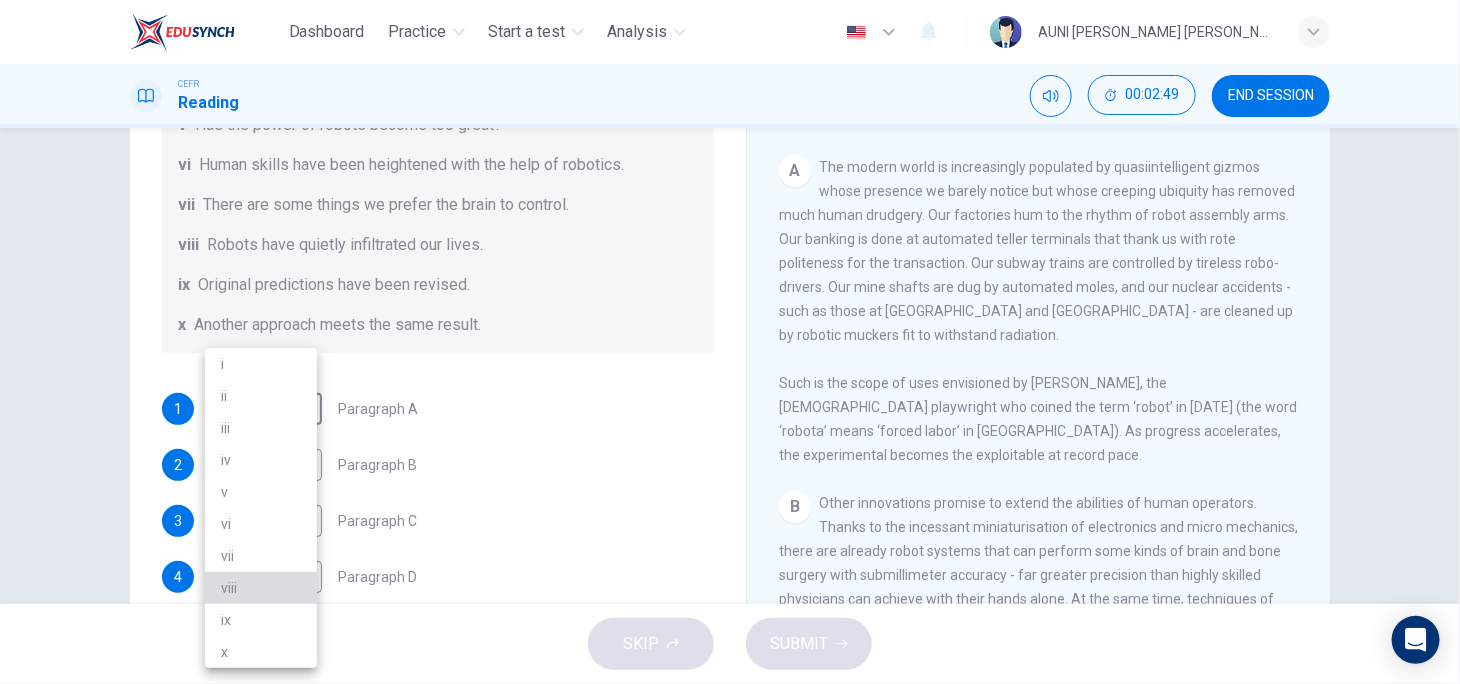 click on "viii" at bounding box center (261, 588) 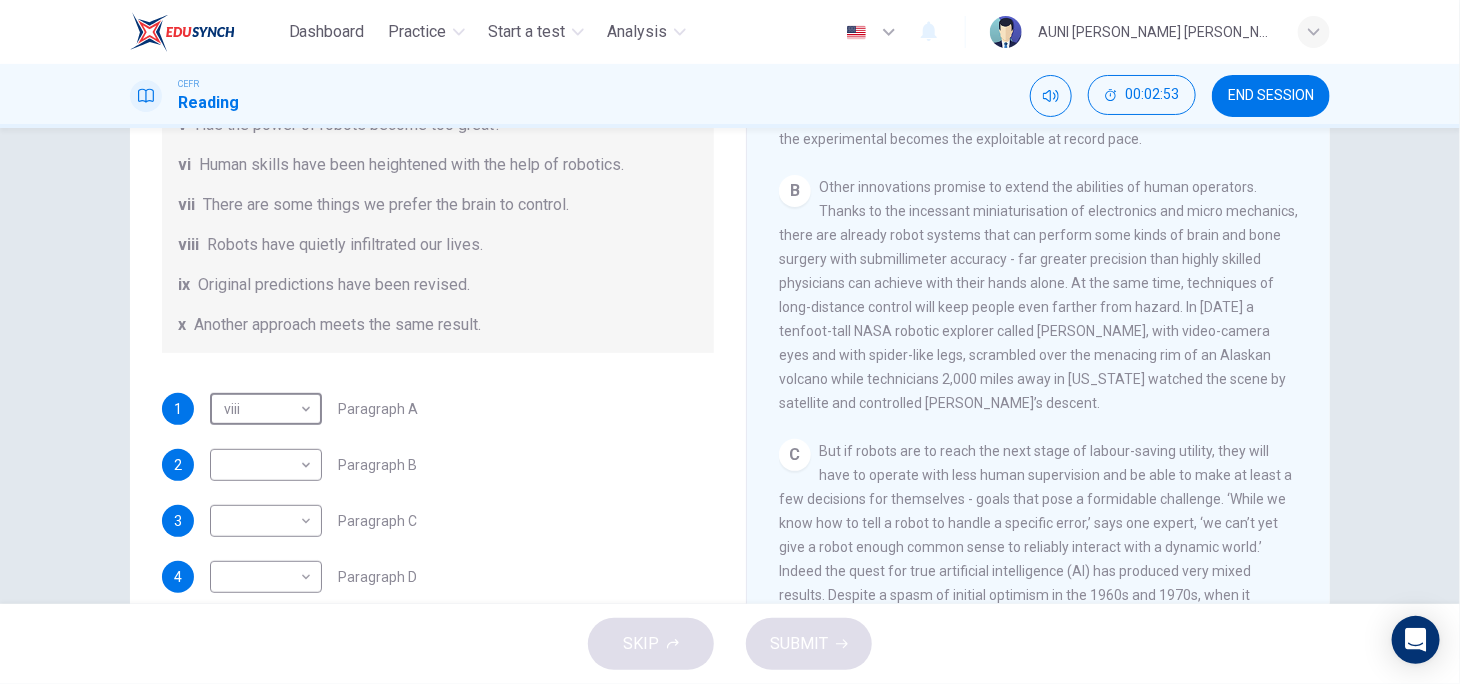 scroll, scrollTop: 789, scrollLeft: 0, axis: vertical 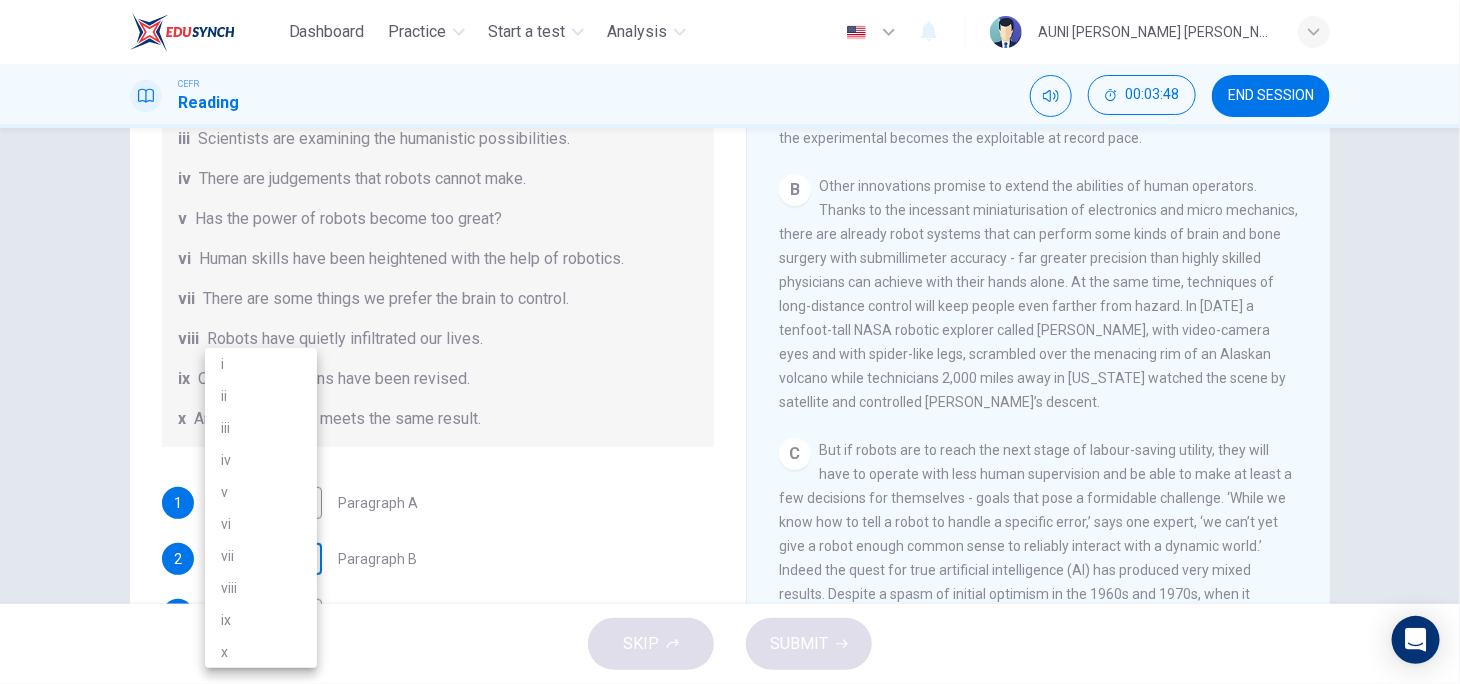 click on "Dashboard Practice Start a test Analysis English en ​ AUNI [PERSON_NAME] [PERSON_NAME] CEFR Reading 00:03:48 END SESSION Question 1 The Reading Passage has seven paragraphs  A-G .  From the list of headings below choose the most suitable heading for each
paragraph (A-F).
Write the appropriate numbers  (i-x)  in the boxes below. List of Headings i Some success has resulted from observing how the brain functions. ii Are we expecting too much from one robot? iii Scientists are examining the humanistic possibilities. iv There are judgements that robots cannot make. v Has the power of robots become too great? vi Human skills have been heightened with the help of robotics. vii There are some things we prefer the brain to control. viii Robots have quietly infiltrated our lives. ix Original predictions have been revised. x Another approach meets the same result. 1 viii viii ​ Paragraph A 2 ​ ​ Paragraph B 3 ​ ​ Paragraph C 4 ​ ​ Paragraph D 5 ​ ​ Paragraph E 6 ​ ​ Paragraph F Robots CLICK TO ZOOM 1 A B" at bounding box center (730, 342) 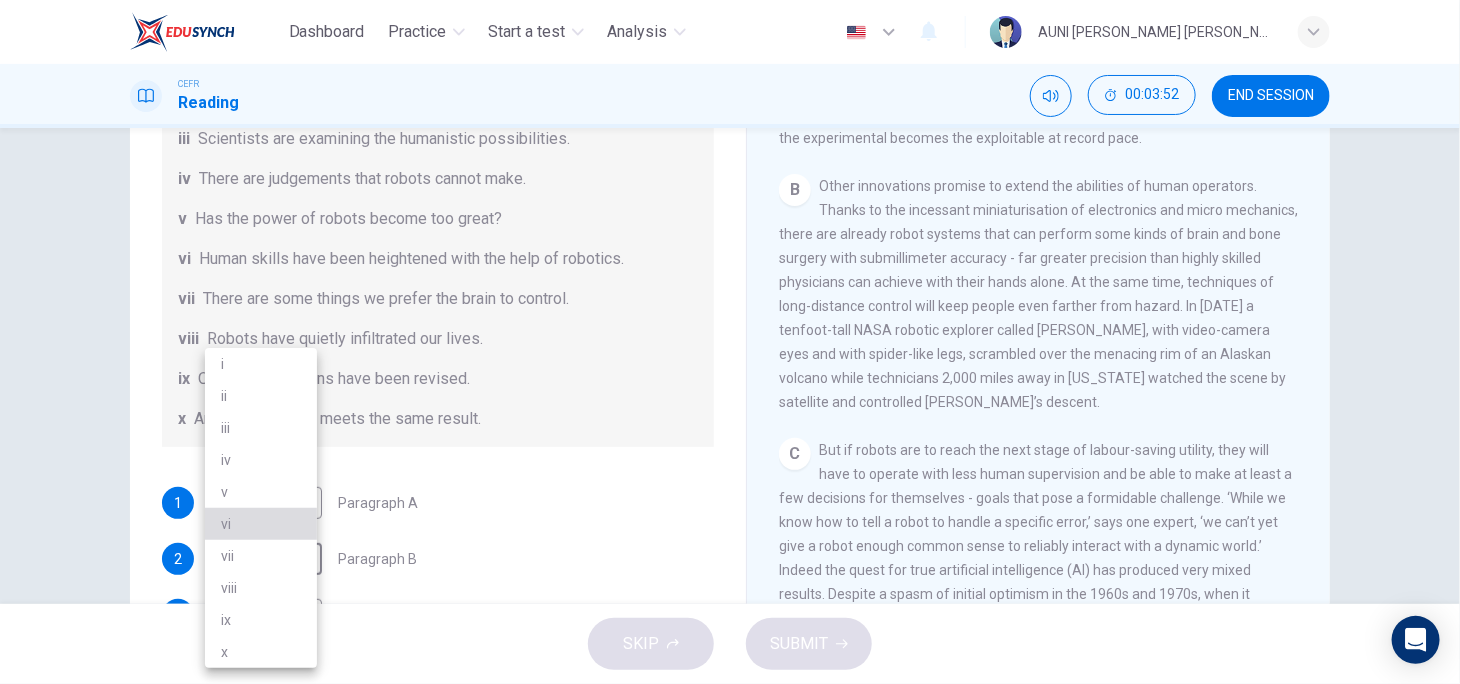 click on "vi" at bounding box center (261, 524) 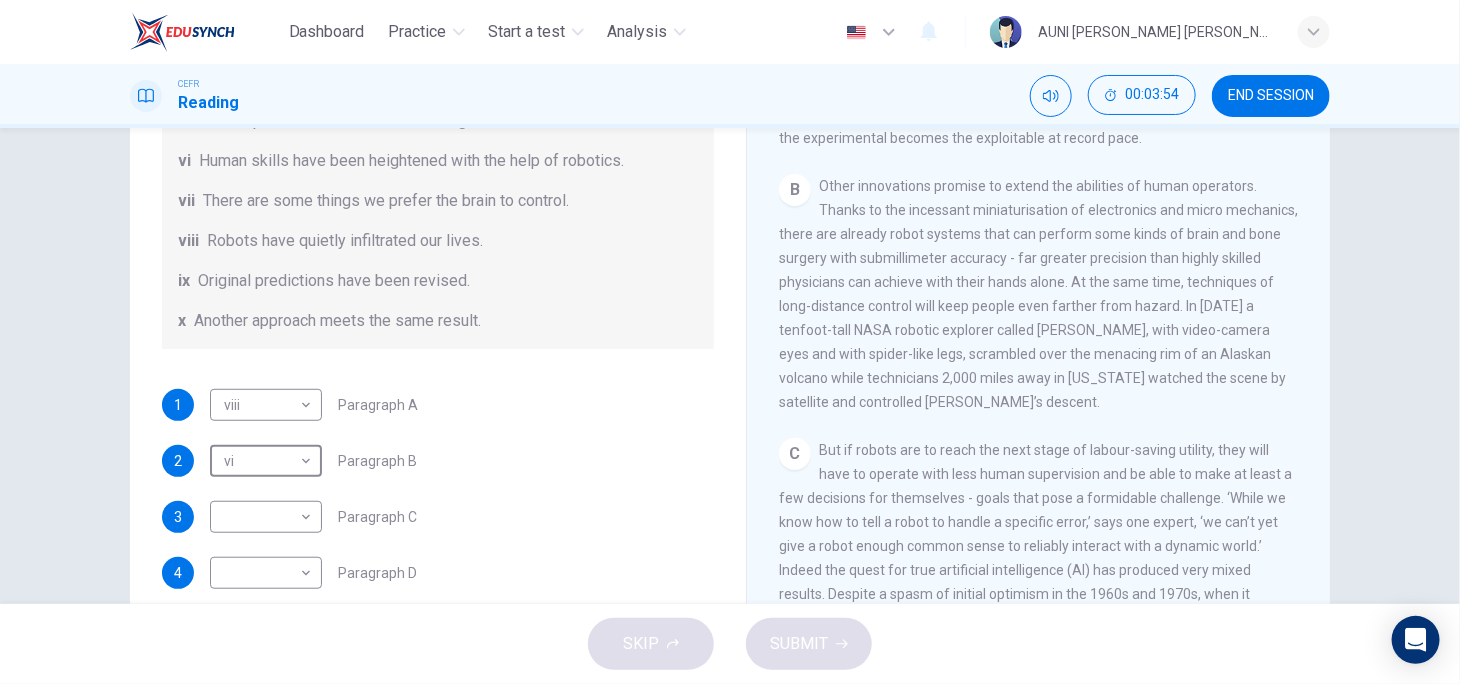 scroll, scrollTop: 338, scrollLeft: 0, axis: vertical 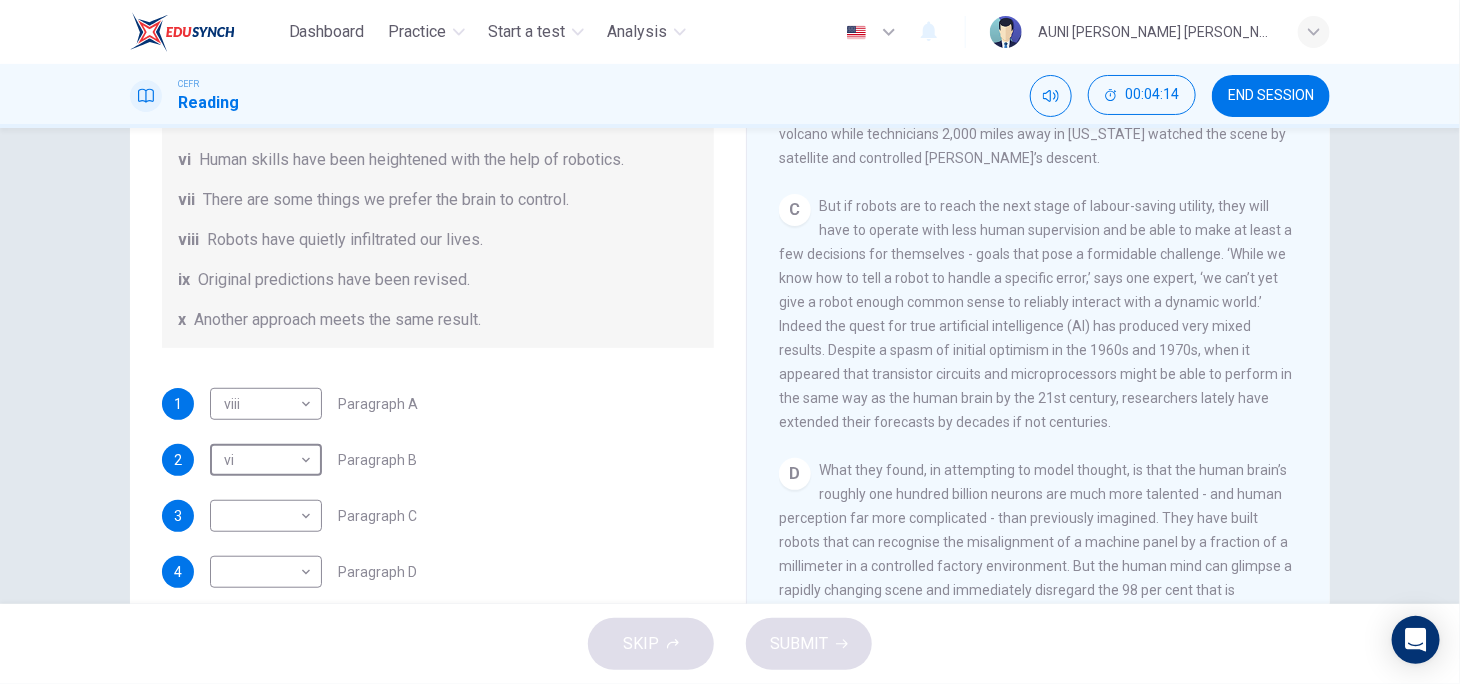 click on "But if robots are to reach the next stage of labour-saving utility, they will have to operate with less human supervision and be able to make at least a few decisions for themselves - goals that pose a formidable challenge. ‘While we know how to tell a robot to handle a specific error,’ says one expert, ‘we can’t yet give a robot enough common sense to reliably interact with a dynamic world.’ Indeed the quest for true artificial intelligence (Al) has produced very mixed results. Despite a spasm of initial optimism in the 1960s and 1970s, when it appeared that transistor circuits and microprocessors might be able to perform in the same way as the human brain by the 21st century, researchers lately have extended their forecasts by decades if not centuries." at bounding box center [1035, 314] 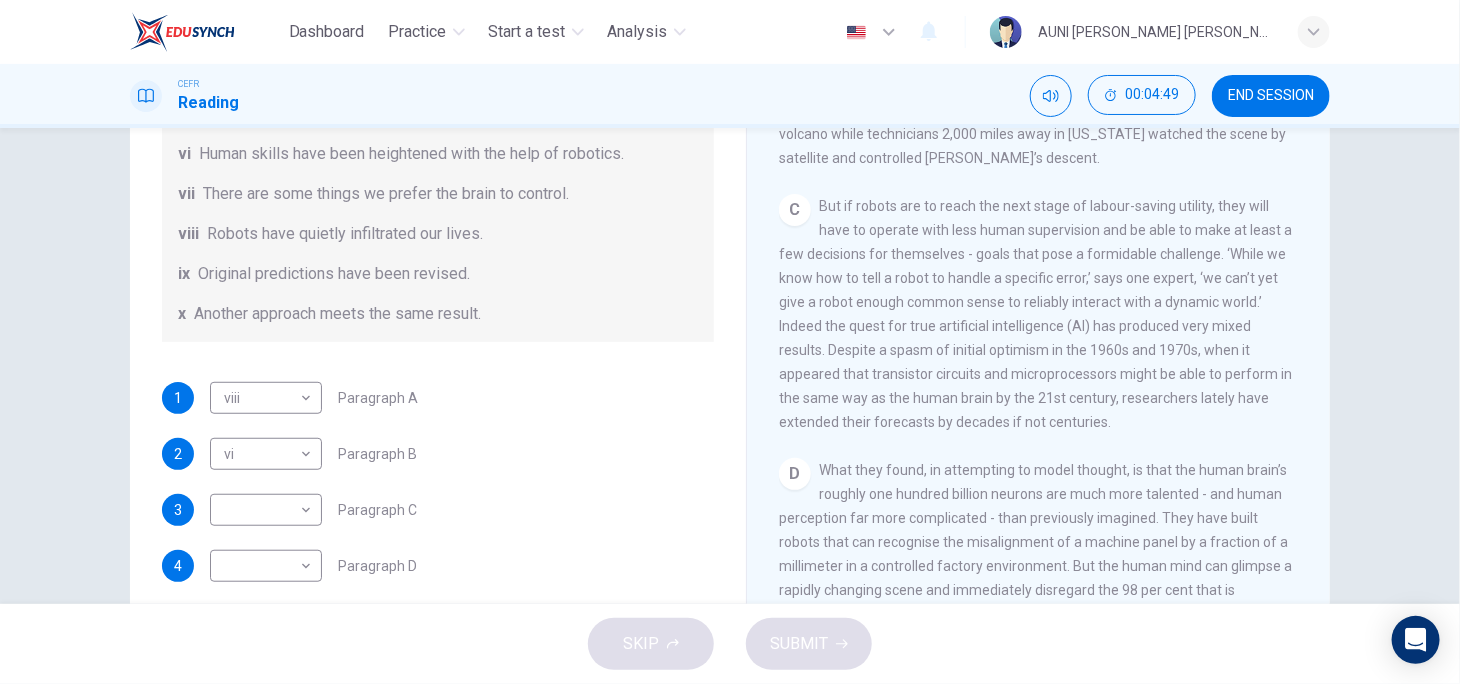 scroll, scrollTop: 348, scrollLeft: 0, axis: vertical 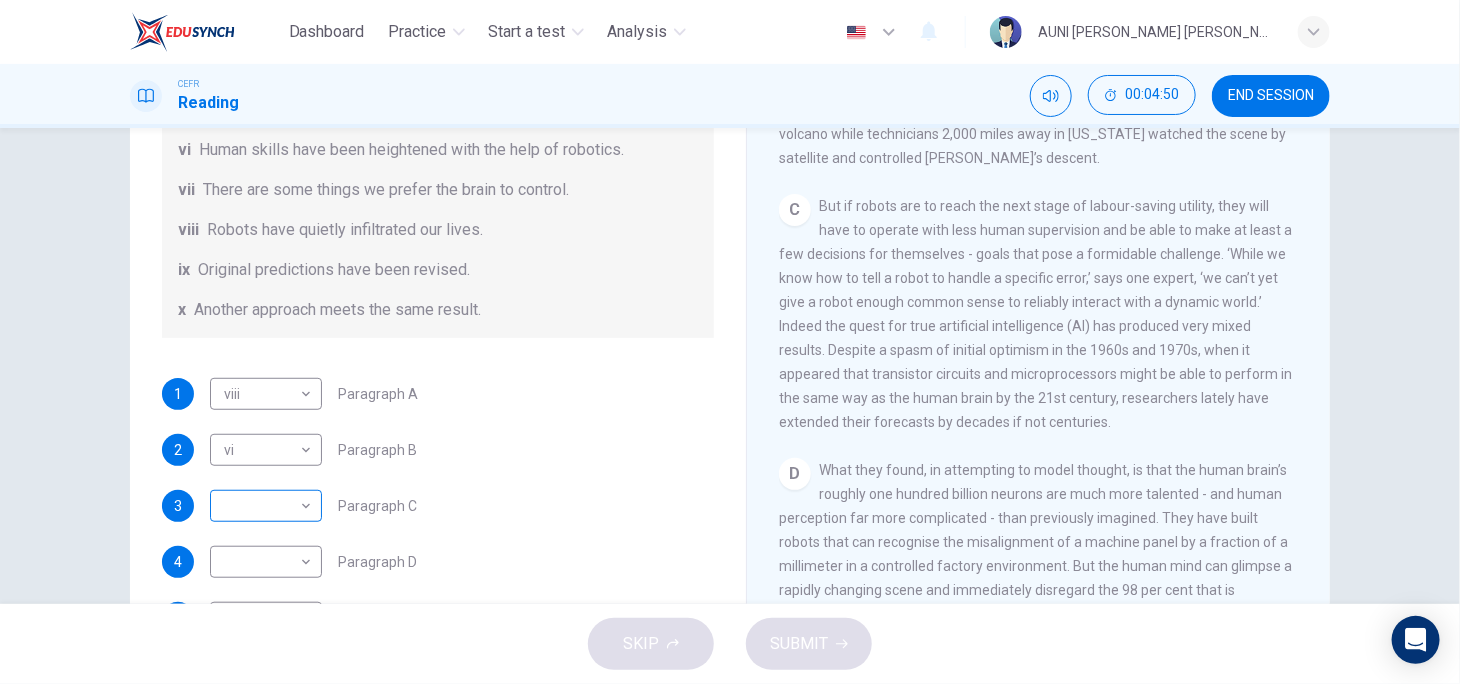 click on "Dashboard Practice Start a test Analysis English en ​ AUNI [PERSON_NAME] [PERSON_NAME] CEFR Reading 00:04:50 END SESSION Question 1 The Reading Passage has seven paragraphs  A-G .  From the list of headings below choose the most suitable heading for each
paragraph (A-F).
Write the appropriate numbers  (i-x)  in the boxes below. List of Headings i Some success has resulted from observing how the brain functions. ii Are we expecting too much from one robot? iii Scientists are examining the humanistic possibilities. iv There are judgements that robots cannot make. v Has the power of robots become too great? vi Human skills have been heightened with the help of robotics. vii There are some things we prefer the brain to control. viii Robots have quietly infiltrated our lives. ix Original predictions have been revised. x Another approach meets the same result. 1 viii viii ​ Paragraph A 2 vi vi ​ Paragraph B 3 ​ ​ Paragraph C 4 ​ ​ Paragraph D 5 ​ ​ Paragraph E 6 ​ ​ Paragraph F Robots CLICK TO ZOOM 1 A" at bounding box center [730, 342] 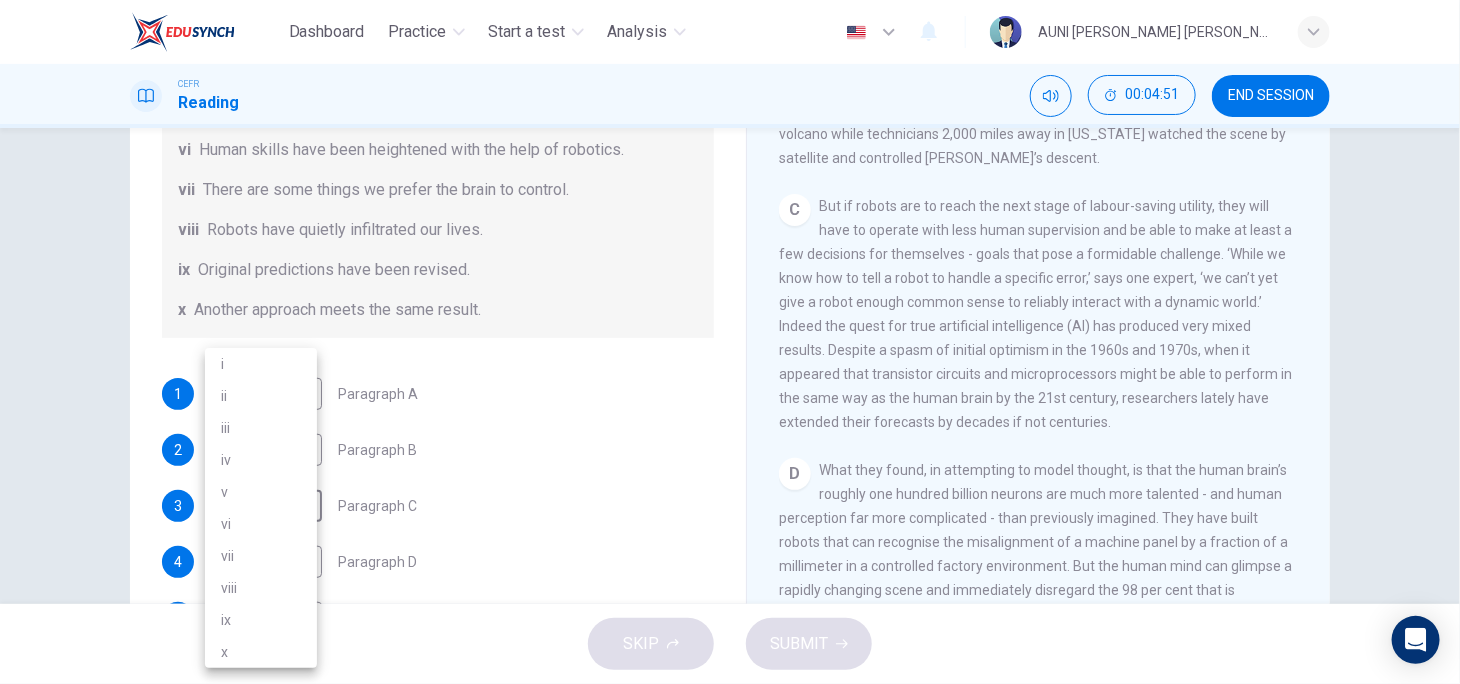 click on "i" at bounding box center (261, 364) 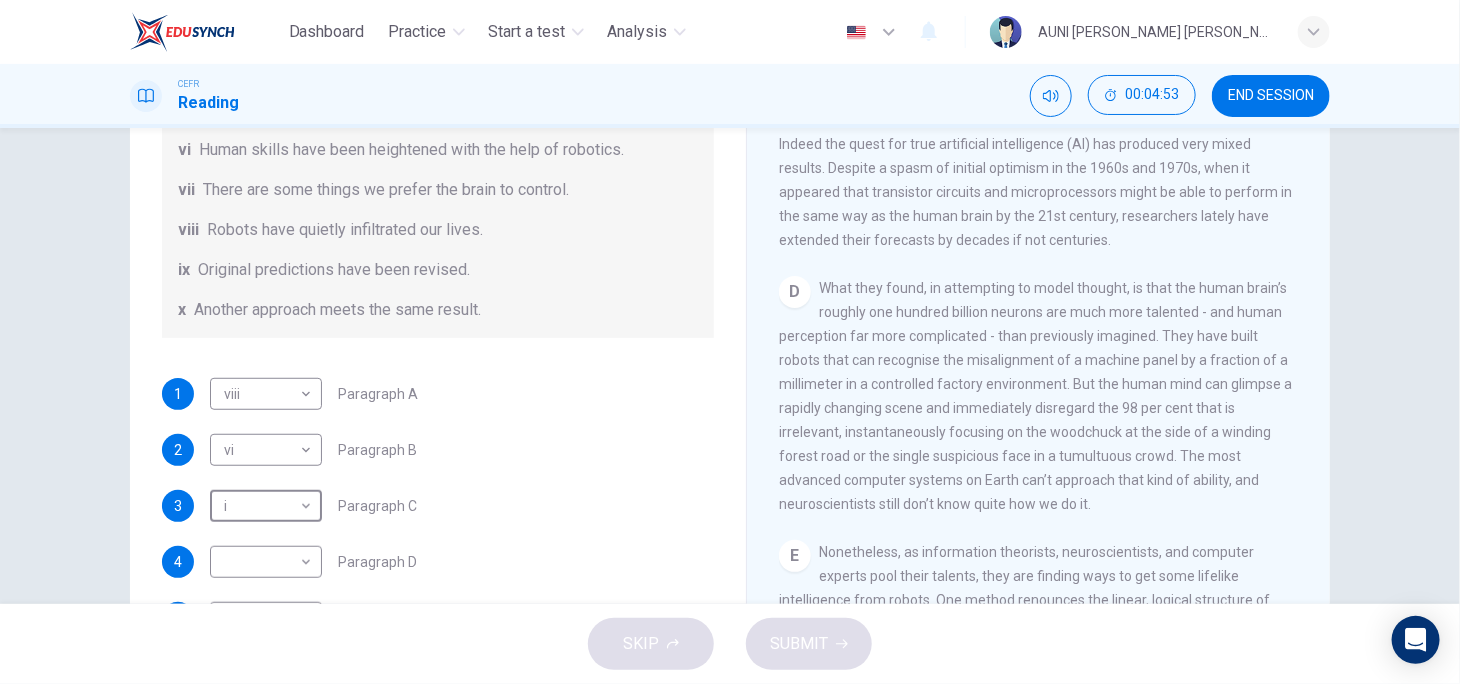 scroll, scrollTop: 1227, scrollLeft: 0, axis: vertical 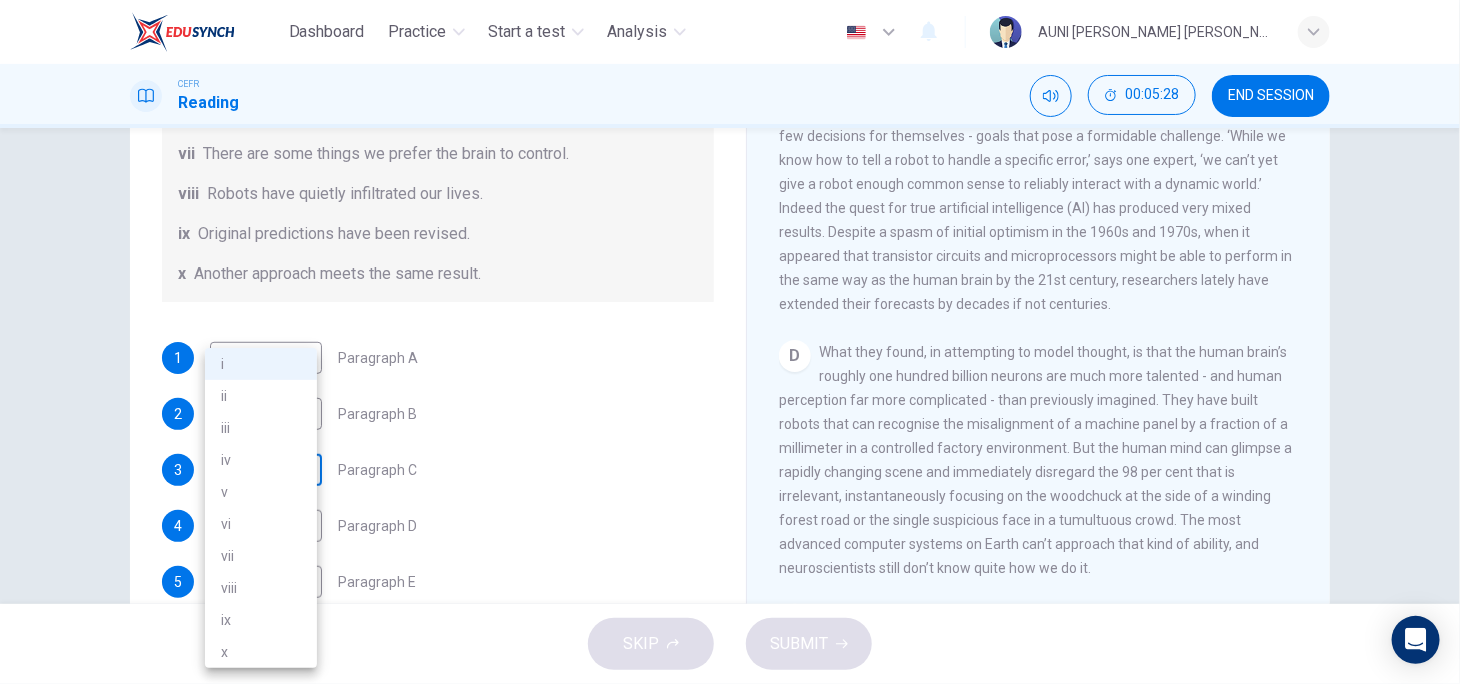 click on "Dashboard Practice Start a test Analysis English en ​ AUNI [PERSON_NAME] [PERSON_NAME] CEFR Reading 00:05:28 END SESSION Question 1 The Reading Passage has seven paragraphs  A-G .  From the list of headings below choose the most suitable heading for each
paragraph (A-F).
Write the appropriate numbers  (i-x)  in the boxes below. List of Headings i Some success has resulted from observing how the brain functions. ii Are we expecting too much from one robot? iii Scientists are examining the humanistic possibilities. iv There are judgements that robots cannot make. v Has the power of robots become too great? vi Human skills have been heightened with the help of robotics. vii There are some things we prefer the brain to control. viii Robots have quietly infiltrated our lives. ix Original predictions have been revised. x Another approach meets the same result. 1 viii viii ​ Paragraph A 2 vi vi ​ Paragraph B 3 i i ​ Paragraph C 4 ​ ​ Paragraph D 5 ​ ​ Paragraph E 6 ​ ​ Paragraph F Robots CLICK TO ZOOM 1 A" at bounding box center [730, 342] 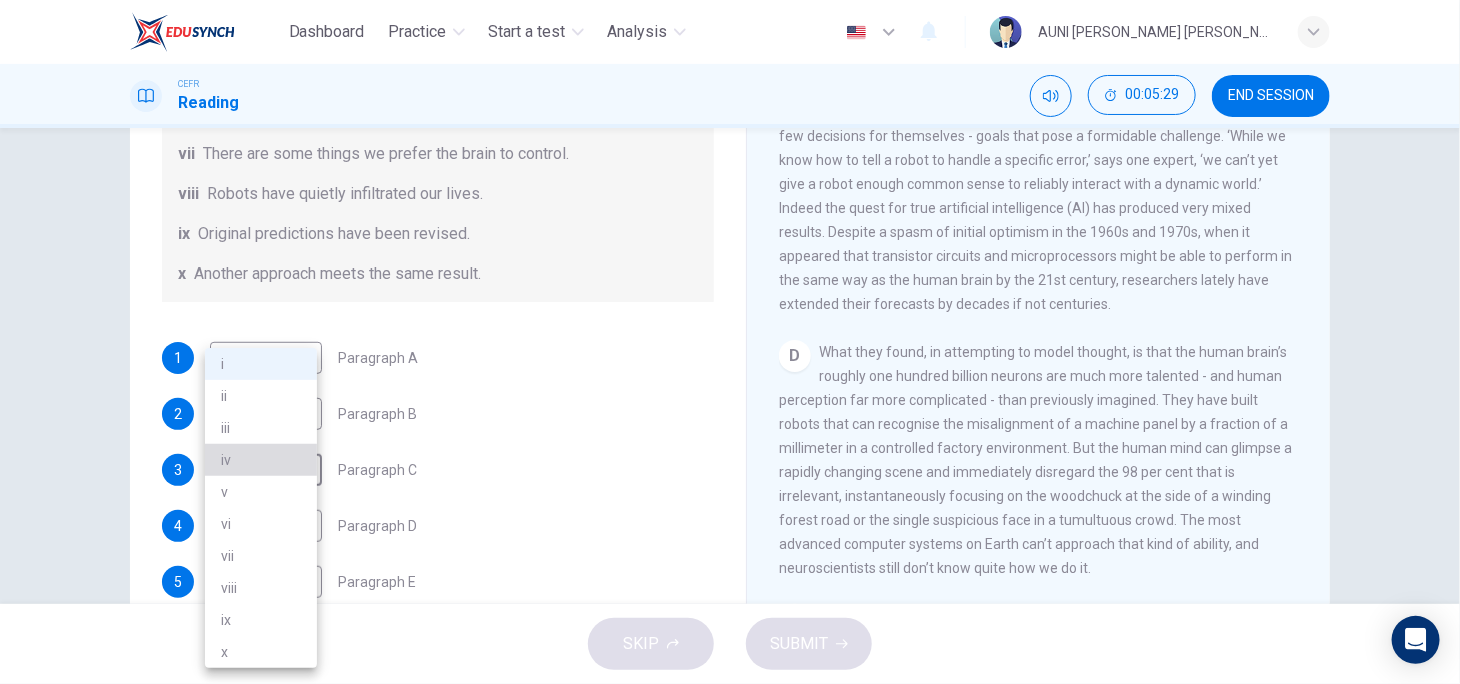click on "iv" at bounding box center (261, 460) 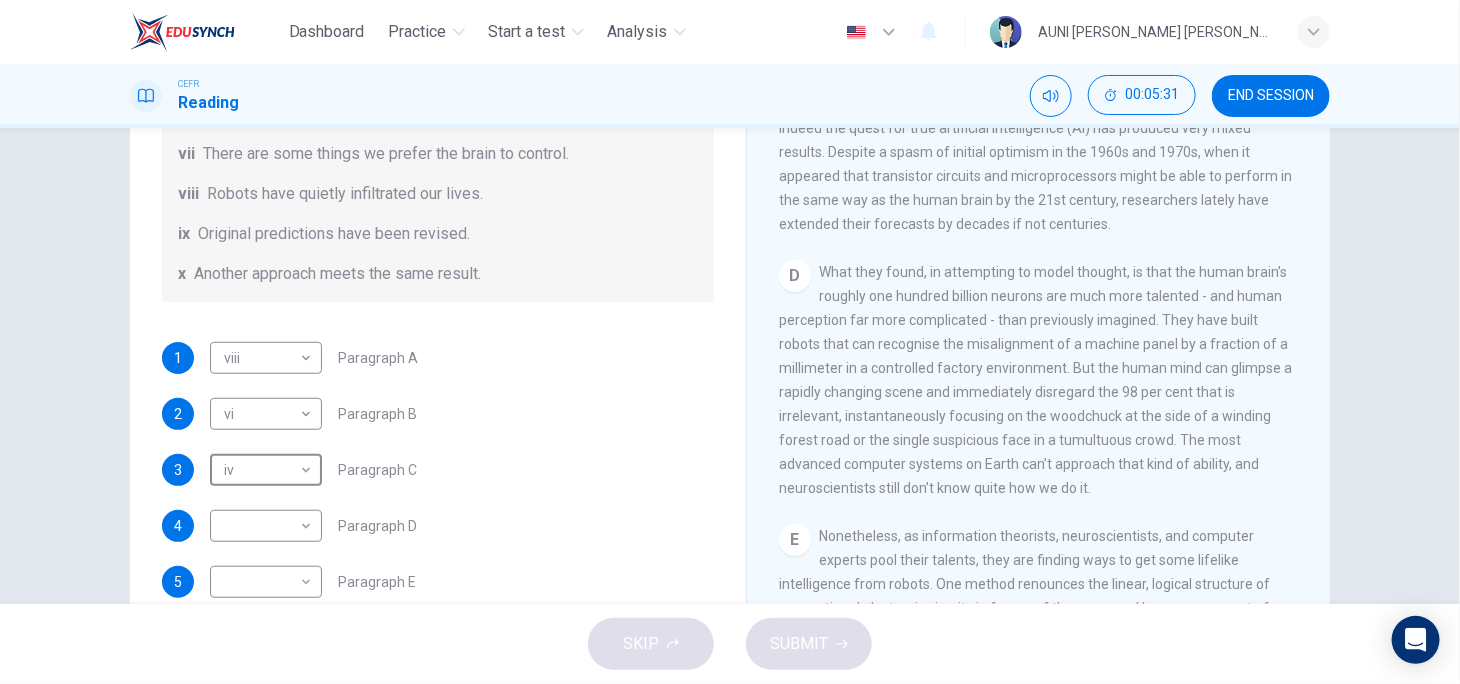scroll, scrollTop: 1238, scrollLeft: 0, axis: vertical 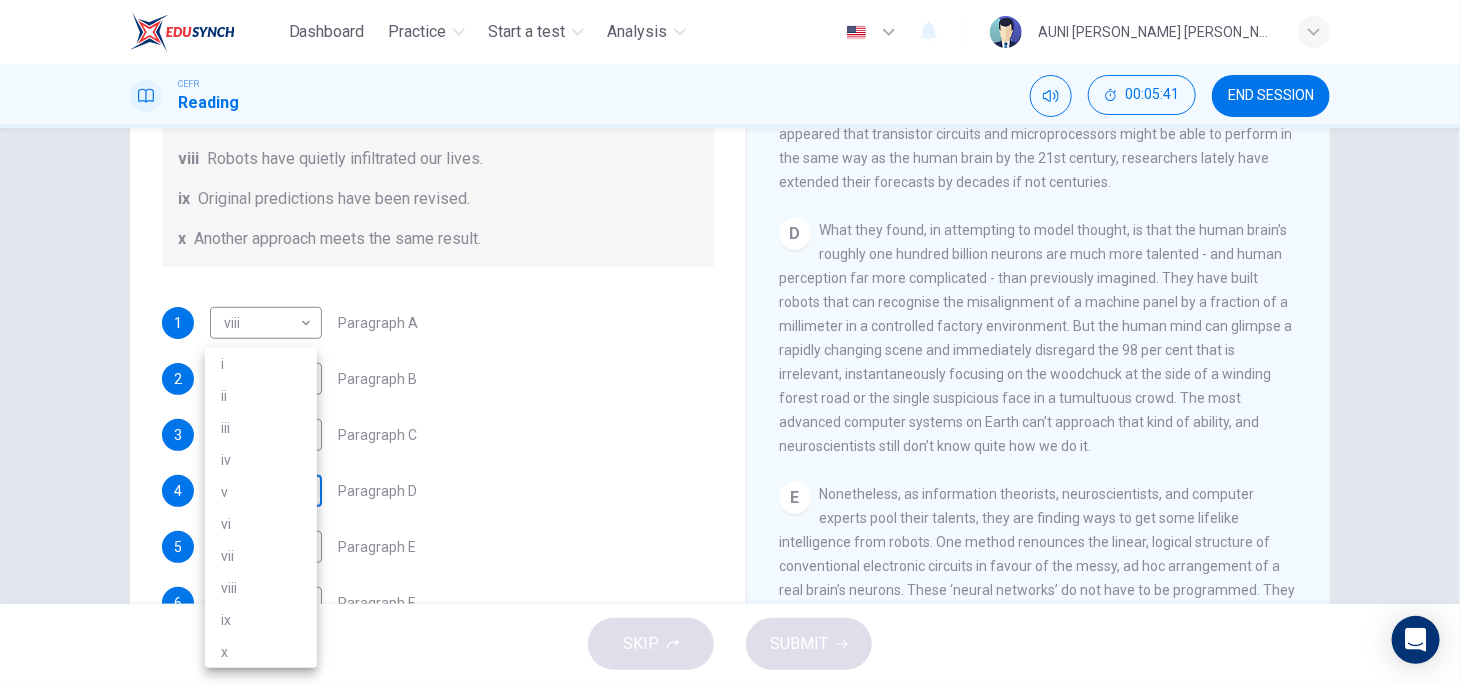 click on "Dashboard Practice Start a test Analysis English en ​ AUNI [PERSON_NAME] [PERSON_NAME] CEFR Reading 00:05:41 END SESSION Question 1 The Reading Passage has seven paragraphs  A-G .  From the list of headings below choose the most suitable heading for each
paragraph (A-F).
Write the appropriate numbers  (i-x)  in the boxes below. List of Headings i Some success has resulted from observing how the brain functions. ii Are we expecting too much from one robot? iii Scientists are examining the humanistic possibilities. iv There are judgements that robots cannot make. v Has the power of robots become too great? vi Human skills have been heightened with the help of robotics. vii There are some things we prefer the brain to control. viii Robots have quietly infiltrated our lives. ix Original predictions have been revised. x Another approach meets the same result. 1 viii viii ​ Paragraph A 2 vi vi ​ Paragraph B 3 iv iv ​ Paragraph C 4 ​ ​ Paragraph D 5 ​ ​ Paragraph E 6 ​ ​ Paragraph F Robots CLICK TO ZOOM 1" at bounding box center (730, 342) 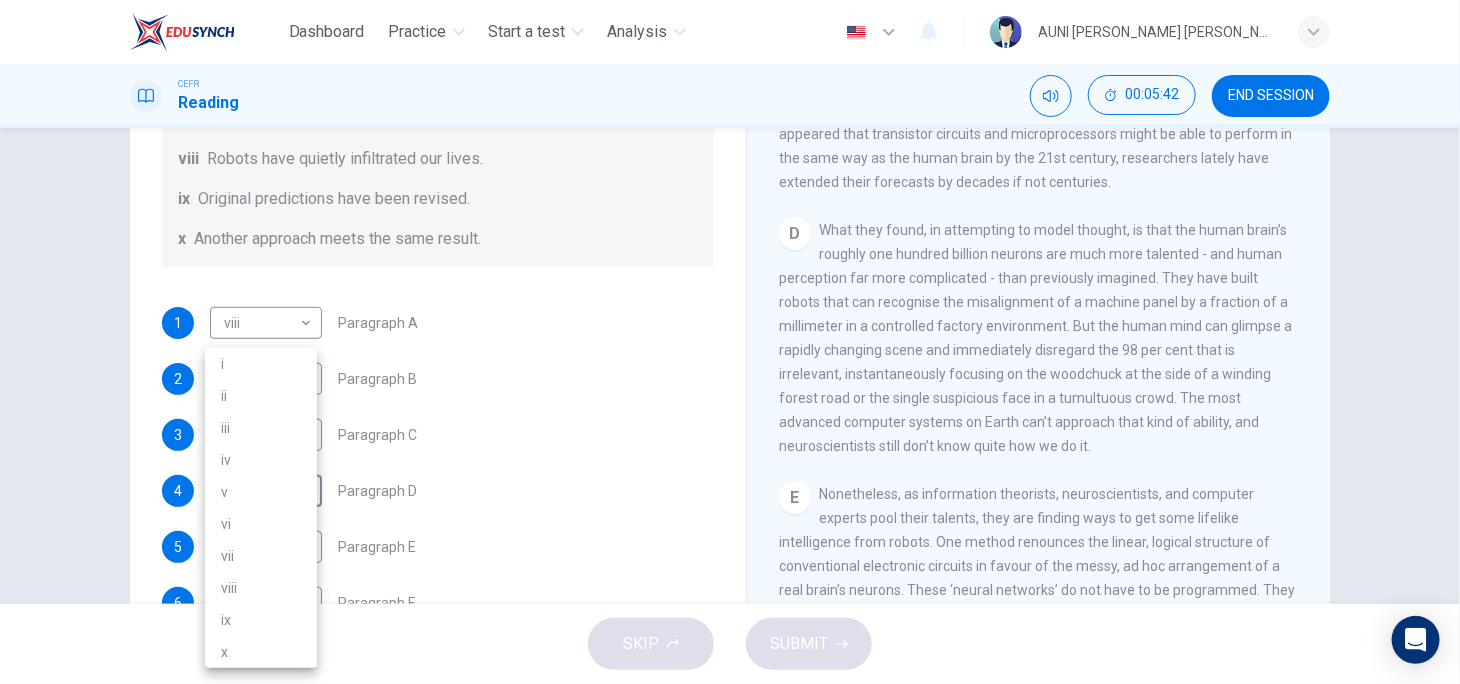 click on "i" at bounding box center (261, 364) 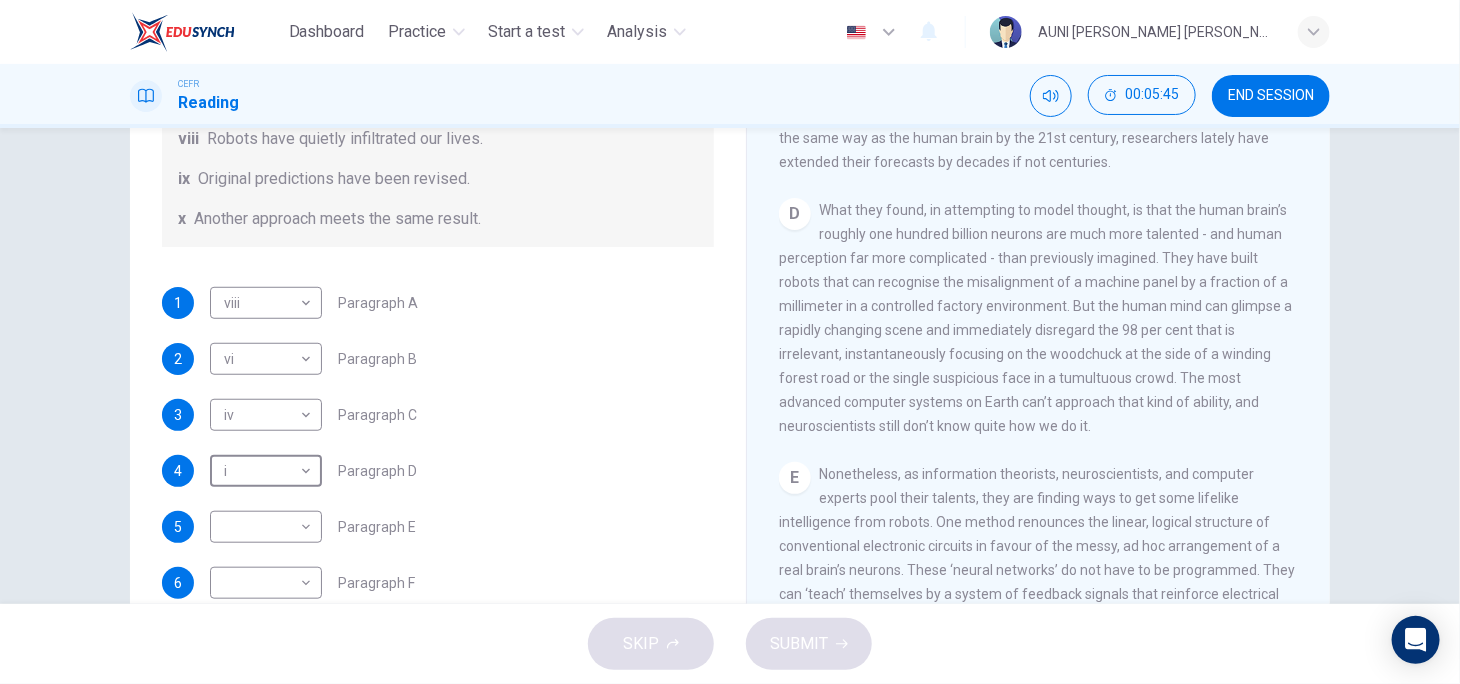 scroll, scrollTop: 239, scrollLeft: 0, axis: vertical 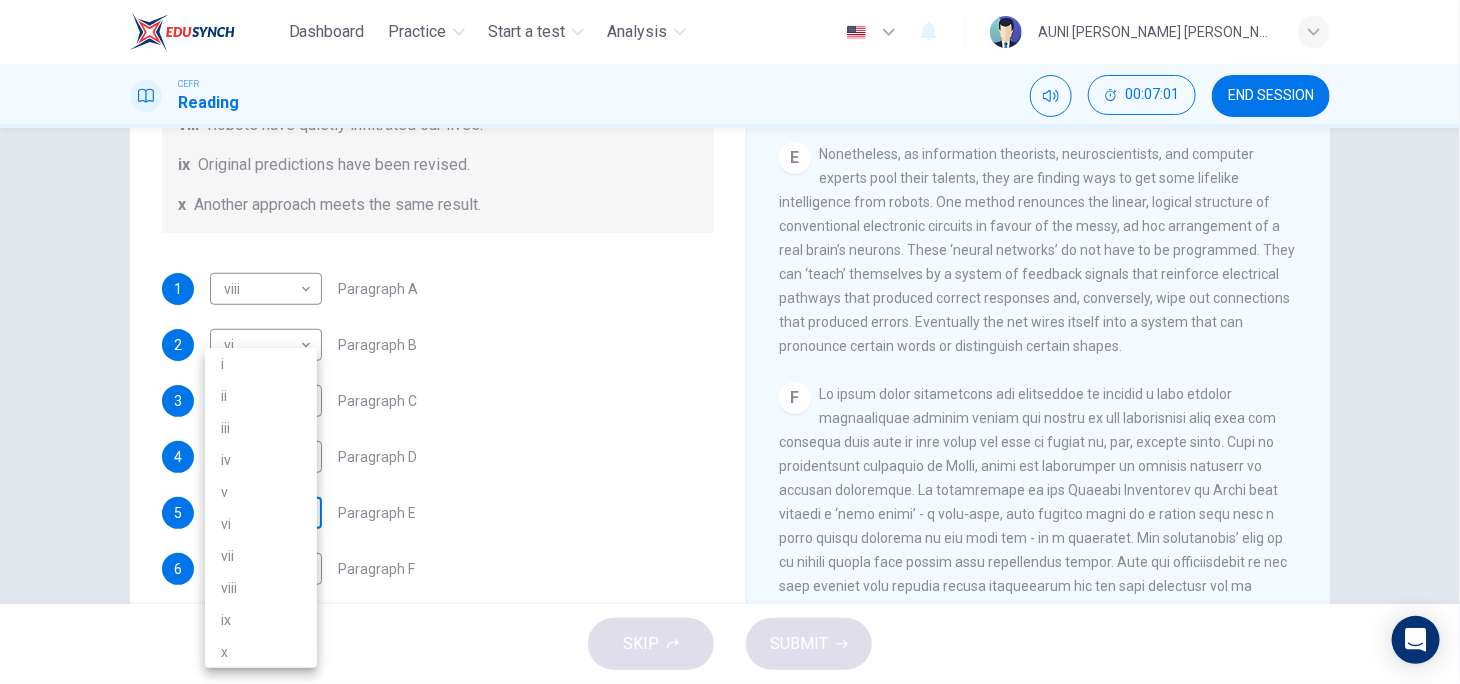 click on "Dashboard Practice Start a test Analysis English en ​ AUNI [PERSON_NAME] [PERSON_NAME] CEFR Reading 00:07:01 END SESSION Question 1 The Reading Passage has seven paragraphs  A-G .  From the list of headings below choose the most suitable heading for each
paragraph (A-F).
Write the appropriate numbers  (i-x)  in the boxes below. List of Headings i Some success has resulted from observing how the brain functions. ii Are we expecting too much from one robot? iii Scientists are examining the humanistic possibilities. iv There are judgements that robots cannot make. v Has the power of robots become too great? vi Human skills have been heightened with the help of robotics. vii There are some things we prefer the brain to control. viii Robots have quietly infiltrated our lives. ix Original predictions have been revised. x Another approach meets the same result. 1 viii viii ​ Paragraph A 2 vi vi ​ Paragraph B 3 iv iv ​ Paragraph C 4 i i ​ Paragraph D 5 ​ ​ Paragraph E 6 ​ ​ Paragraph F Robots CLICK TO ZOOM 1" at bounding box center [730, 342] 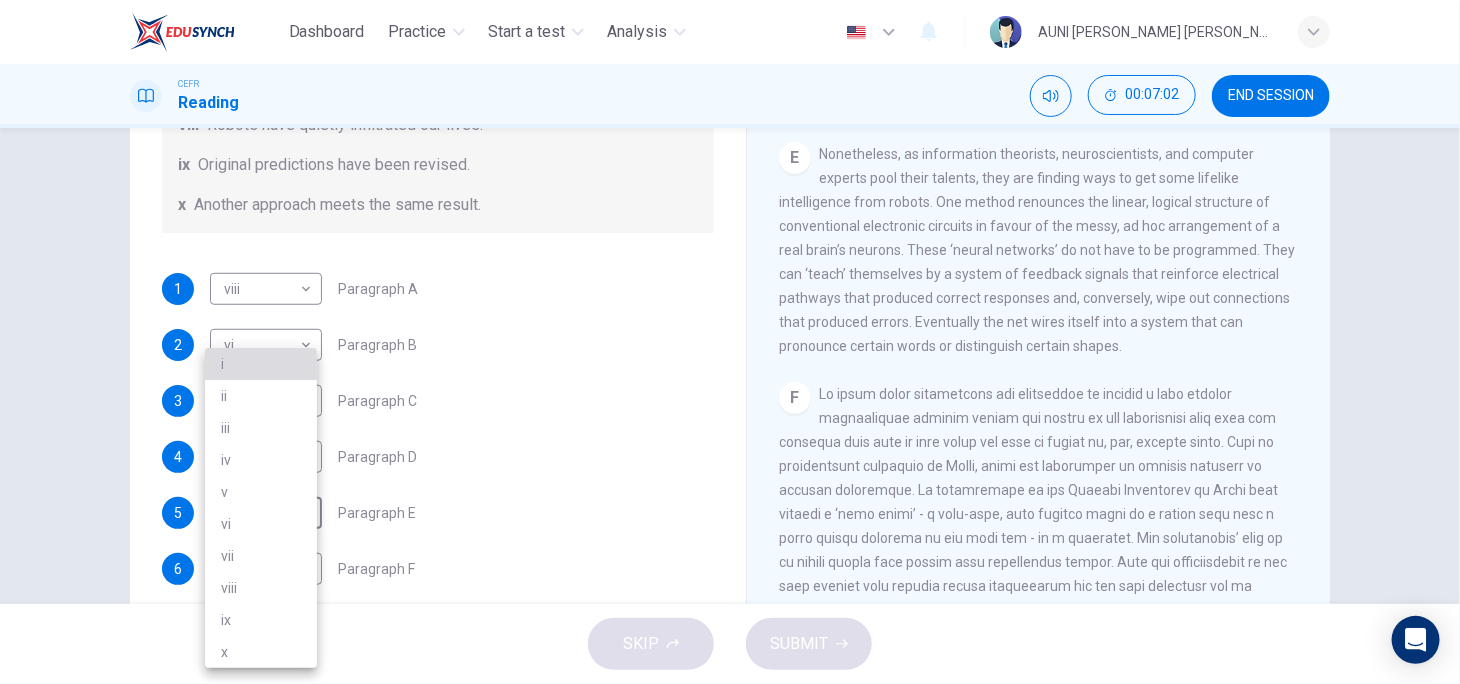 click on "i" at bounding box center [261, 364] 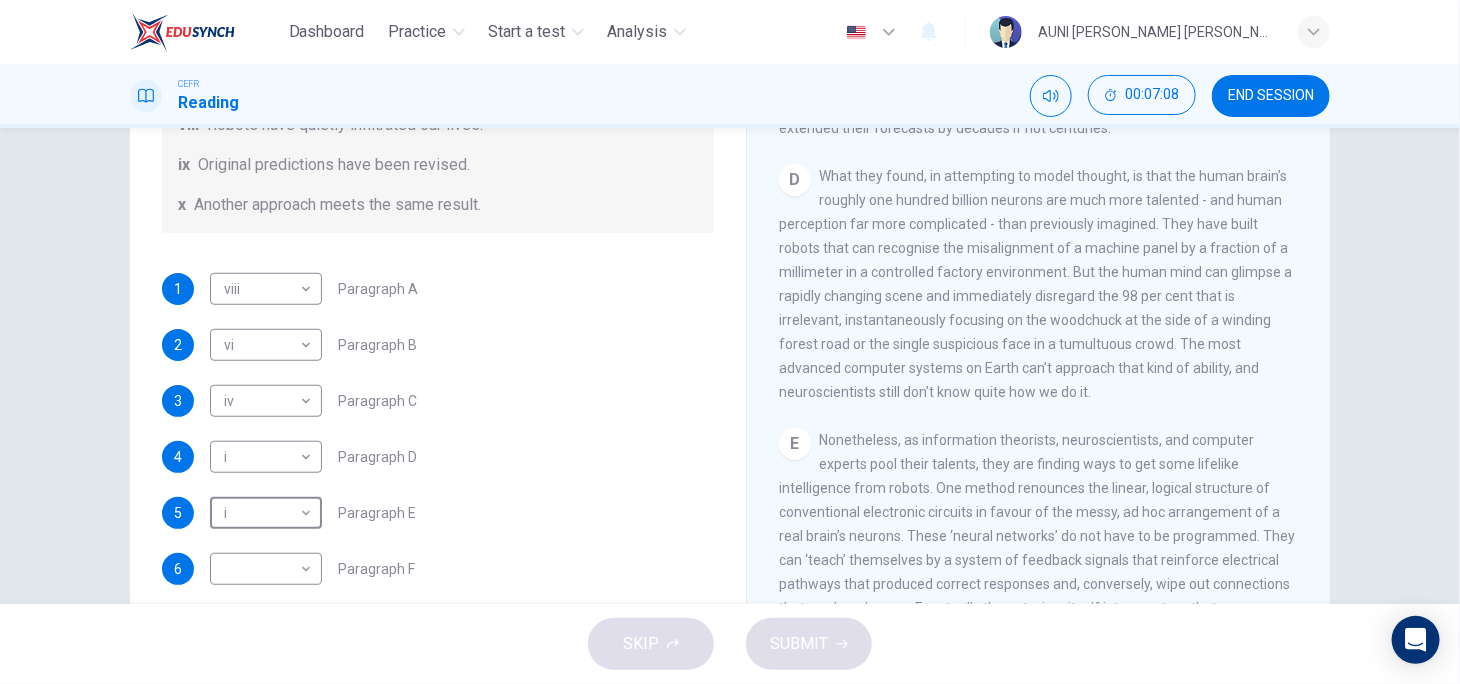 scroll, scrollTop: 1239, scrollLeft: 0, axis: vertical 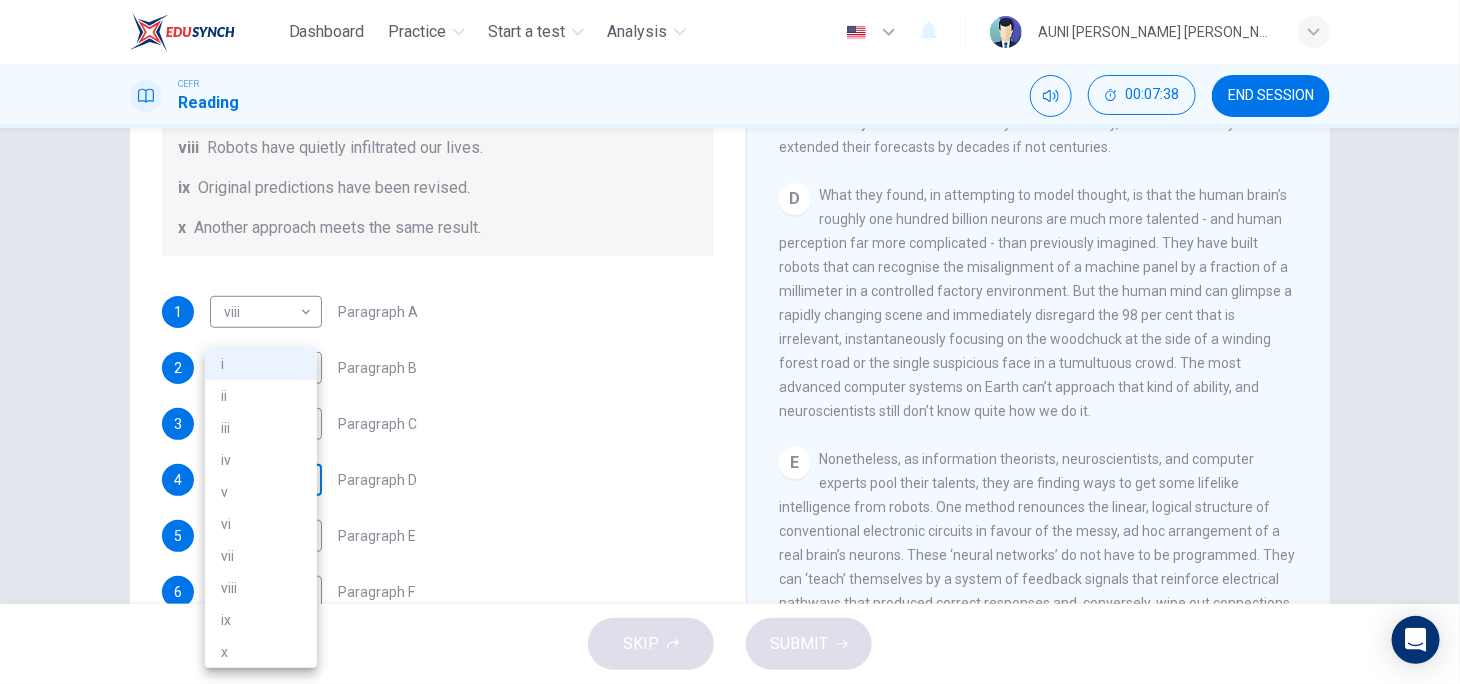 click on "Dashboard Practice Start a test Analysis English en ​ AUNI [PERSON_NAME] [PERSON_NAME] CEFR Reading 00:07:38 END SESSION Question 1 The Reading Passage has seven paragraphs  A-G .  From the list of headings below choose the most suitable heading for each
paragraph (A-F).
Write the appropriate numbers  (i-x)  in the boxes below. List of Headings i Some success has resulted from observing how the brain functions. ii Are we expecting too much from one robot? iii Scientists are examining the humanistic possibilities. iv There are judgements that robots cannot make. v Has the power of robots become too great? vi Human skills have been heightened with the help of robotics. vii There are some things we prefer the brain to control. viii Robots have quietly infiltrated our lives. ix Original predictions have been revised. x Another approach meets the same result. 1 viii viii ​ Paragraph A 2 vi vi ​ Paragraph B 3 iv iv ​ Paragraph C 4 i i ​ Paragraph D 5 i i ​ Paragraph E 6 ​ ​ Paragraph F Robots CLICK TO ZOOM 1" at bounding box center [730, 342] 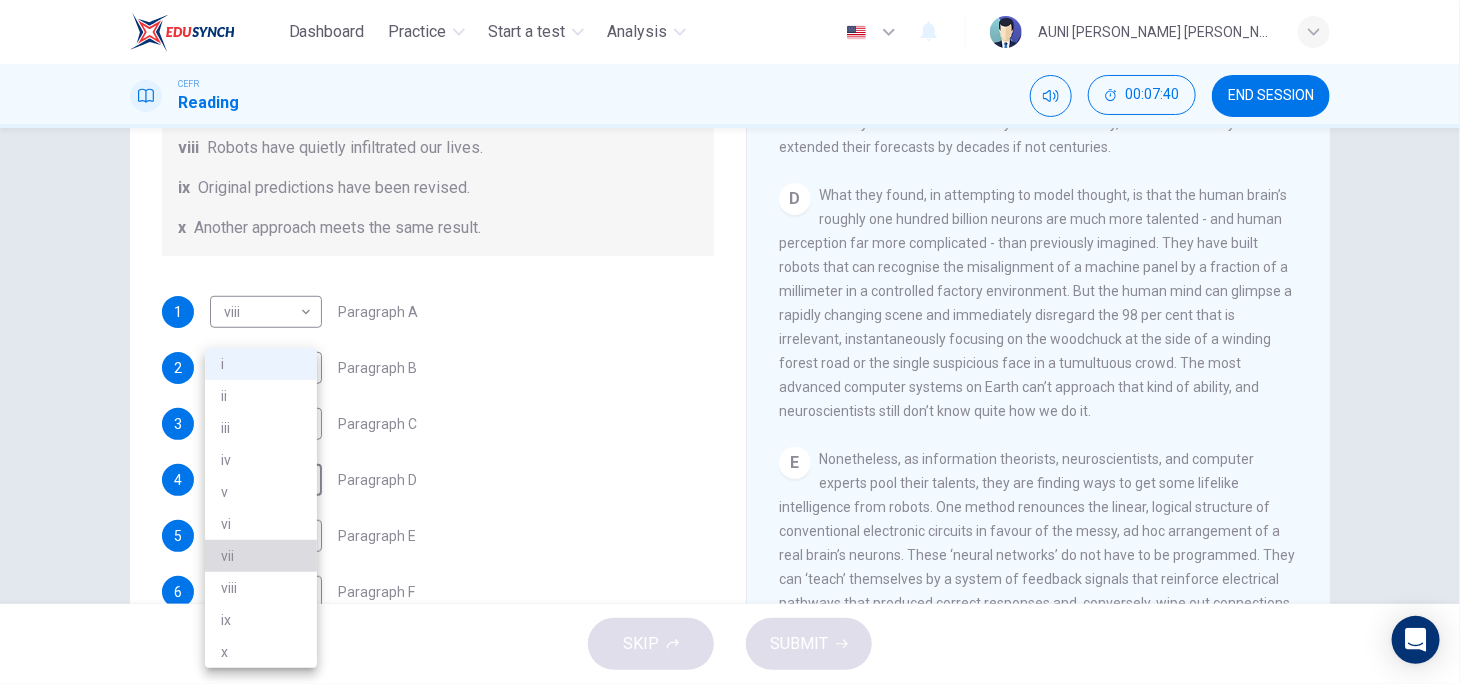 click on "vii" at bounding box center [261, 556] 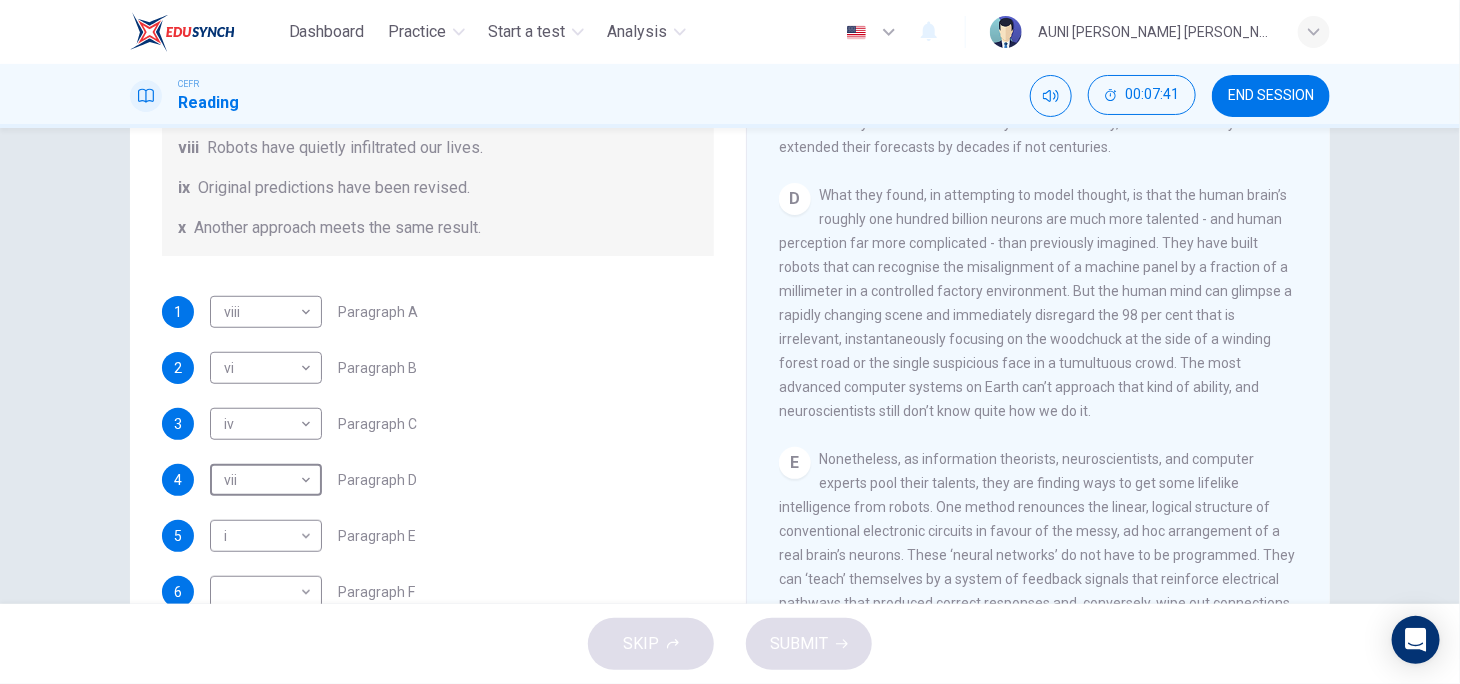scroll, scrollTop: 384, scrollLeft: 0, axis: vertical 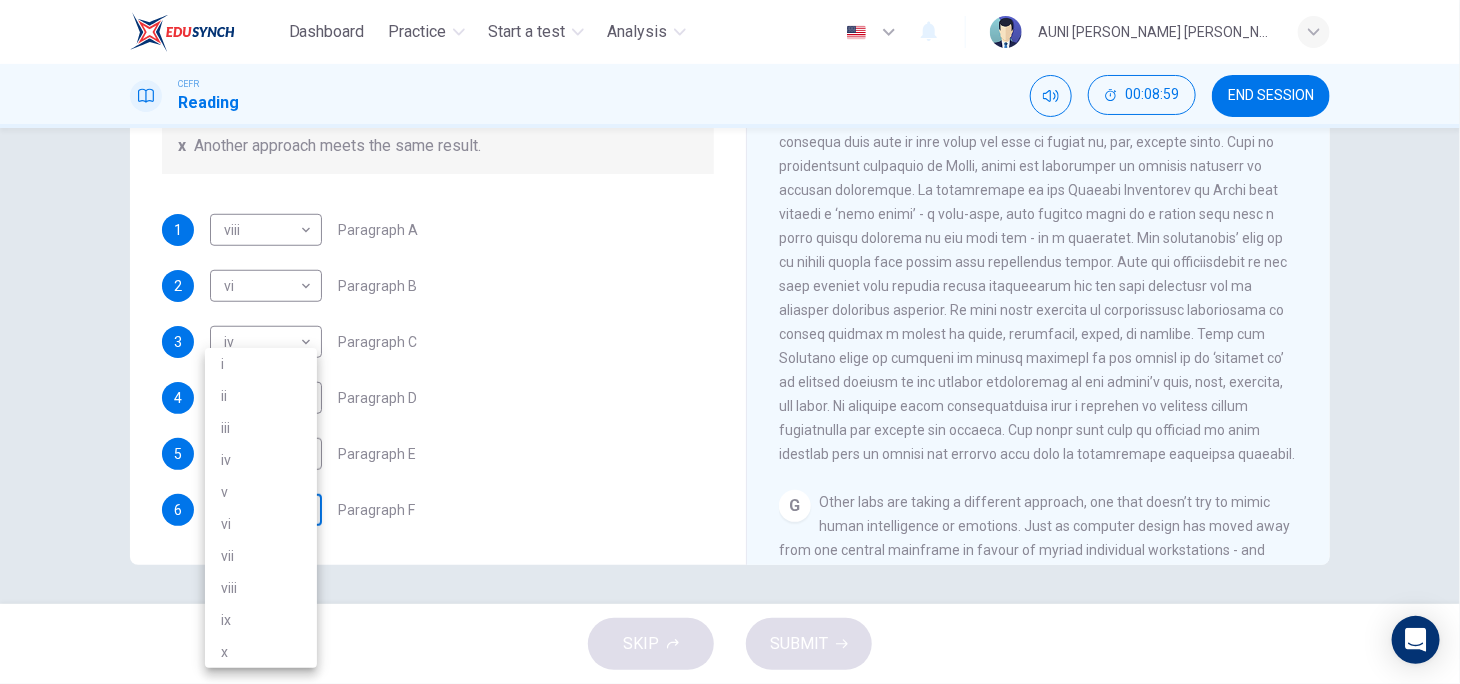 click on "Dashboard Practice Start a test Analysis English en ​ AUNI [PERSON_NAME] [PERSON_NAME] CEFR Reading 00:08:59 END SESSION Question 1 The Reading Passage has seven paragraphs  A-G .  From the list of headings below choose the most suitable heading for each
paragraph (A-F).
Write the appropriate numbers  (i-x)  in the boxes below. List of Headings i Some success has resulted from observing how the brain functions. ii Are we expecting too much from one robot? iii Scientists are examining the humanistic possibilities. iv There are judgements that robots cannot make. v Has the power of robots become too great? vi Human skills have been heightened with the help of robotics. vii There are some things we prefer the brain to control. viii Robots have quietly infiltrated our lives. ix Original predictions have been revised. x Another approach meets the same result. 1 viii viii ​ Paragraph A 2 vi vi ​ Paragraph B 3 iv iv ​ Paragraph C 4 vii vii ​ Paragraph D 5 i i ​ Paragraph E 6 ​ ​ Paragraph F Robots 1 A B C D E" at bounding box center [730, 342] 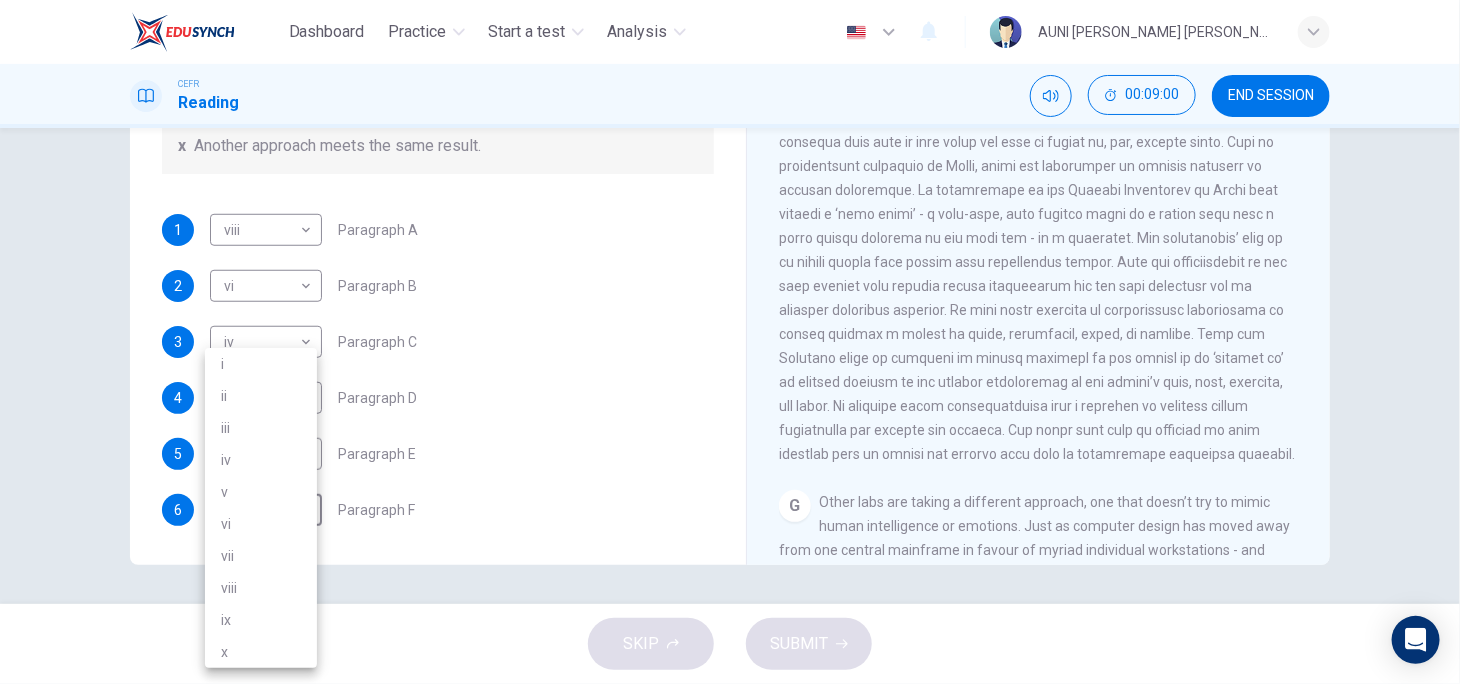 click on "iii" at bounding box center (261, 428) 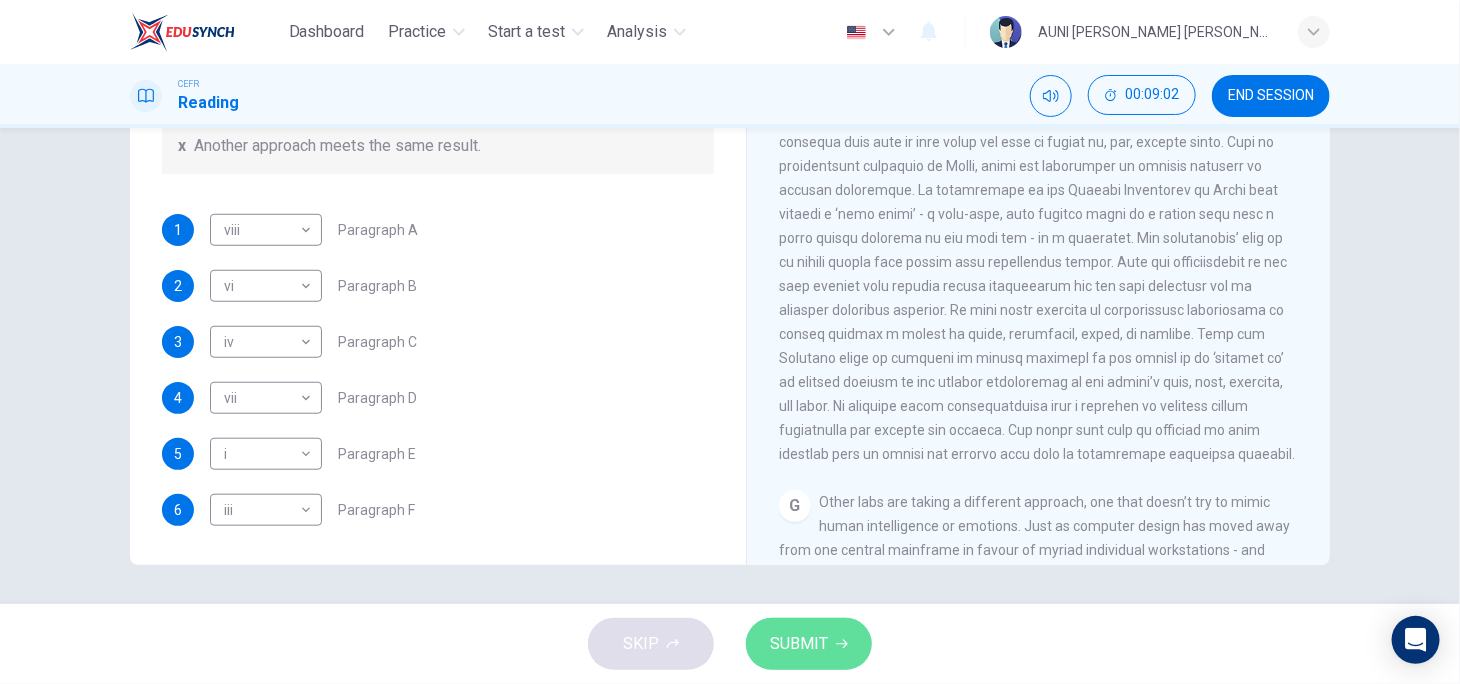 click on "SUBMIT" at bounding box center (799, 644) 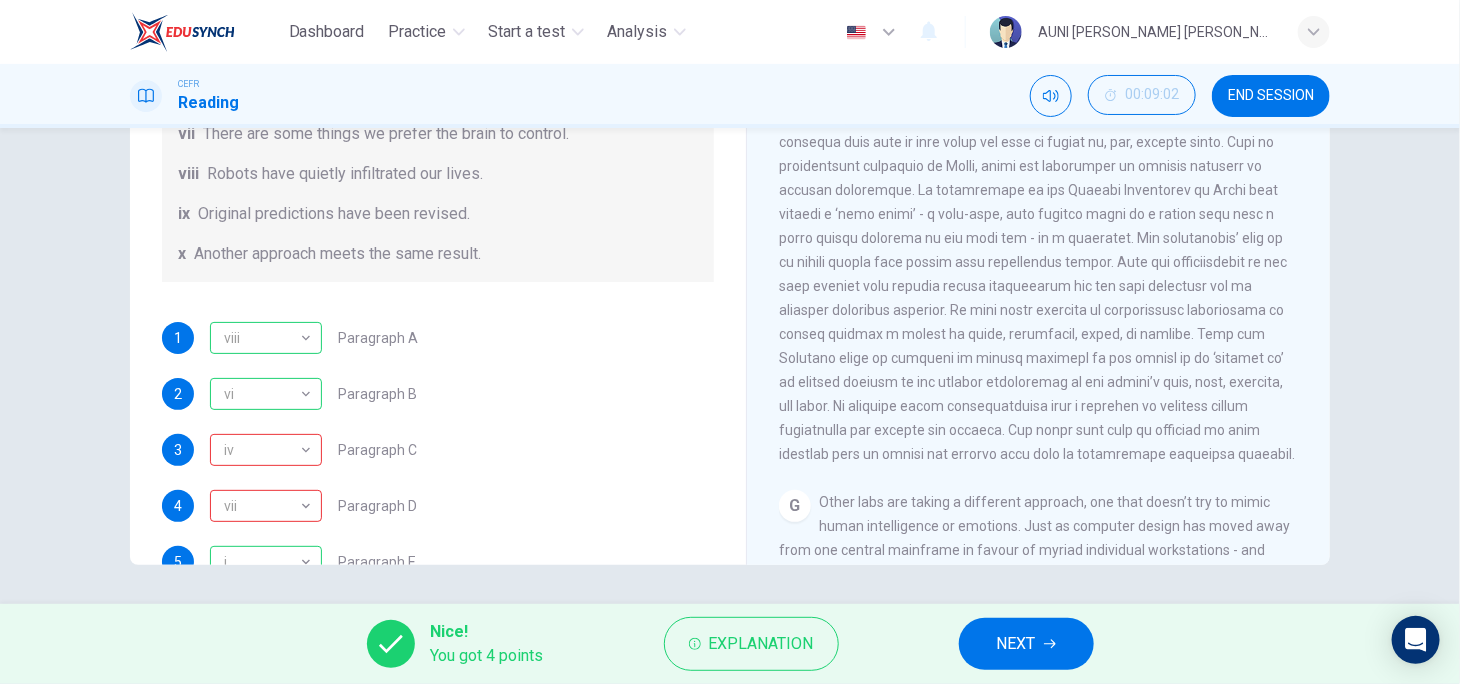 scroll, scrollTop: 278, scrollLeft: 0, axis: vertical 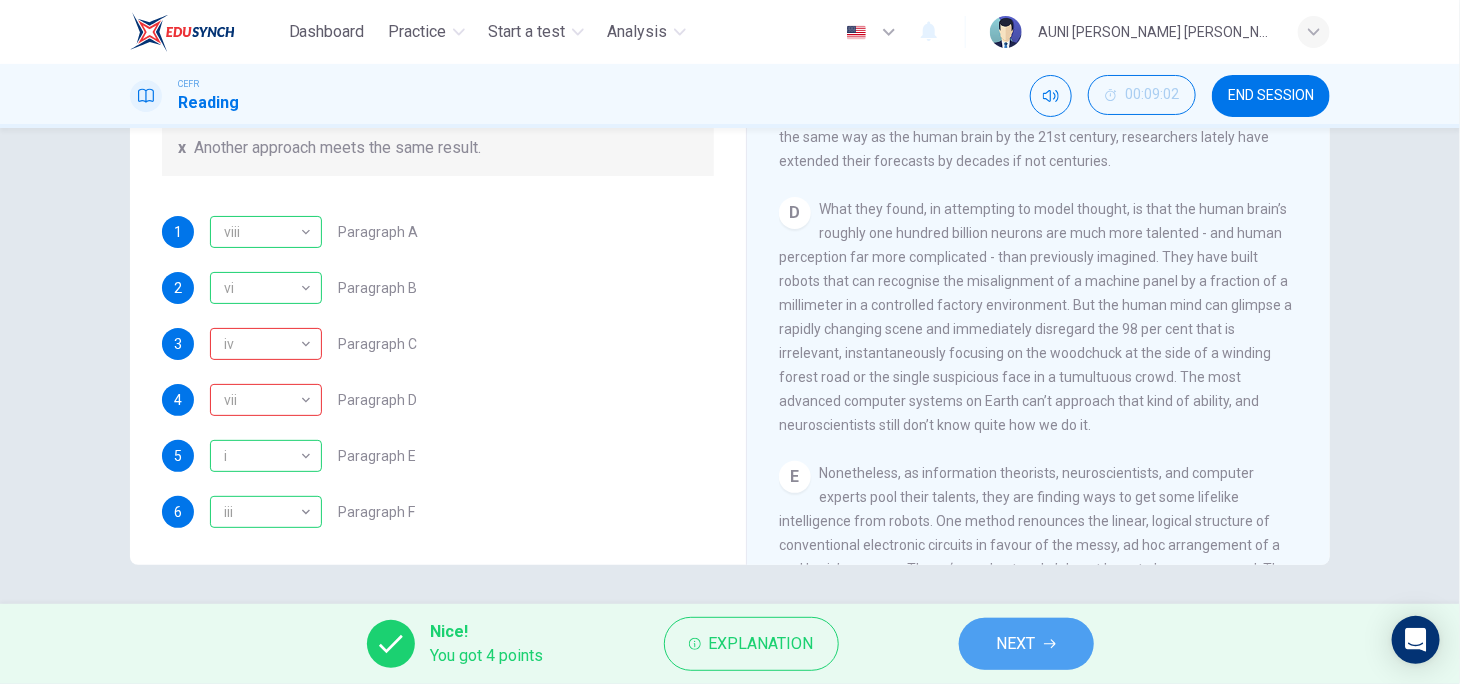 click on "NEXT" at bounding box center (1026, 644) 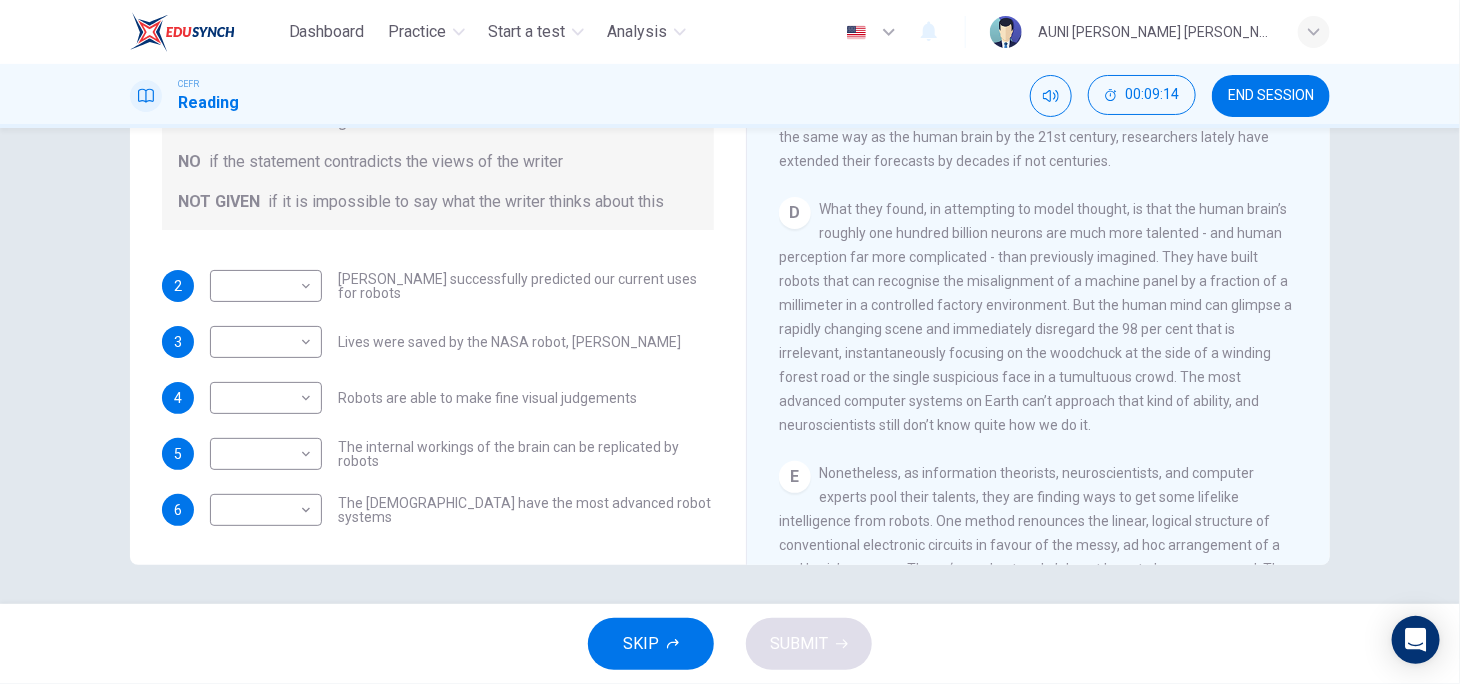 scroll, scrollTop: 0, scrollLeft: 0, axis: both 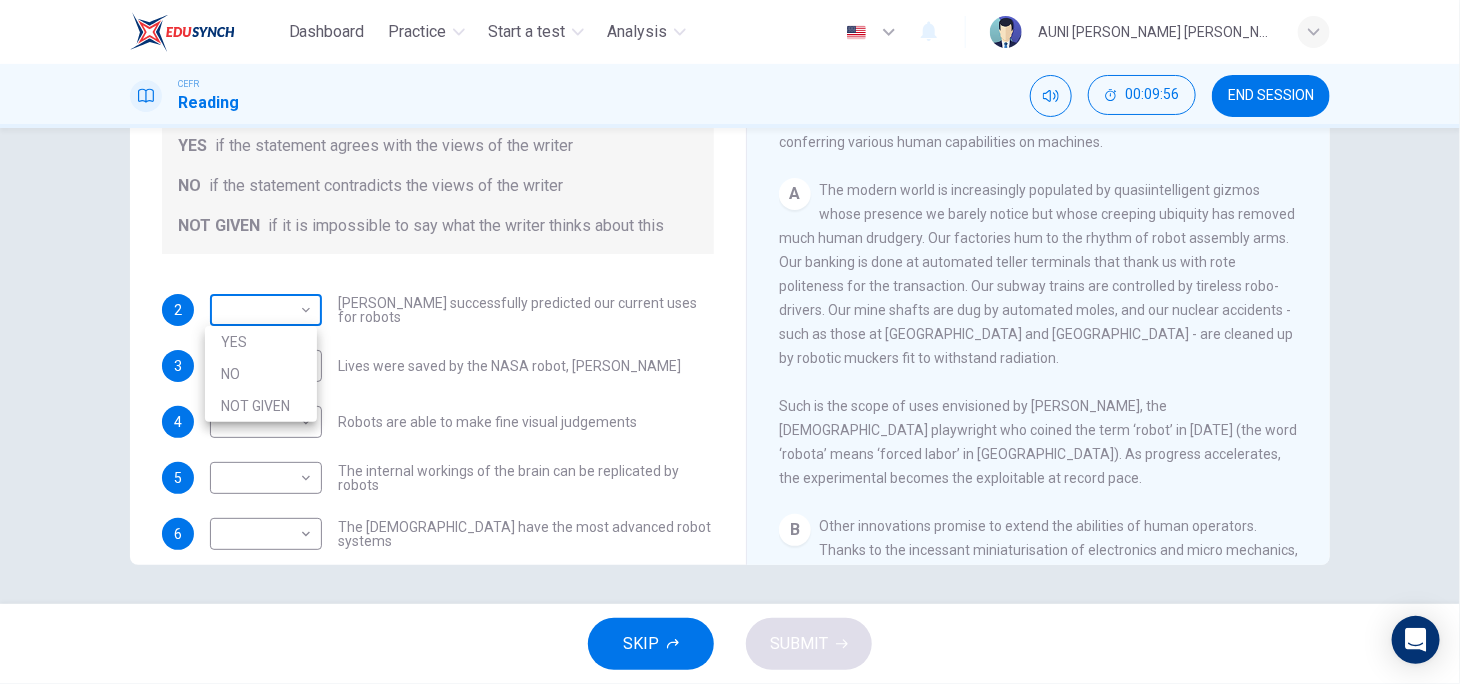 click on "Dashboard Practice Start a test Analysis English en ​ AUNI [PERSON_NAME] [PERSON_NAME] CEFR Reading 00:09:56 END SESSION Questions 2 - 6 Do the following statements agree with the information given in the Reading Passage?  In the boxes below, write YES if the statement agrees with the views of the writer NO if the statement contradicts the views of the writer NOT GIVEN if it is impossible to say what the writer thinks about this 2 ​ ​ [PERSON_NAME] successfully predicted our current uses for robots 3 ​ ​ Lives were saved by the NASA robot, [PERSON_NAME] 4 ​ ​ Robots are able to make fine visual judgements 5 ​ ​ The internal workings of the brain can be replicated by robots 6 ​ ​ The [DEMOGRAPHIC_DATA] have the most advanced robot systems Robots CLICK TO ZOOM Click to Zoom 1 A B C D E F G SKIP SUBMIT EduSynch - Online Language Proficiency Testing
Dashboard Practice Start a test Analysis Notifications © Copyright  2025 YES NO NOT GIVEN" at bounding box center [730, 342] 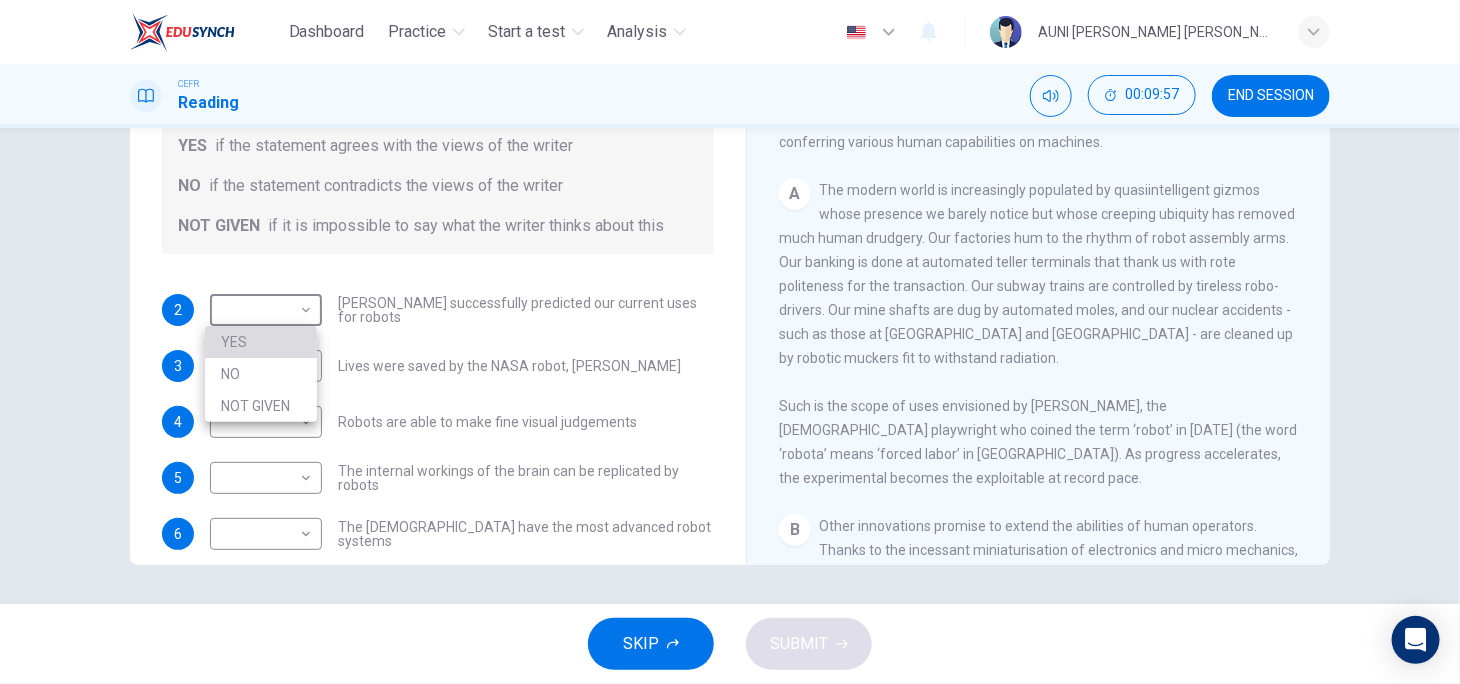 click on "YES" at bounding box center [261, 342] 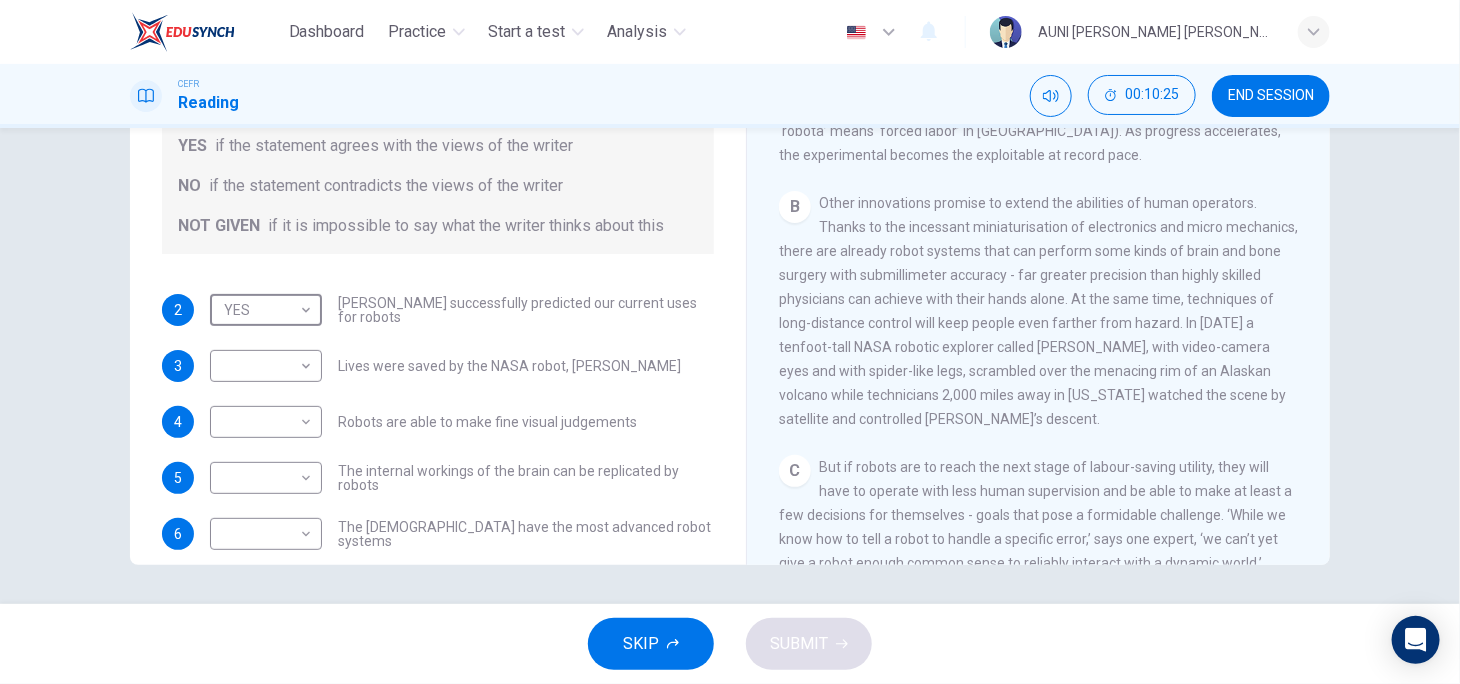 scroll, scrollTop: 644, scrollLeft: 0, axis: vertical 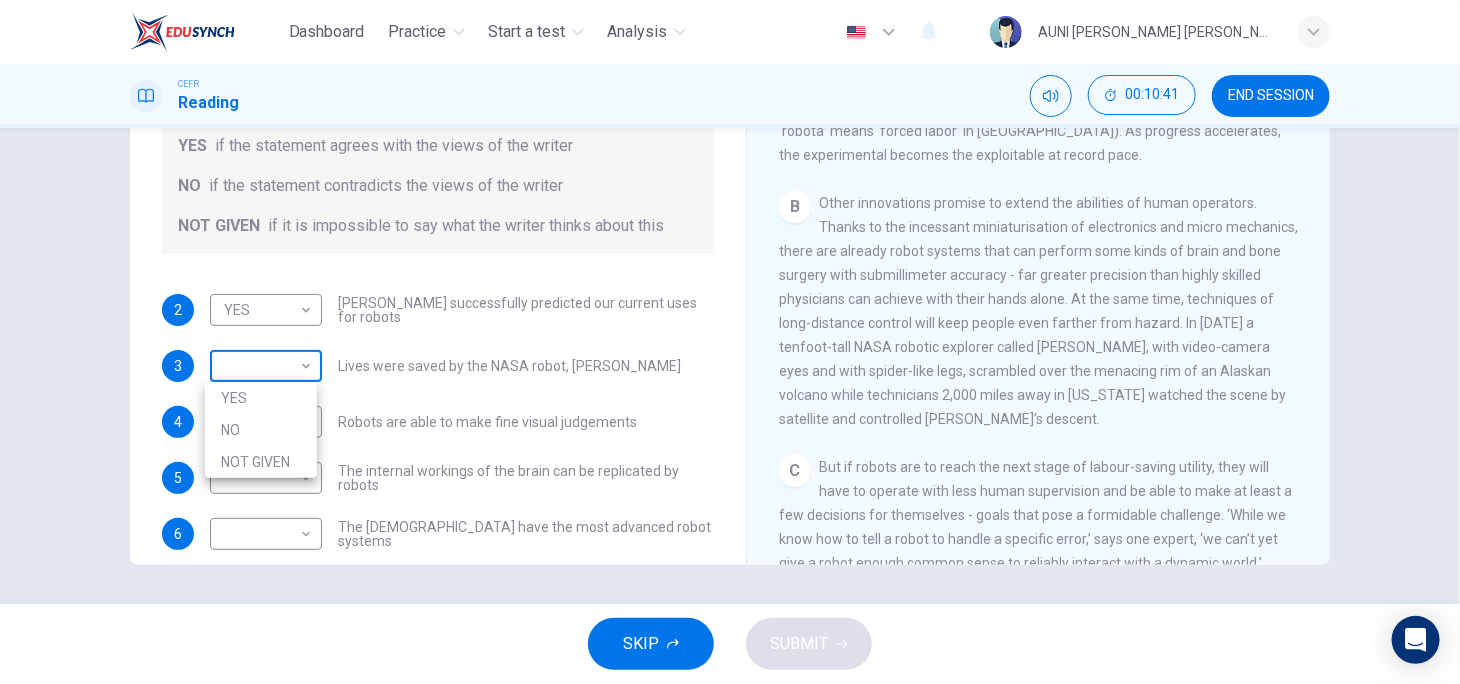 click on "Dashboard Practice Start a test Analysis English en ​ AUNI [PERSON_NAME] [PERSON_NAME] CEFR Reading 00:10:41 END SESSION Questions 2 - 6 Do the following statements agree with the information given in the Reading Passage?  In the boxes below, write YES if the statement agrees with the views of the writer NO if the statement contradicts the views of the writer NOT GIVEN if it is impossible to say what the writer thinks about this 2 YES YES ​ [PERSON_NAME] successfully predicted our current uses for robots 3 ​ ​ Lives were saved by the NASA robot, [PERSON_NAME] 4 ​ ​ Robots are able to make fine visual judgements 5 ​ ​ The internal workings of the brain can be replicated by robots 6 ​ ​ The [DEMOGRAPHIC_DATA] have the most advanced robot systems Robots CLICK TO ZOOM Click to Zoom 1 A B C D E F G SKIP SUBMIT EduSynch - Online Language Proficiency Testing
Dashboard Practice Start a test Analysis Notifications © Copyright  2025 YES NO NOT GIVEN" at bounding box center (730, 342) 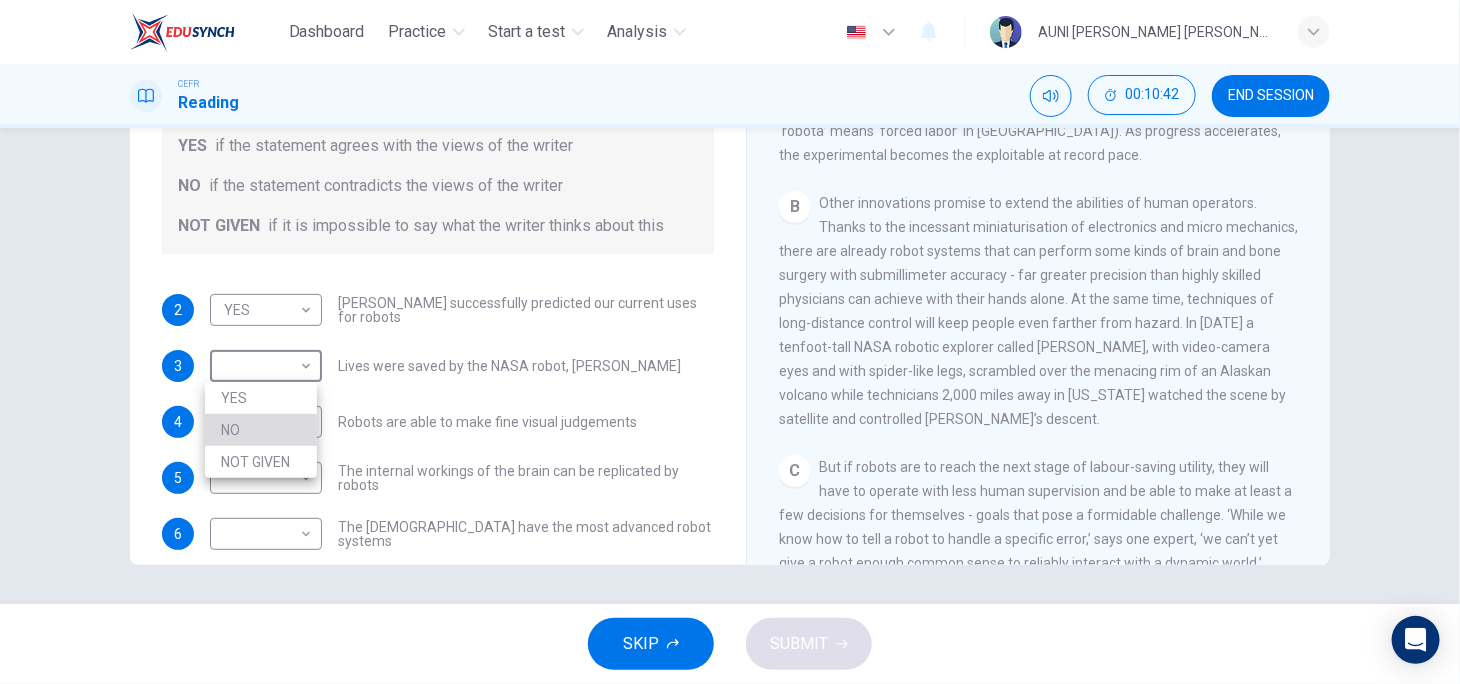 click on "NO" at bounding box center (261, 430) 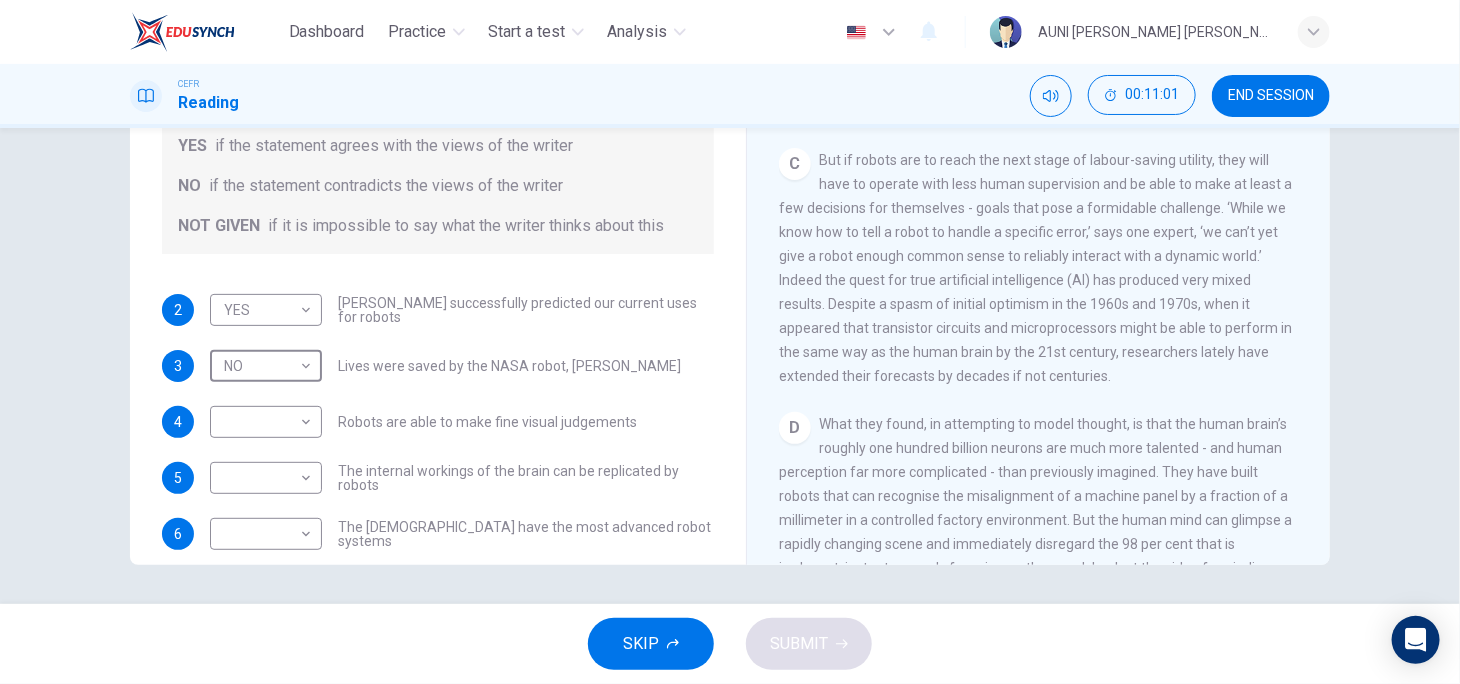 scroll, scrollTop: 952, scrollLeft: 0, axis: vertical 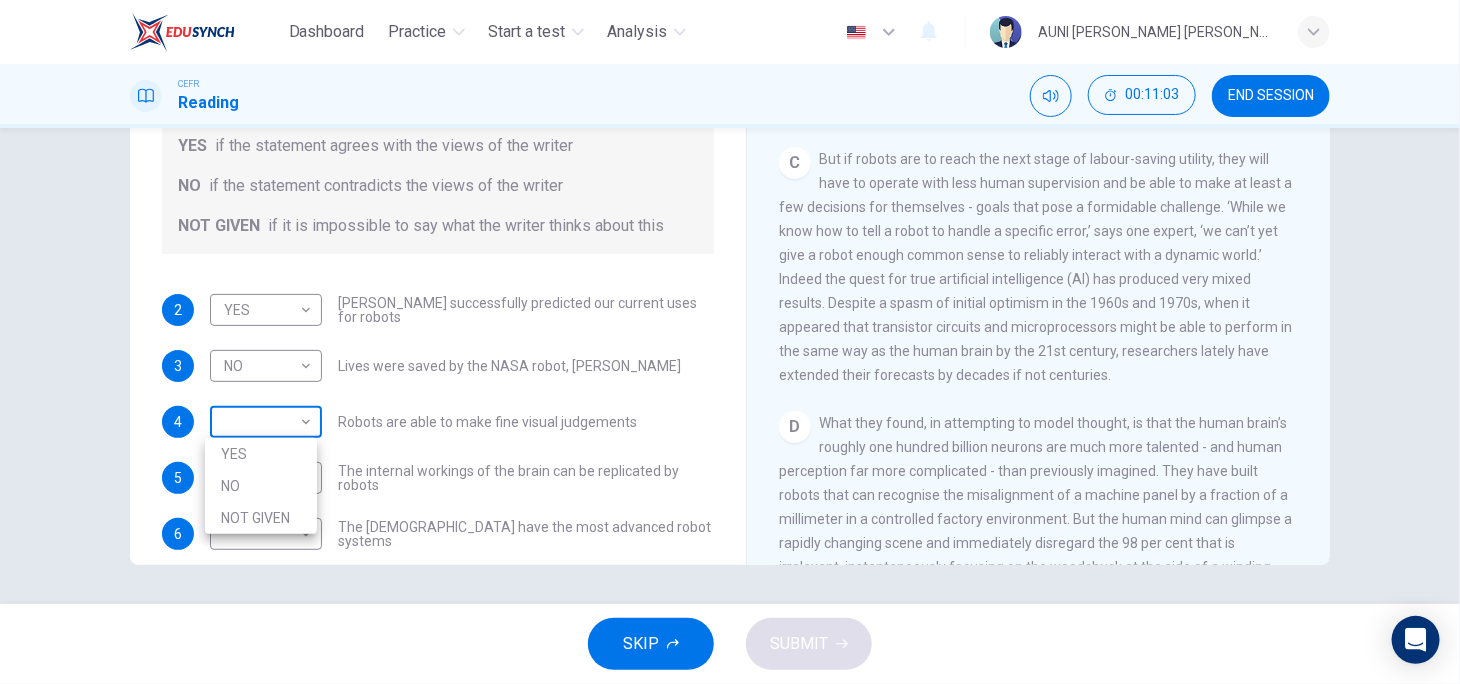 click on "Dashboard Practice Start a test Analysis English en ​ AUNI [PERSON_NAME] [PERSON_NAME] CEFR Reading 00:11:03 END SESSION Questions 2 - 6 Do the following statements agree with the information given in the Reading Passage?  In the boxes below, write YES if the statement agrees with the views of the writer NO if the statement contradicts the views of the writer NOT GIVEN if it is impossible to say what the writer thinks about this 2 YES YES ​ [PERSON_NAME] successfully predicted our current uses for robots 3 NO NO ​ Lives were saved by the NASA robot, [PERSON_NAME] 4 ​ ​ Robots are able to make fine visual judgements 5 ​ ​ The internal workings of the brain can be replicated by robots 6 ​ ​ The [DEMOGRAPHIC_DATA] have the most advanced robot systems Robots CLICK TO ZOOM Click to Zoom 1 A B C D E F G SKIP SUBMIT EduSynch - Online Language Proficiency Testing
Dashboard Practice Start a test Analysis Notifications © Copyright  2025 YES NO NOT GIVEN" at bounding box center [730, 342] 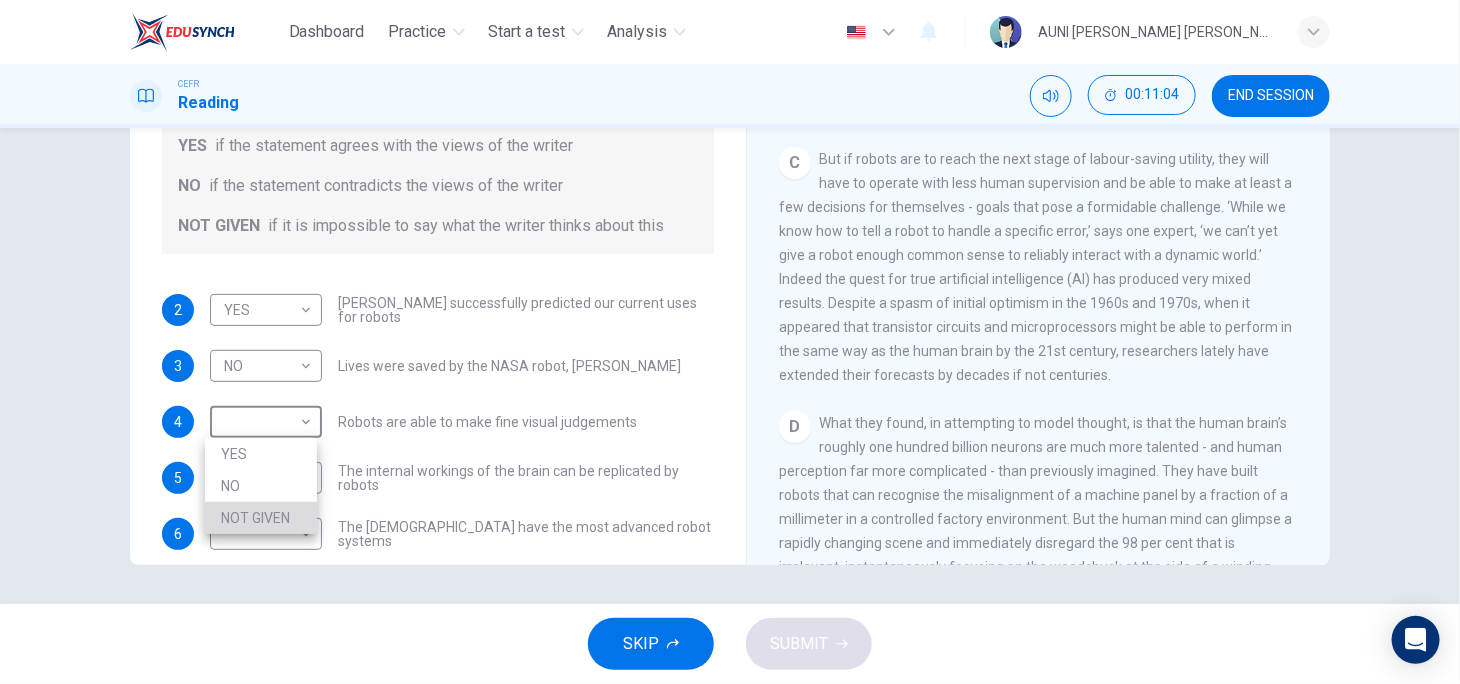 click on "NOT GIVEN" at bounding box center [261, 518] 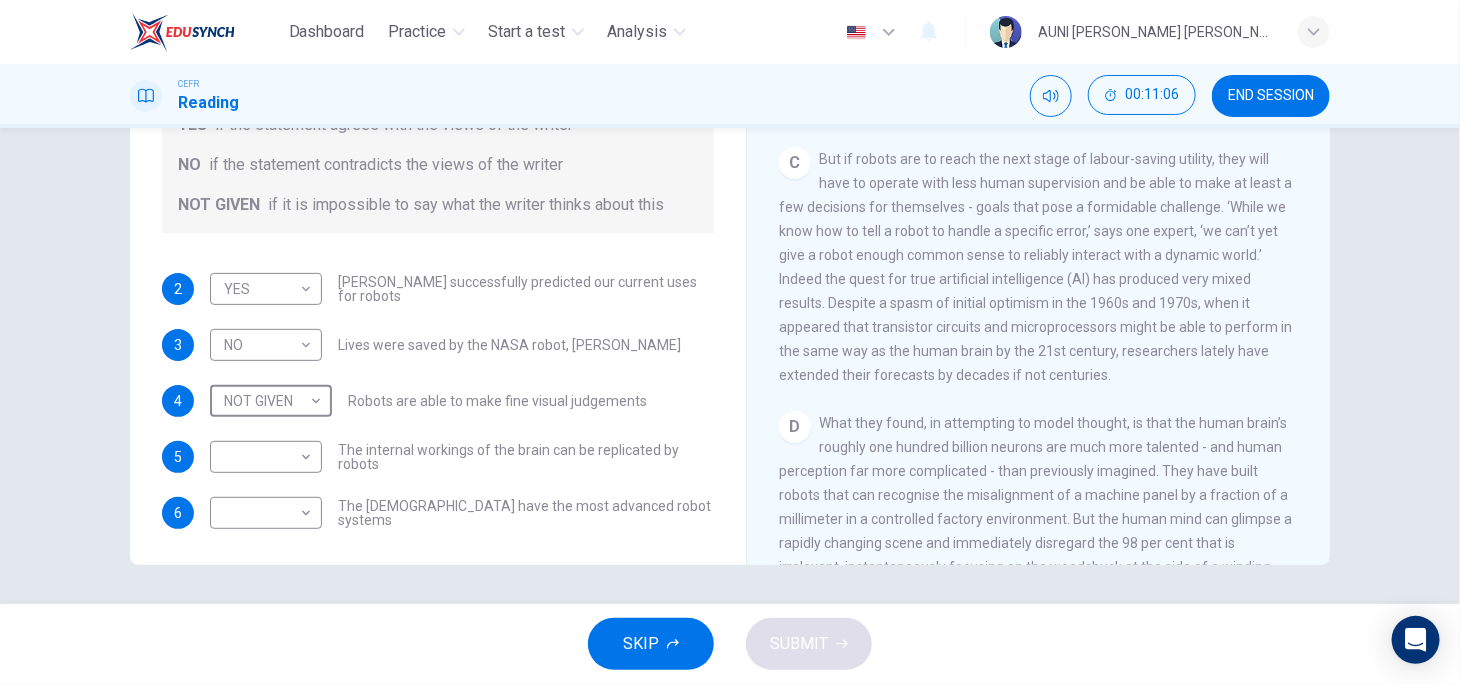 scroll, scrollTop: 24, scrollLeft: 0, axis: vertical 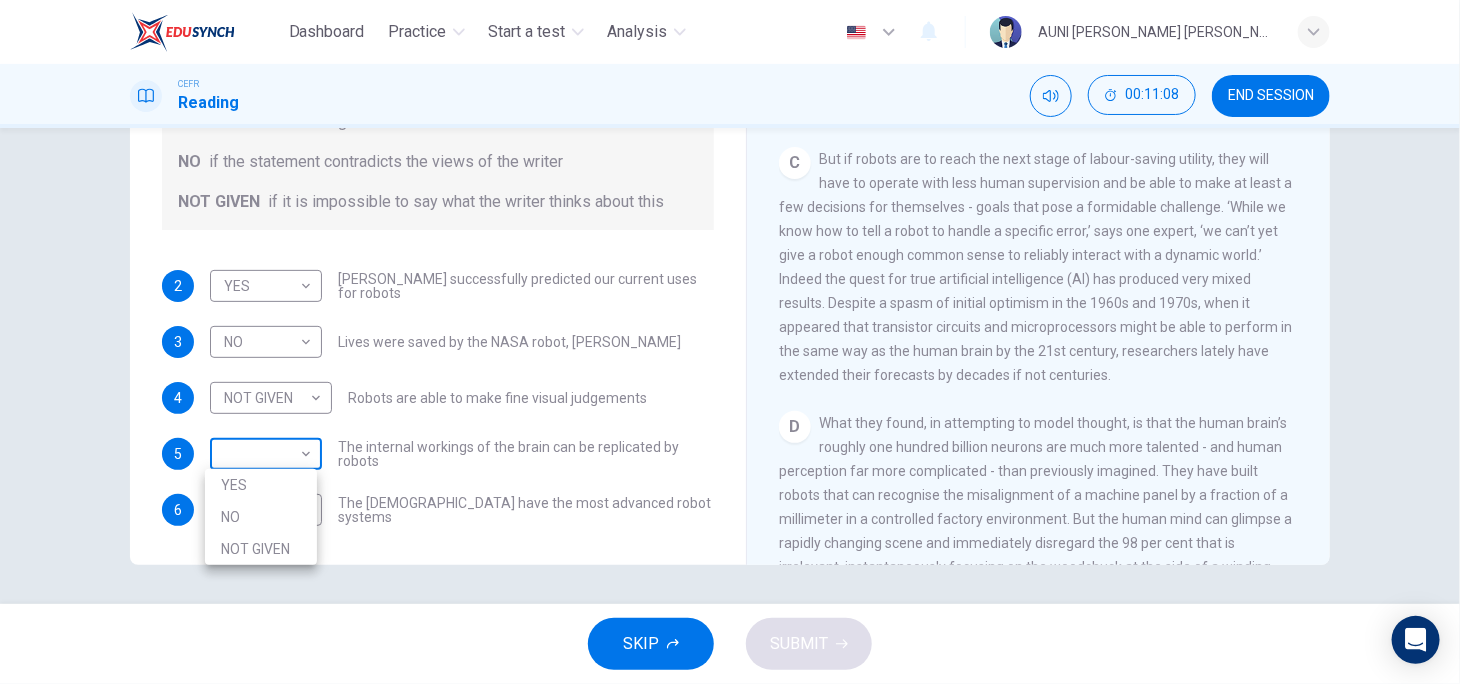 click on "Dashboard Practice Start a test Analysis English en ​ AUNI [PERSON_NAME] [PERSON_NAME] CEFR Reading 00:11:08 END SESSION Questions 2 - 6 Do the following statements agree with the information given in the Reading Passage?  In the boxes below, write YES if the statement agrees with the views of the writer NO if the statement contradicts the views of the writer NOT GIVEN if it is impossible to say what the writer thinks about this 2 YES YES ​ [PERSON_NAME] successfully predicted our current uses for robots 3 NO NO ​ Lives were saved by the NASA robot, [PERSON_NAME] 4 NOT GIVEN NOT GIVEN ​ Robots are able to make fine visual judgements 5 ​ ​ The internal workings of the brain can be replicated by robots 6 ​ ​ The [DEMOGRAPHIC_DATA] have the most advanced robot systems Robots CLICK TO ZOOM Click to Zoom 1 A B C D E F G SKIP SUBMIT EduSynch - Online Language Proficiency Testing
Dashboard Practice Start a test Analysis Notifications © Copyright  2025 YES NO NOT GIVEN" at bounding box center [730, 342] 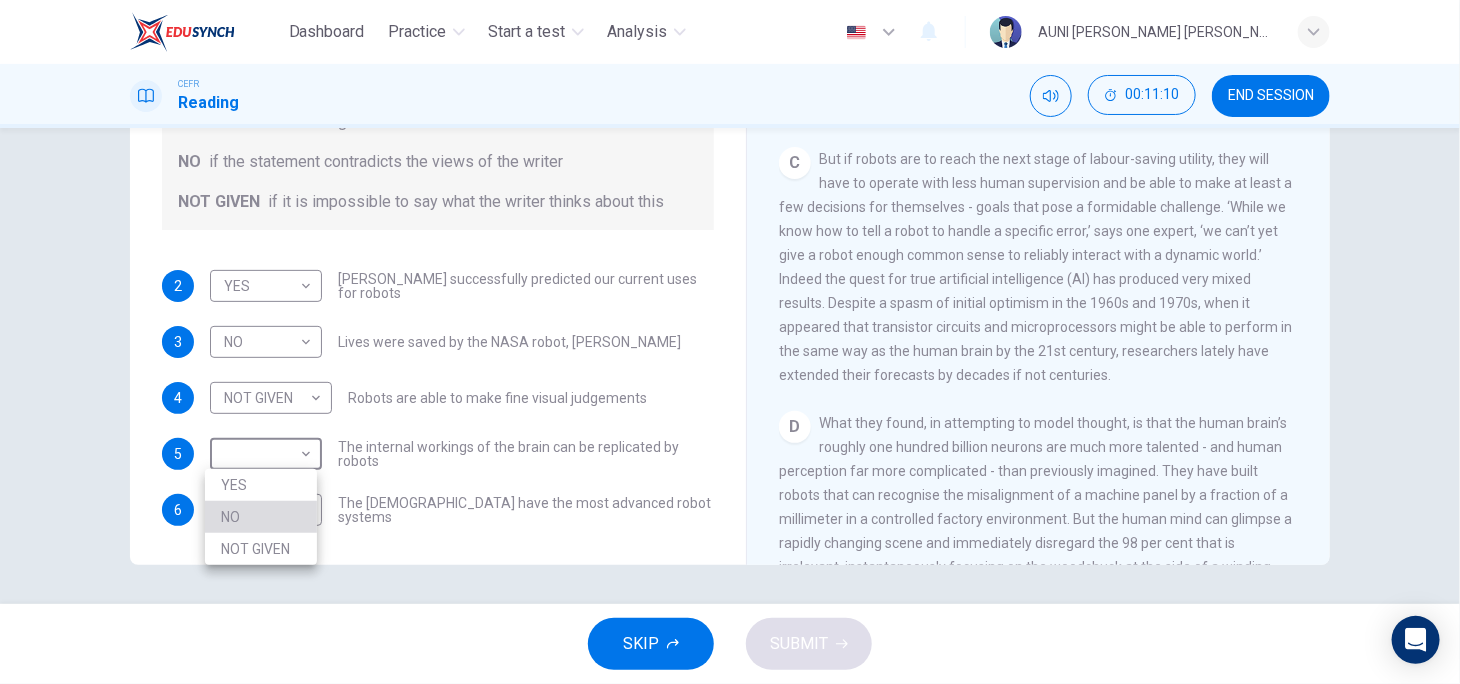 click on "NO" at bounding box center [261, 517] 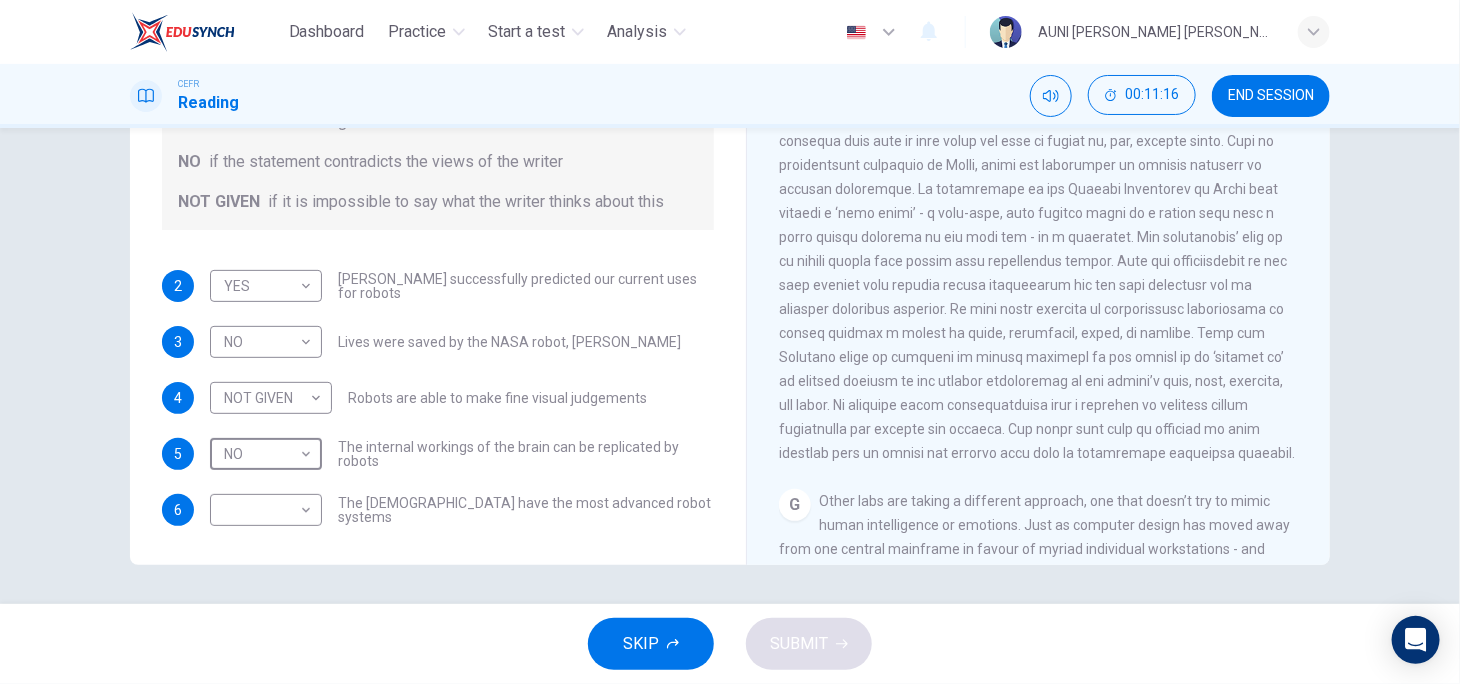 scroll, scrollTop: 1788, scrollLeft: 0, axis: vertical 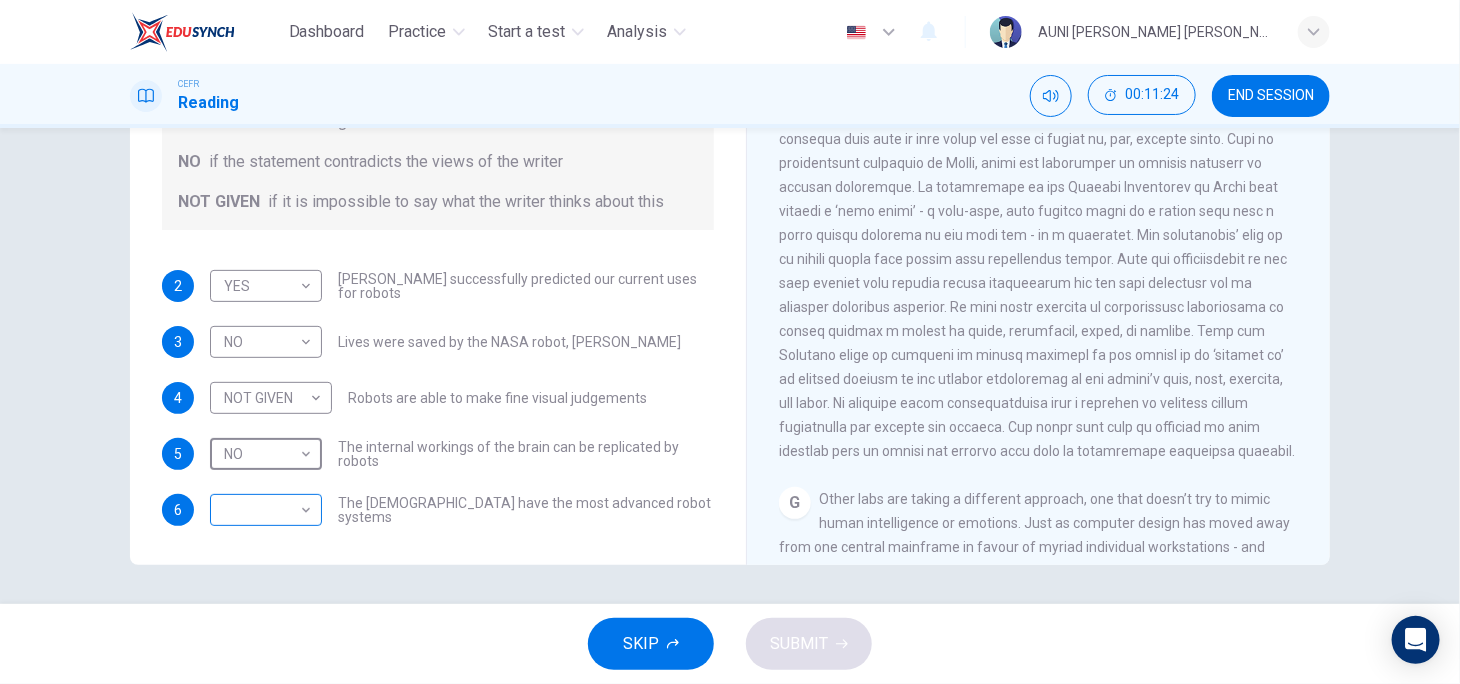 click on "Dashboard Practice Start a test Analysis English en ​ AUNI [PERSON_NAME] [PERSON_NAME] CEFR Reading 00:11:24 END SESSION Questions 2 - 6 Do the following statements agree with the information given in the Reading Passage?  In the boxes below, write YES if the statement agrees with the views of the writer NO if the statement contradicts the views of the writer NOT GIVEN if it is impossible to say what the writer thinks about this 2 YES YES ​ [PERSON_NAME] successfully predicted our current uses for robots 3 NO NO ​ Lives were saved by the NASA robot, [PERSON_NAME] 4 NOT GIVEN NOT GIVEN ​ Robots are able to make fine visual judgements 5 NO NO ​ The internal workings of the brain can be replicated by robots 6 ​ ​ The [DEMOGRAPHIC_DATA] have the most advanced robot systems Robots CLICK TO ZOOM Click to Zoom 1 A B C D E F G SKIP SUBMIT EduSynch - Online Language Proficiency Testing
Dashboard Practice Start a test Analysis Notifications © Copyright  2025" at bounding box center (730, 342) 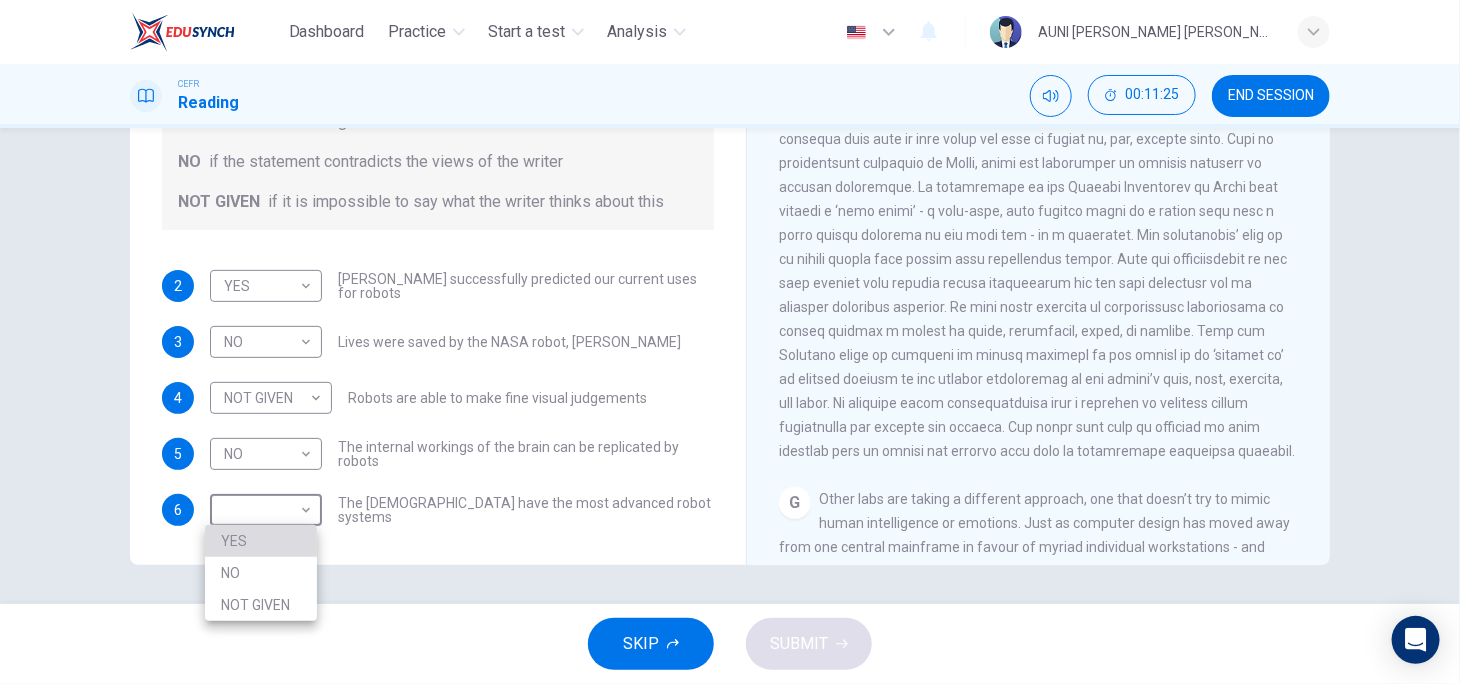 click on "YES" at bounding box center [261, 541] 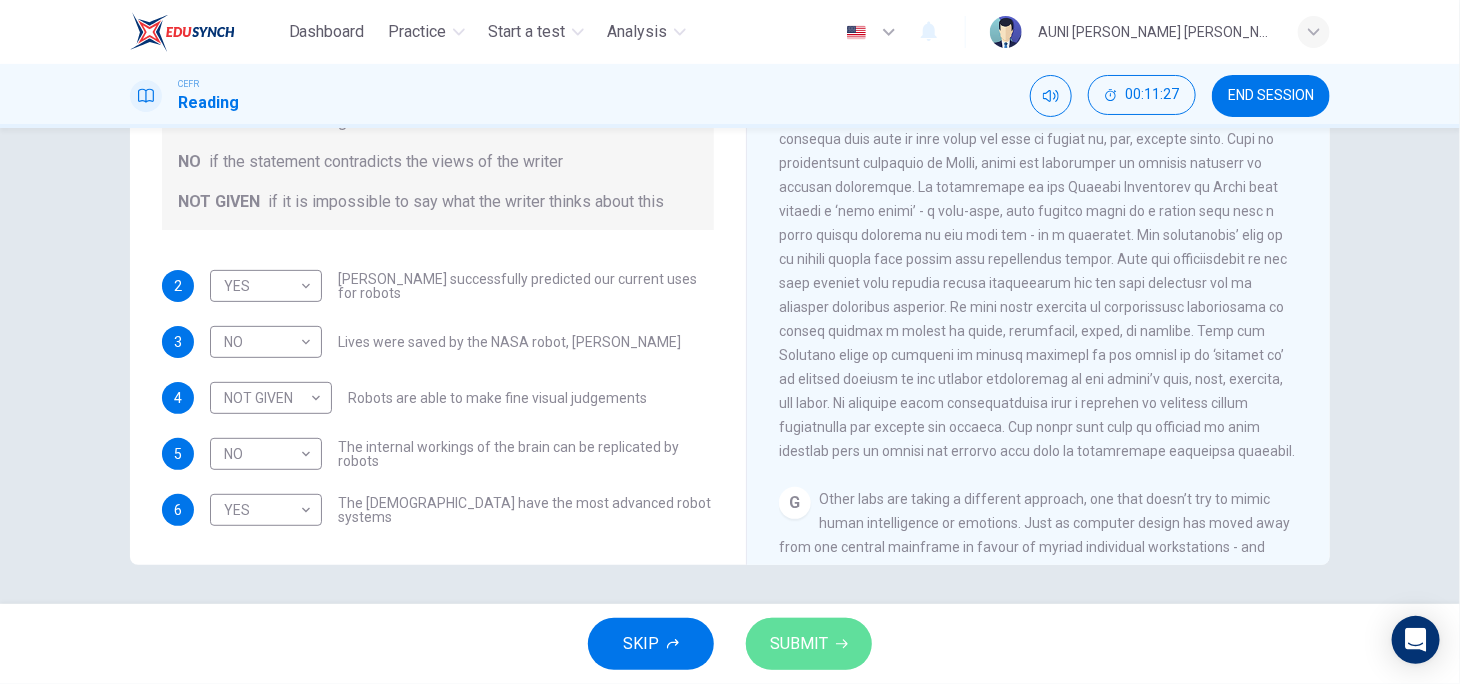 click on "SUBMIT" at bounding box center [799, 644] 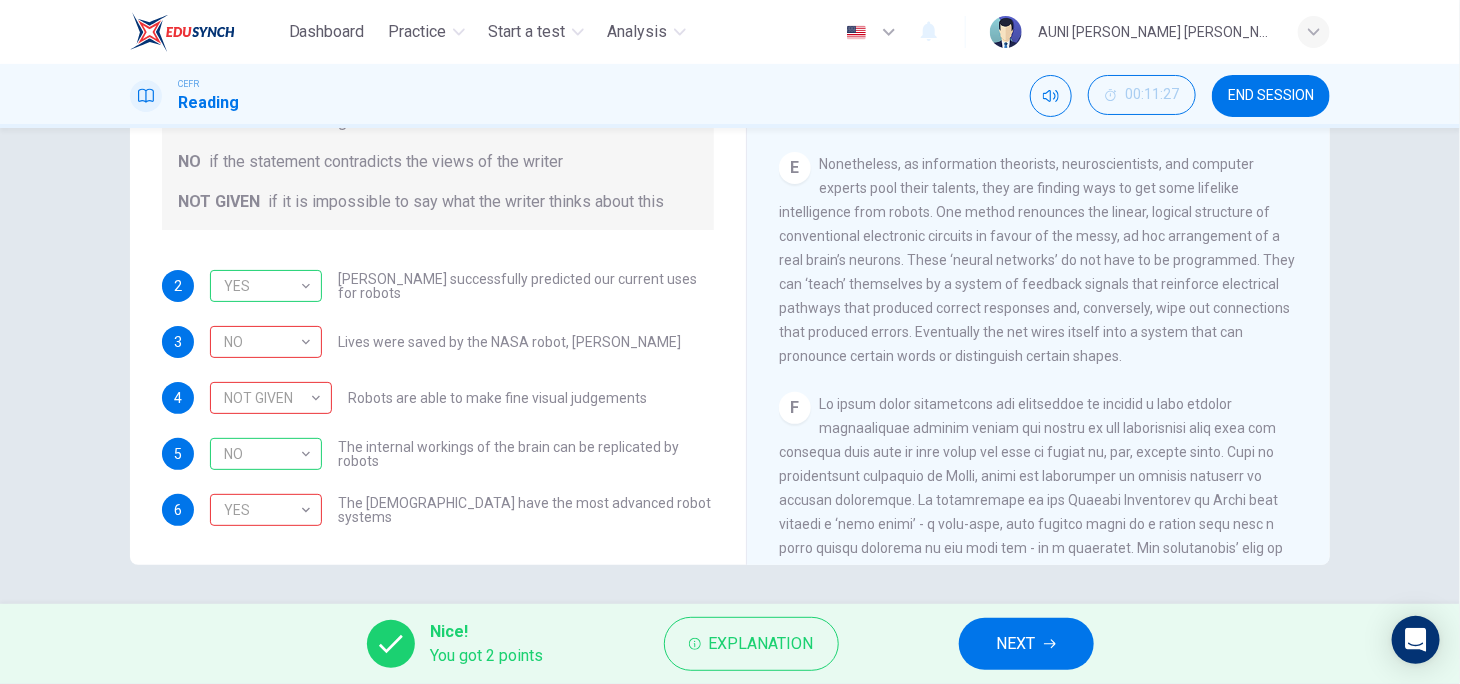 scroll, scrollTop: 1472, scrollLeft: 0, axis: vertical 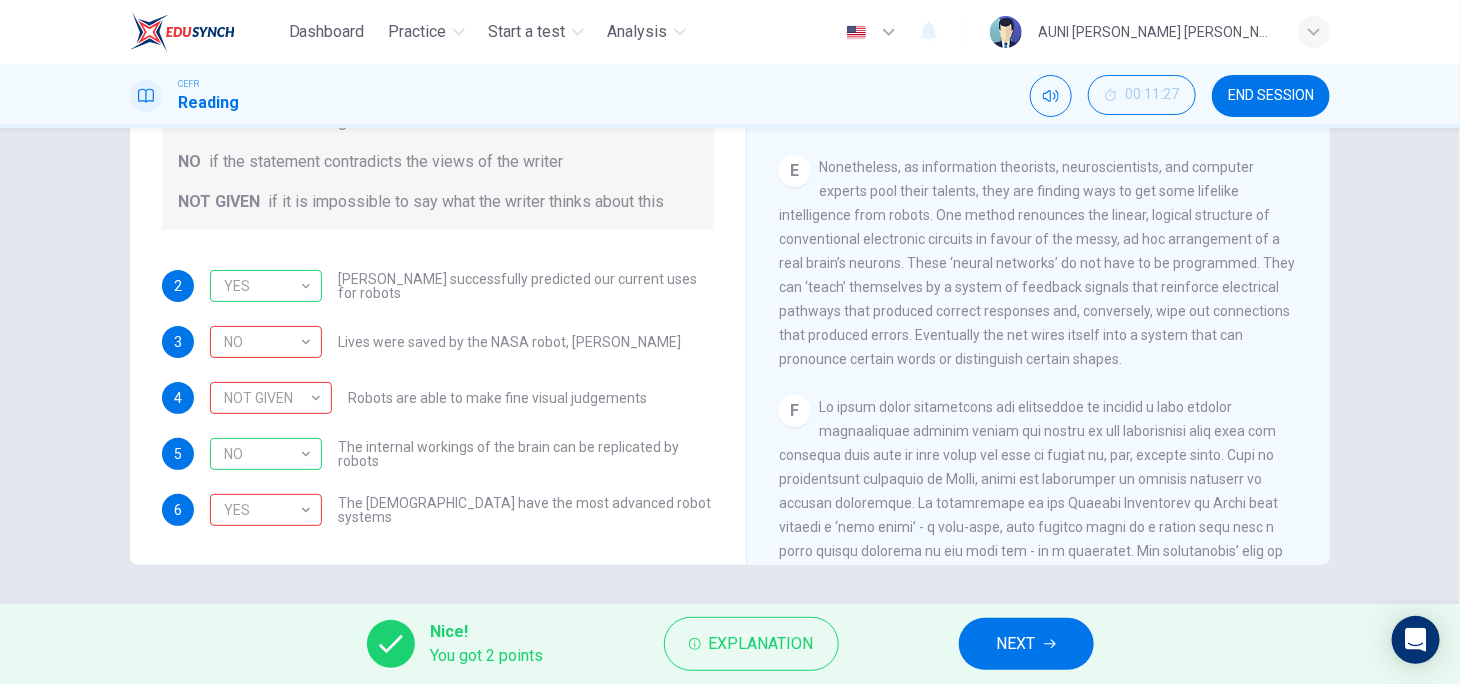 click on "2 YES YES ​ [PERSON_NAME] successfully predicted our current uses for robots 3 NO NO ​ Lives were saved by the NASA robot, [PERSON_NAME] 4 NOT GIVEN NOT GIVEN ​ Robots are able to make fine visual judgements 5 NO NO ​ The internal workings of the brain can be replicated by robots 6 YES YES ​ The [DEMOGRAPHIC_DATA] have the most advanced robot systems" at bounding box center [438, 398] 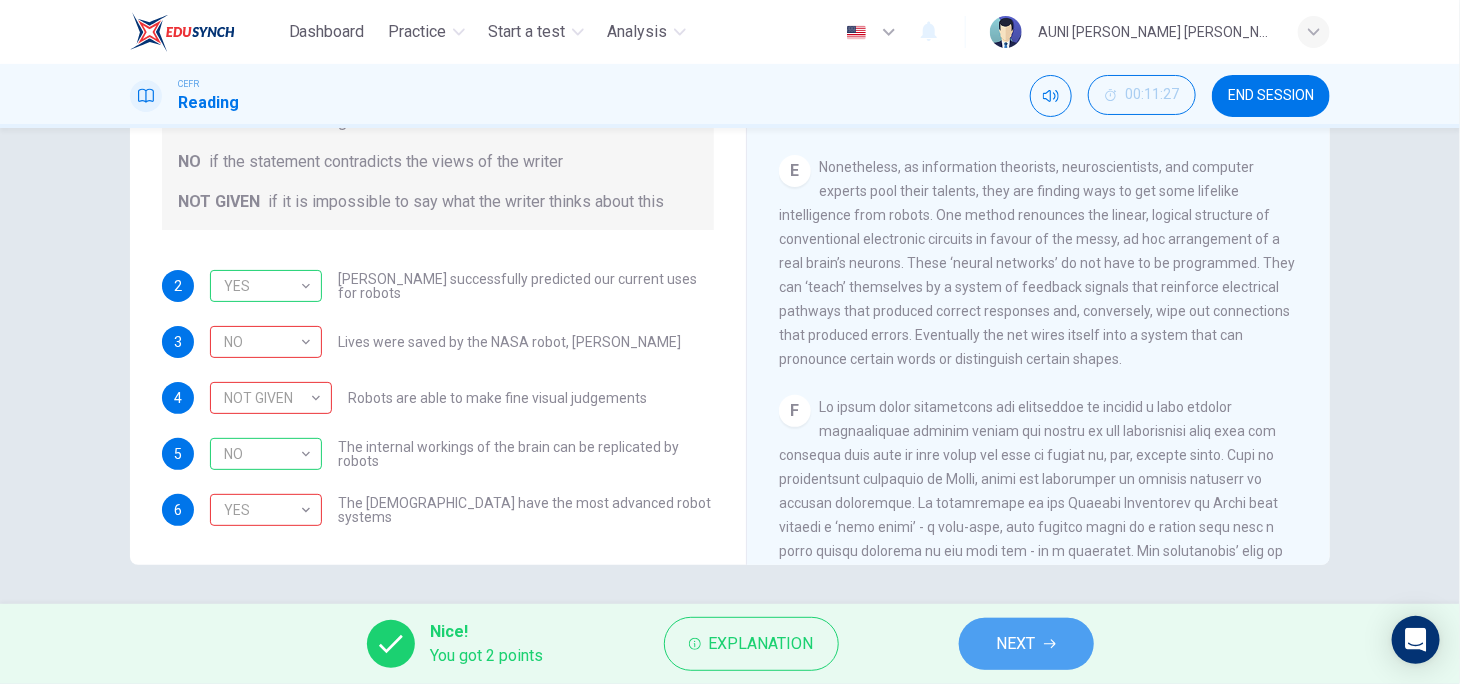 click on "NEXT" at bounding box center [1016, 644] 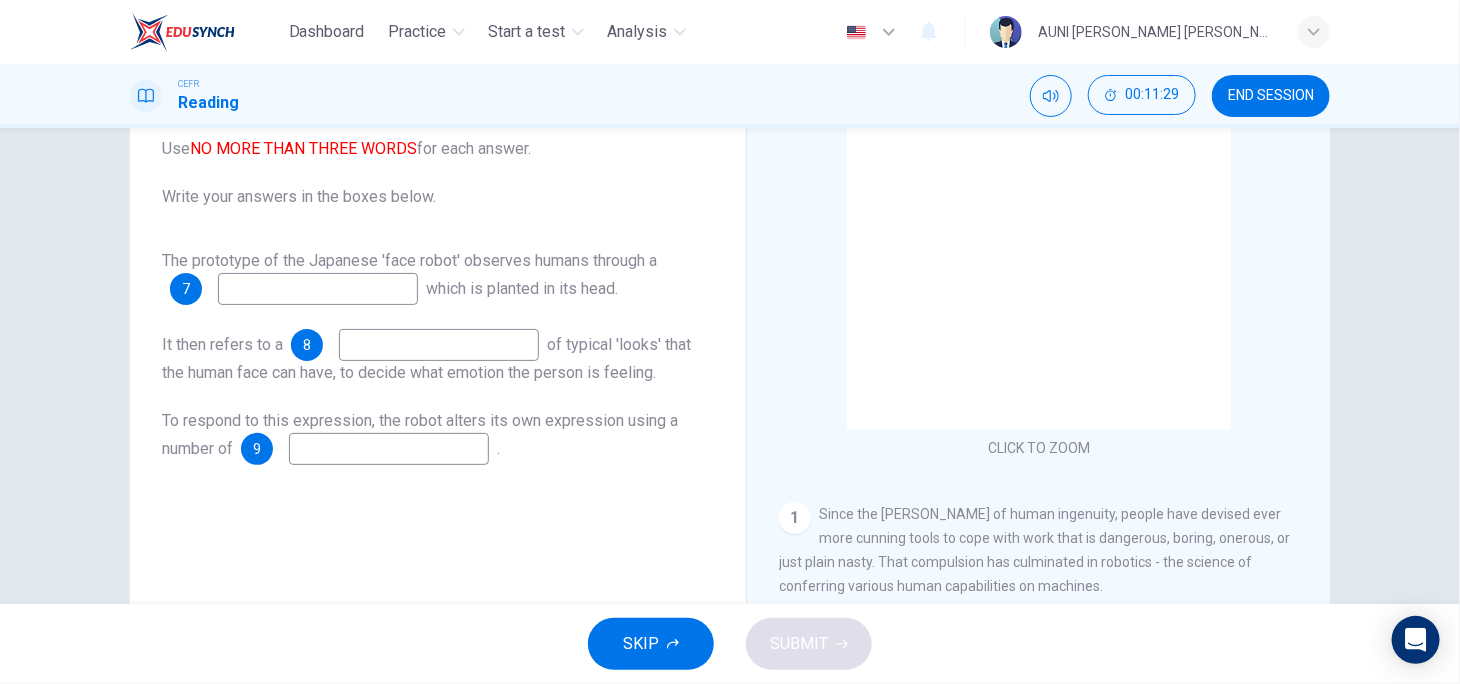 scroll, scrollTop: 180, scrollLeft: 0, axis: vertical 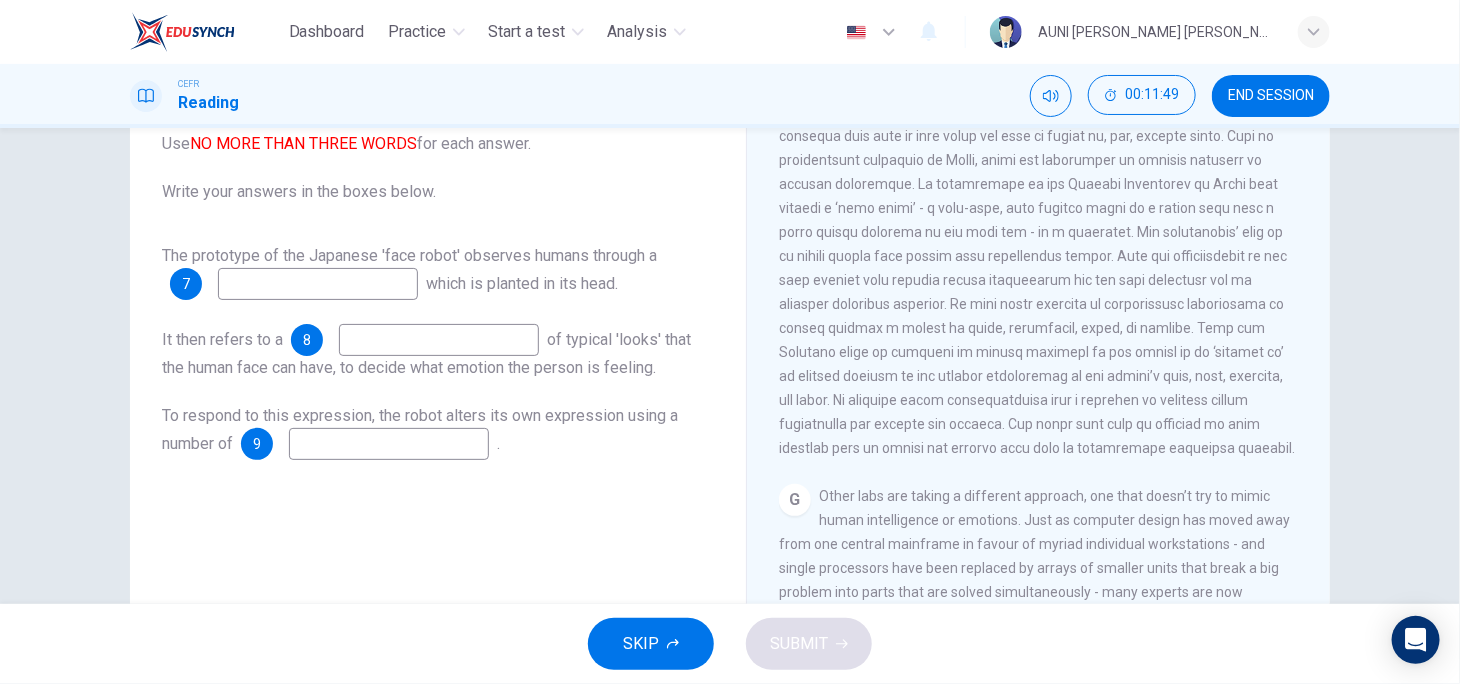 click at bounding box center (318, 284) 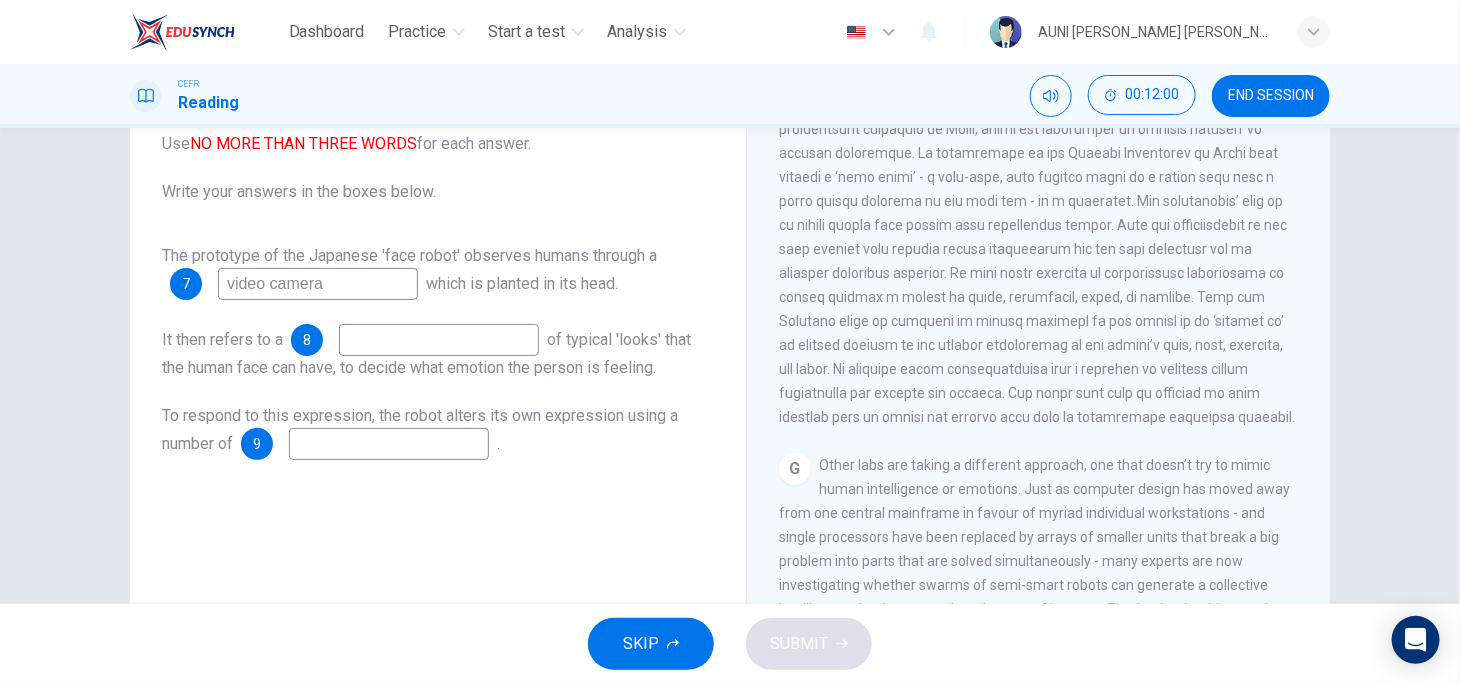 scroll, scrollTop: 1945, scrollLeft: 0, axis: vertical 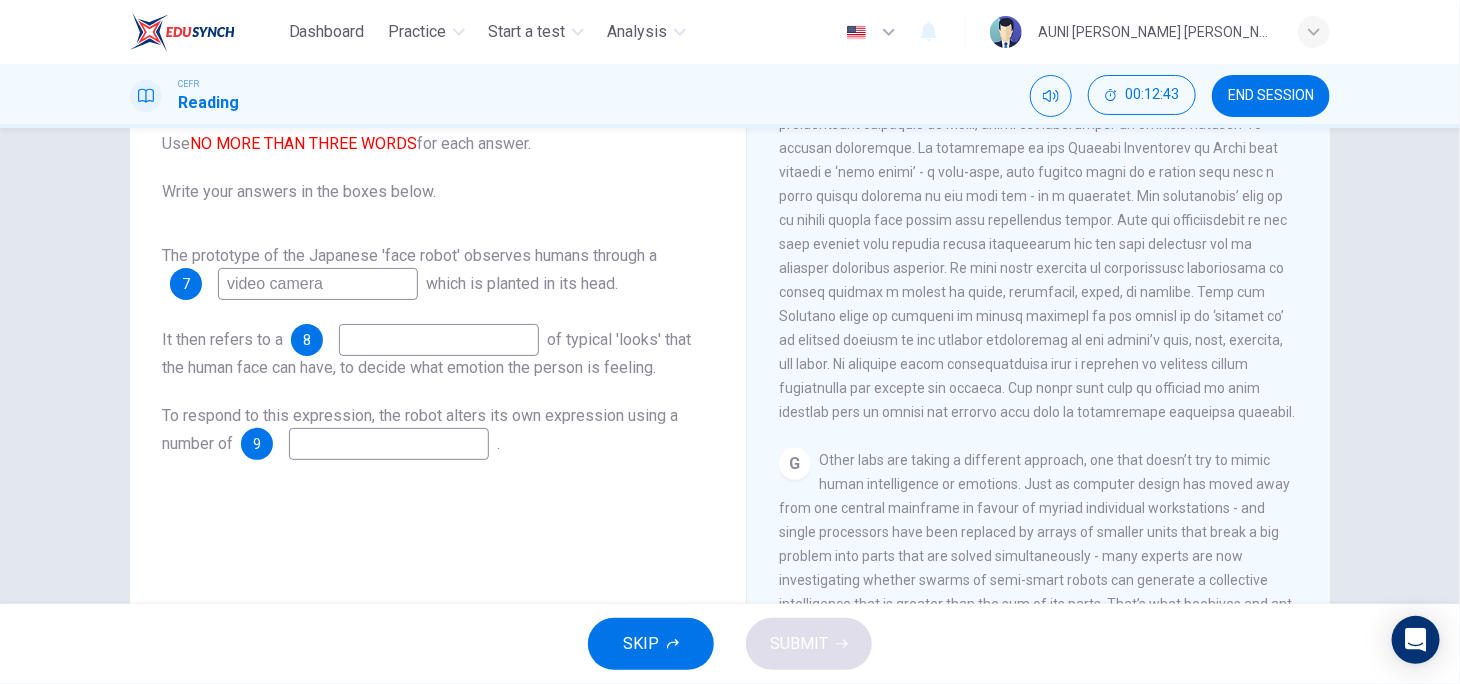type on "video camera" 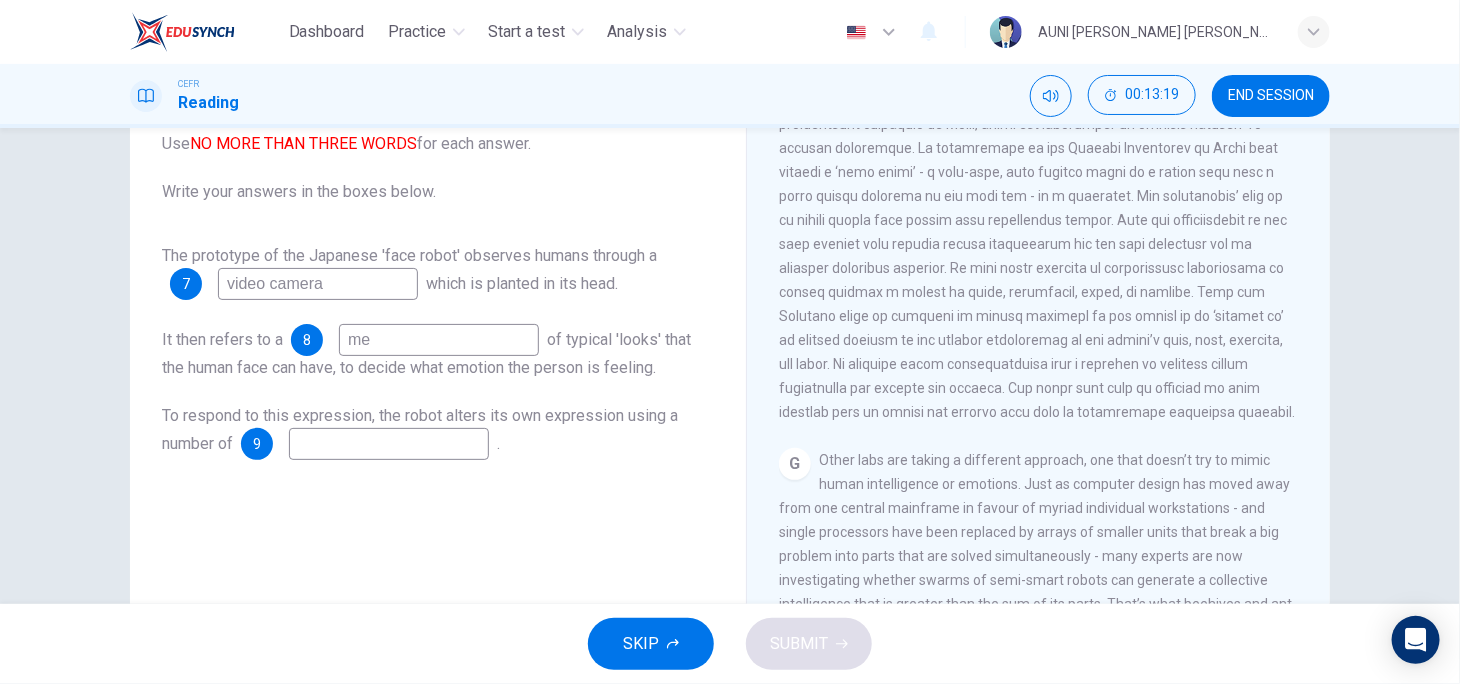 type on "m" 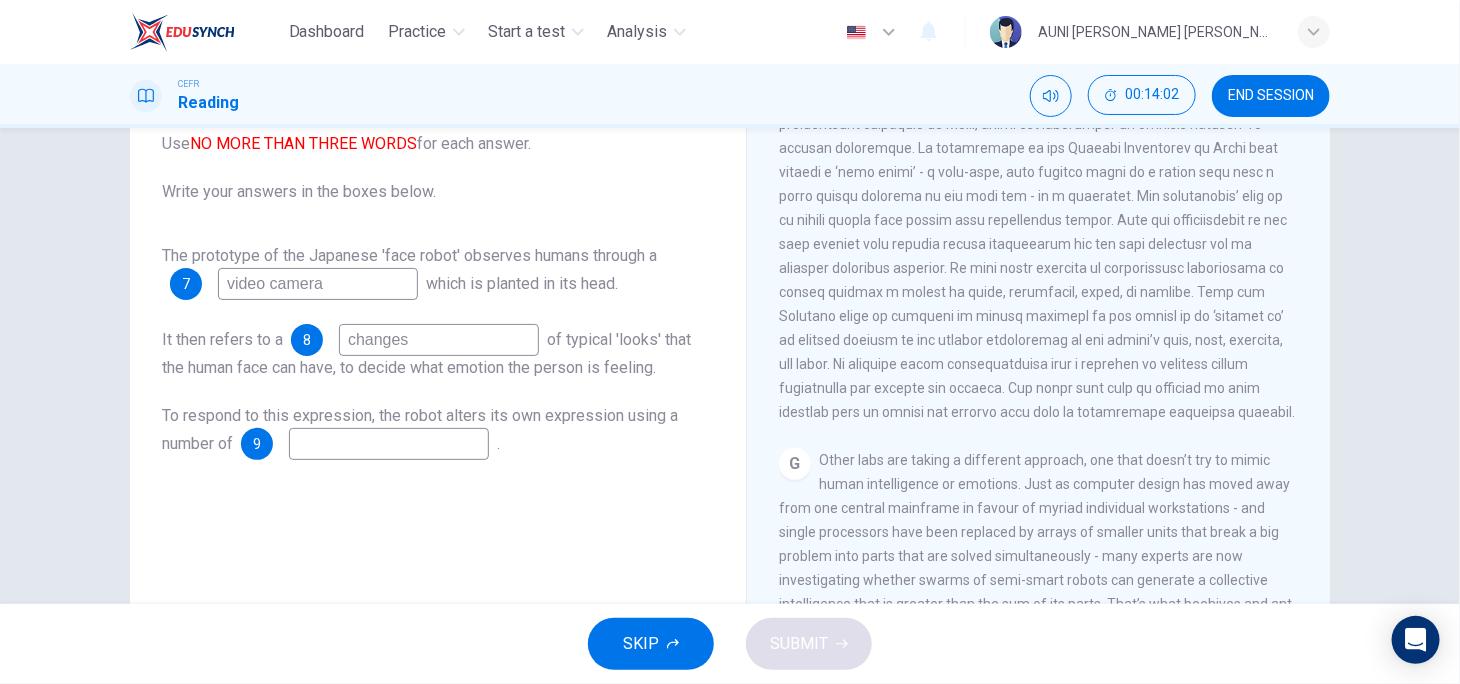 type on "changes" 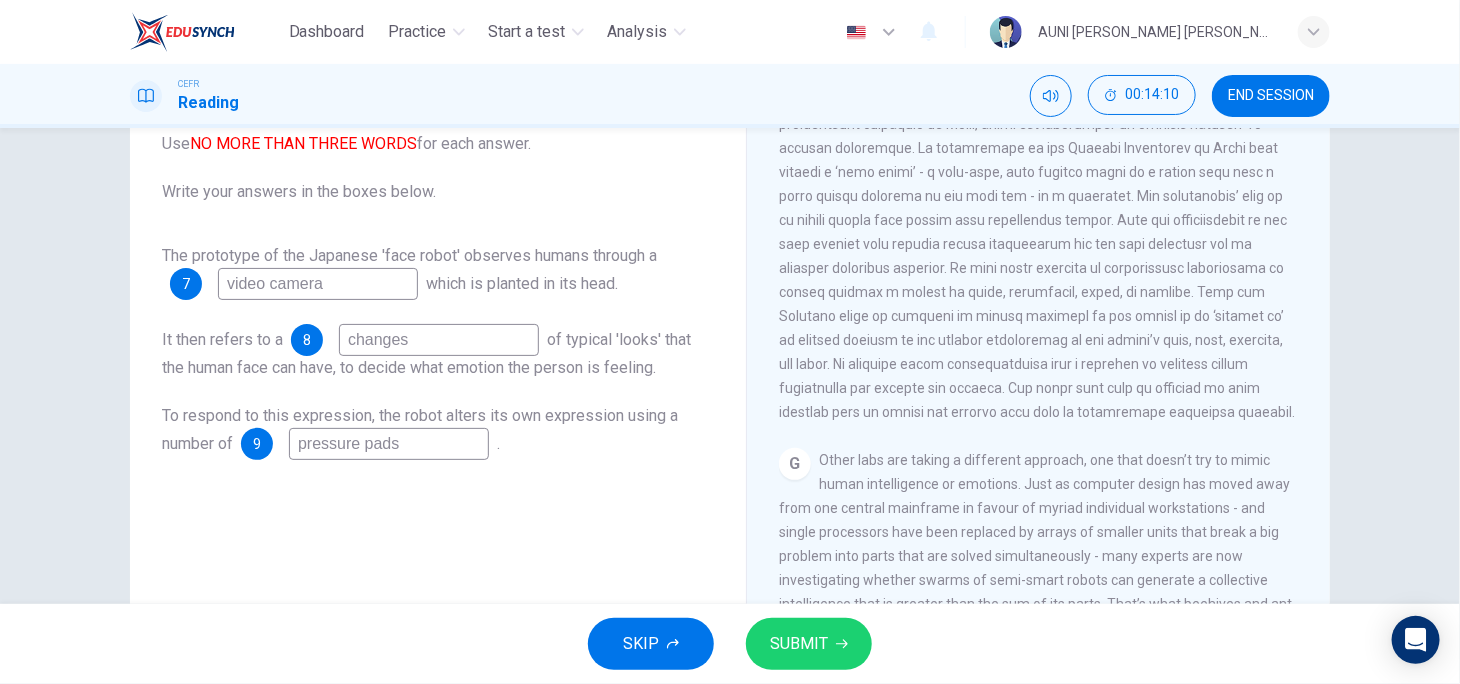 type on "pressure pads" 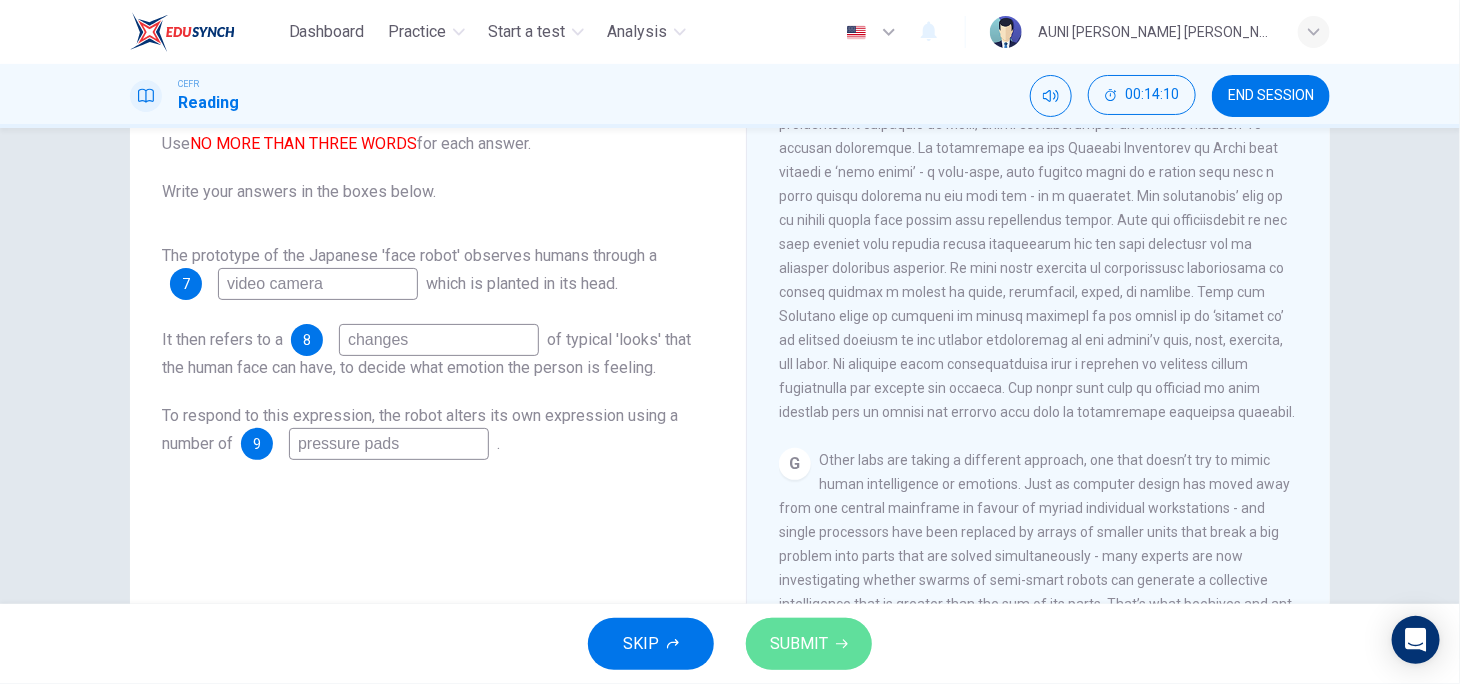 click on "SUBMIT" at bounding box center (799, 644) 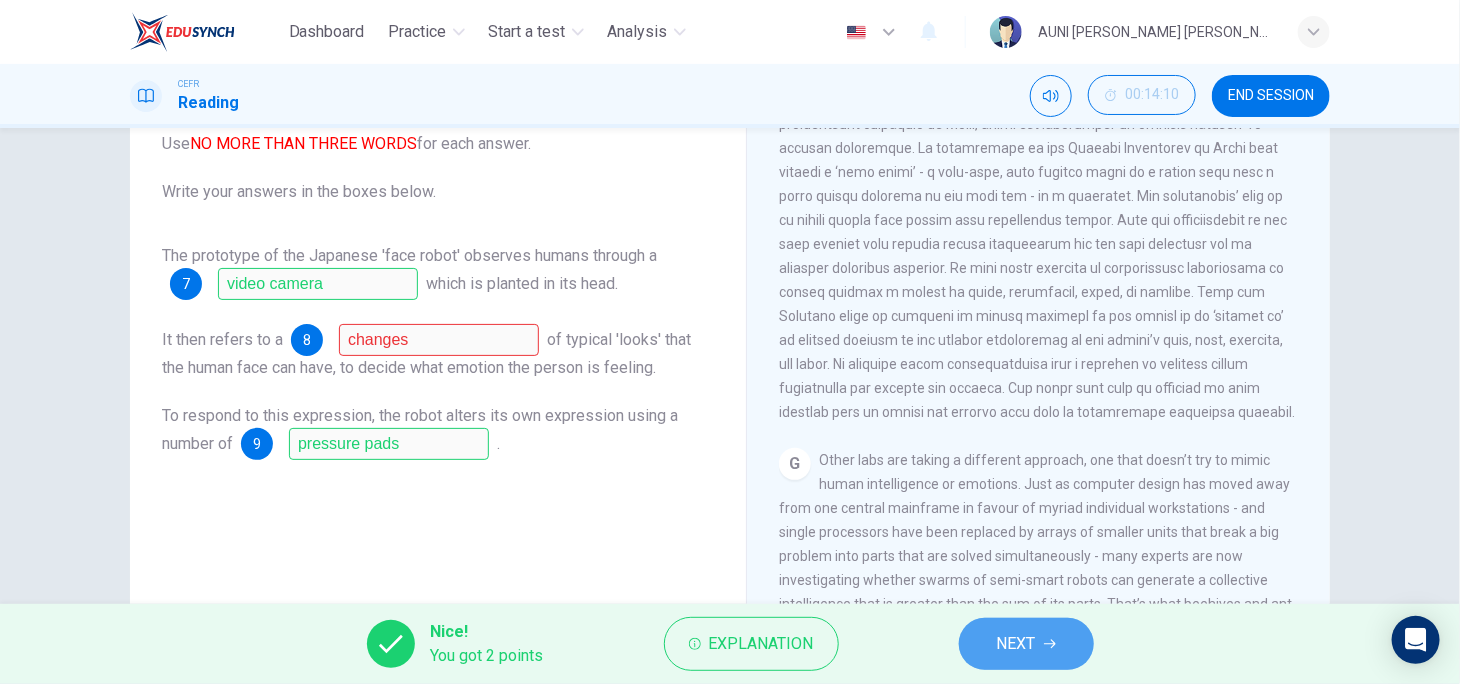 click on "NEXT" at bounding box center (1026, 644) 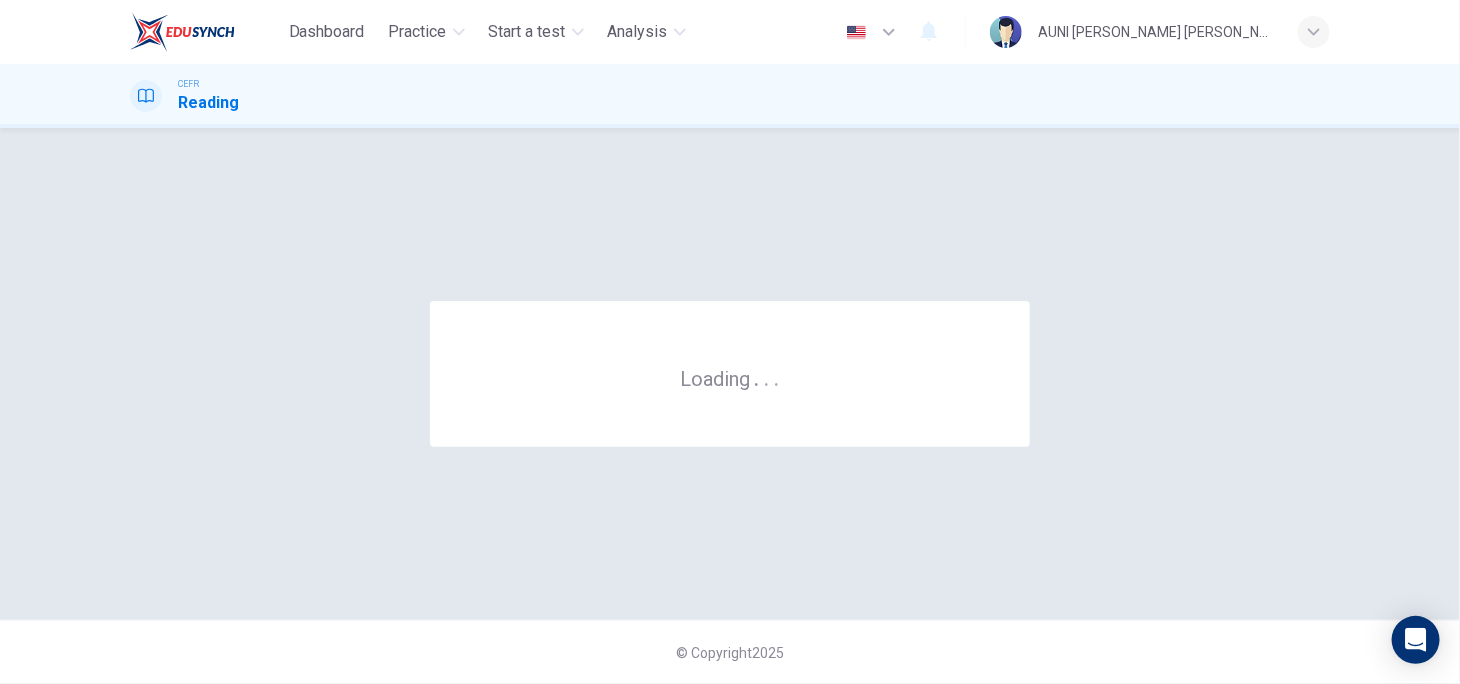 scroll, scrollTop: 0, scrollLeft: 0, axis: both 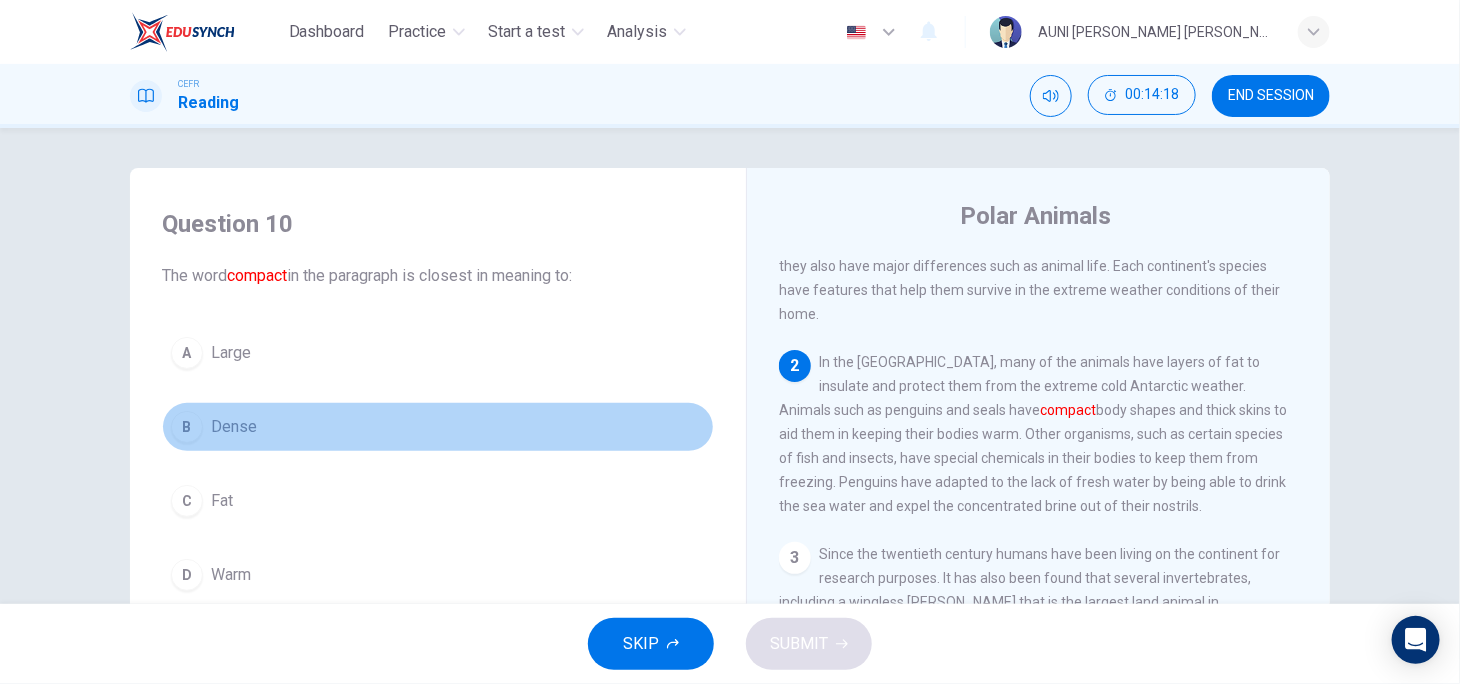 click on "Dense" at bounding box center (234, 427) 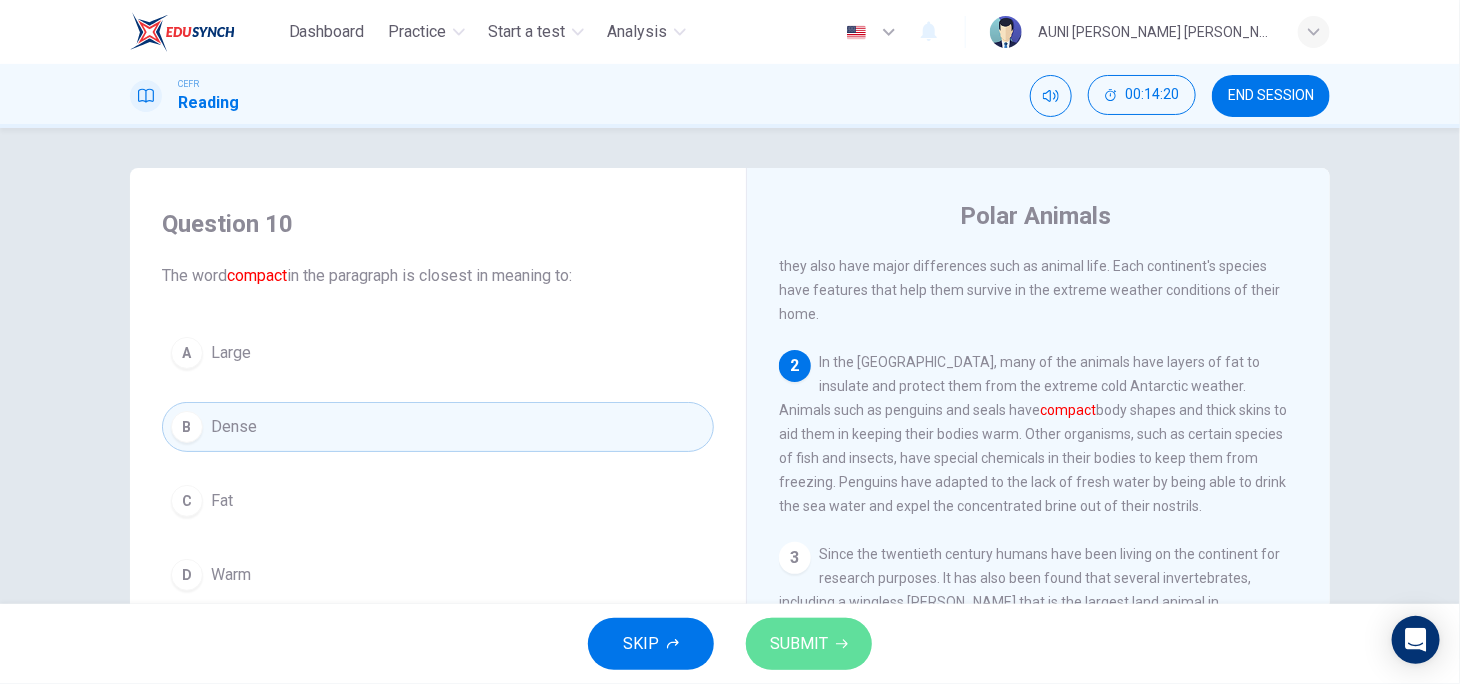 click on "SUBMIT" at bounding box center (799, 644) 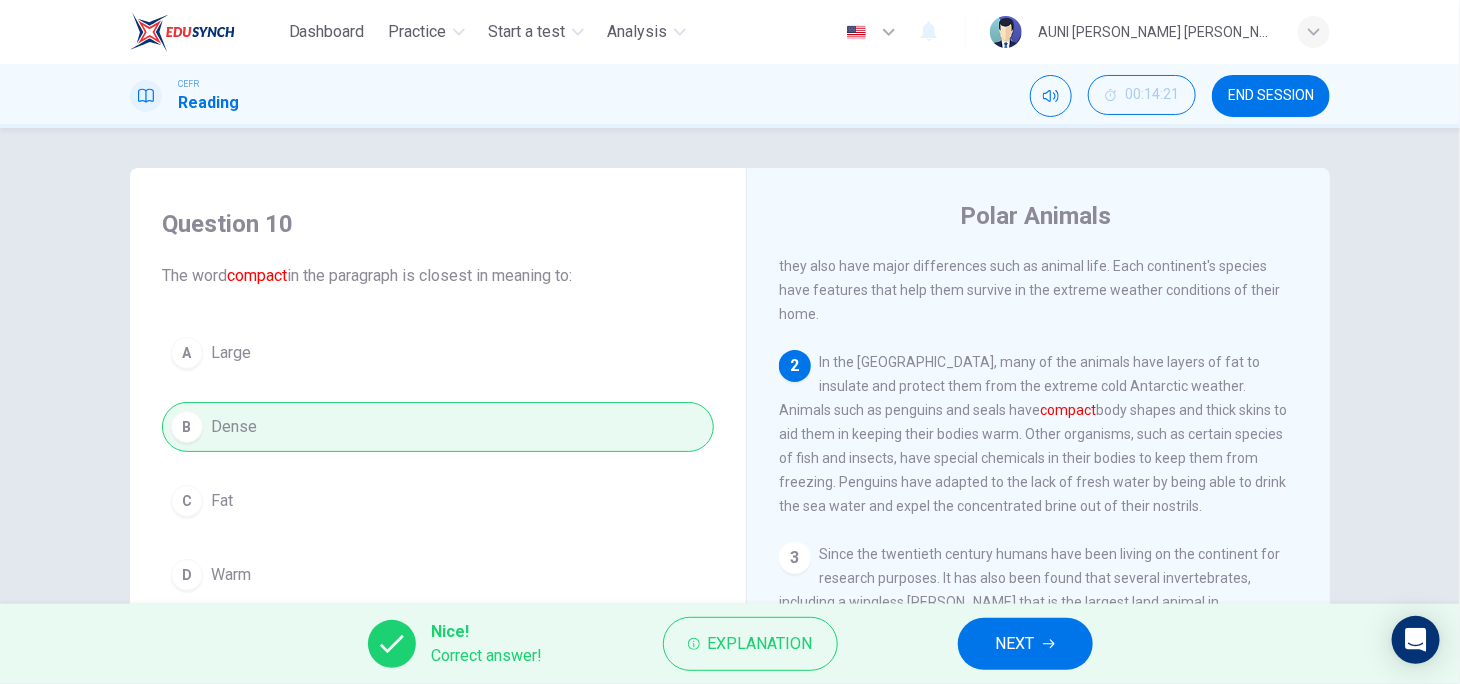 scroll, scrollTop: 137, scrollLeft: 0, axis: vertical 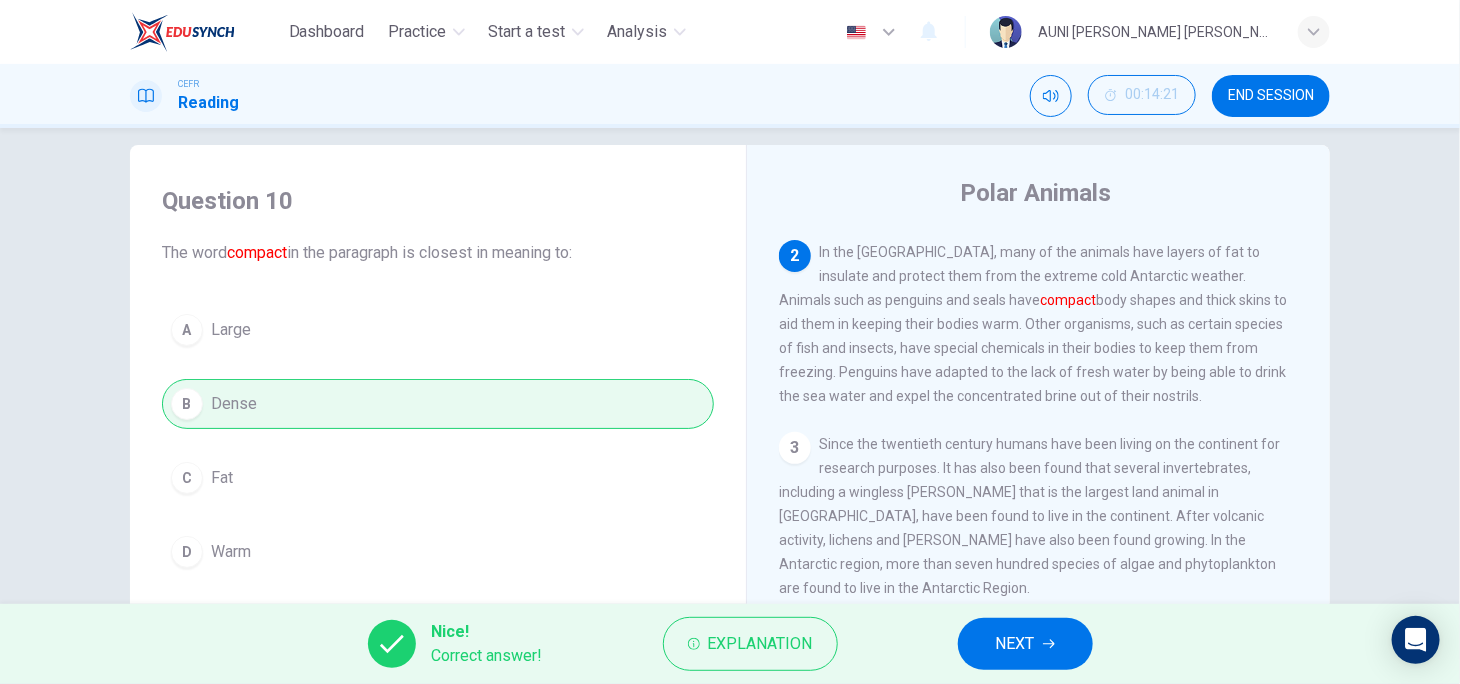click on "NEXT" at bounding box center [1025, 644] 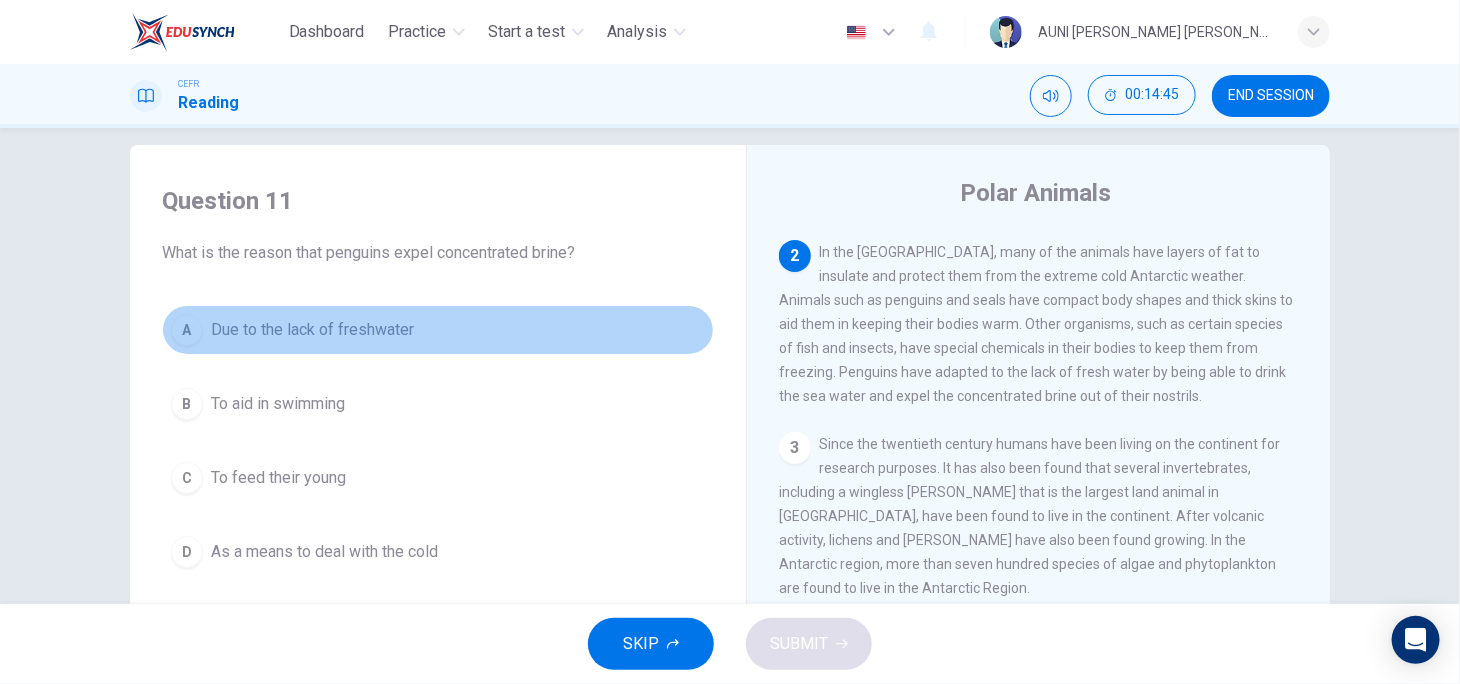 click on "A Due to the lack of freshwater" at bounding box center [438, 330] 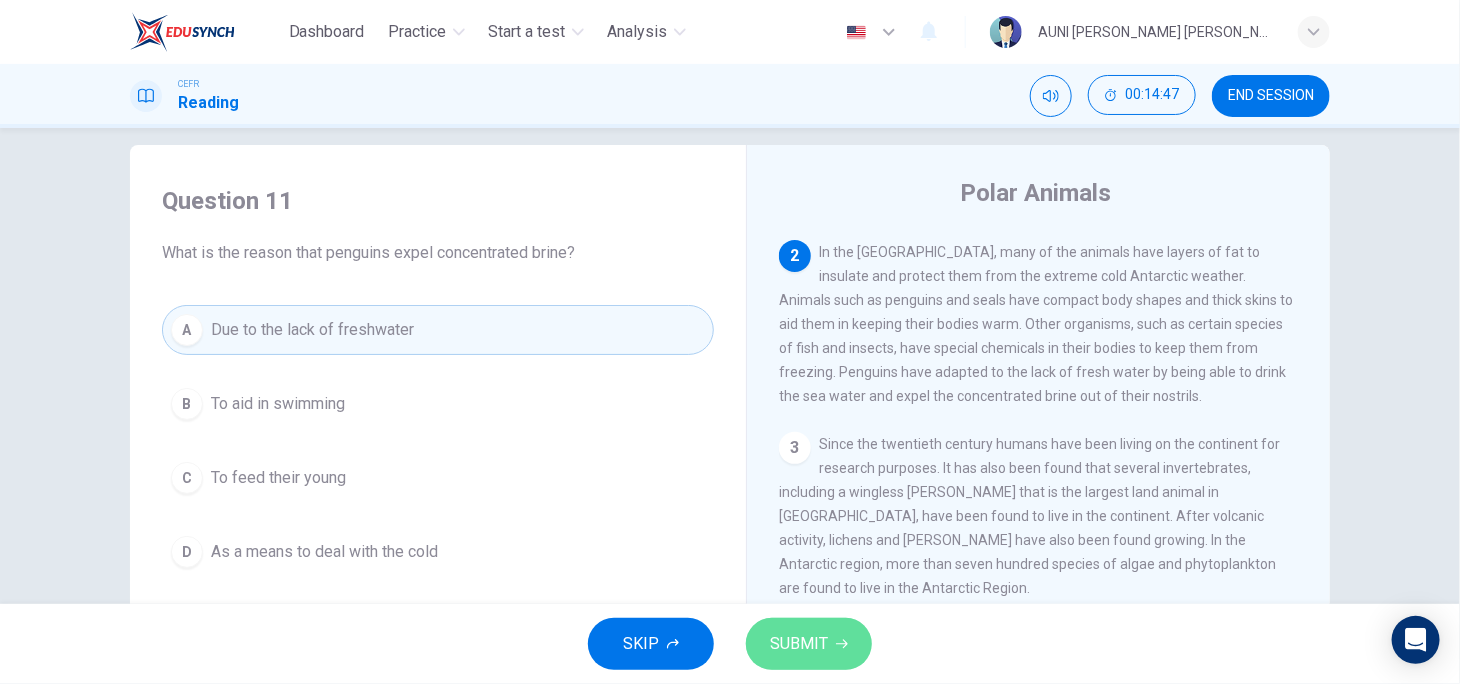 click on "SUBMIT" at bounding box center (809, 644) 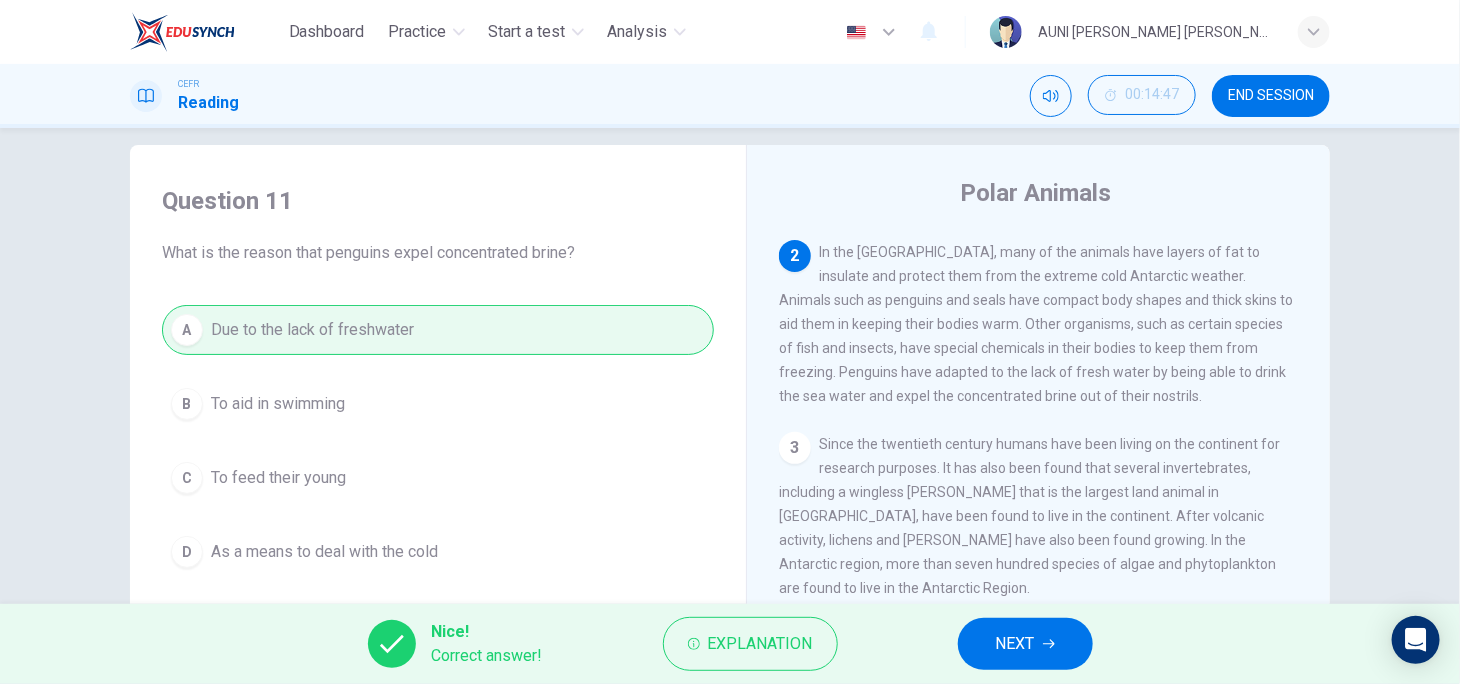 click on "NEXT" at bounding box center [1025, 644] 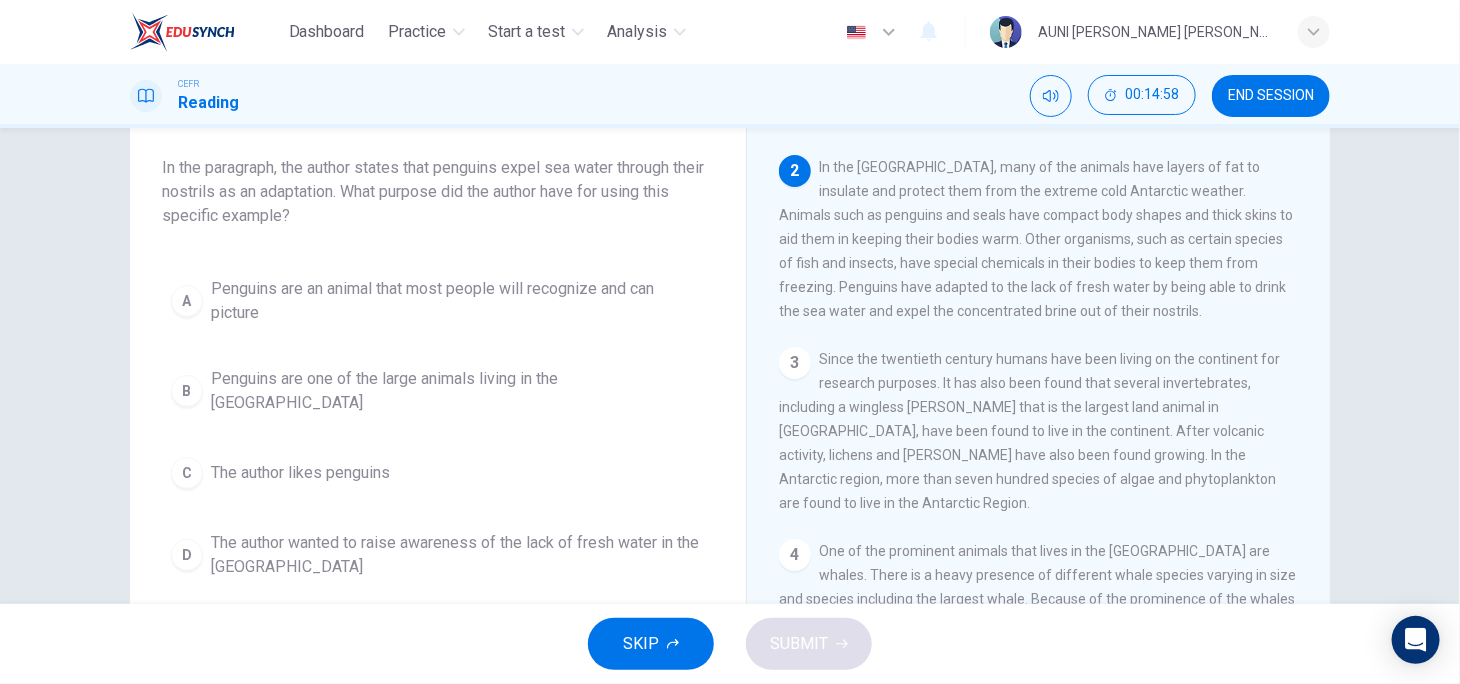 scroll, scrollTop: 121, scrollLeft: 0, axis: vertical 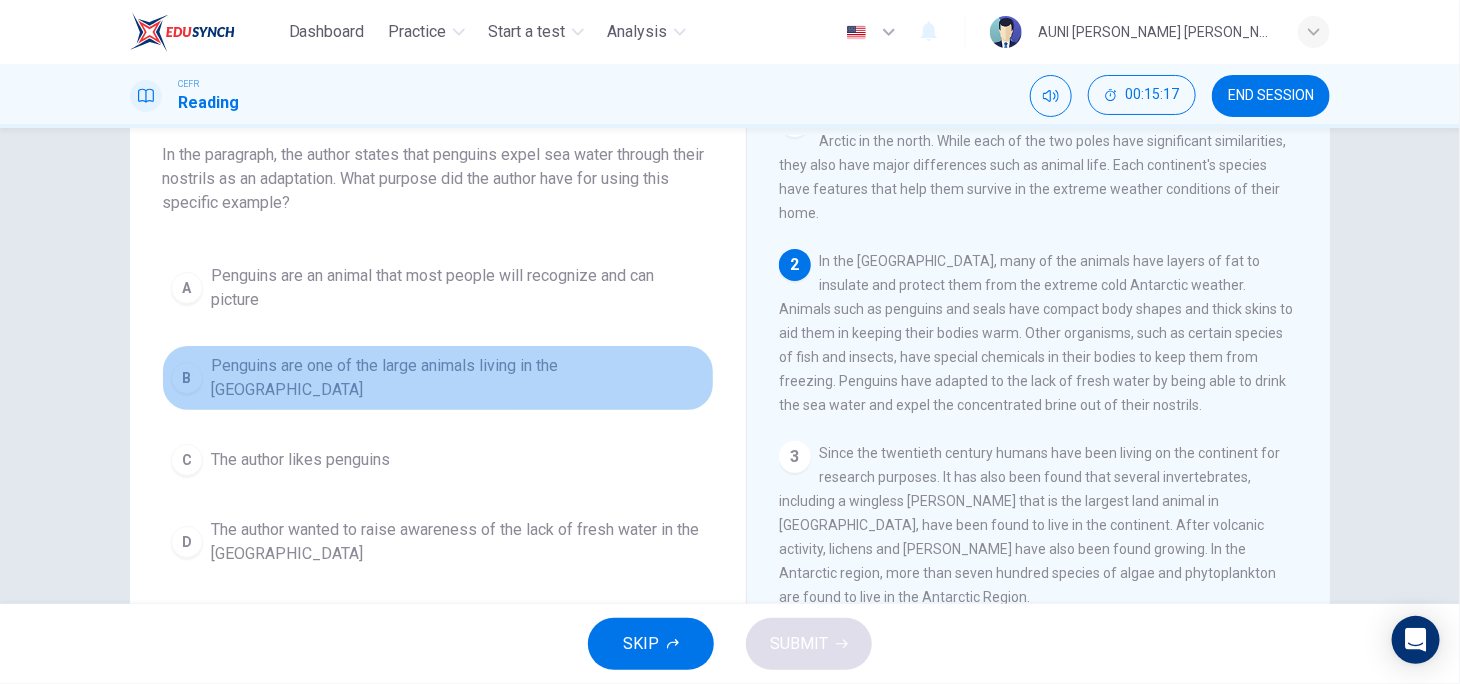 click on "Penguins are one of the large animals living in the [GEOGRAPHIC_DATA]" at bounding box center (458, 378) 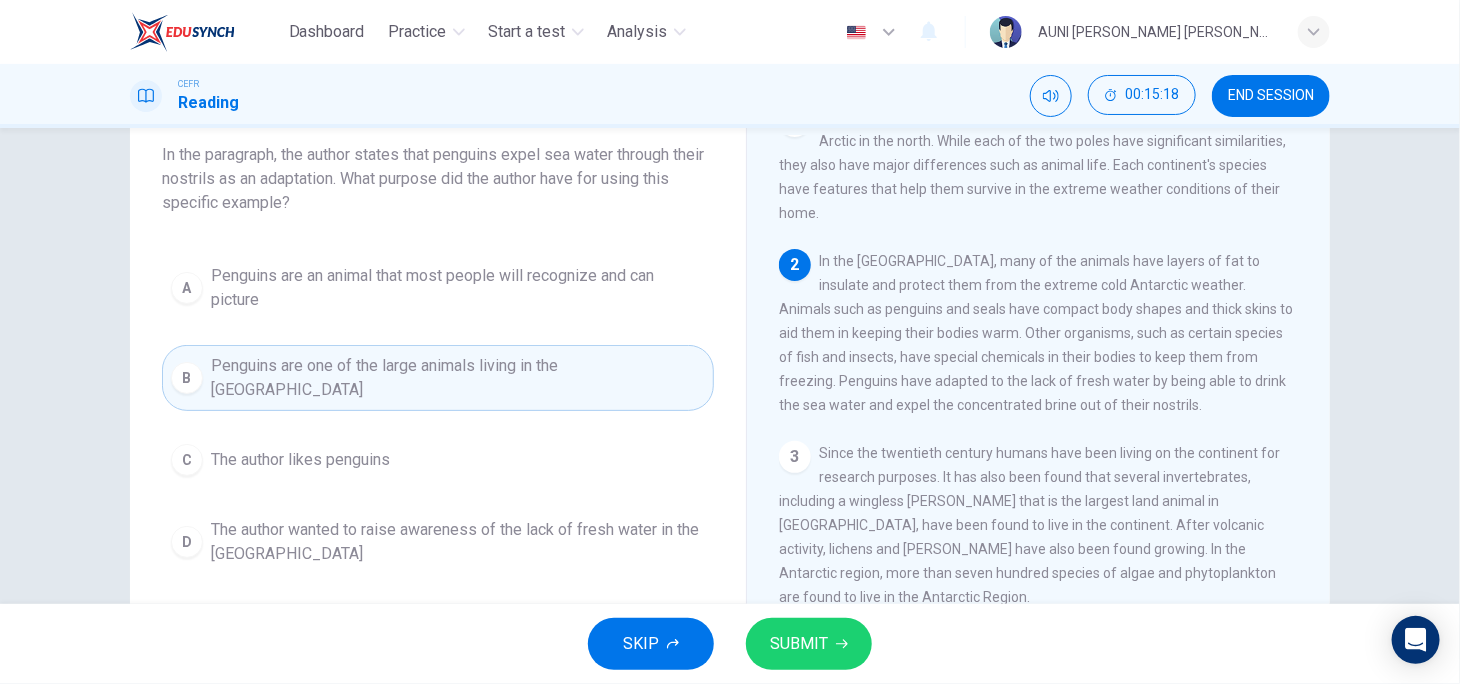click on "SUBMIT" at bounding box center [809, 644] 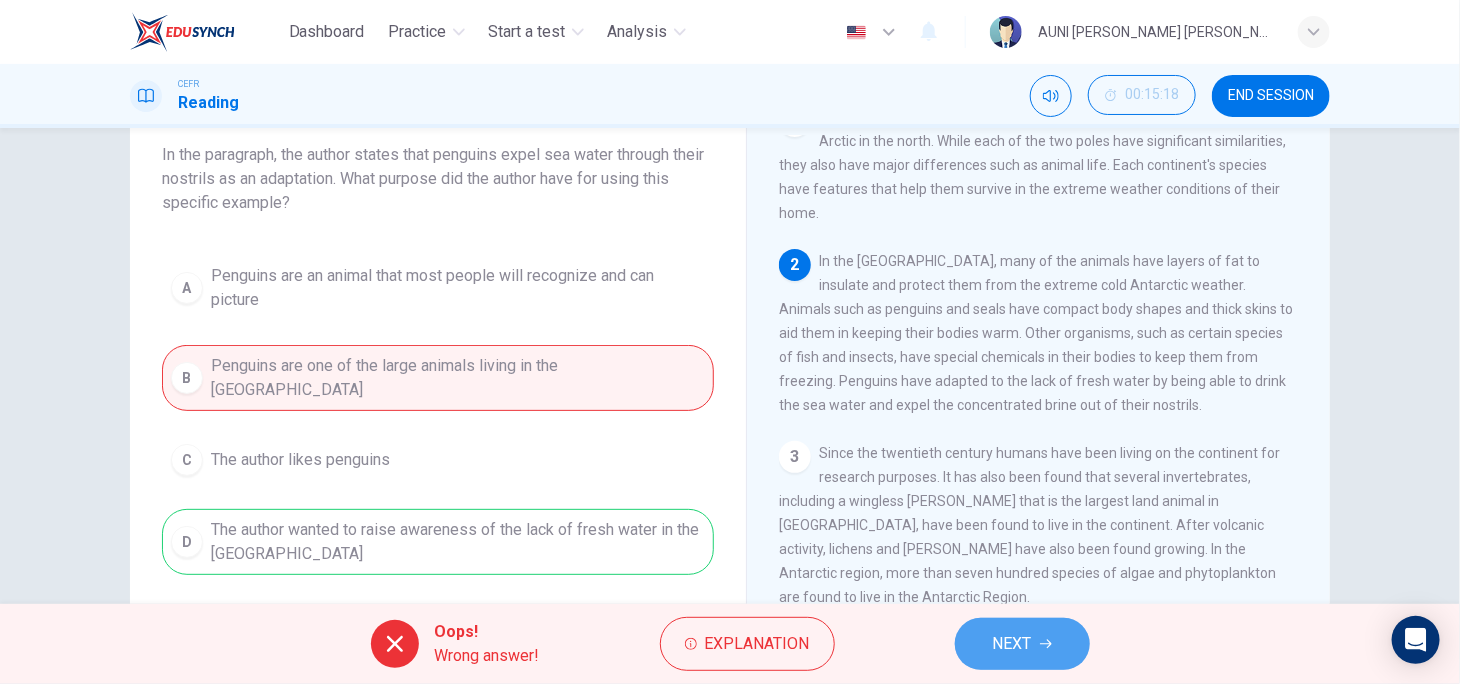 click on "NEXT" at bounding box center (1012, 644) 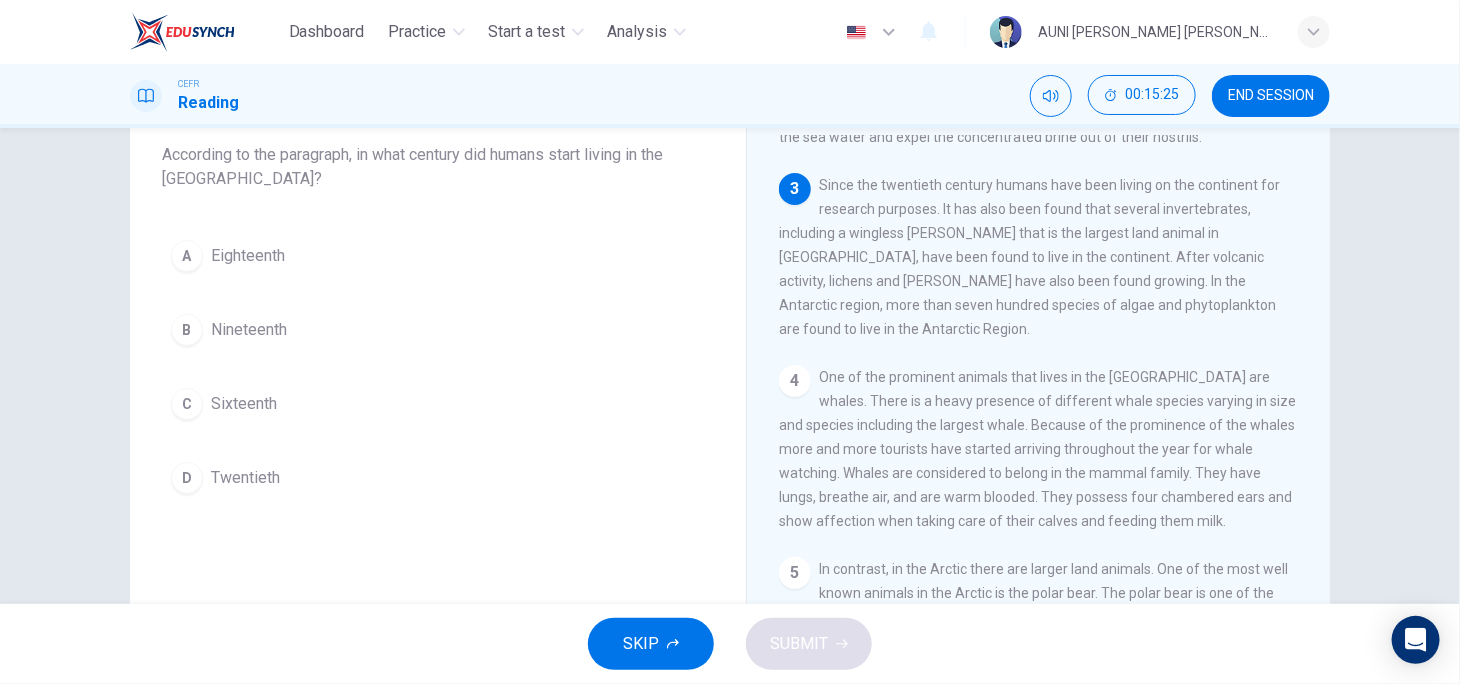 scroll, scrollTop: 295, scrollLeft: 0, axis: vertical 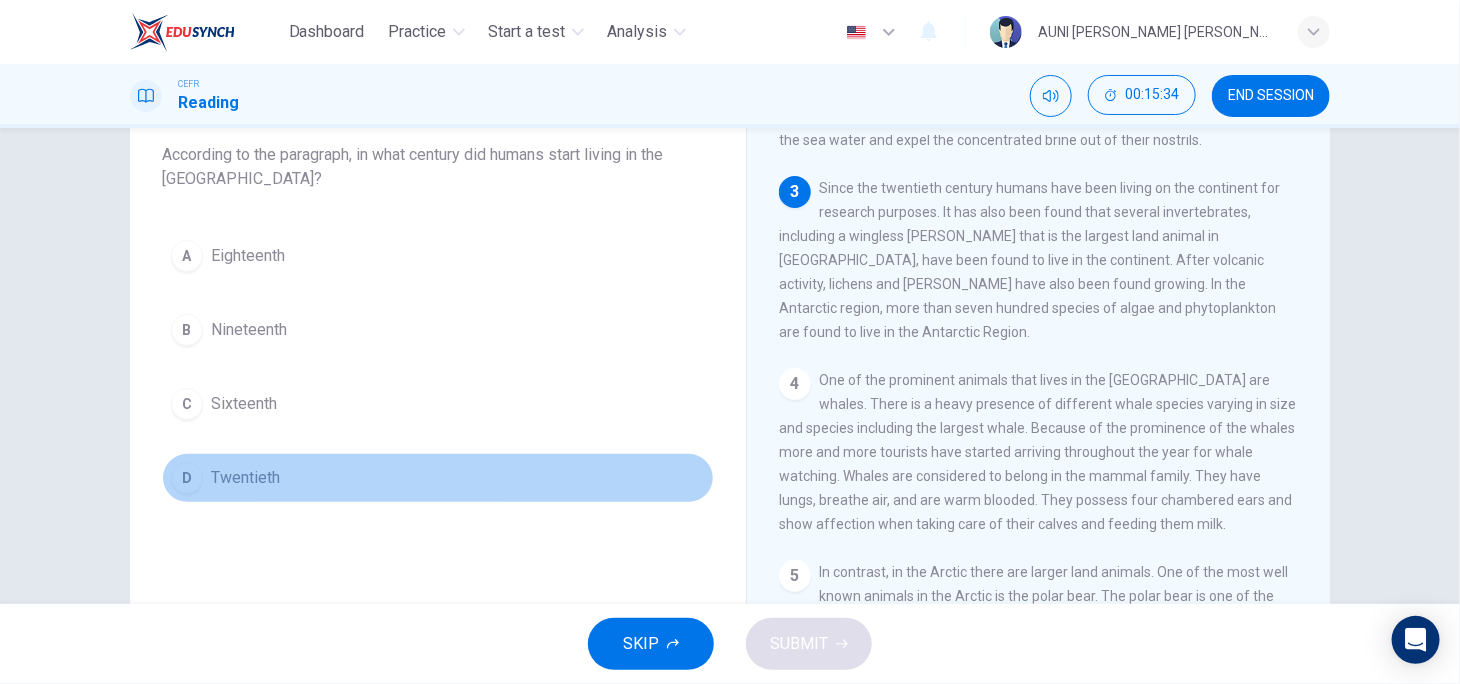 click on "D" at bounding box center [187, 478] 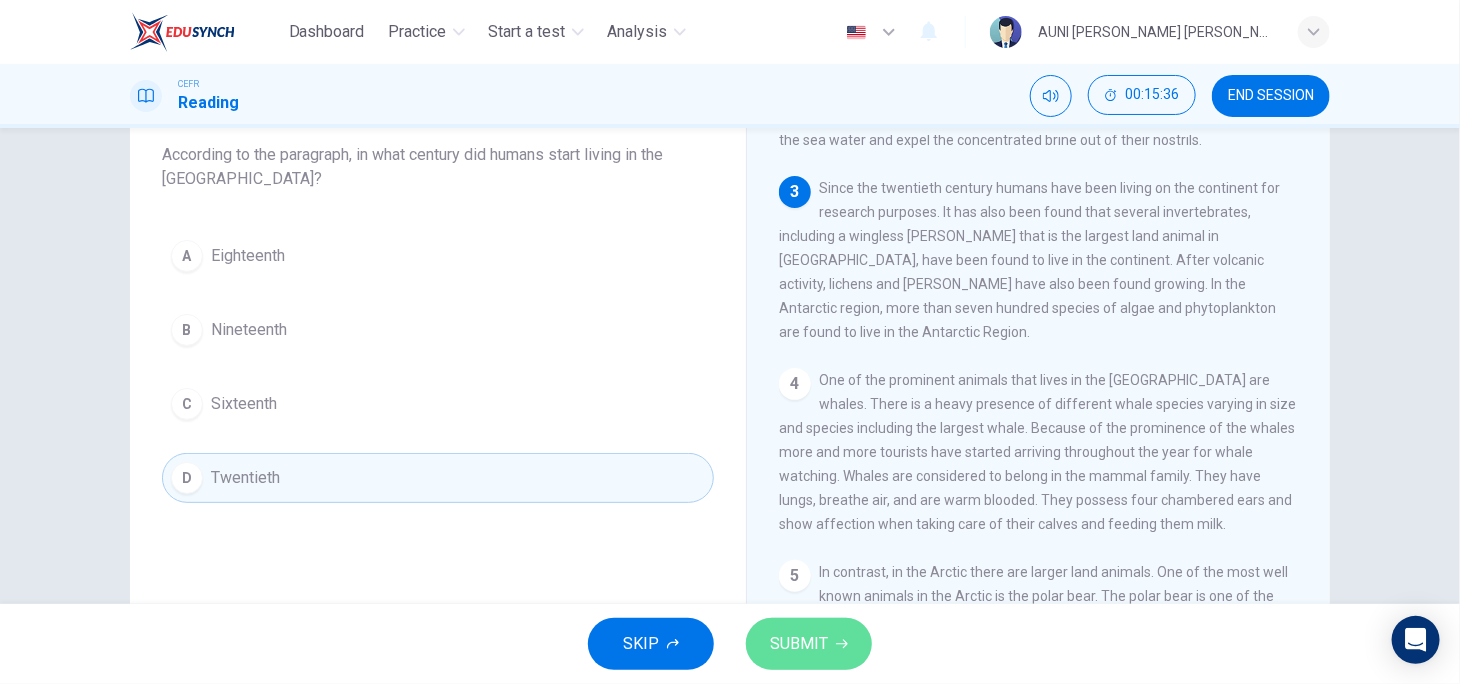 click on "SUBMIT" at bounding box center [809, 644] 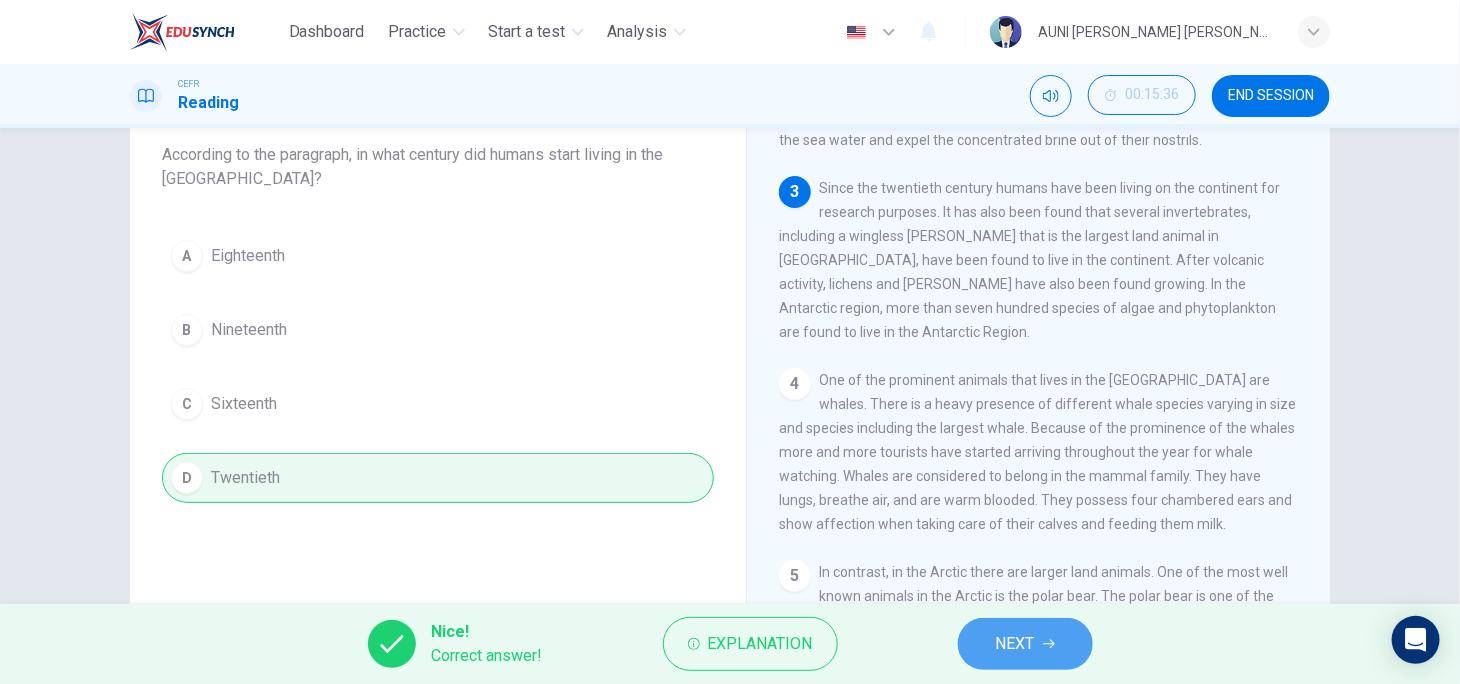 click on "NEXT" at bounding box center [1015, 644] 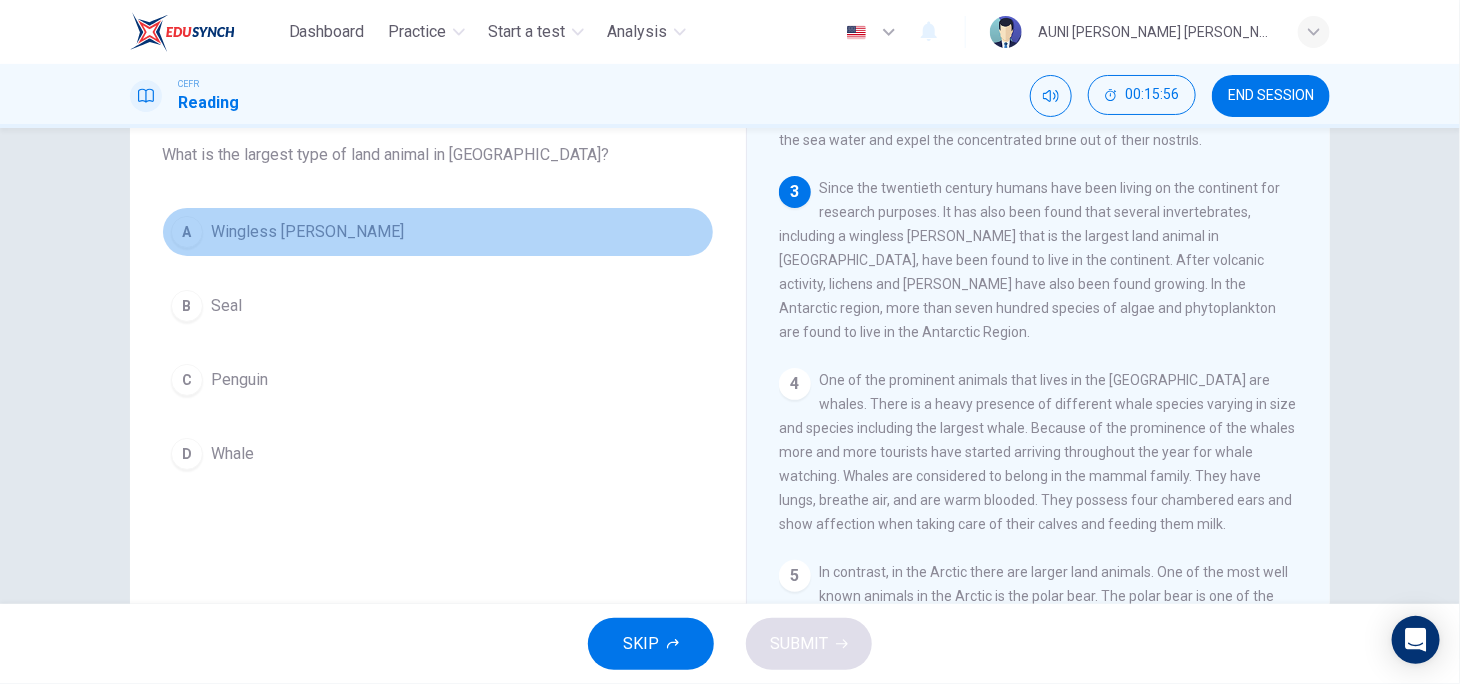 click on "Wingless [PERSON_NAME]" at bounding box center [307, 232] 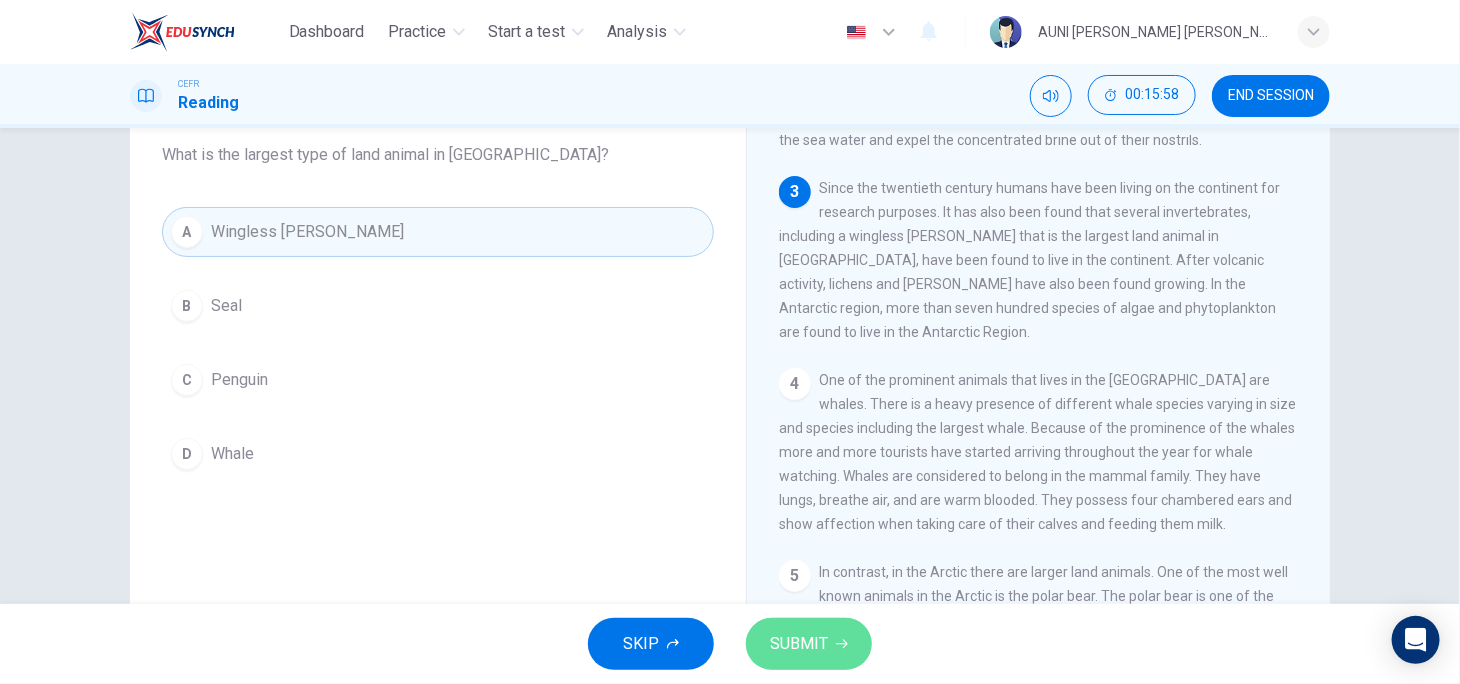 click on "SUBMIT" at bounding box center [799, 644] 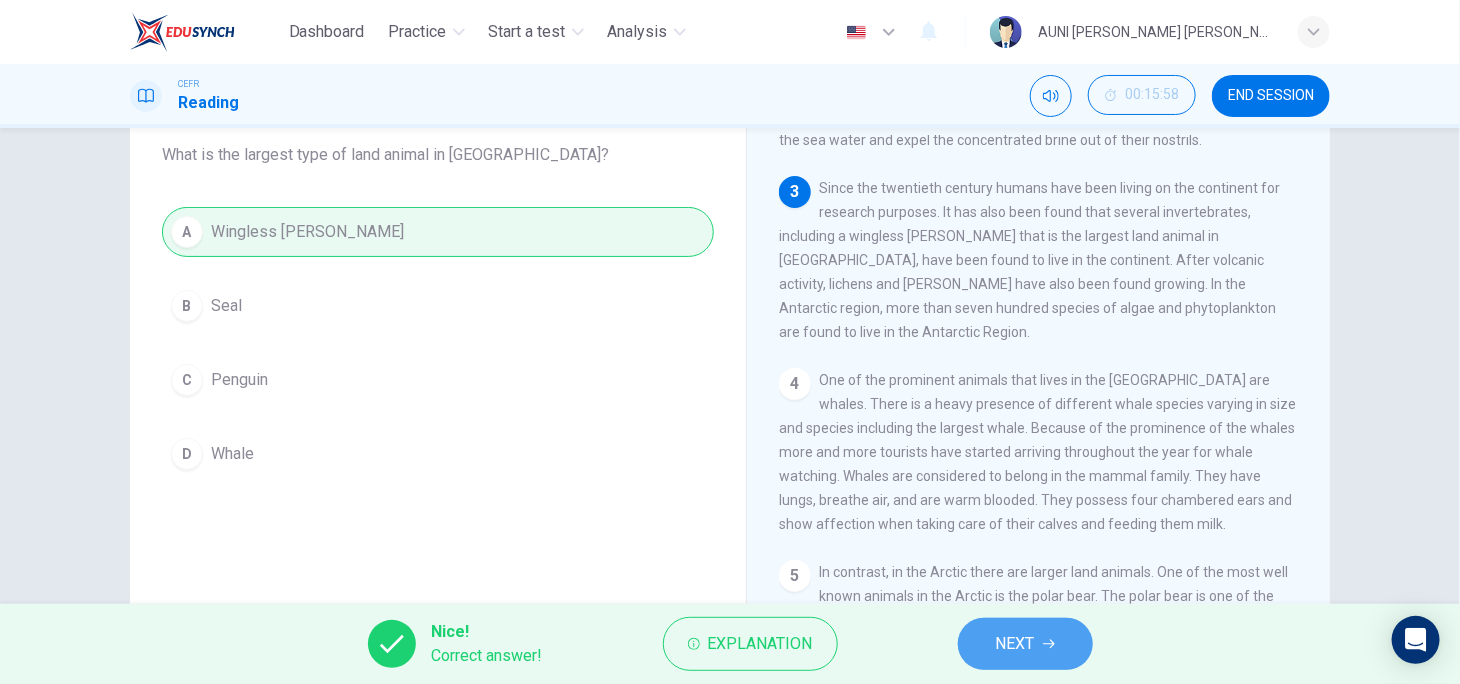 click on "NEXT" at bounding box center (1025, 644) 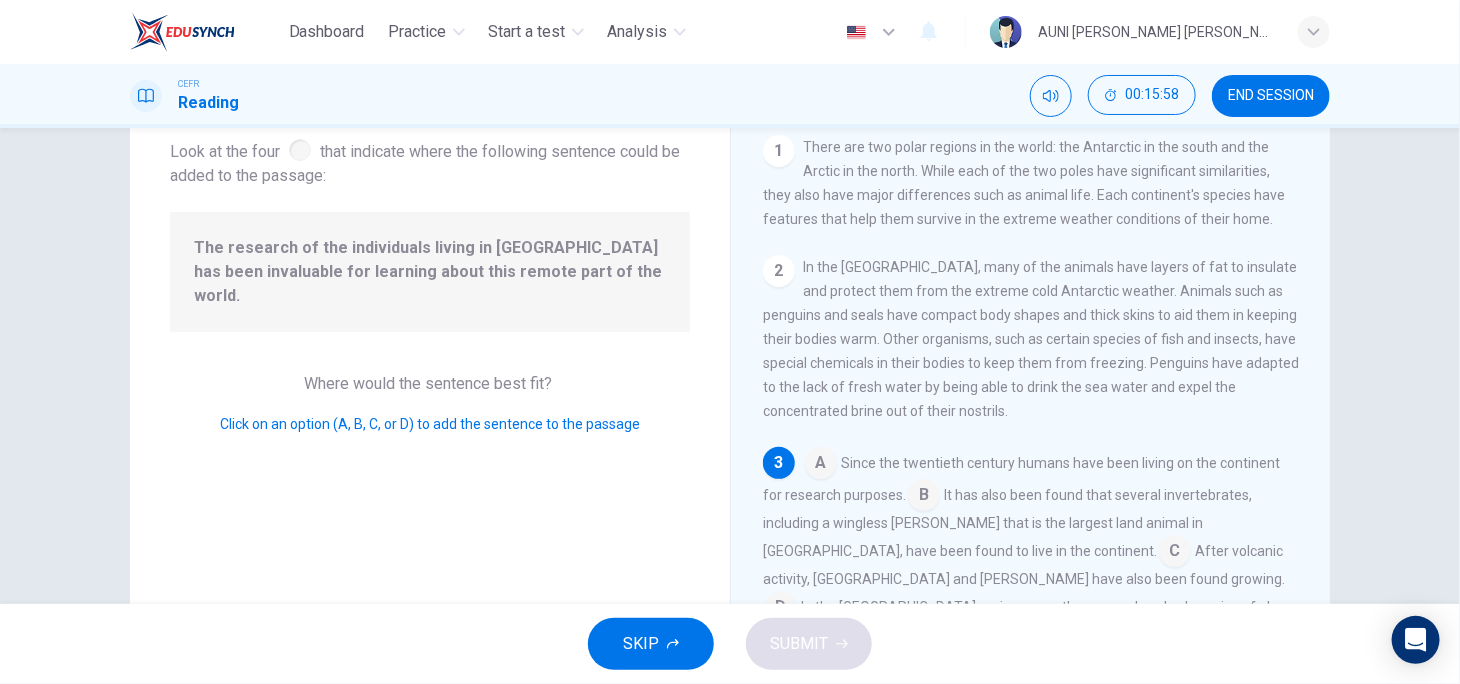 scroll, scrollTop: 125, scrollLeft: 0, axis: vertical 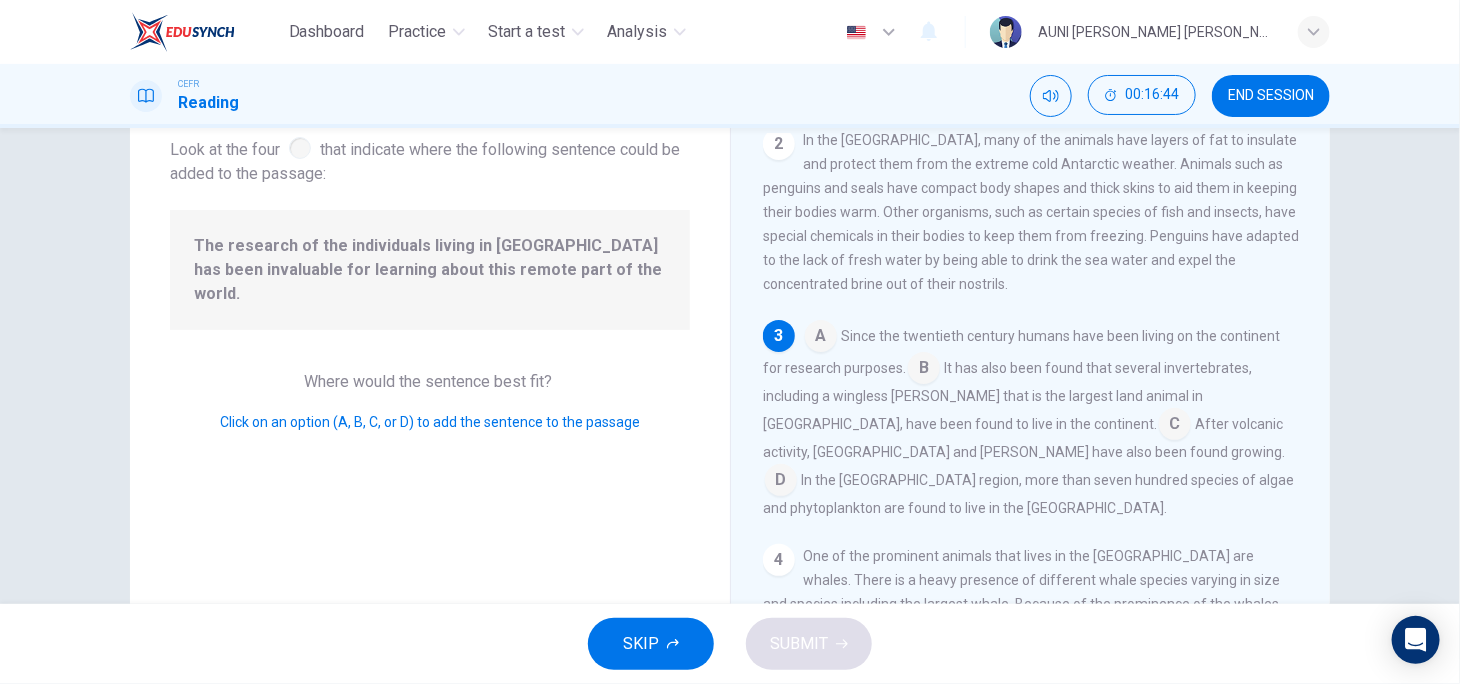 click at bounding box center [924, 370] 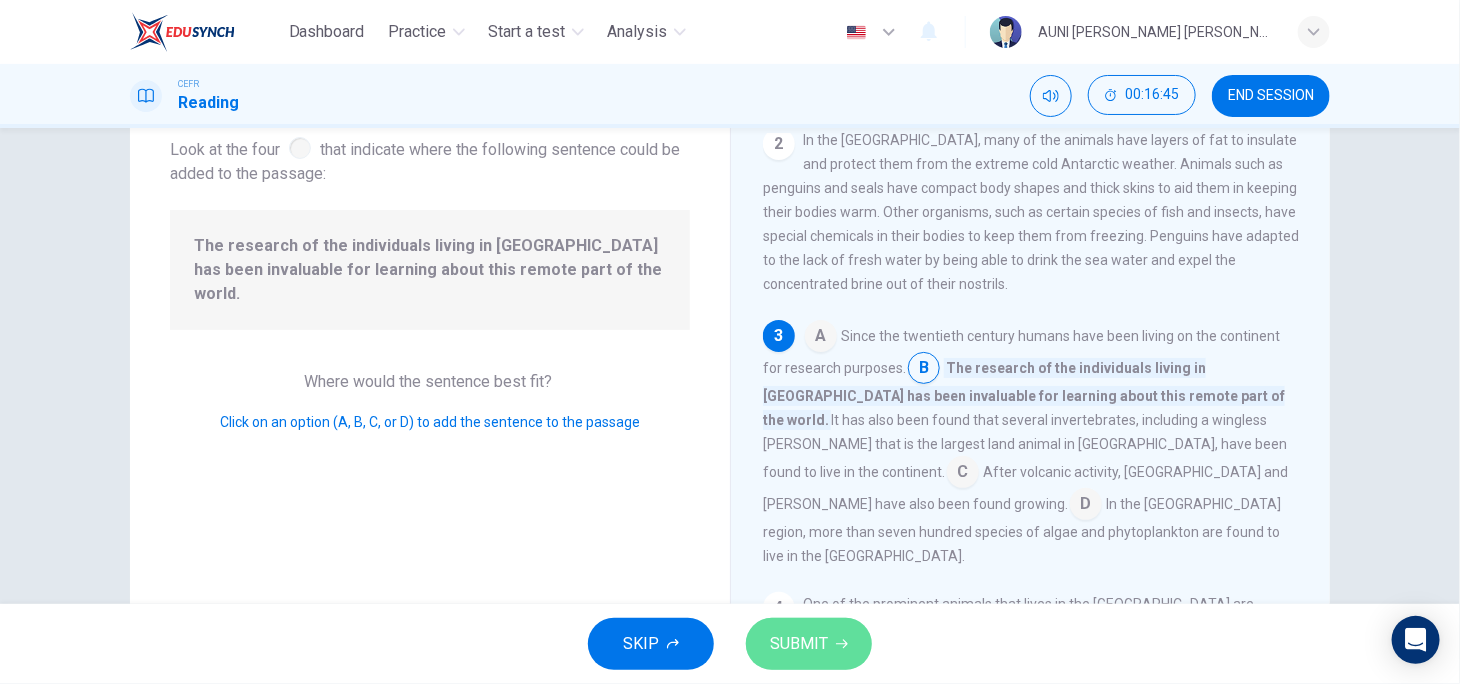 click on "SUBMIT" at bounding box center (799, 644) 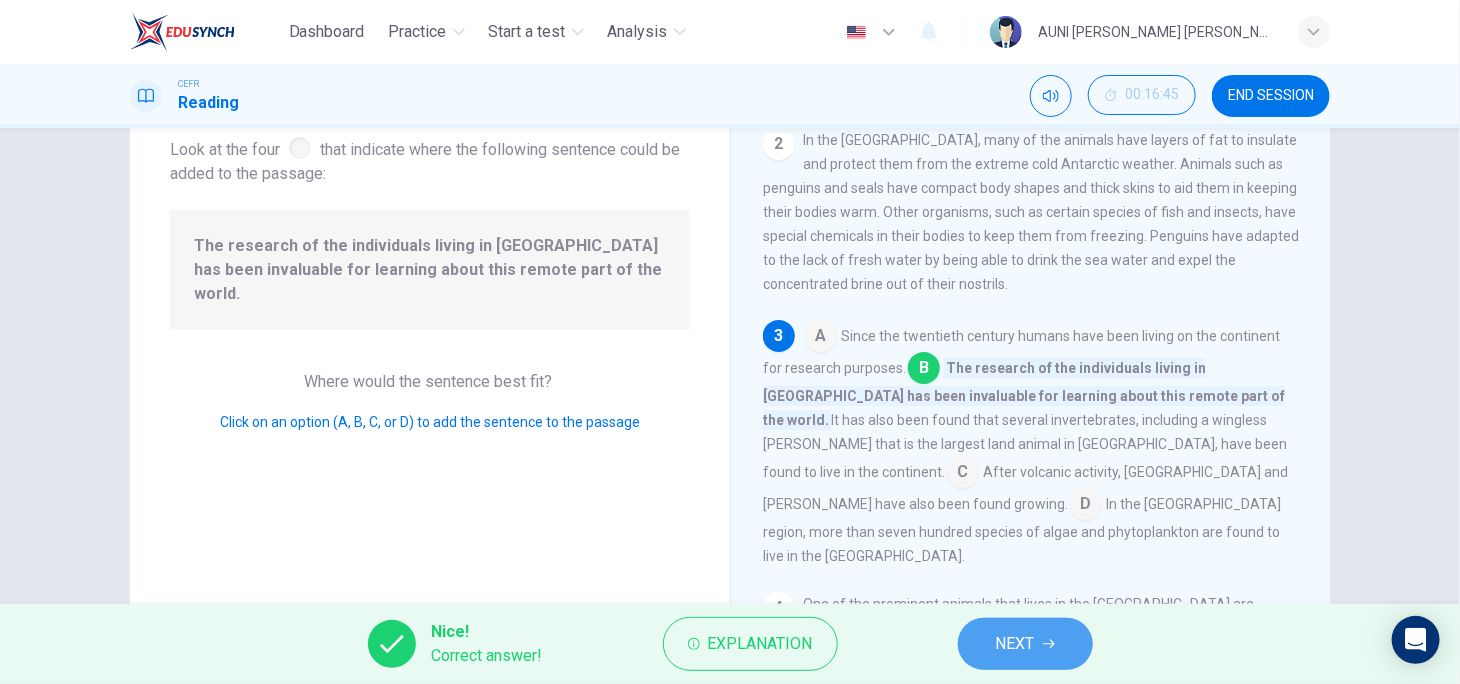 click on "NEXT" at bounding box center (1015, 644) 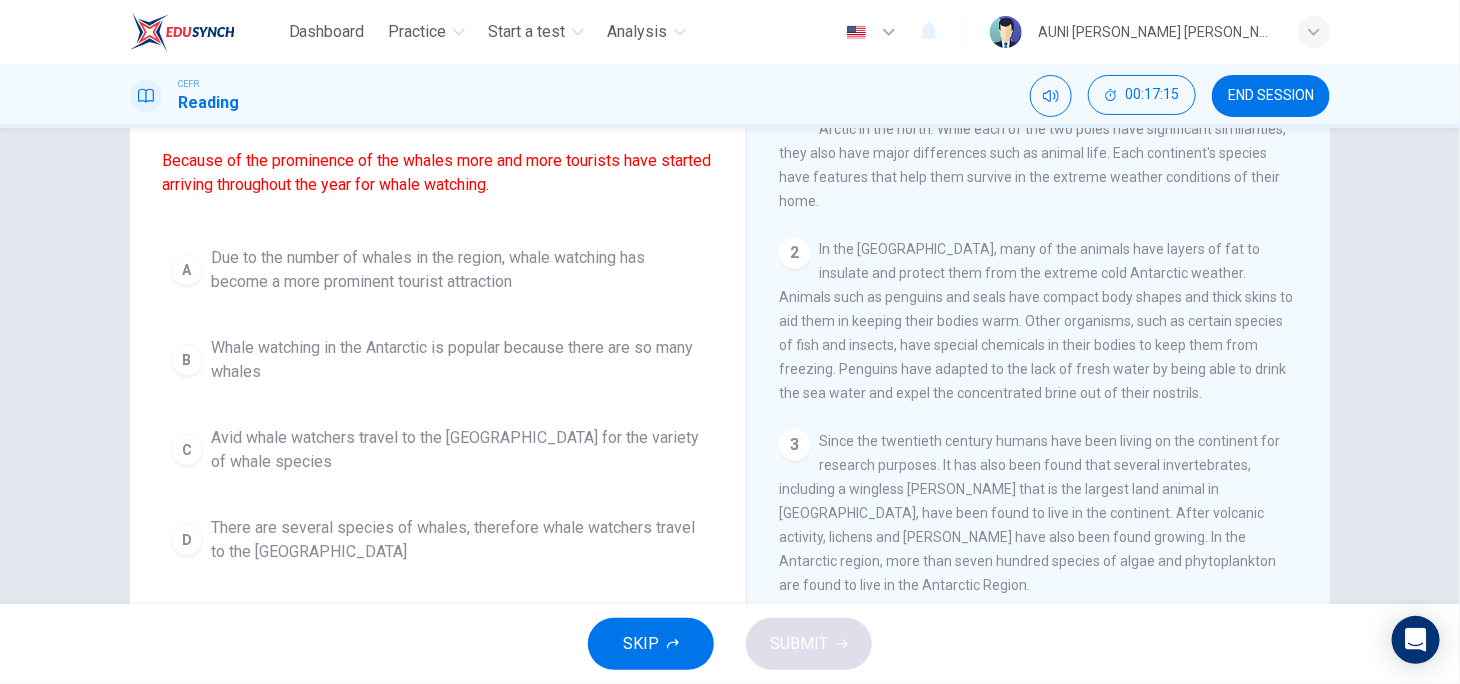 scroll, scrollTop: 165, scrollLeft: 0, axis: vertical 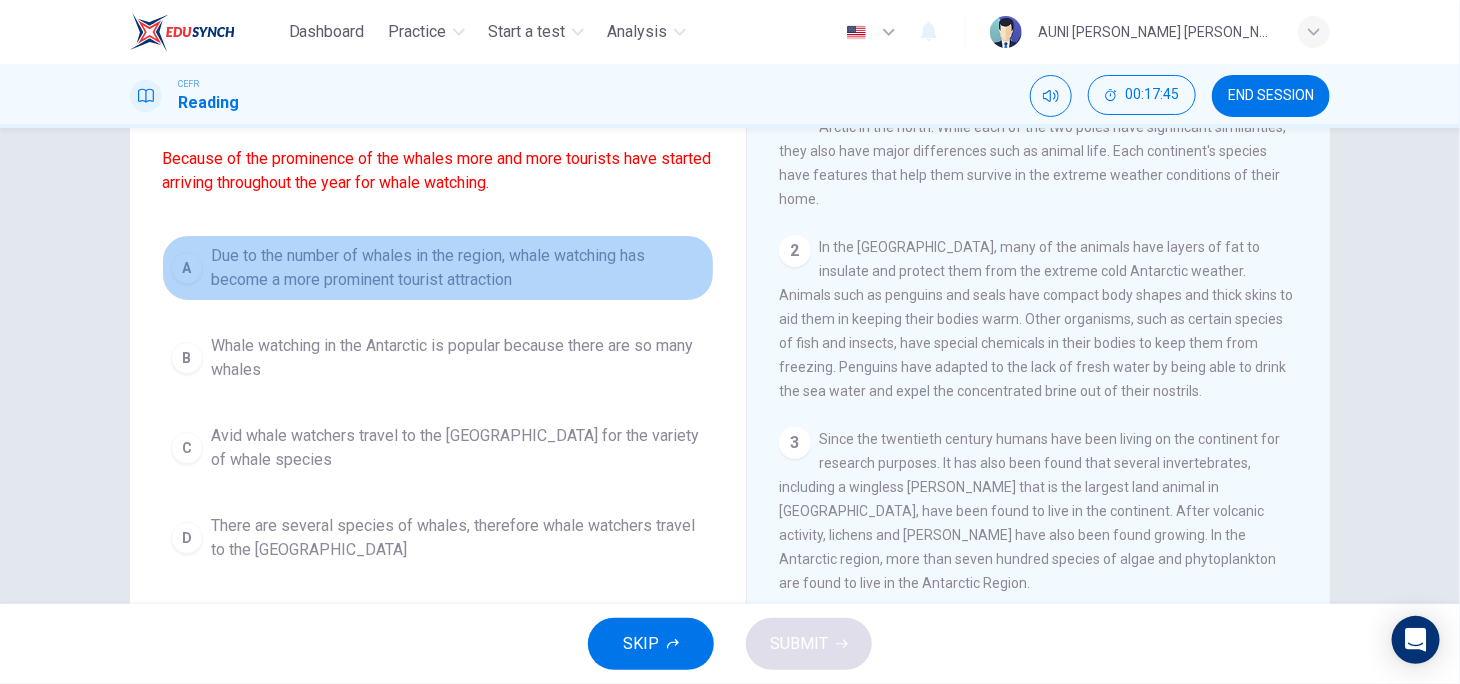 click on "Due to the number of whales in the region, whale watching has become a more prominent tourist attraction" at bounding box center (458, 268) 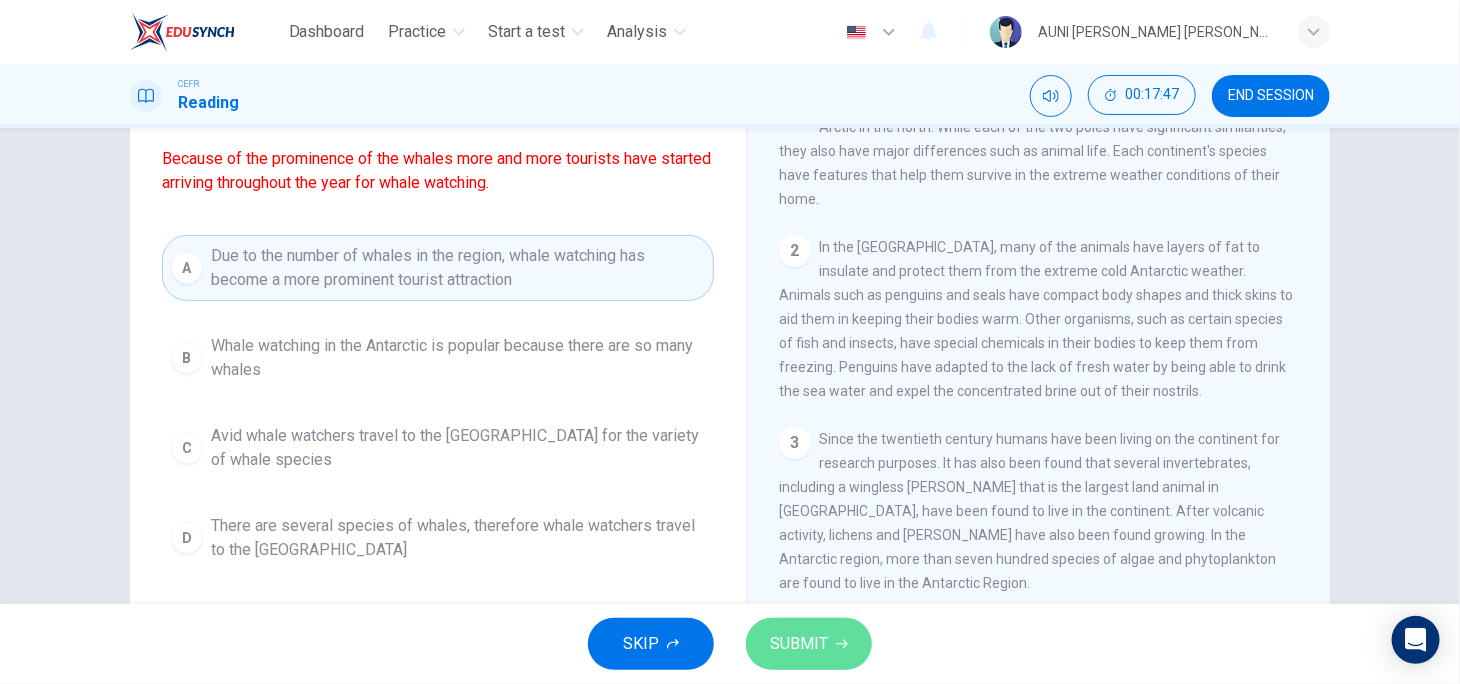 click on "SUBMIT" at bounding box center (799, 644) 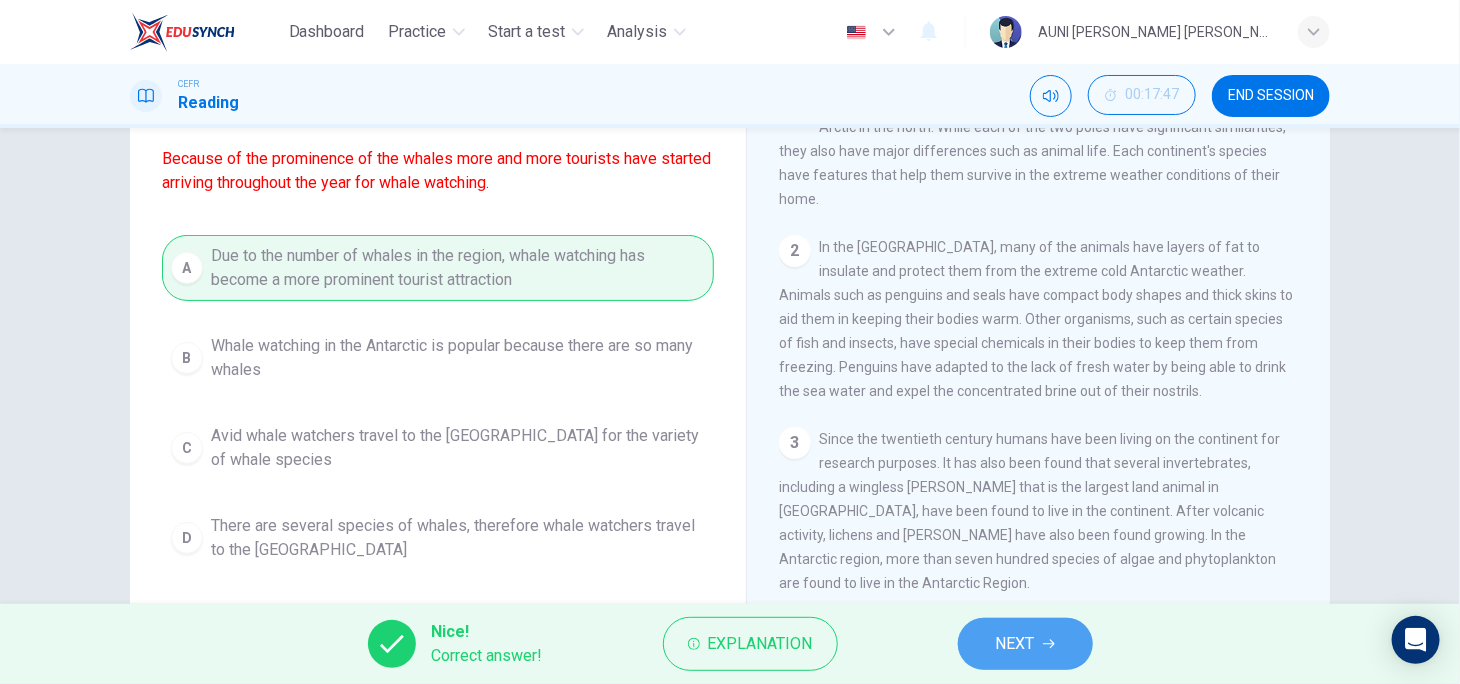 click on "NEXT" at bounding box center [1025, 644] 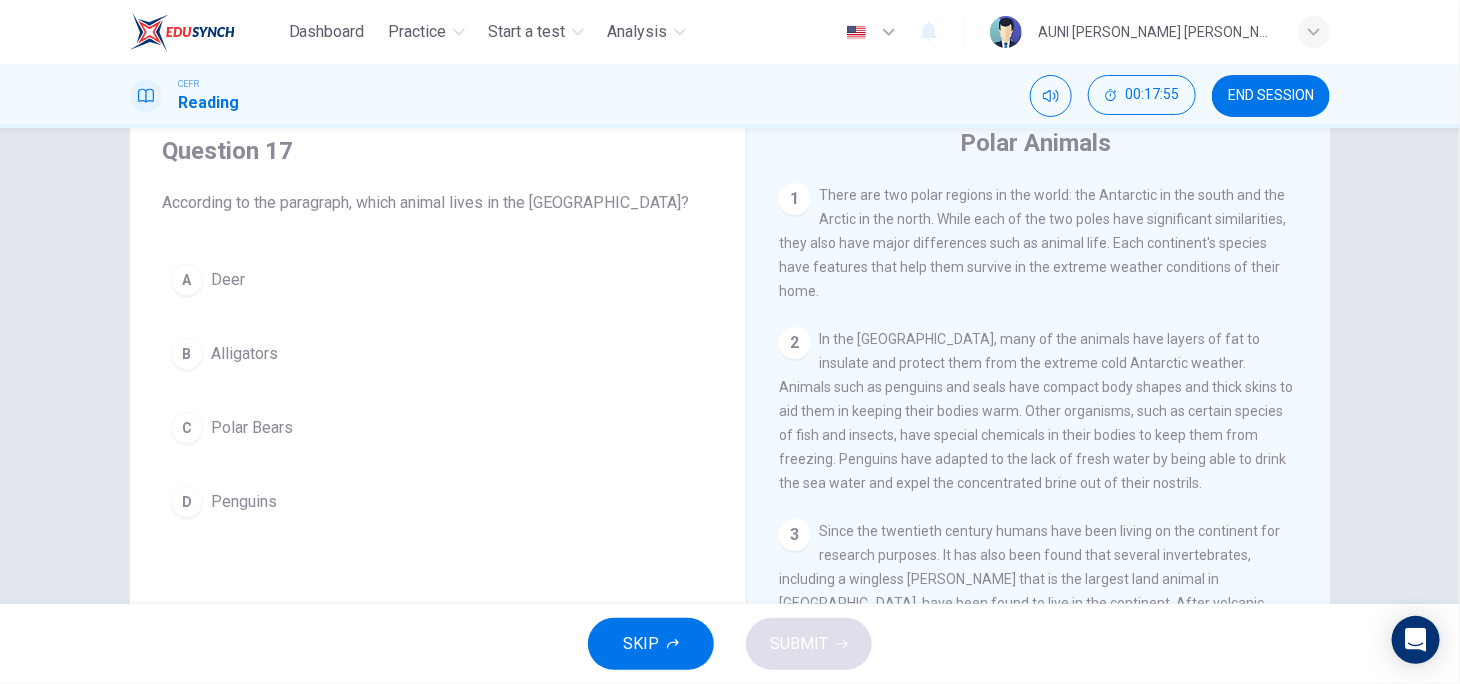 scroll, scrollTop: 75, scrollLeft: 0, axis: vertical 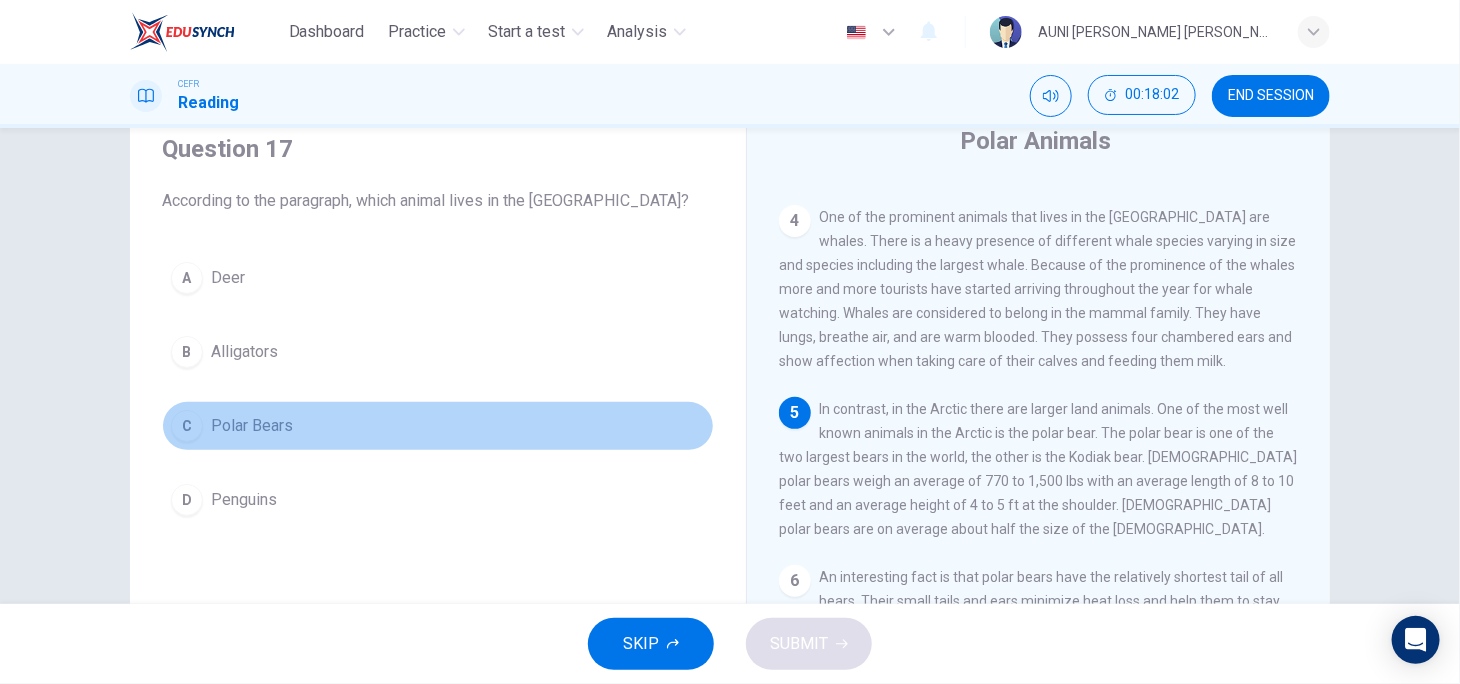 click on "Polar Bears" at bounding box center (252, 426) 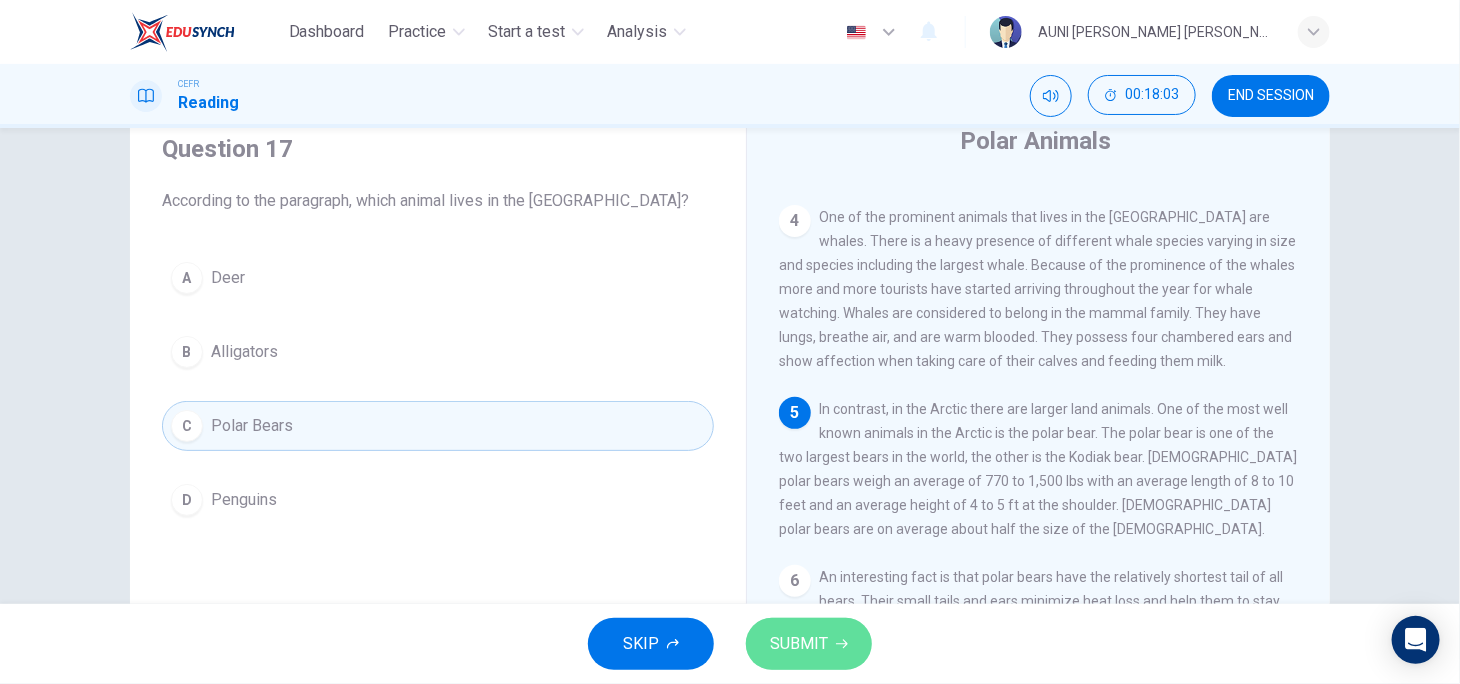 click on "SUBMIT" at bounding box center [799, 644] 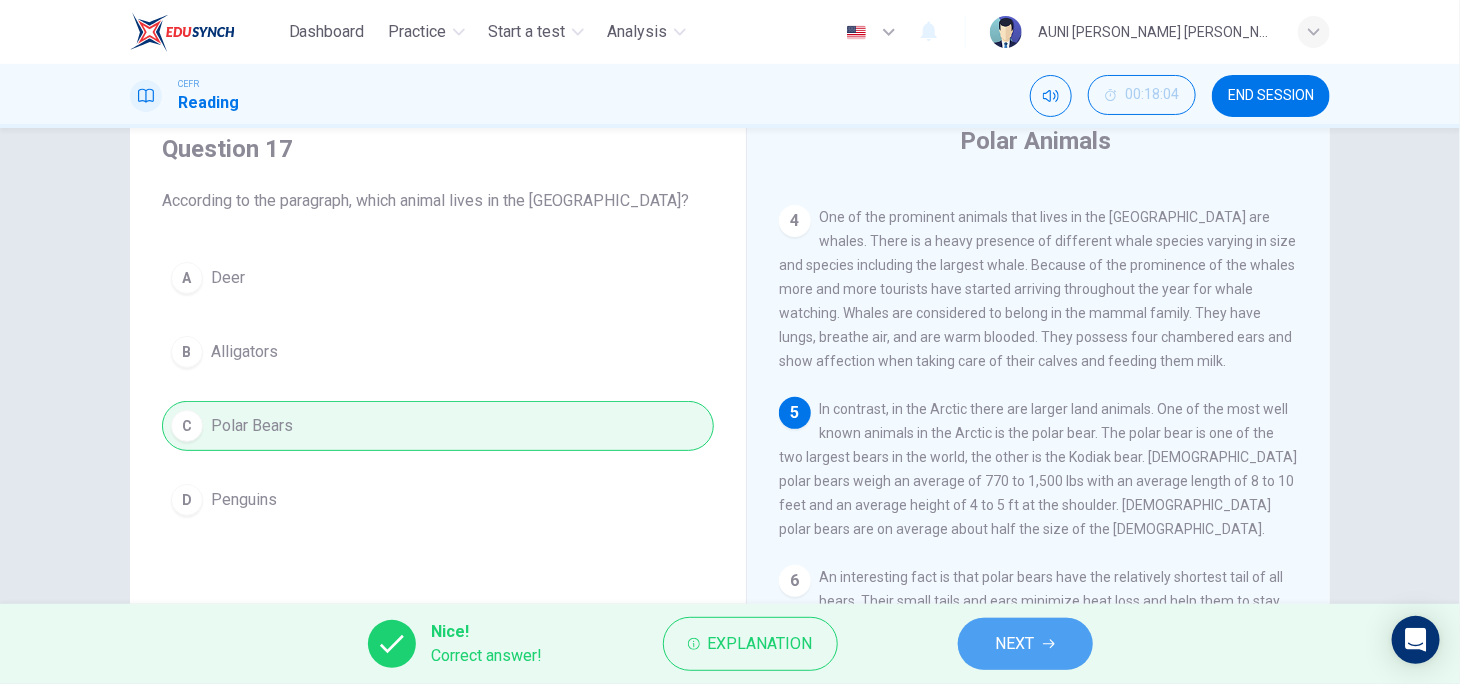 click on "NEXT" at bounding box center (1025, 644) 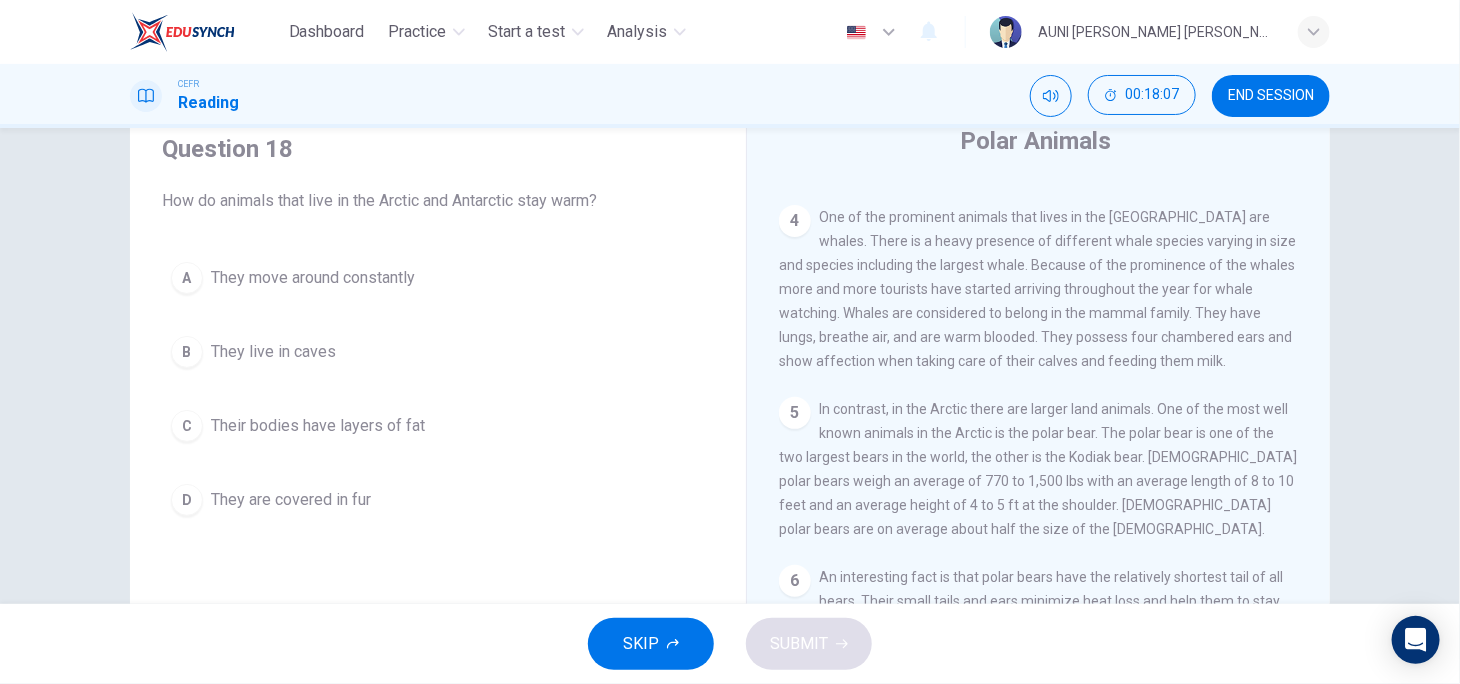scroll, scrollTop: 589, scrollLeft: 0, axis: vertical 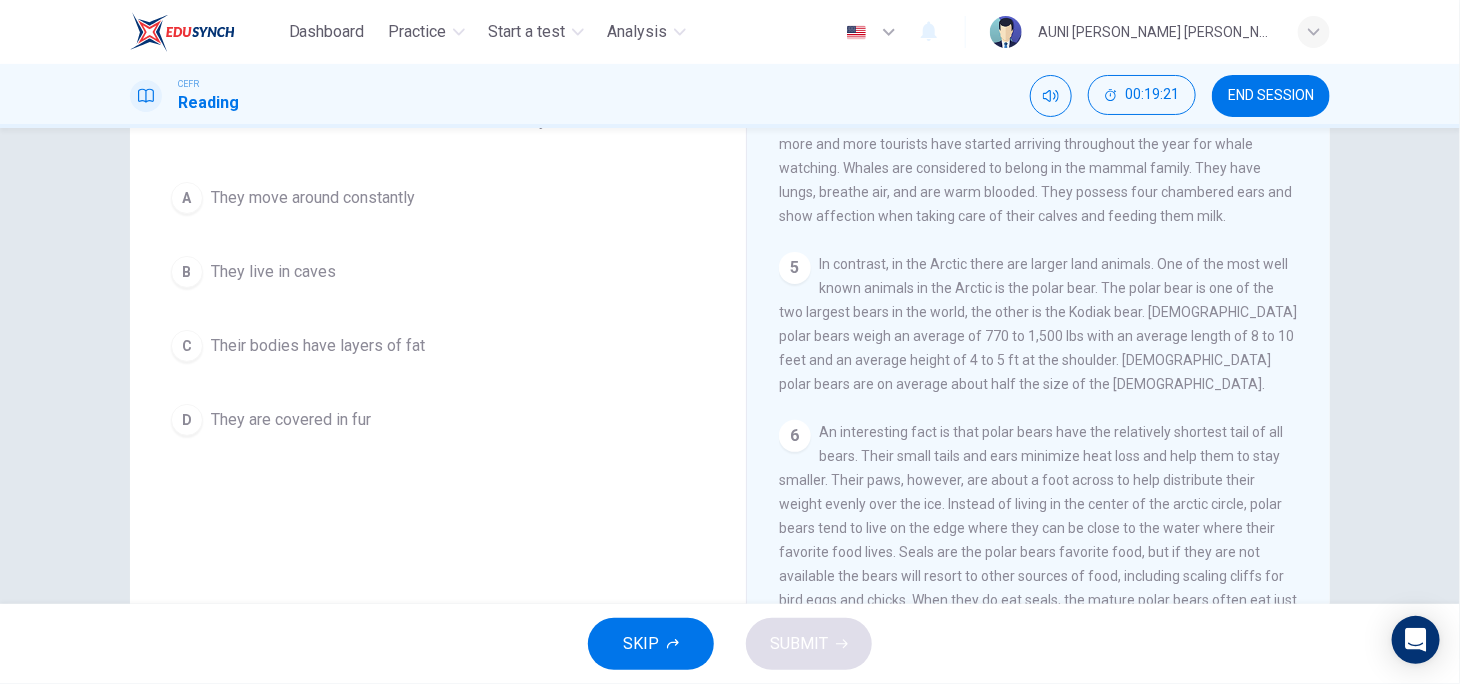 click on "Their bodies have layers of fat" at bounding box center (318, 346) 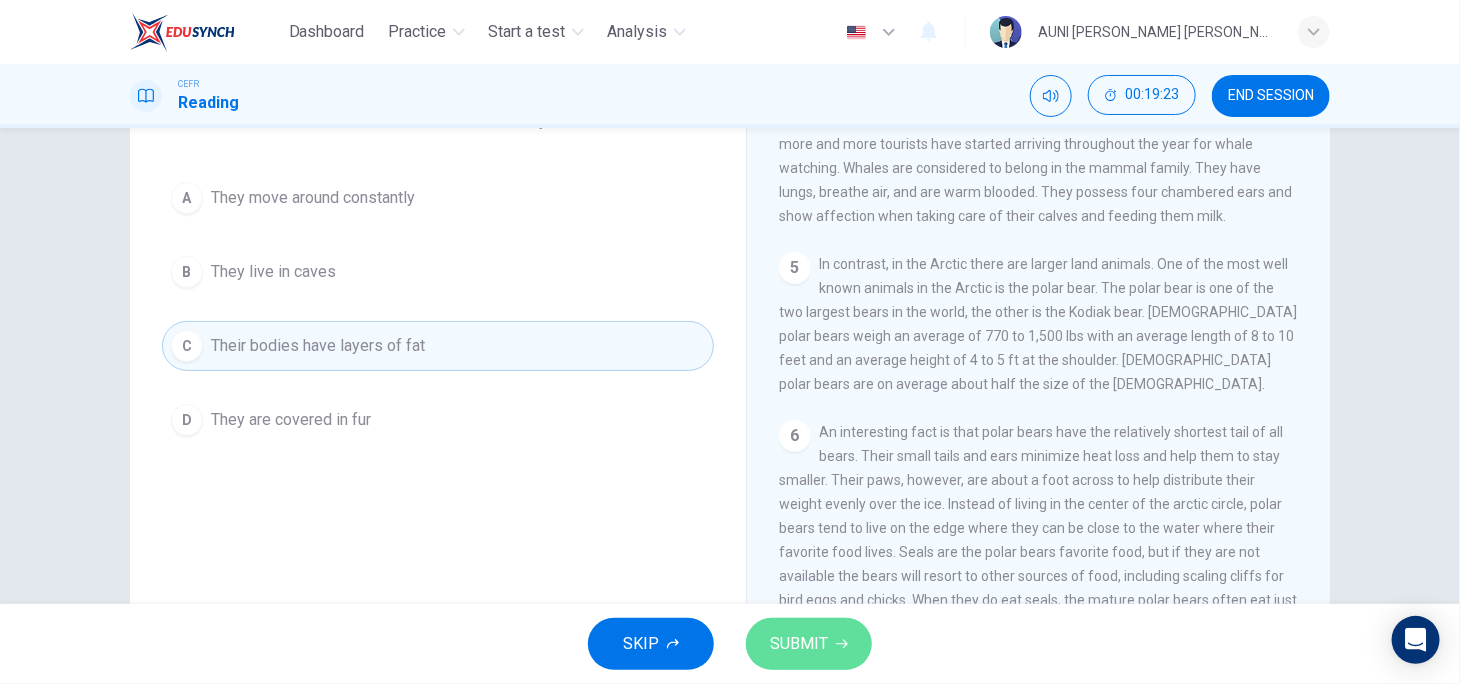 click on "SUBMIT" at bounding box center (799, 644) 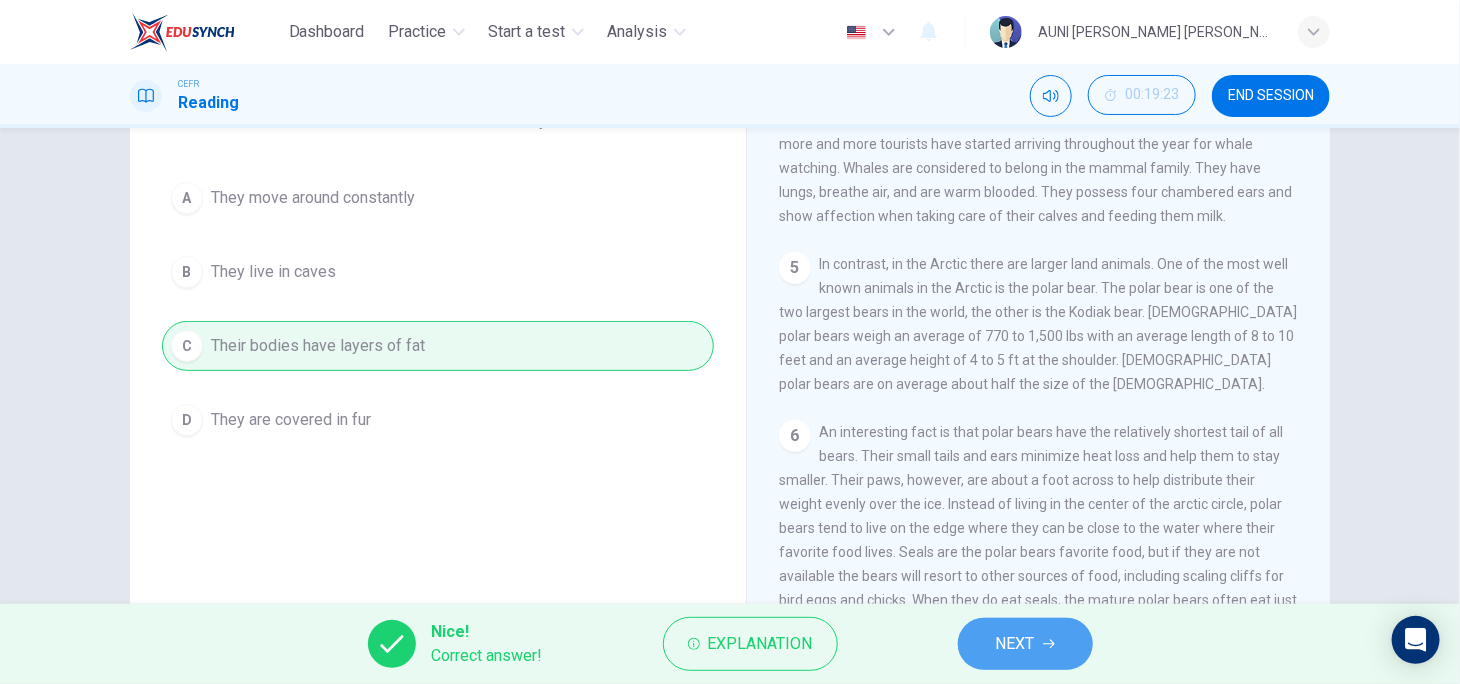 click on "NEXT" at bounding box center [1015, 644] 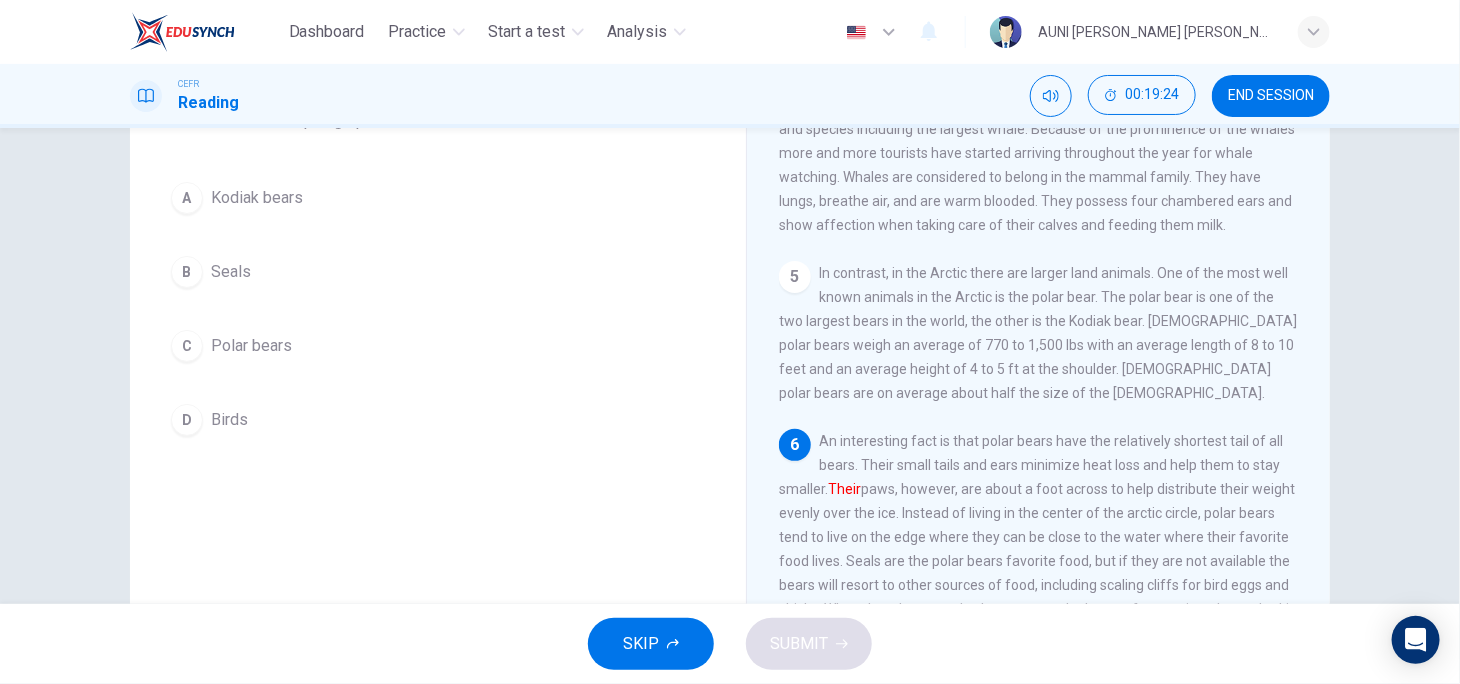 scroll, scrollTop: 580, scrollLeft: 0, axis: vertical 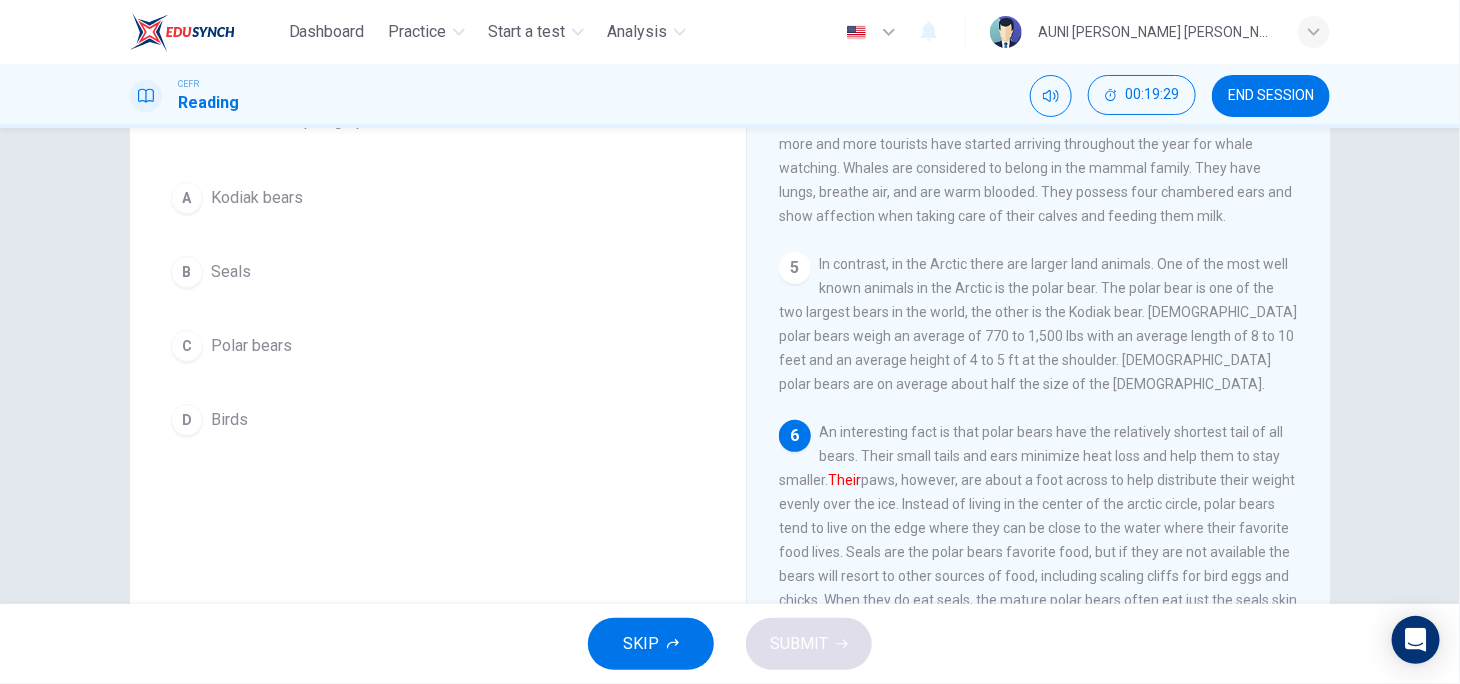click on "Polar bears" at bounding box center (251, 346) 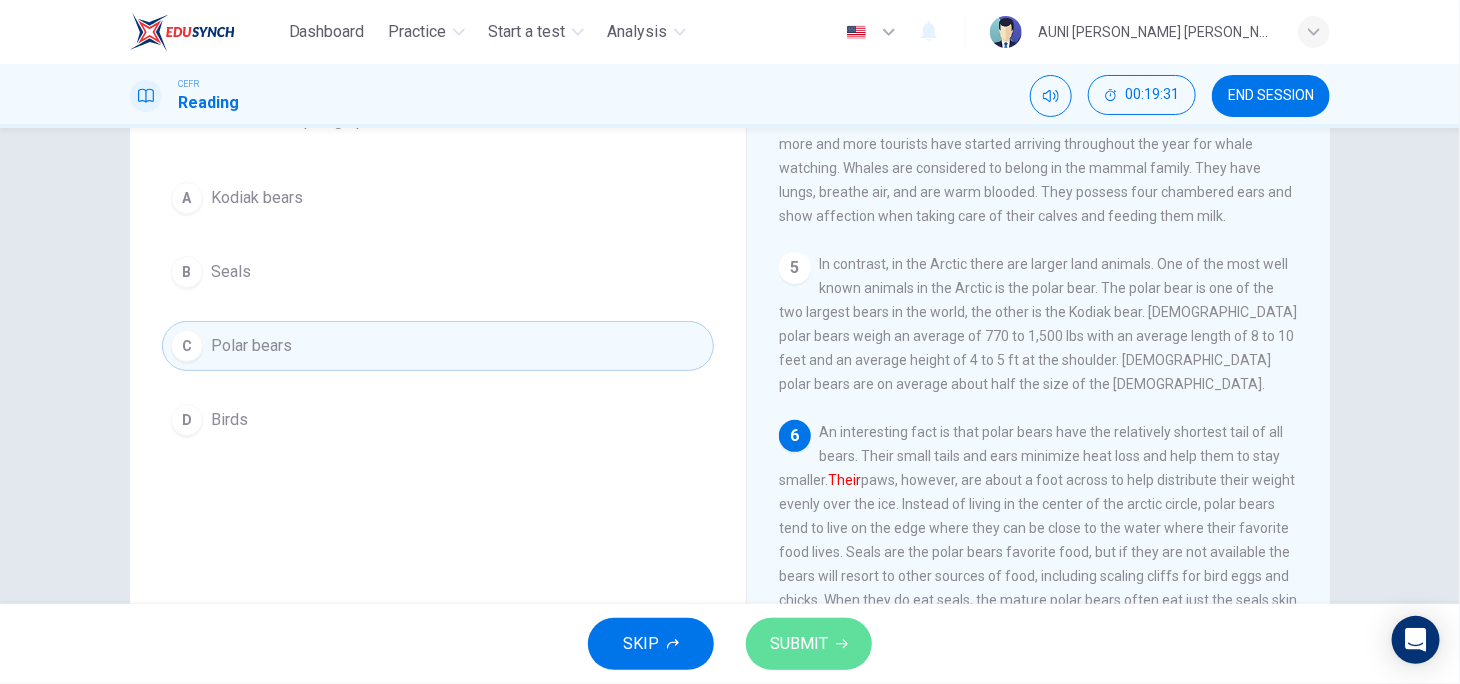 click 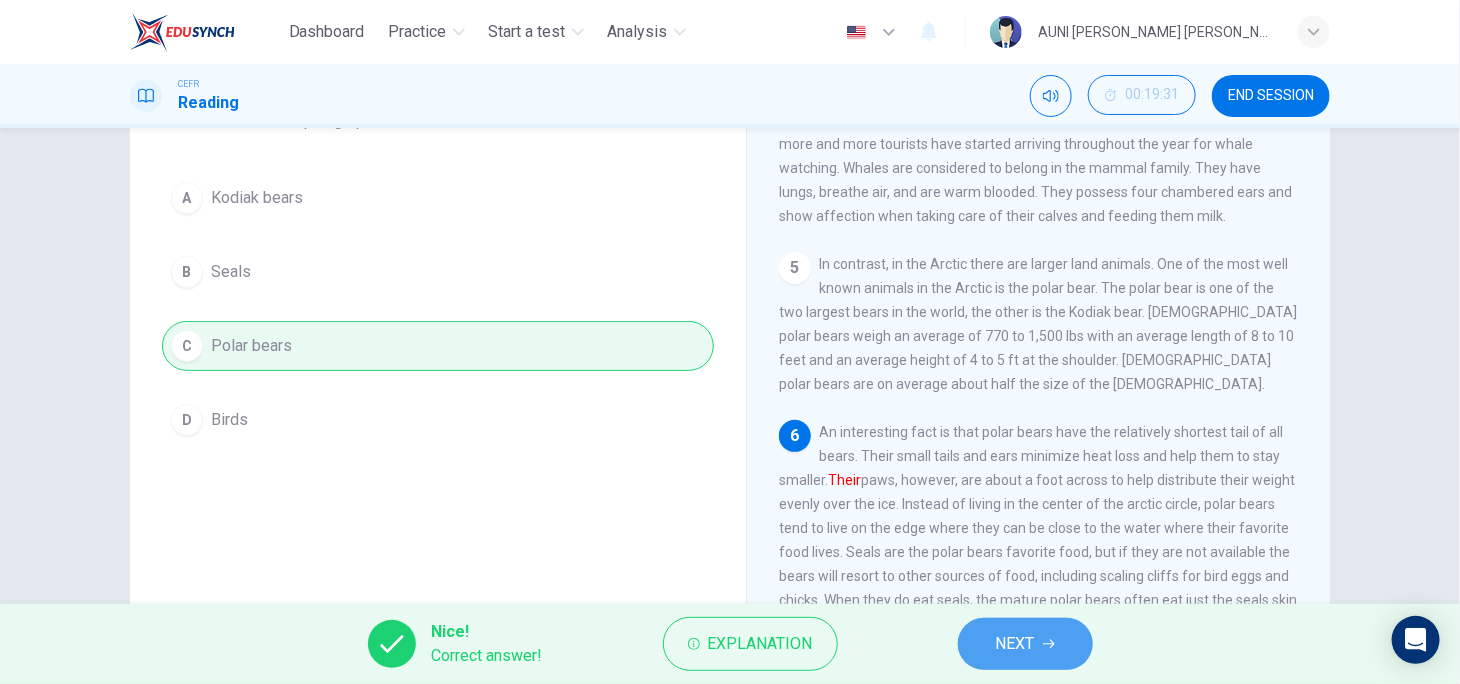 click on "NEXT" at bounding box center [1025, 644] 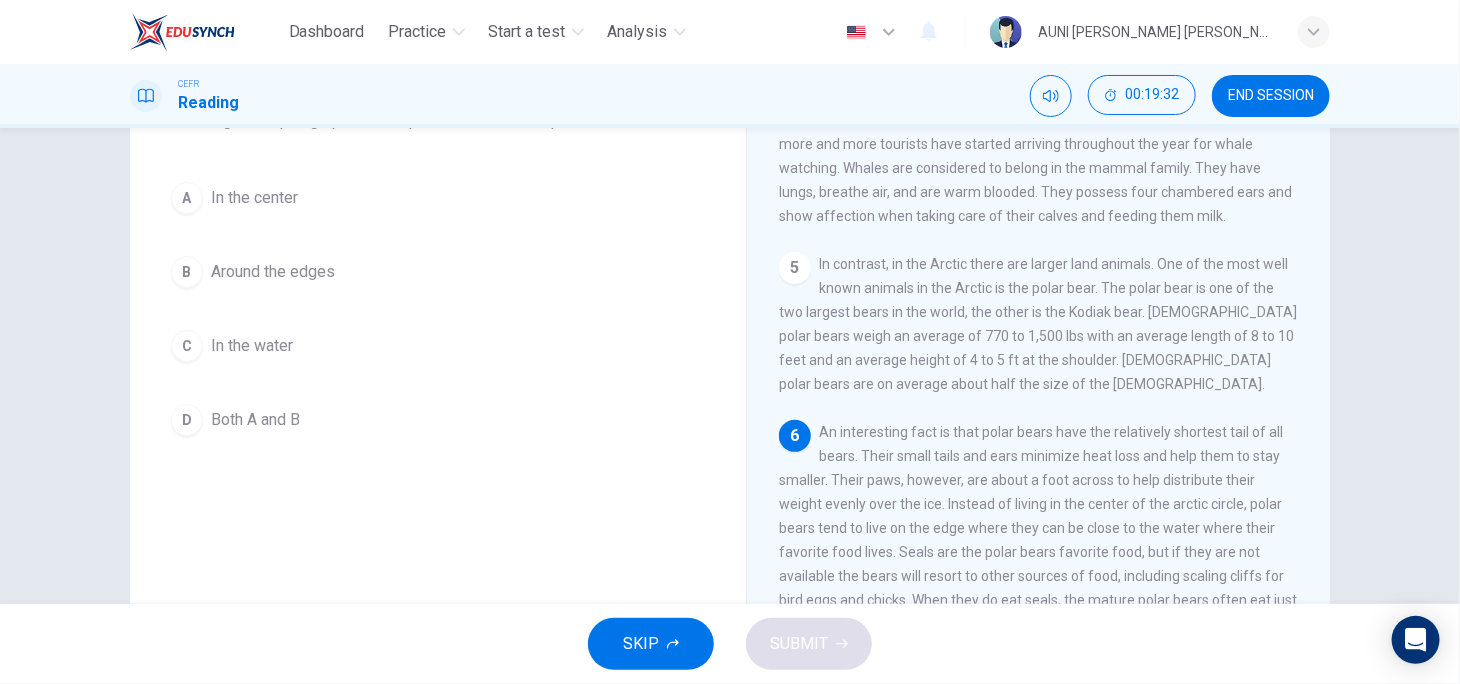 scroll, scrollTop: 589, scrollLeft: 0, axis: vertical 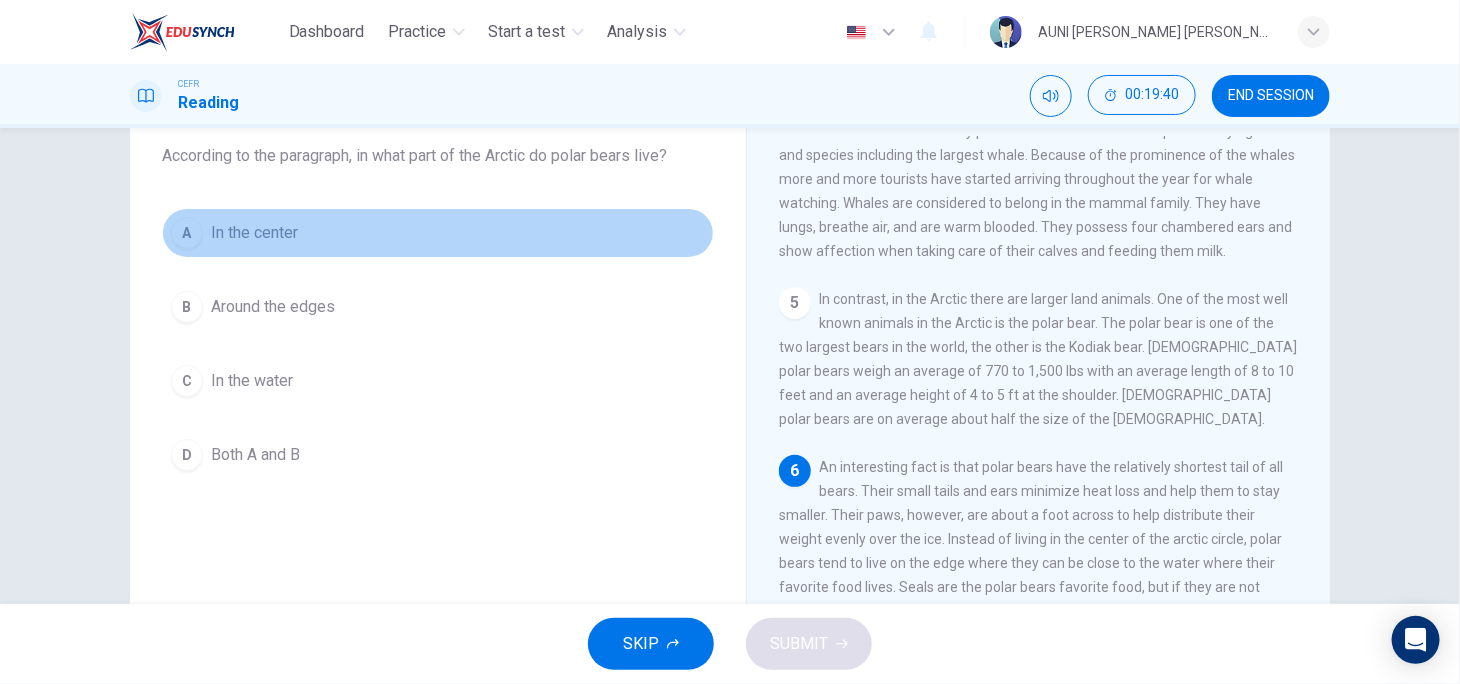 click on "In the center" at bounding box center (254, 233) 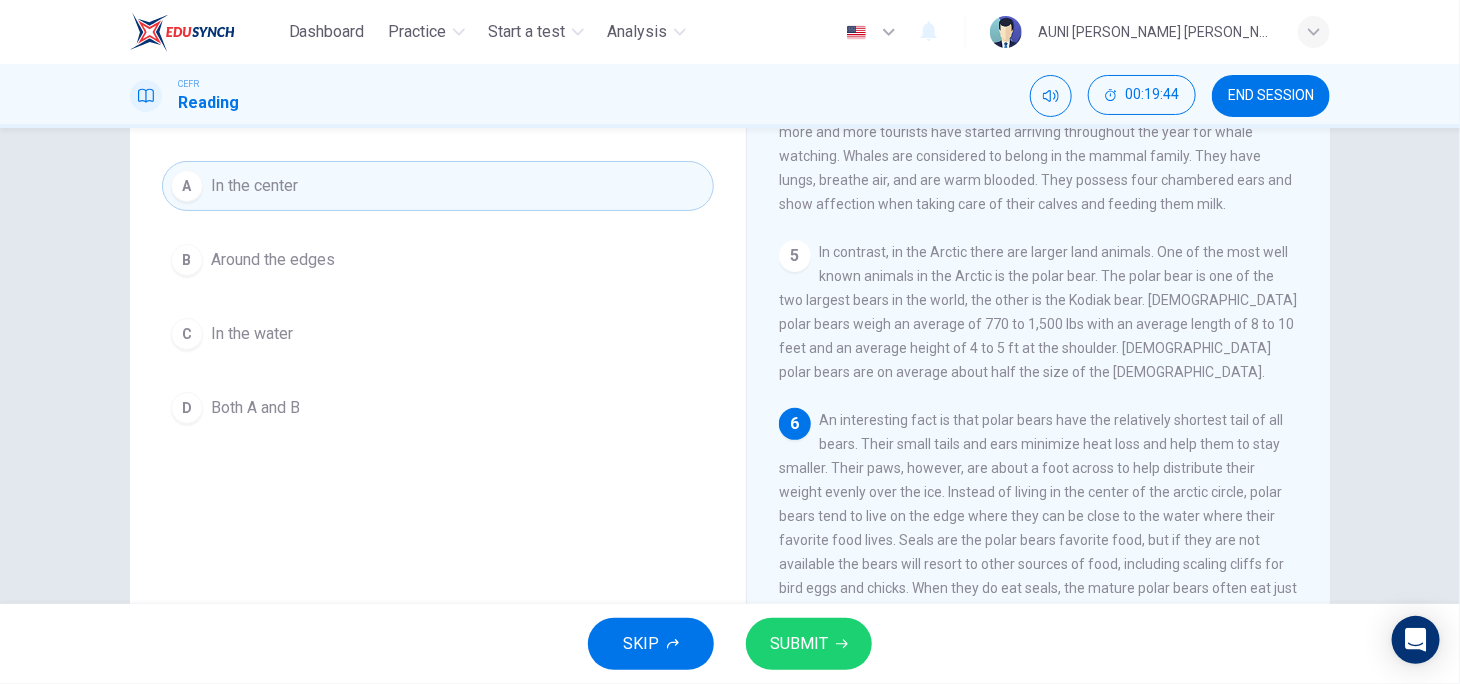 scroll, scrollTop: 168, scrollLeft: 0, axis: vertical 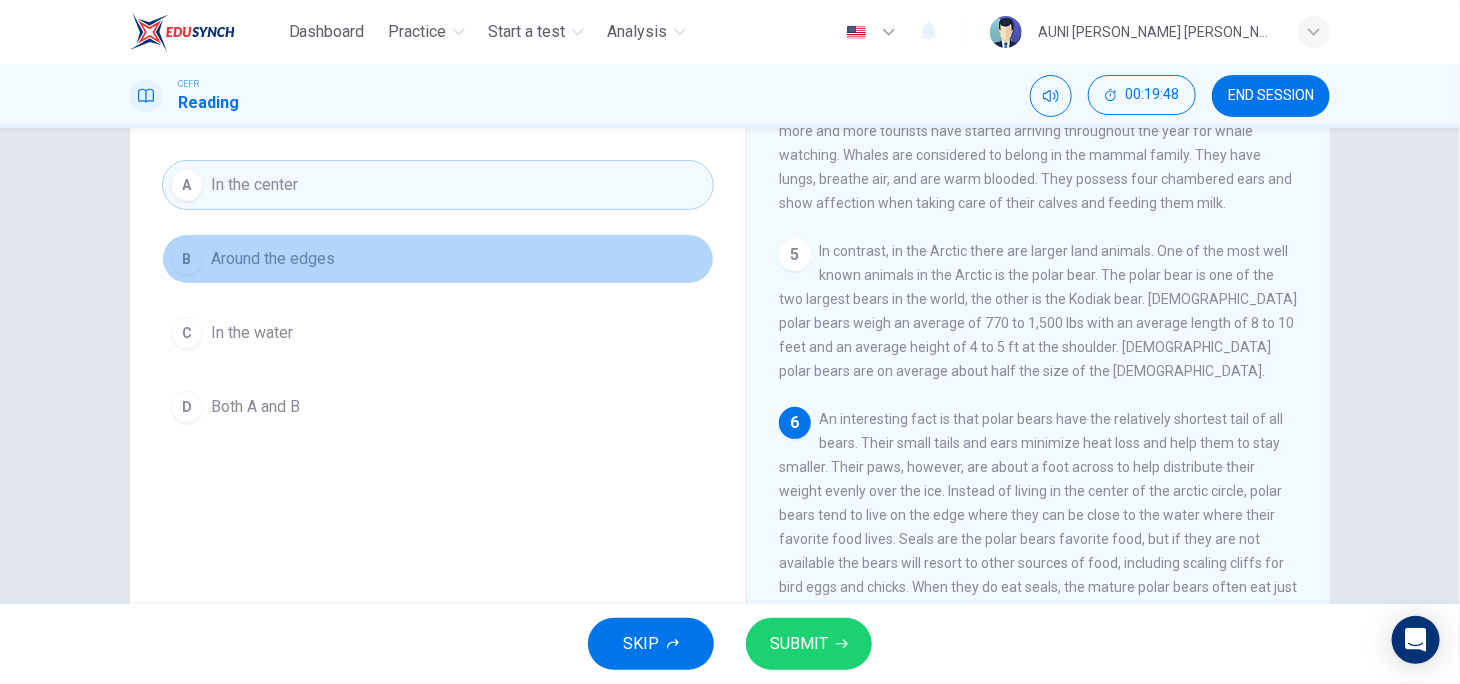 click on "B Around the edges" at bounding box center [438, 259] 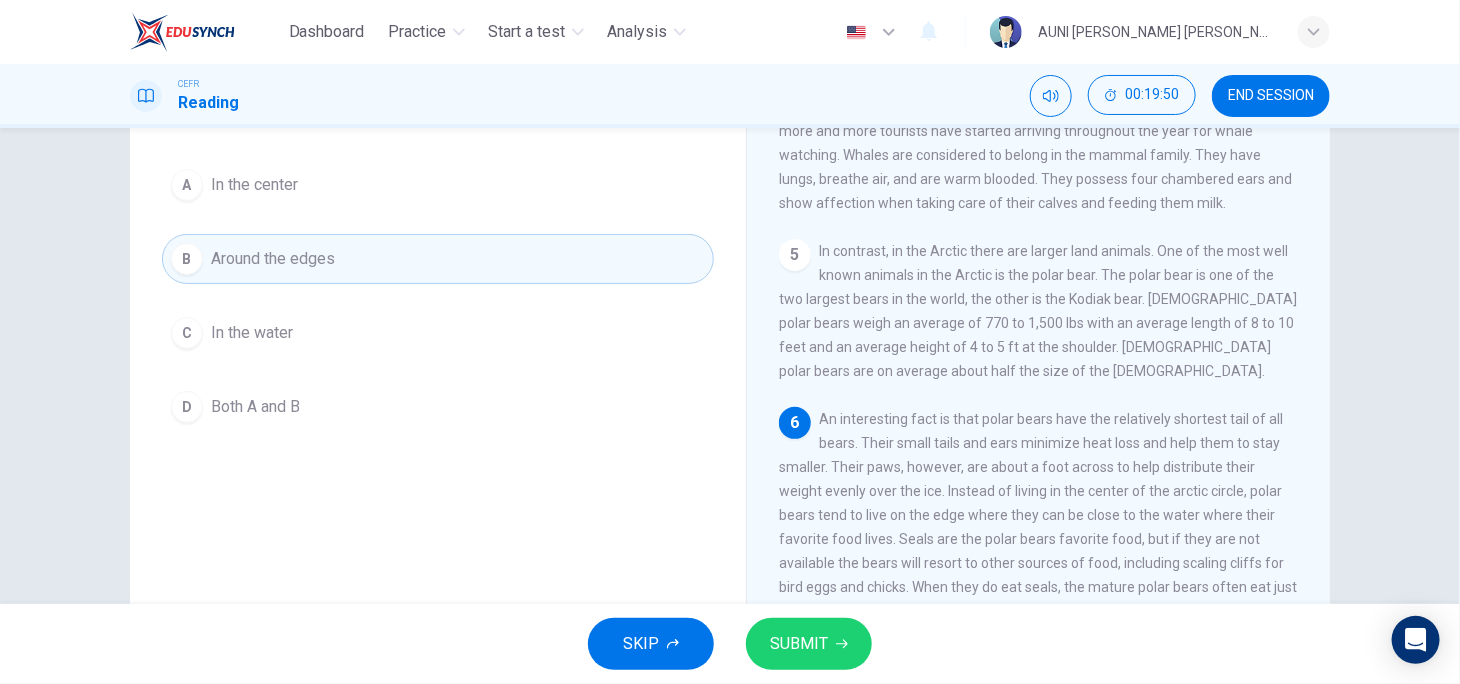click on "SUBMIT" at bounding box center (799, 644) 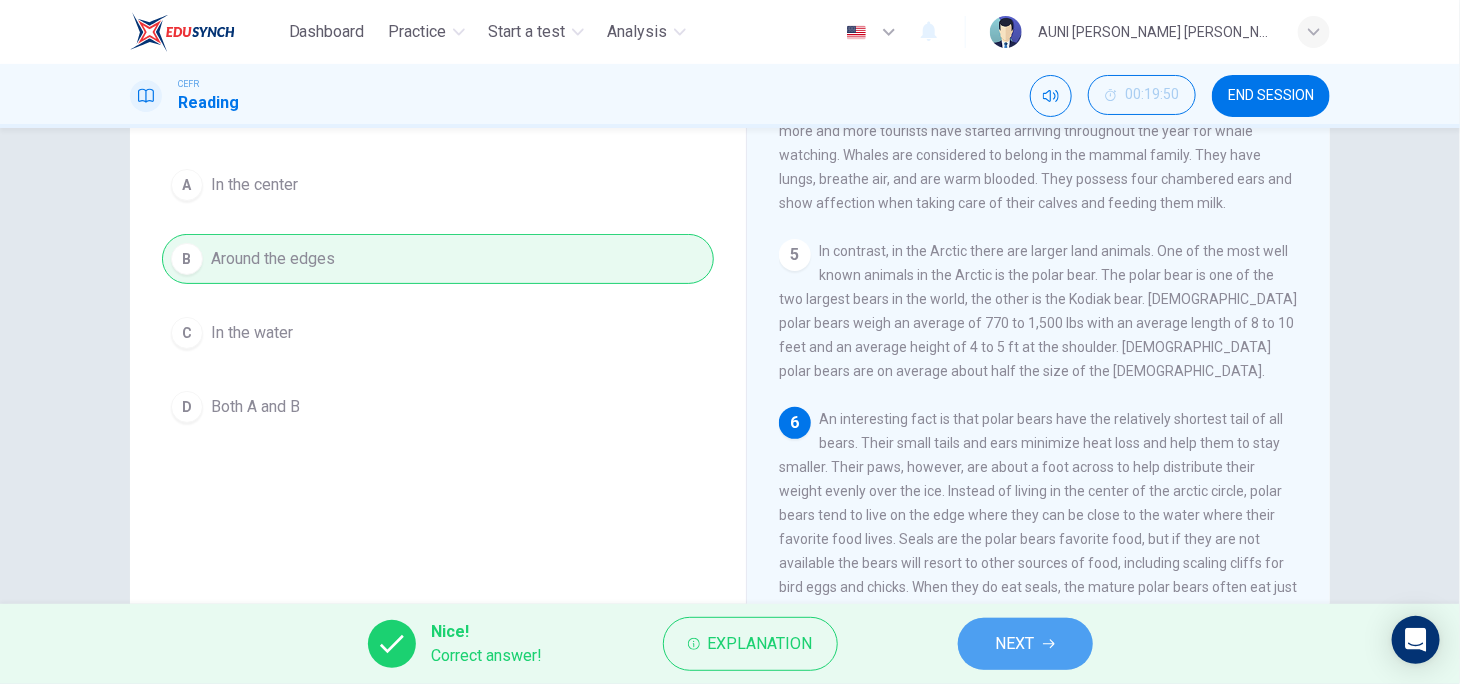 click on "NEXT" at bounding box center [1025, 644] 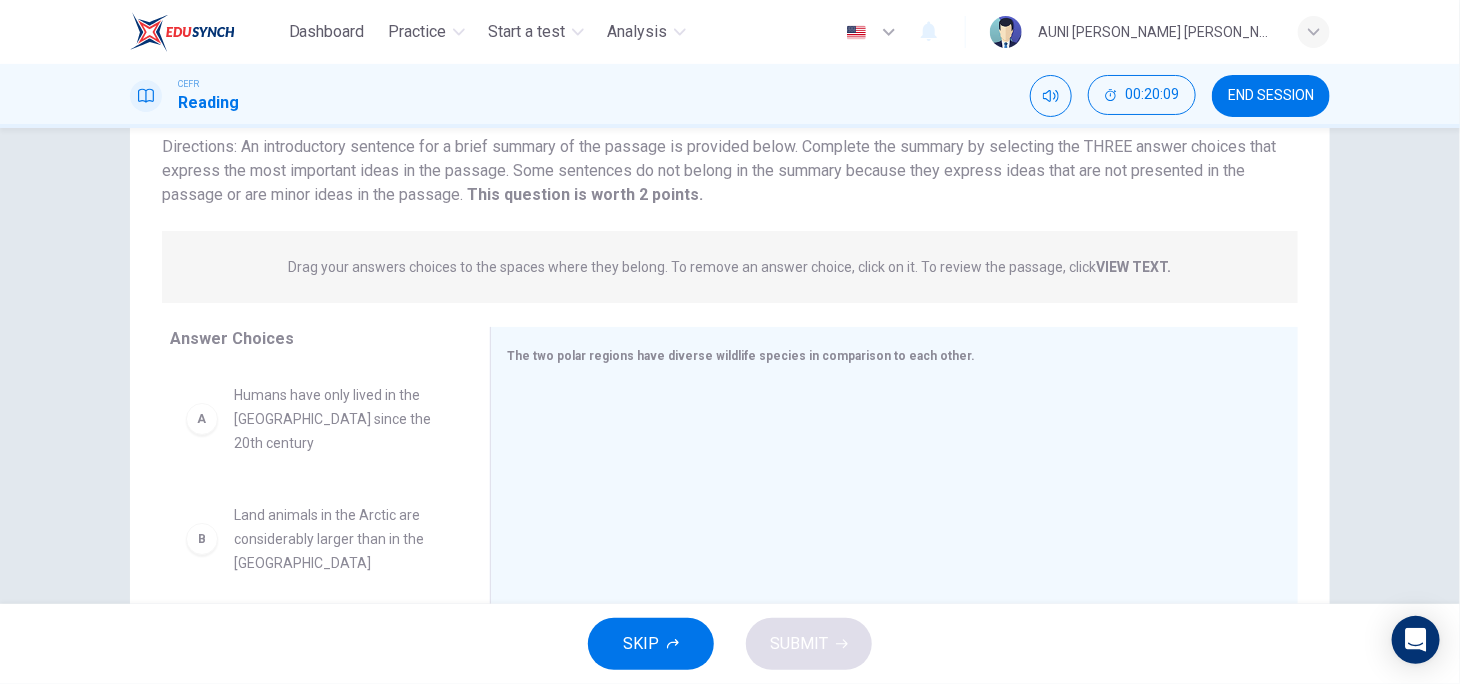 scroll, scrollTop: 144, scrollLeft: 0, axis: vertical 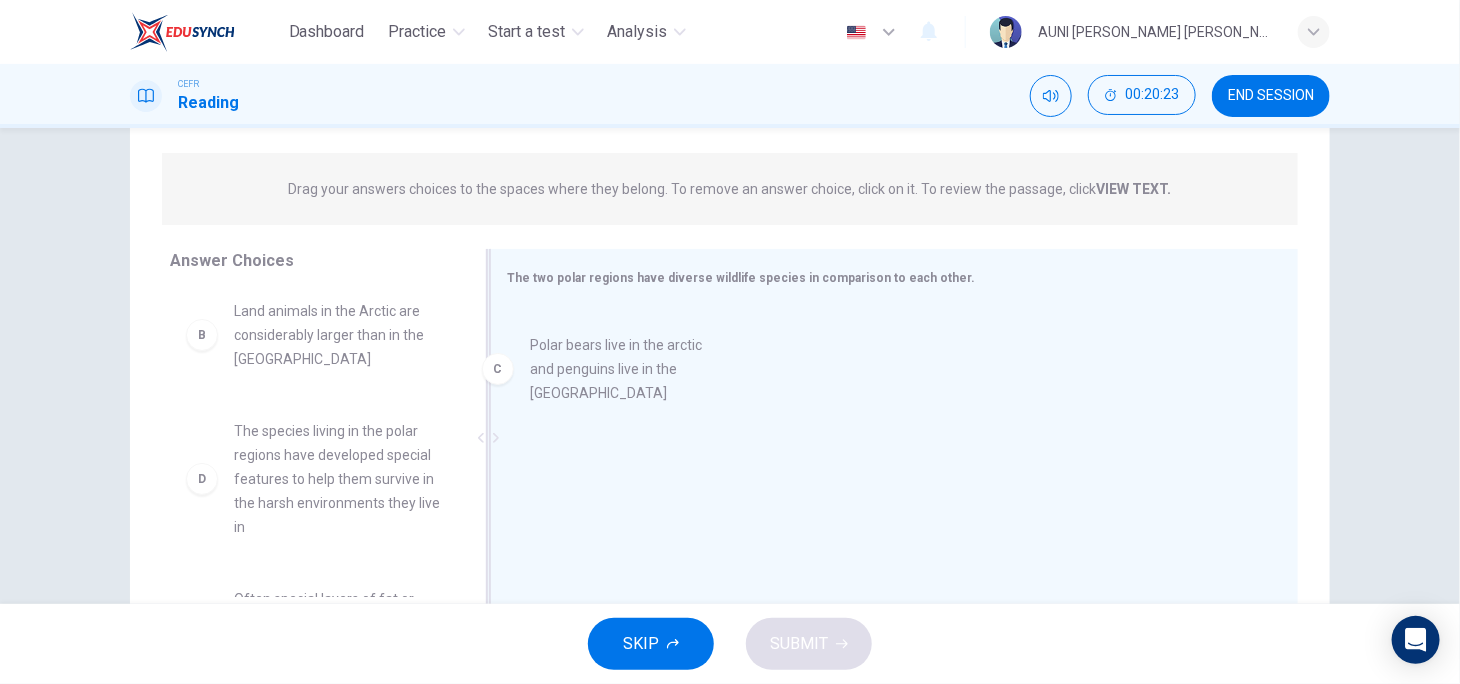 drag, startPoint x: 326, startPoint y: 453, endPoint x: 658, endPoint y: 381, distance: 339.71753 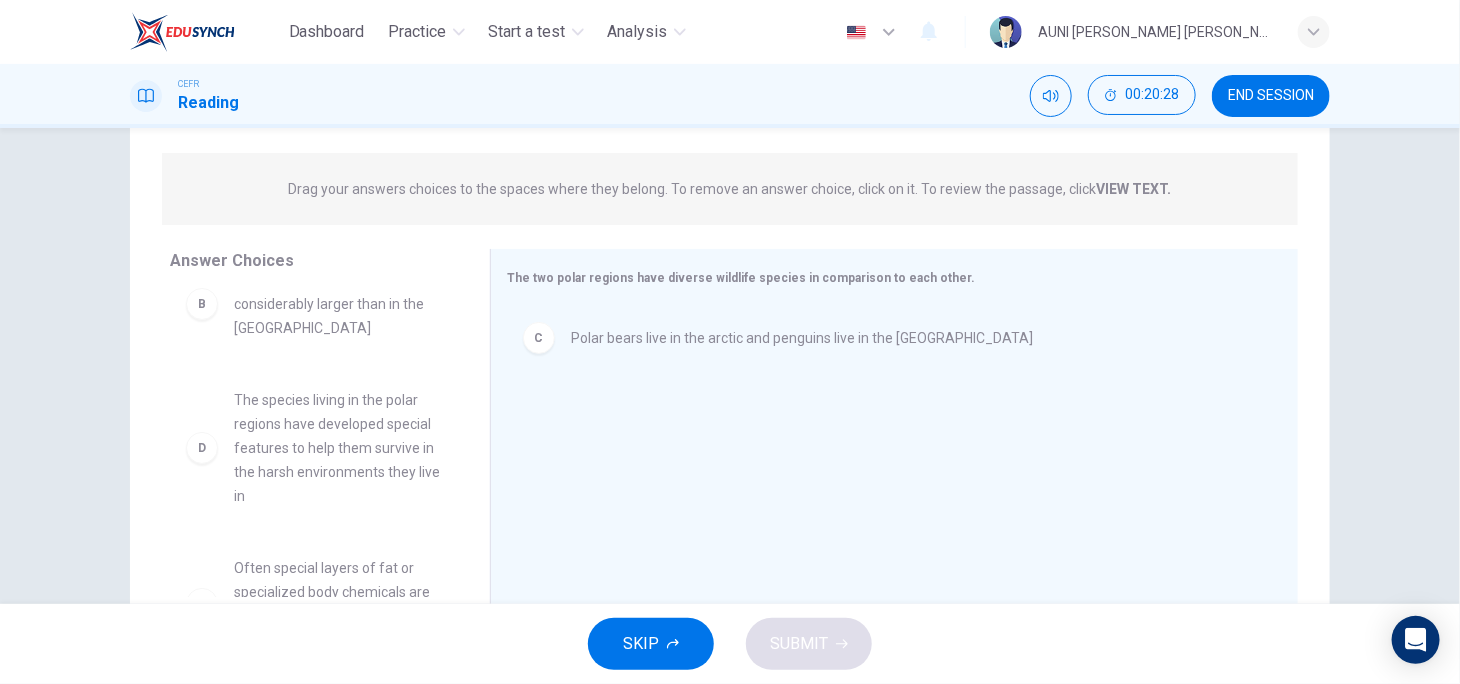 scroll, scrollTop: 181, scrollLeft: 0, axis: vertical 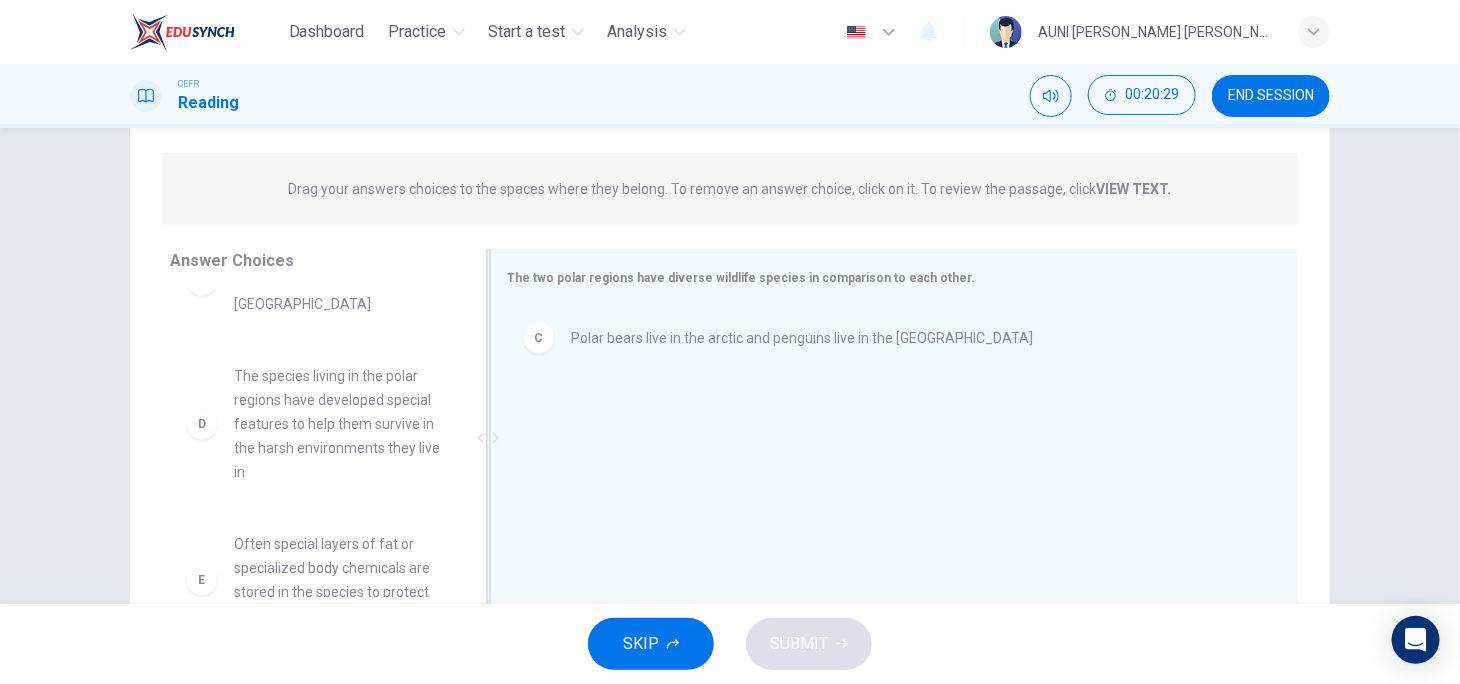 drag, startPoint x: 354, startPoint y: 410, endPoint x: 665, endPoint y: 440, distance: 312.4436 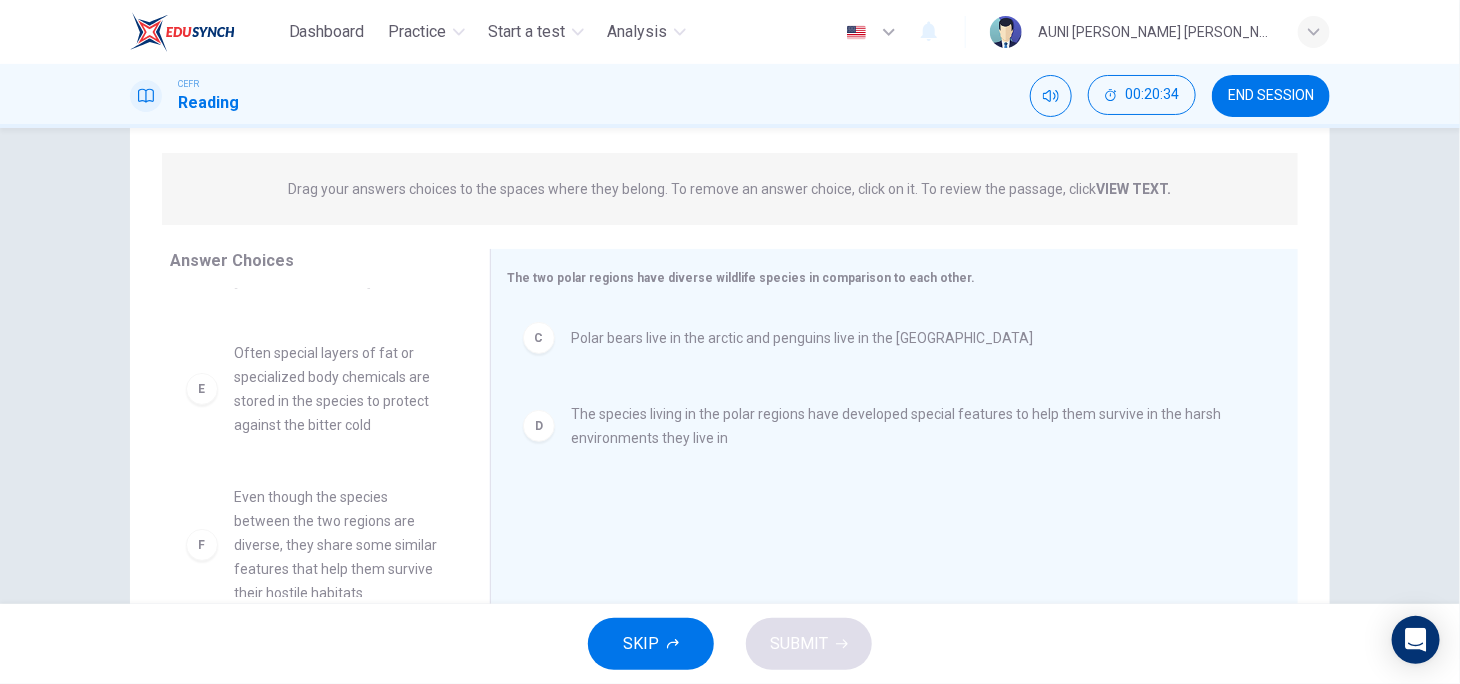 scroll, scrollTop: 202, scrollLeft: 0, axis: vertical 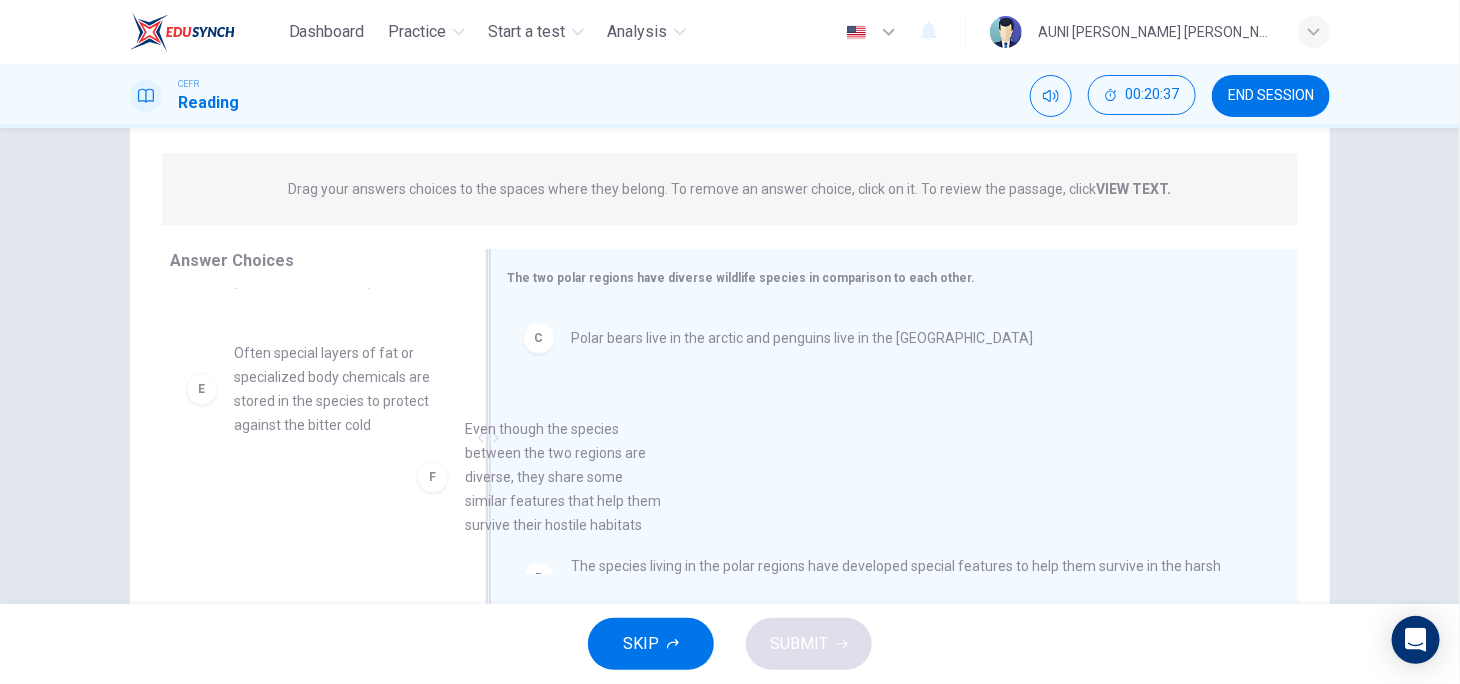 drag, startPoint x: 348, startPoint y: 545, endPoint x: 610, endPoint y: 495, distance: 266.72833 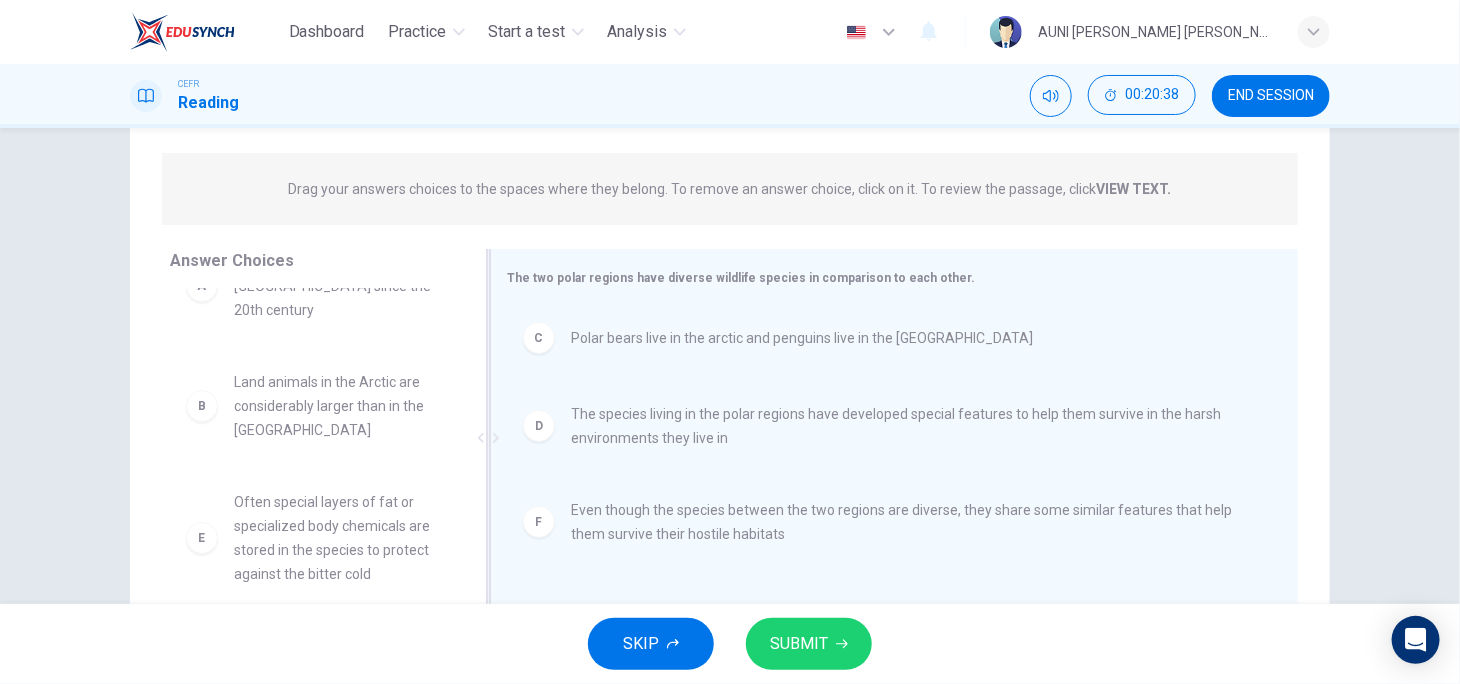 scroll, scrollTop: 36, scrollLeft: 0, axis: vertical 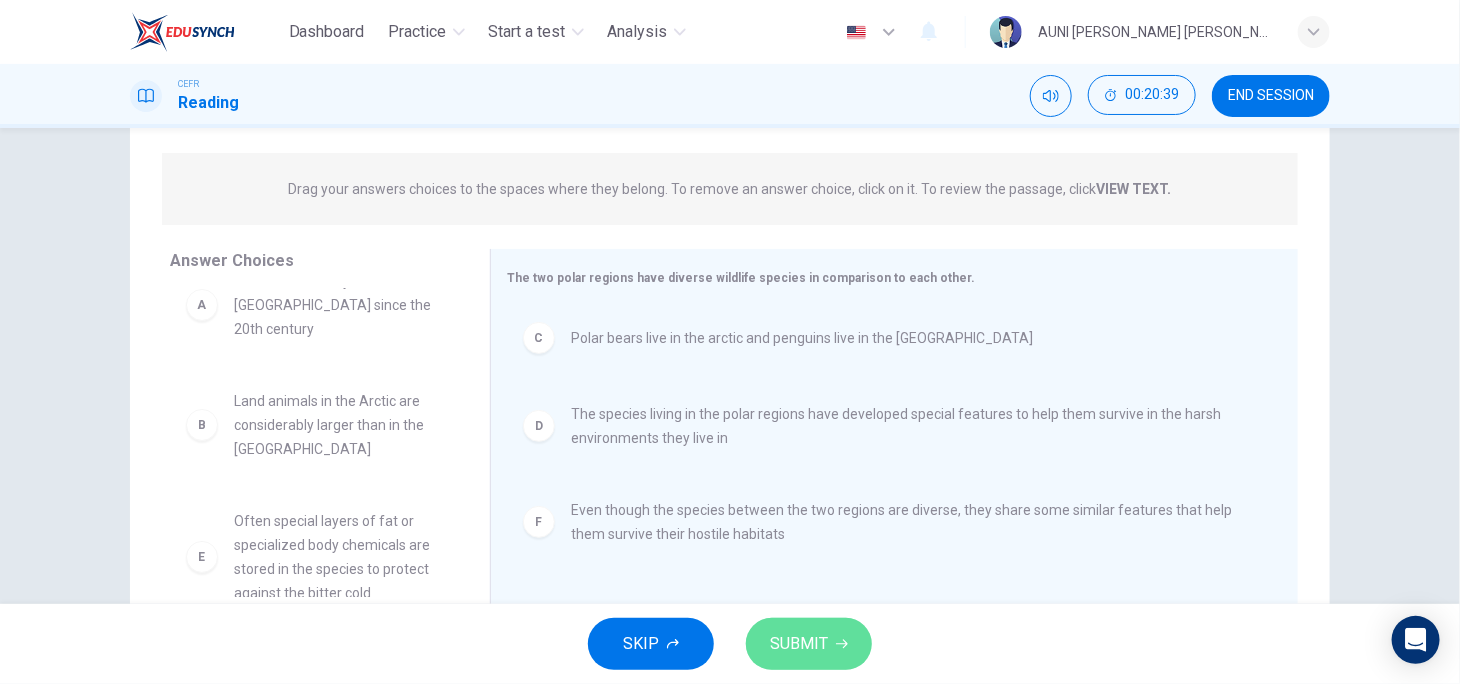 click on "SUBMIT" at bounding box center (799, 644) 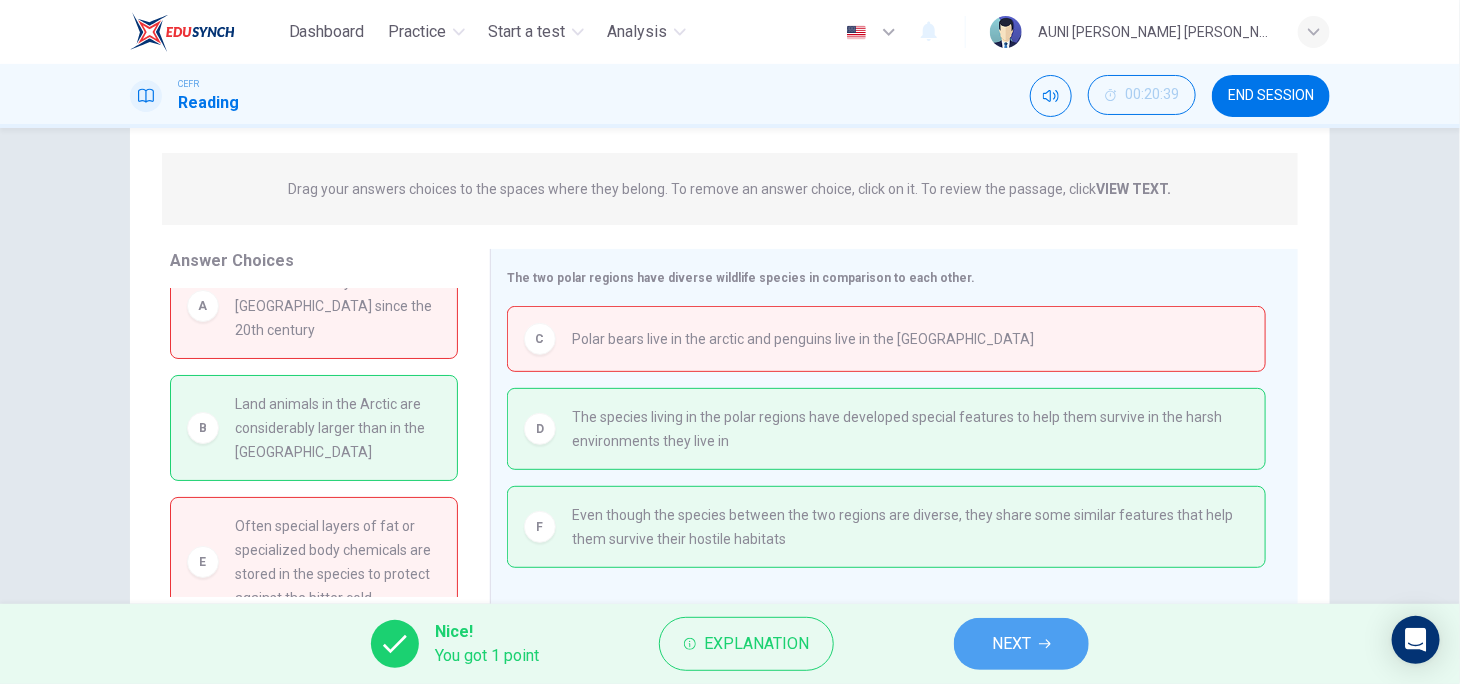 click on "NEXT" at bounding box center (1011, 644) 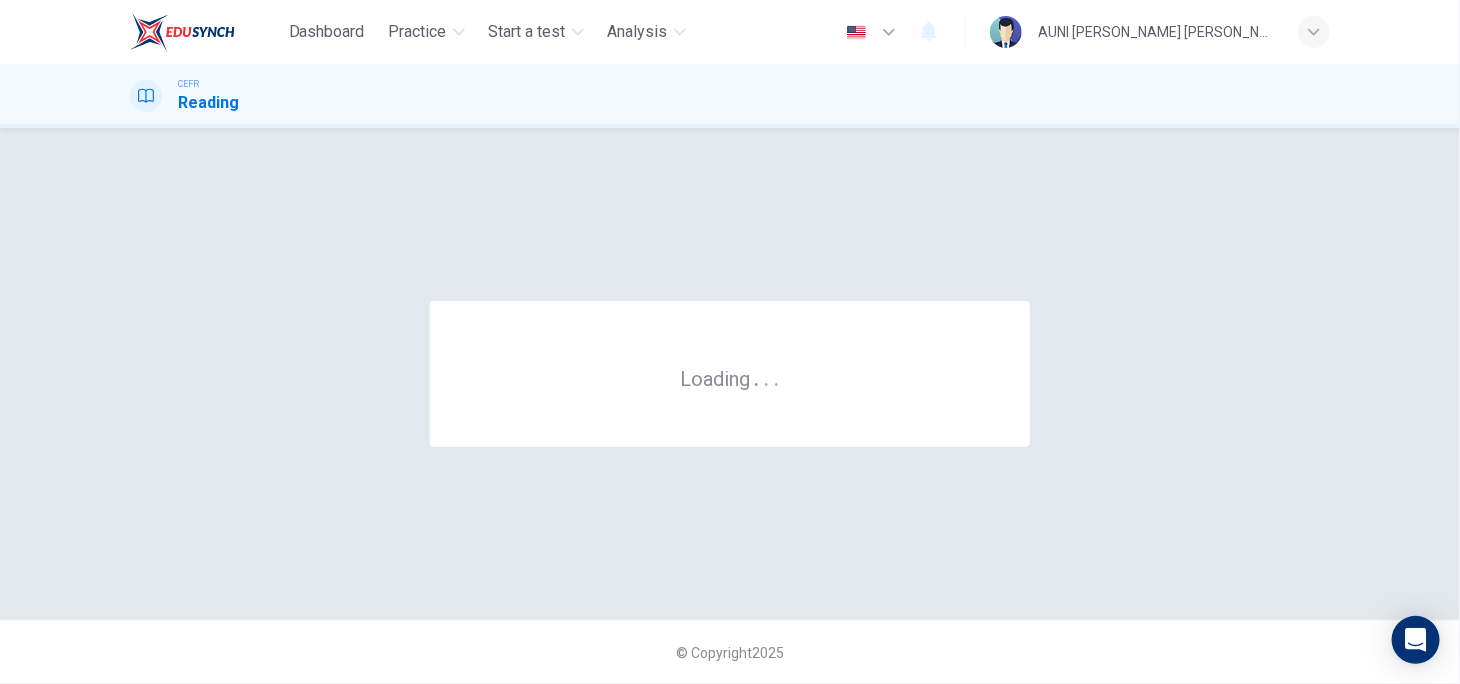 scroll, scrollTop: 0, scrollLeft: 0, axis: both 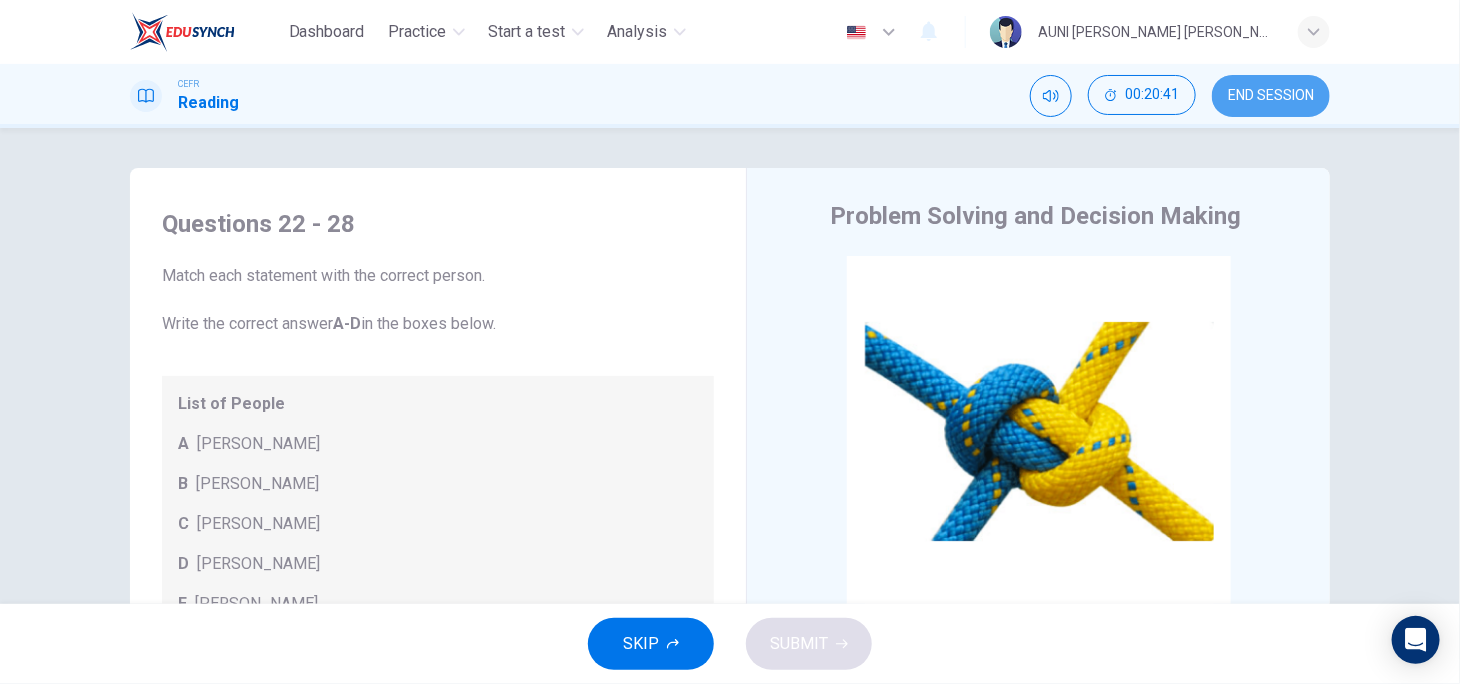 click on "END SESSION" at bounding box center [1271, 96] 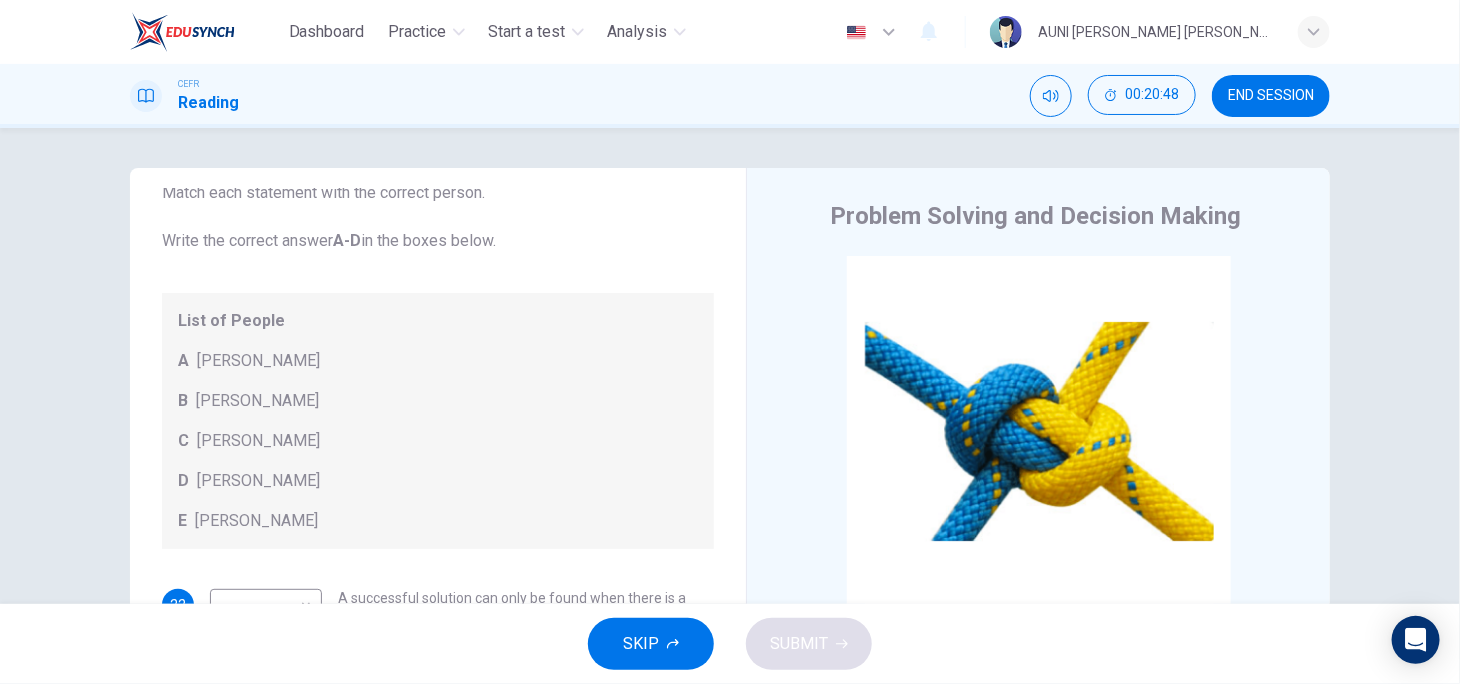 scroll, scrollTop: 216, scrollLeft: 0, axis: vertical 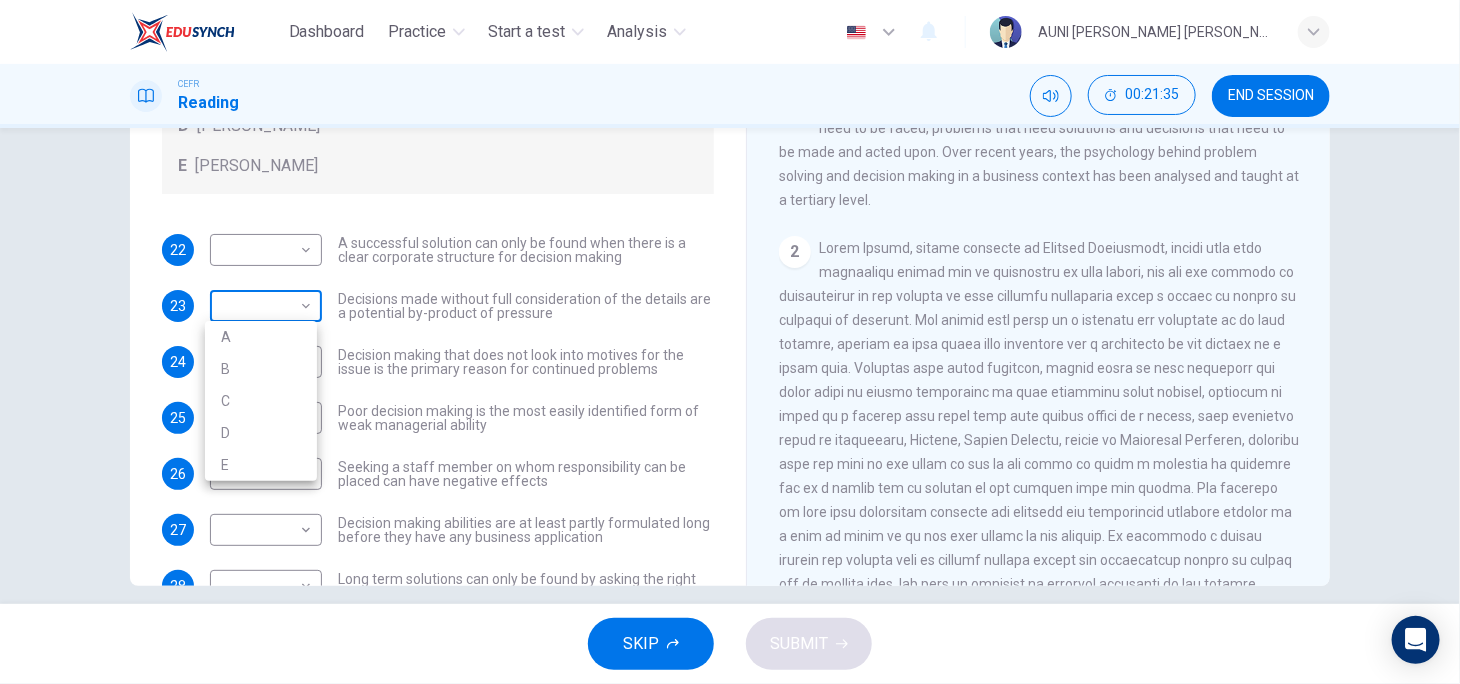 click on "Dashboard Practice Start a test Analysis English en ​ AUNI [PERSON_NAME] [PERSON_NAME] CEFR Reading 00:21:35 END SESSION Questions 22 - 28 Match each statement with the correct person.
Write the correct answer  A-D  in the boxes below. List of People A [PERSON_NAME] B [PERSON_NAME] C [PERSON_NAME] D [PERSON_NAME] E [PERSON_NAME] 22 ​ ​ A successful solution can only be found when there is a clear corporate structure for decision making 23 ​ ​ Decisions made without full consideration of the details are a potential by-product of pressure 24 ​ ​ Decision making that does not look into motives for the issue is the primary reason for continued problems 25 ​ ​ Poor decision making is the most easily identified form of weak managerial ability 26 ​ ​ Seeking a staff member on whom responsibility can be placed can have negative effects 27 ​ ​ Decision making abilities are at least partly formulated long before they have any business application 28 ​ ​ Problem Solving and Decision Making CLICK TO ZOOM 1 2" at bounding box center [730, 342] 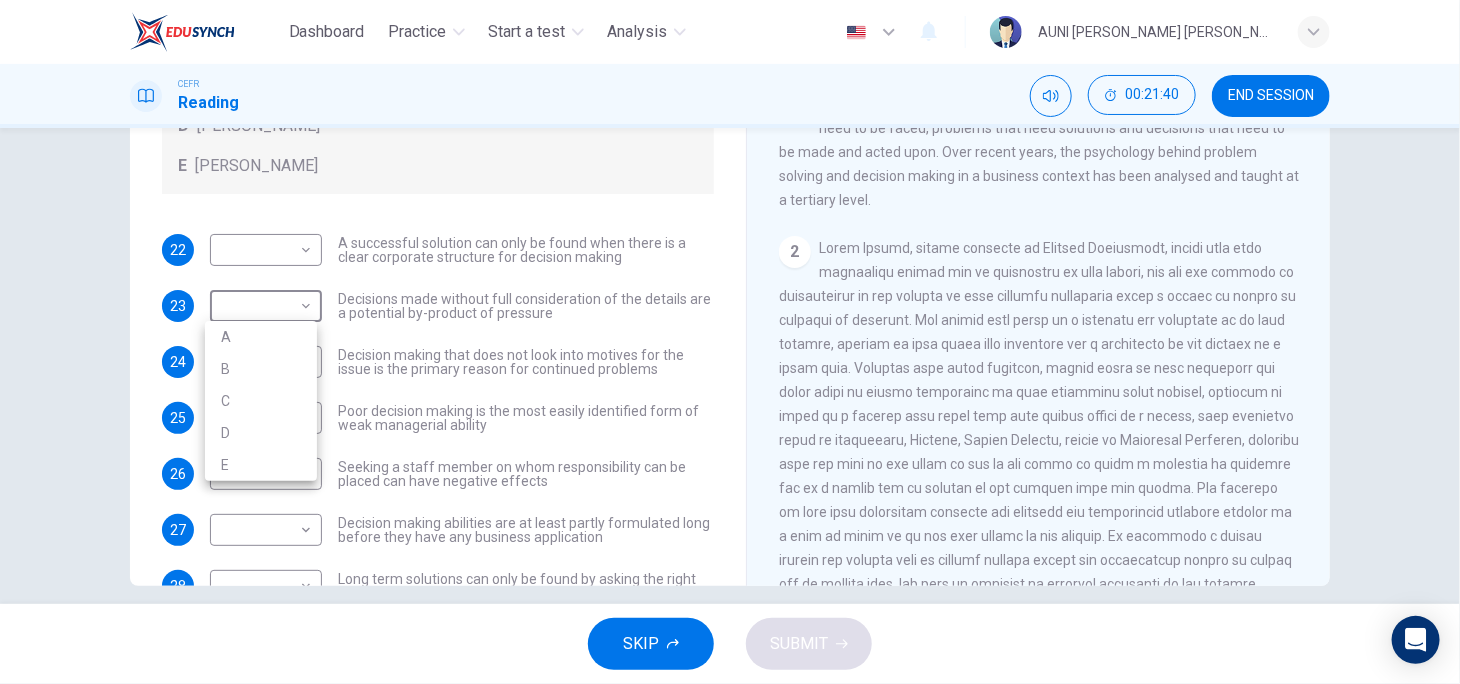 click at bounding box center [730, 342] 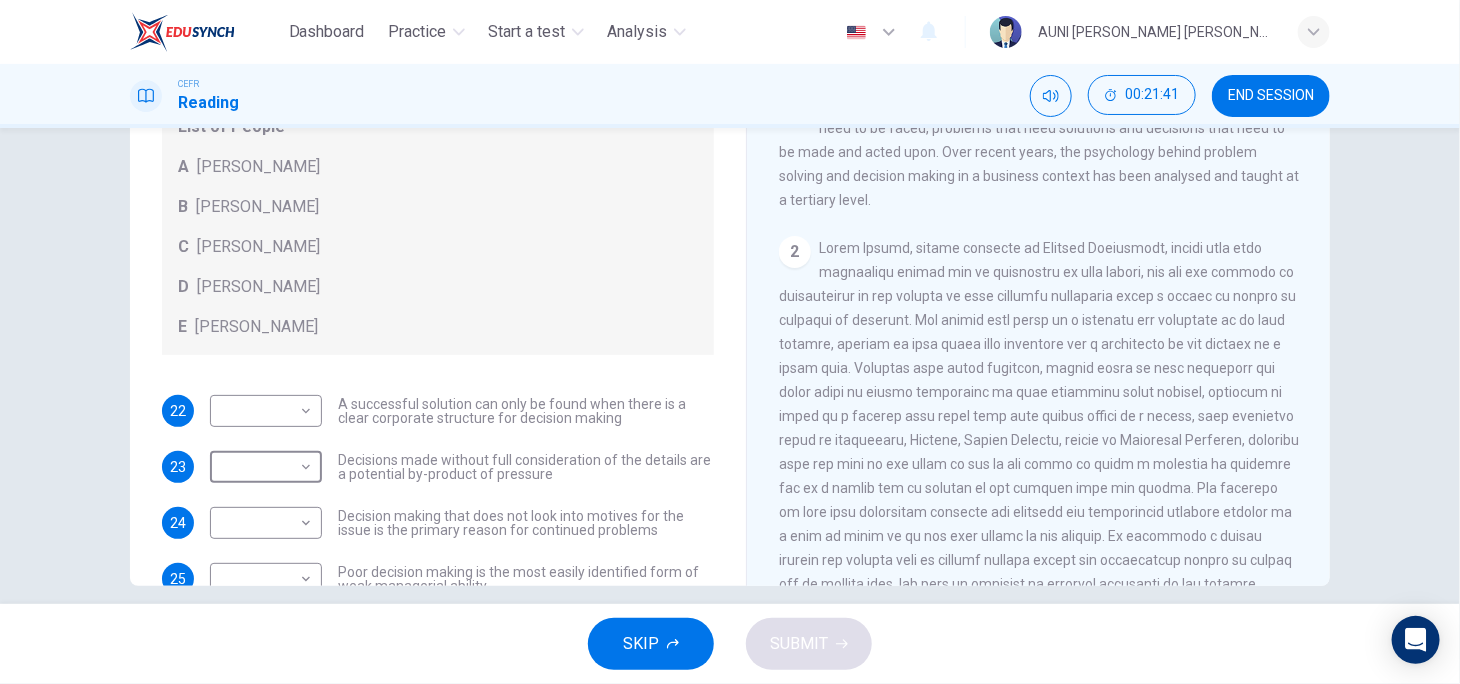 scroll, scrollTop: 38, scrollLeft: 0, axis: vertical 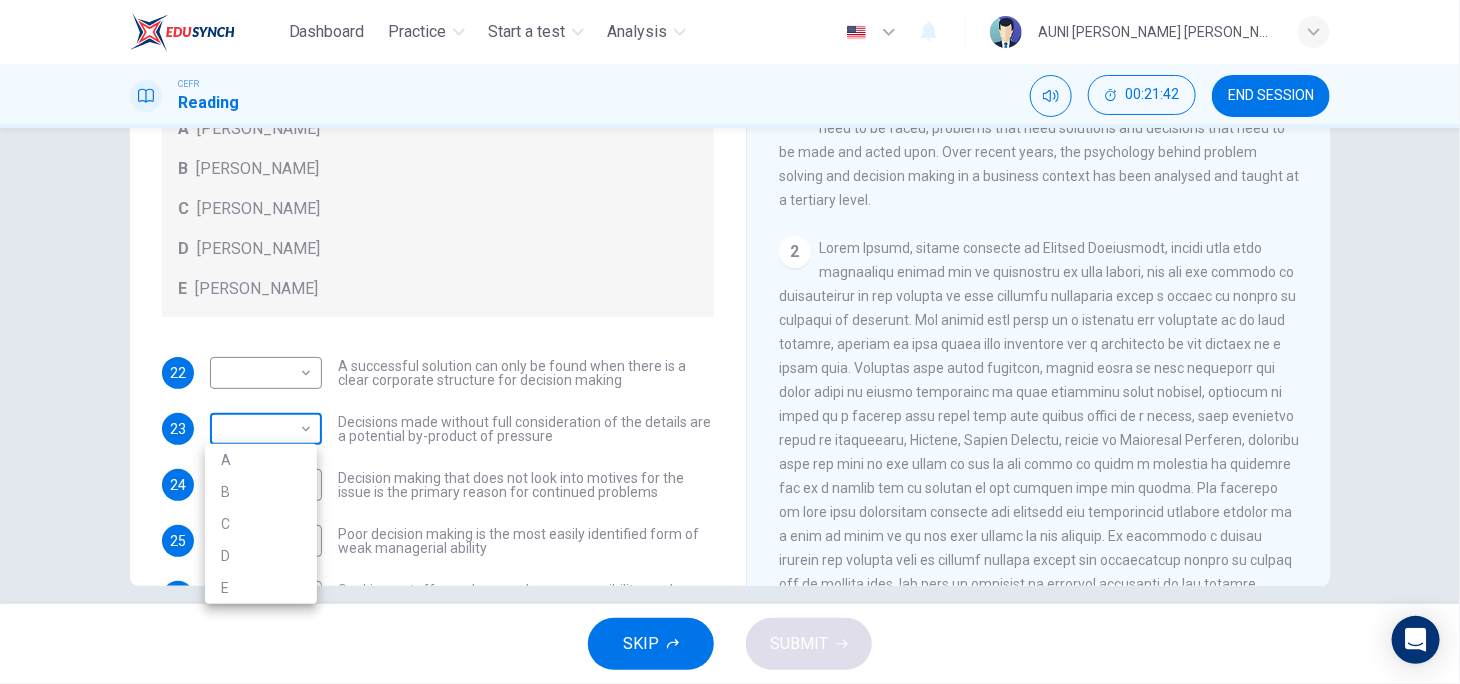 click on "Dashboard Practice Start a test Analysis English en ​ AUNI [PERSON_NAME] [PERSON_NAME] CEFR Reading 00:21:42 END SESSION Questions 22 - 28 Match each statement with the correct person.
Write the correct answer  A-D  in the boxes below. List of People A [PERSON_NAME] B [PERSON_NAME] C [PERSON_NAME] D [PERSON_NAME] E [PERSON_NAME] 22 ​ ​ A successful solution can only be found when there is a clear corporate structure for decision making 23 ​ ​ Decisions made without full consideration of the details are a potential by-product of pressure 24 ​ ​ Decision making that does not look into motives for the issue is the primary reason for continued problems 25 ​ ​ Poor decision making is the most easily identified form of weak managerial ability 26 ​ ​ Seeking a staff member on whom responsibility can be placed can have negative effects 27 ​ ​ Decision making abilities are at least partly formulated long before they have any business application 28 ​ ​ Problem Solving and Decision Making CLICK TO ZOOM 1 2" at bounding box center (730, 342) 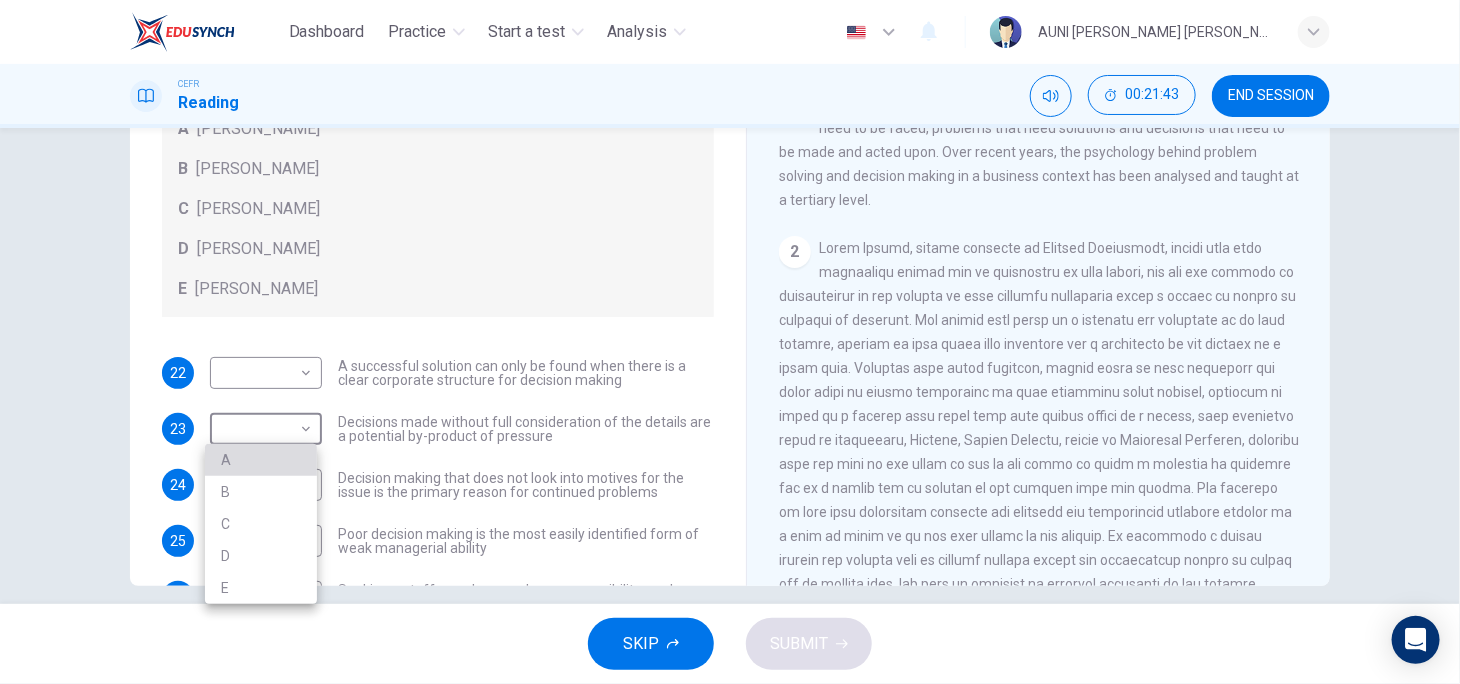 click on "A" at bounding box center [261, 460] 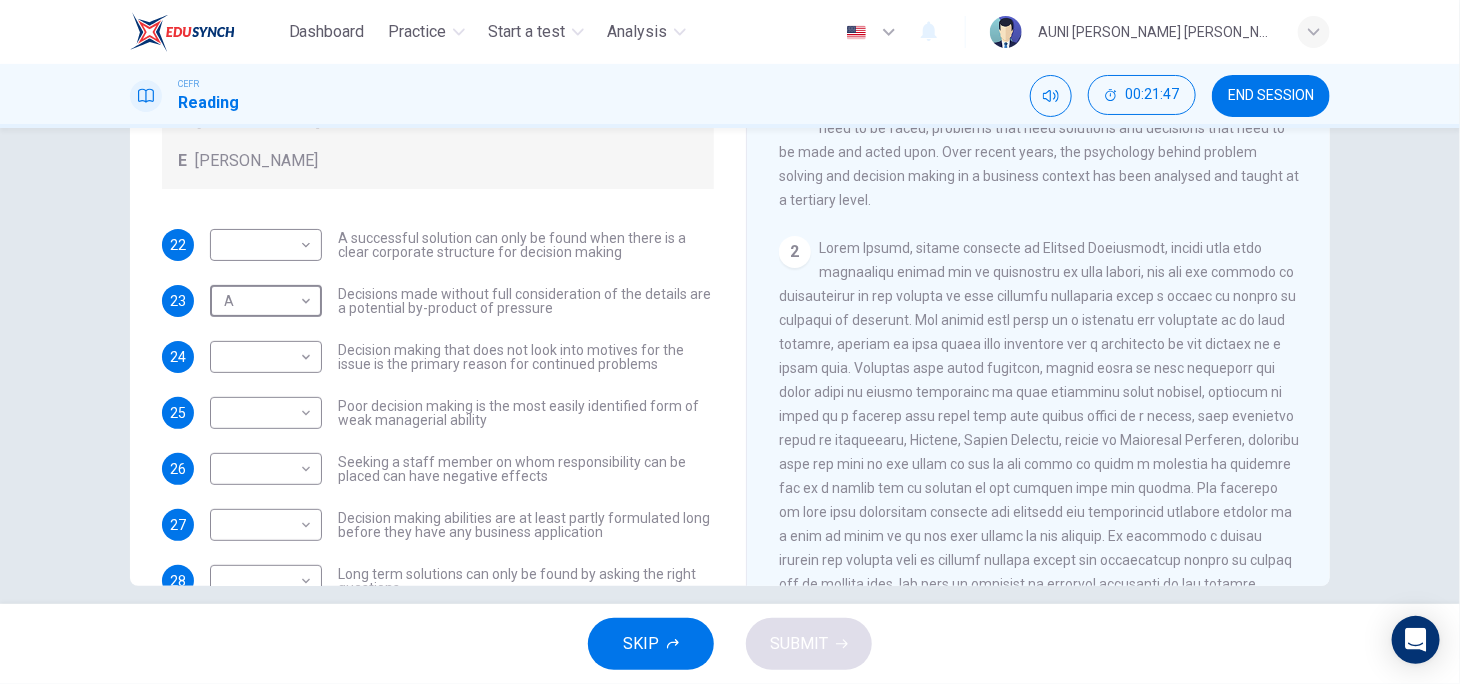 scroll, scrollTop: 178, scrollLeft: 0, axis: vertical 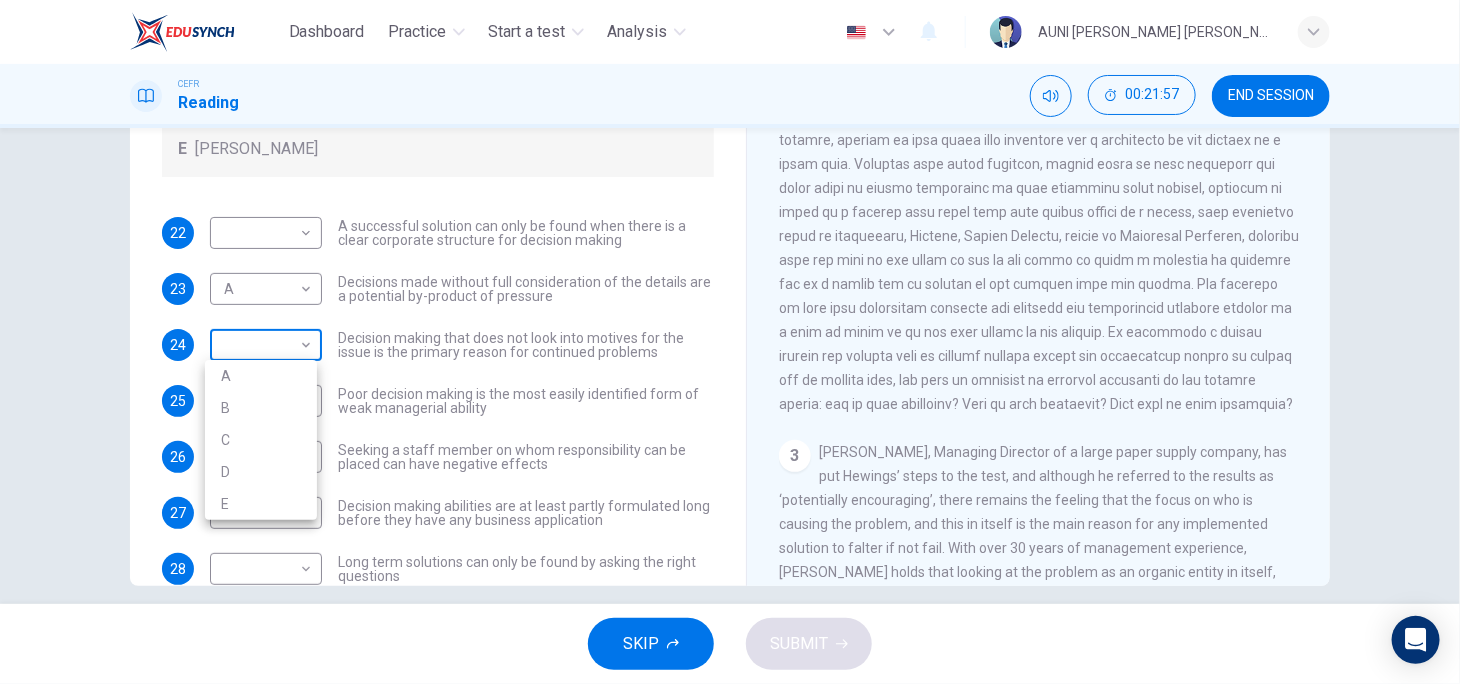 click on "Dashboard Practice Start a test Analysis English en ​ AUNI [PERSON_NAME] [PERSON_NAME] CEFR Reading 00:21:57 END SESSION Questions 22 - 28 Match each statement with the correct person.
Write the correct answer  A-D  in the boxes below. List of People A [PERSON_NAME] B [PERSON_NAME] C [PERSON_NAME] D [PERSON_NAME] E [PERSON_NAME] 22 ​ ​ A successful solution can only be found when there is a clear corporate structure for decision making 23 A A ​ Decisions made without full consideration of the details are a potential by-product of pressure 24 ​ ​ Decision making that does not look into motives for the issue is the primary reason for continued problems 25 ​ ​ Poor decision making is the most easily identified form of weak managerial ability 26 ​ ​ Seeking a staff member on whom responsibility can be placed can have negative effects 27 ​ ​ Decision making abilities are at least partly formulated long before they have any business application 28 ​ ​ Problem Solving and Decision Making CLICK TO ZOOM 1 2" at bounding box center (730, 342) 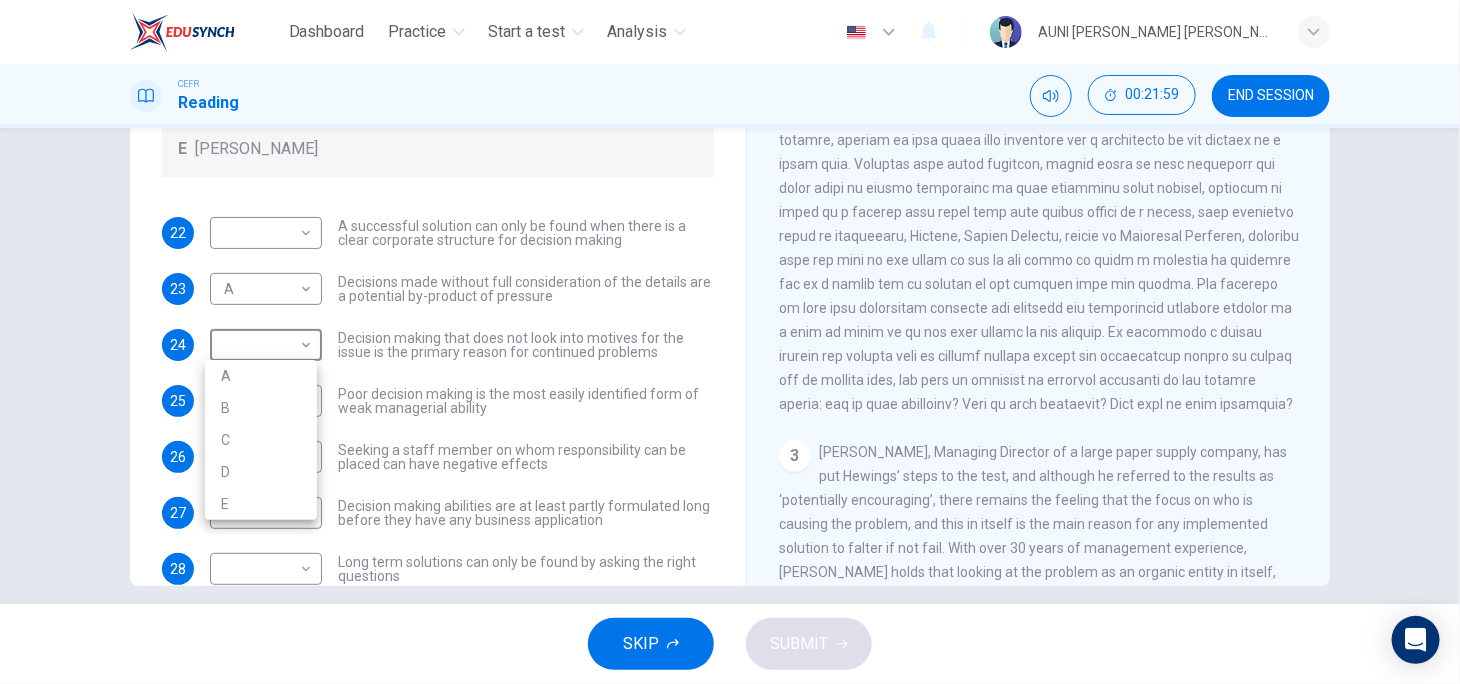 click at bounding box center [730, 342] 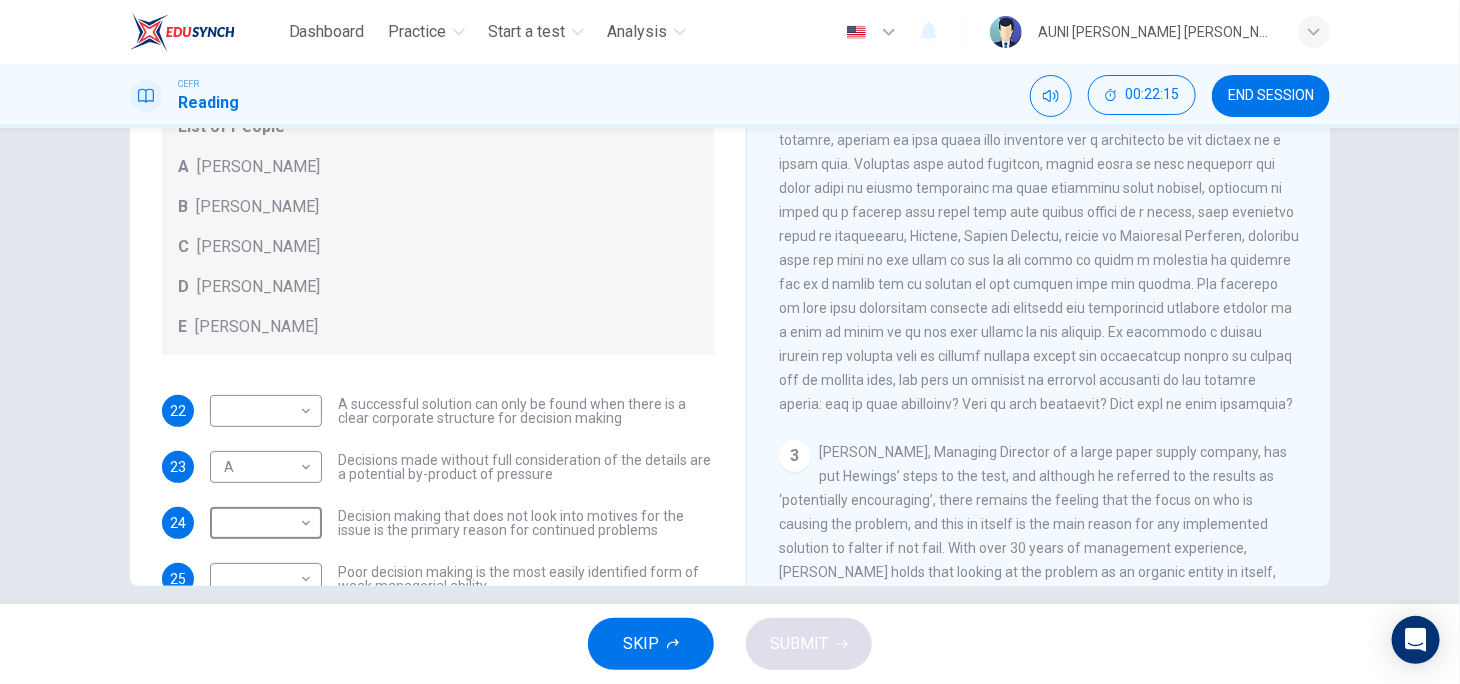 scroll, scrollTop: 216, scrollLeft: 0, axis: vertical 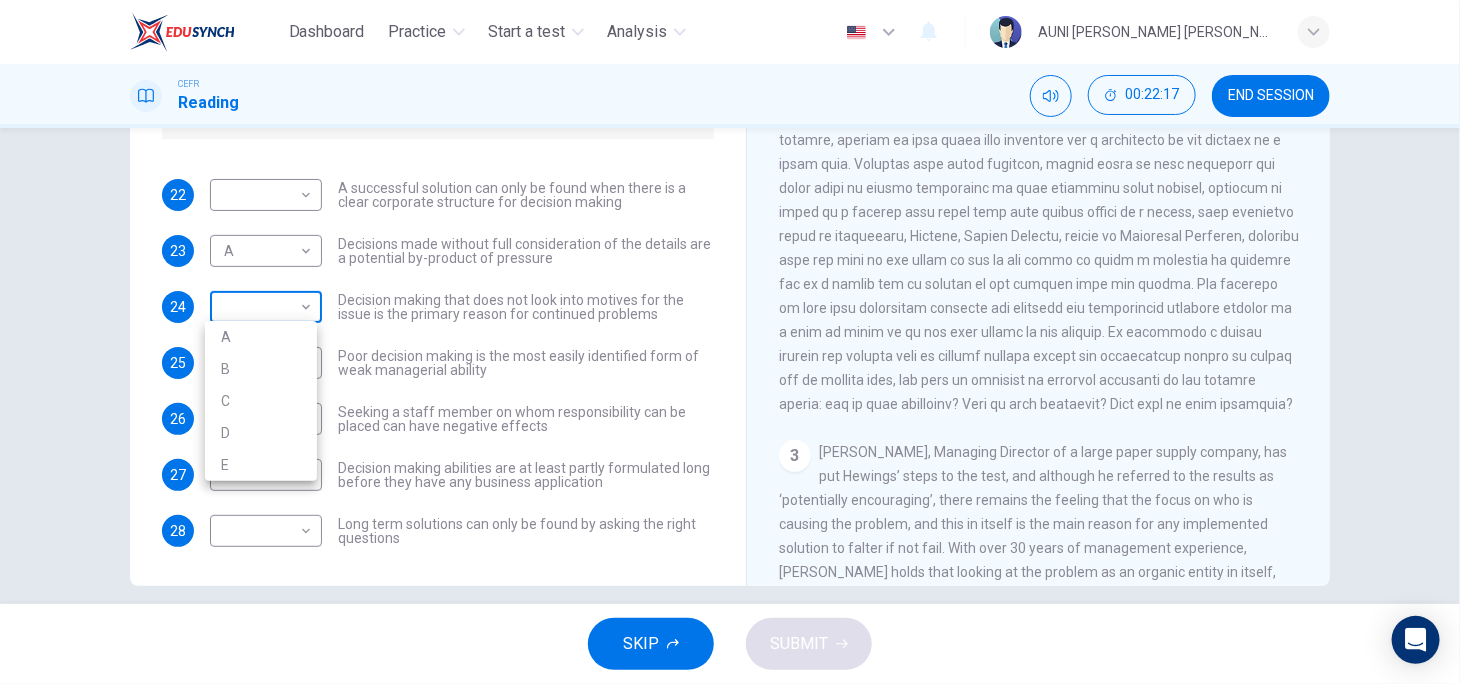 click on "Dashboard Practice Start a test Analysis English en ​ AUNI [PERSON_NAME] [PERSON_NAME] CEFR Reading 00:22:17 END SESSION Questions 22 - 28 Match each statement with the correct person.
Write the correct answer  A-D  in the boxes below. List of People A [PERSON_NAME] B [PERSON_NAME] C [PERSON_NAME] D [PERSON_NAME] E [PERSON_NAME] 22 ​ ​ A successful solution can only be found when there is a clear corporate structure for decision making 23 A A ​ Decisions made without full consideration of the details are a potential by-product of pressure 24 ​ ​ Decision making that does not look into motives for the issue is the primary reason for continued problems 25 ​ ​ Poor decision making is the most easily identified form of weak managerial ability 26 ​ ​ Seeking a staff member on whom responsibility can be placed can have negative effects 27 ​ ​ Decision making abilities are at least partly formulated long before they have any business application 28 ​ ​ Problem Solving and Decision Making CLICK TO ZOOM 1 2" at bounding box center (730, 342) 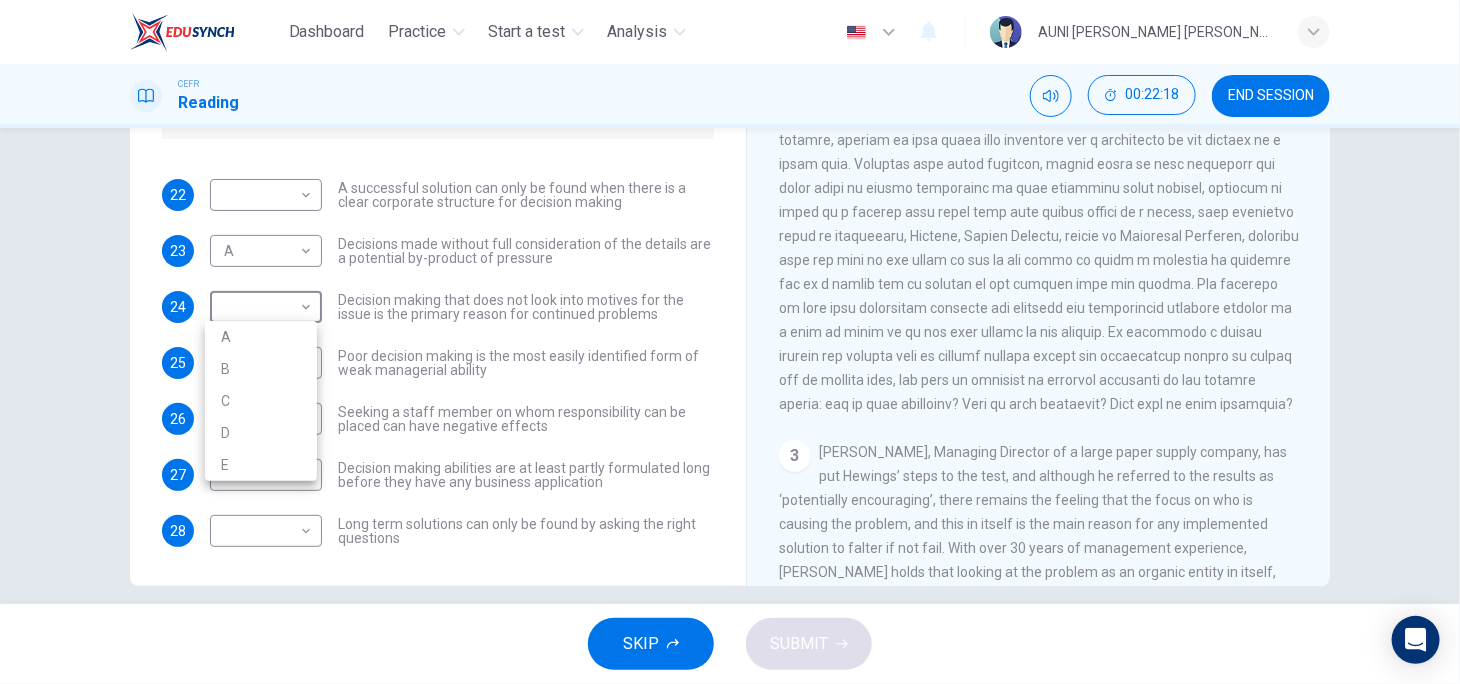 click on "B" at bounding box center (261, 369) 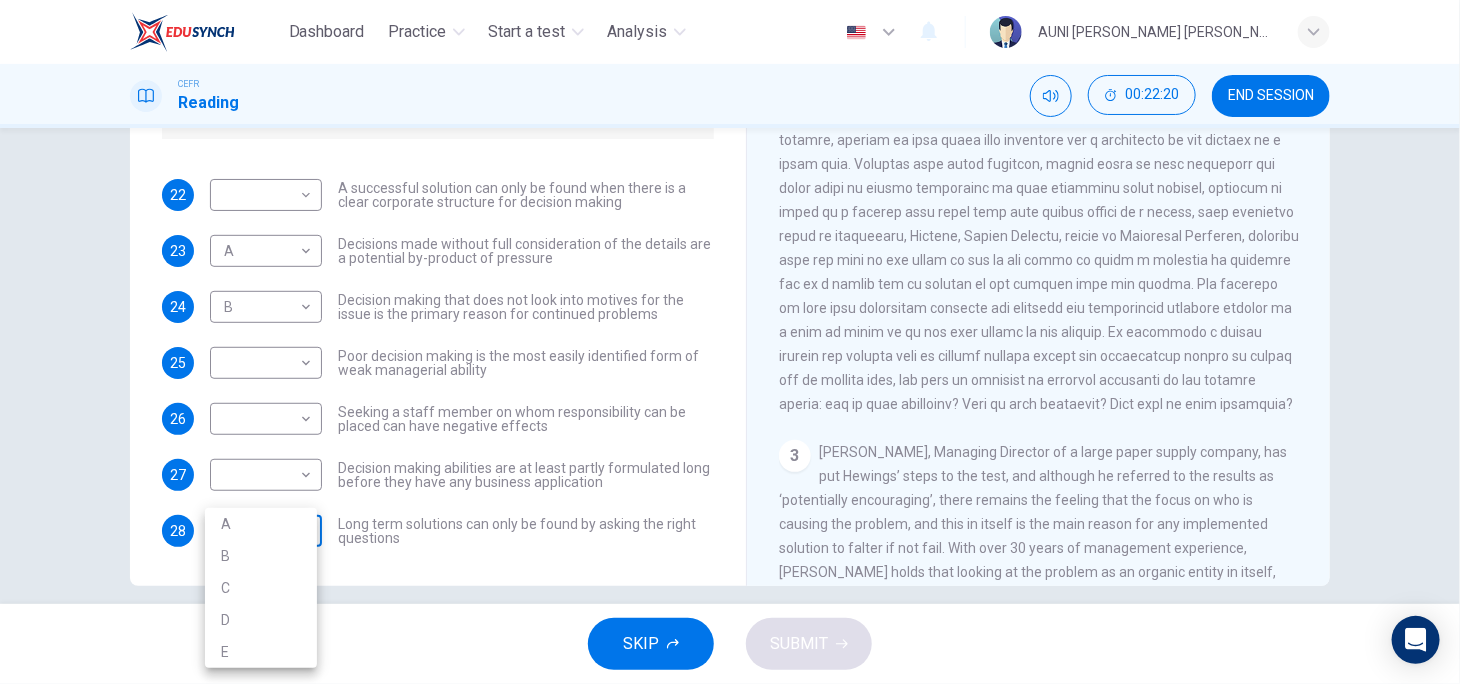 click on "Dashboard Practice Start a test Analysis English en ​ AUNI [PERSON_NAME] [PERSON_NAME] CEFR Reading 00:22:20 END SESSION Questions 22 - 28 Match each statement with the correct person.
Write the correct answer  A-D  in the boxes below. List of People A [PERSON_NAME] Scrive B [PERSON_NAME] C [PERSON_NAME] D [PERSON_NAME] E [PERSON_NAME] 22 ​ ​ A successful solution can only be found when there is a clear corporate structure for decision making 23 A A ​ Decisions made without full consideration of the details are a potential by-product of pressure 24 B B ​ Decision making that does not look into motives for the issue is the primary reason for continued problems 25 ​ ​ Poor decision making is the most easily identified form of weak managerial ability 26 ​ ​ Seeking a staff member on whom responsibility can be placed can have negative effects 27 ​ ​ Decision making abilities are at least partly formulated long before they have any business application 28 ​ ​ Problem Solving and Decision Making CLICK TO ZOOM 1 2" at bounding box center (730, 342) 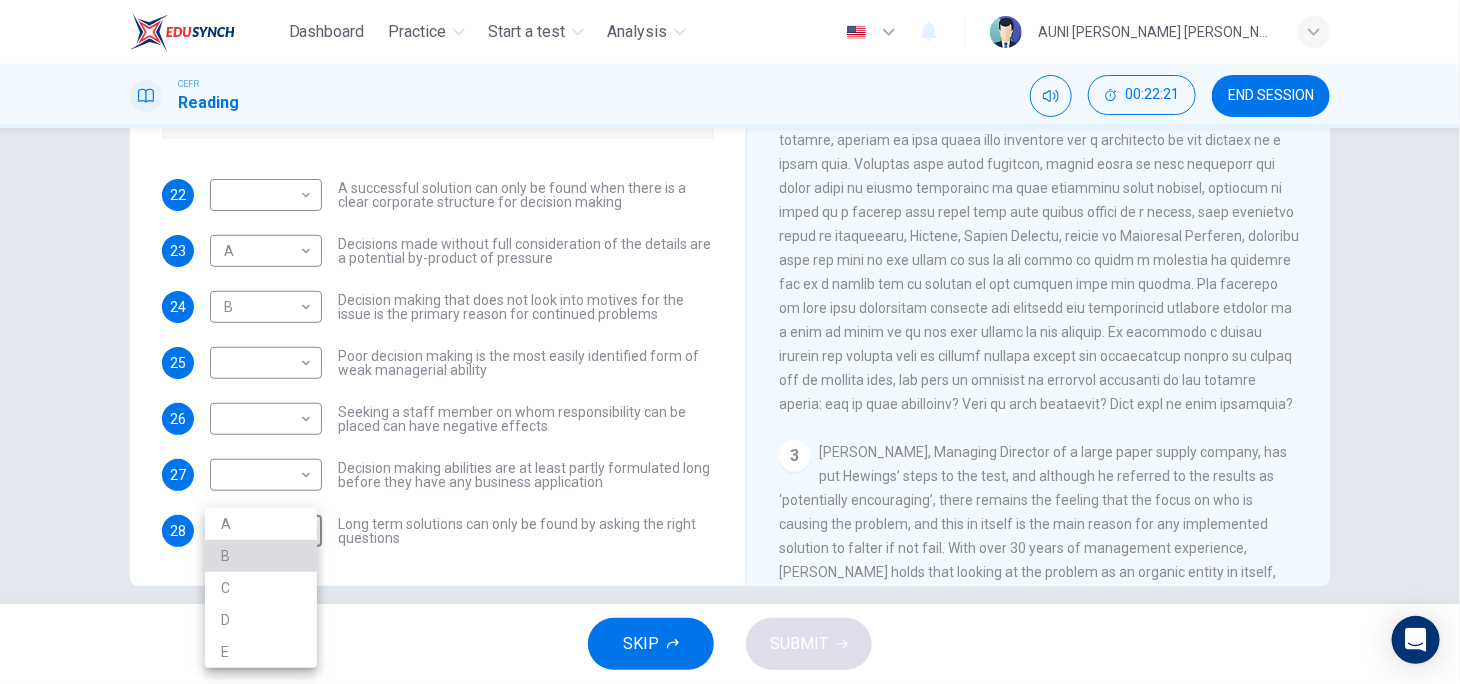 click on "B" at bounding box center [261, 556] 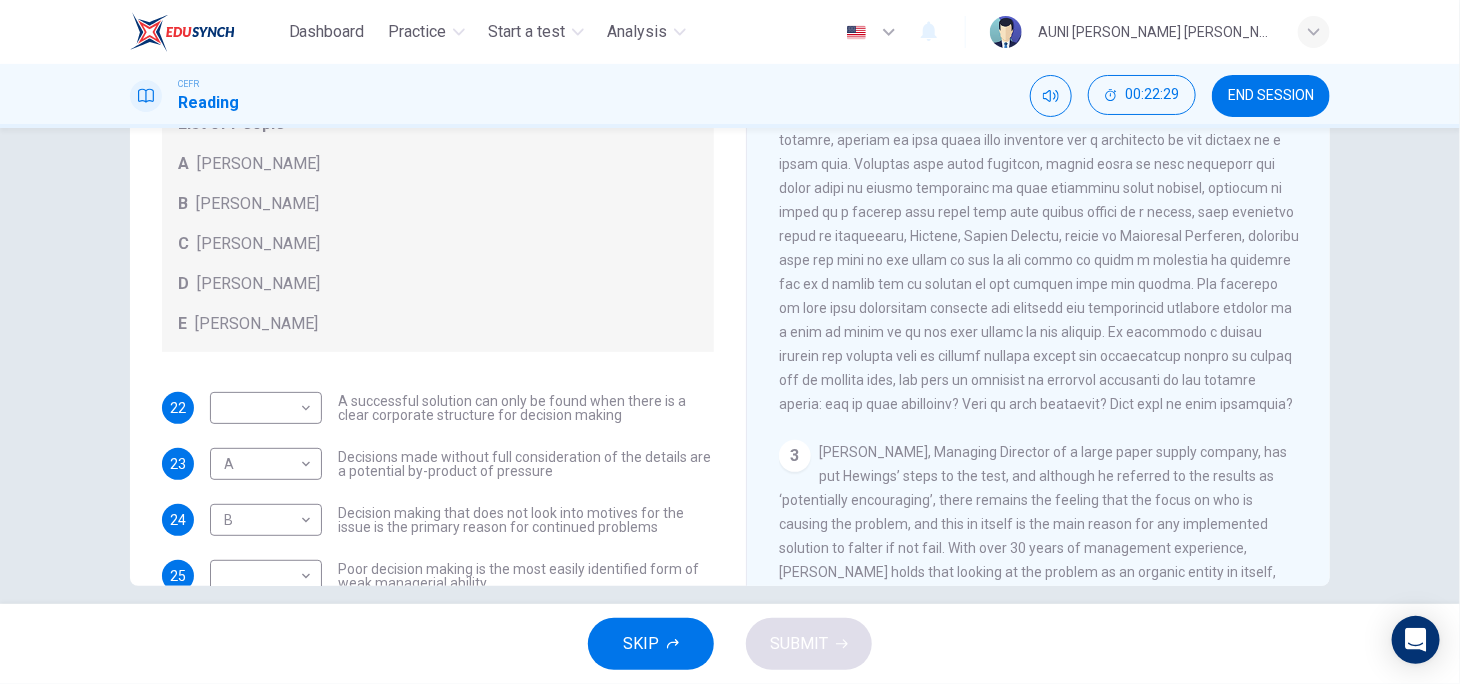 scroll, scrollTop: 0, scrollLeft: 0, axis: both 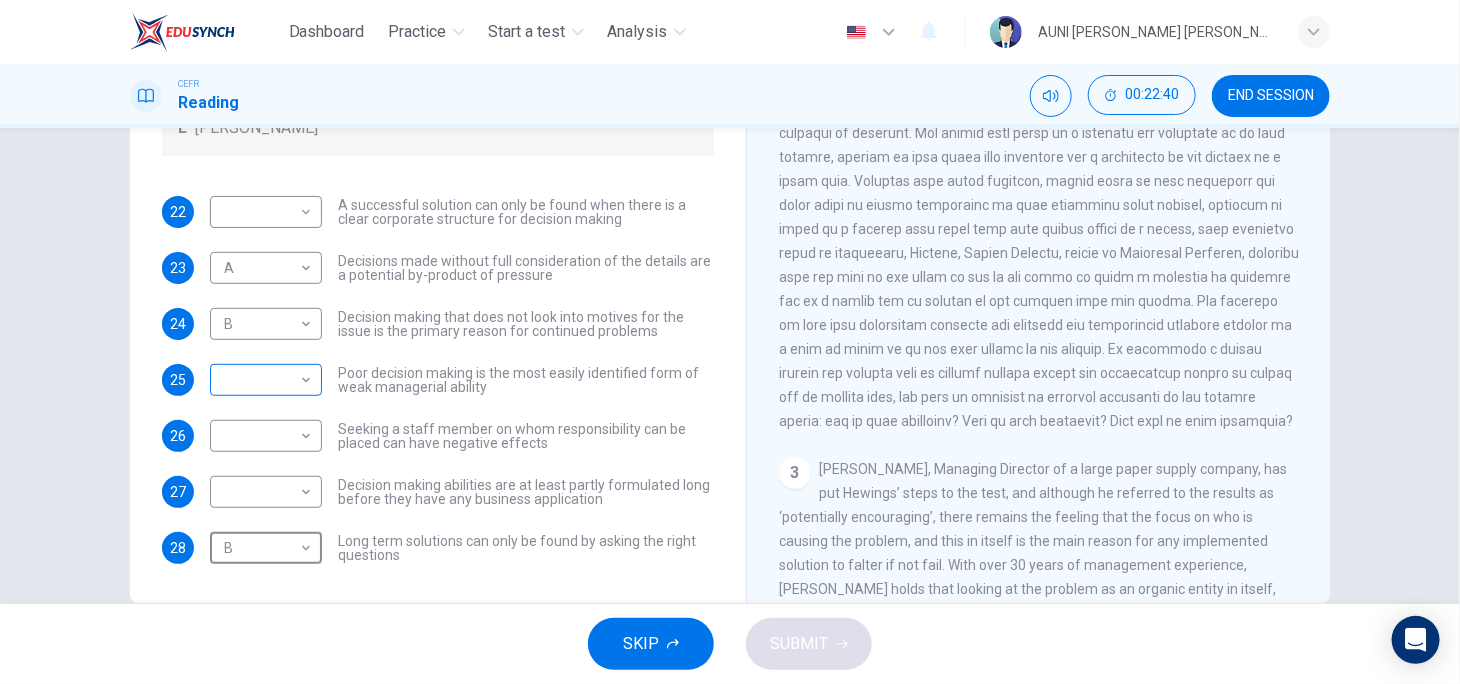 click on "Dashboard Practice Start a test Analysis English en ​ AUNI [PERSON_NAME] [PERSON_NAME] CEFR Reading 00:22:40 END SESSION Questions 22 - 28 Match each statement with the correct person.
Write the correct answer  A-D  in the boxes below. List of People A [PERSON_NAME] Scrive B [PERSON_NAME] C [PERSON_NAME] D [PERSON_NAME] E [PERSON_NAME] 22 ​ ​ A successful solution can only be found when there is a clear corporate structure for decision making 23 A A ​ Decisions made without full consideration of the details are a potential by-product of pressure 24 B B ​ Decision making that does not look into motives for the issue is the primary reason for continued problems 25 ​ ​ Poor decision making is the most easily identified form of weak managerial ability 26 ​ ​ Seeking a staff member on whom responsibility can be placed can have negative effects 27 ​ ​ Decision making abilities are at least partly formulated long before they have any business application 28 B B ​ Problem Solving and Decision Making CLICK TO ZOOM 1 2" at bounding box center [730, 342] 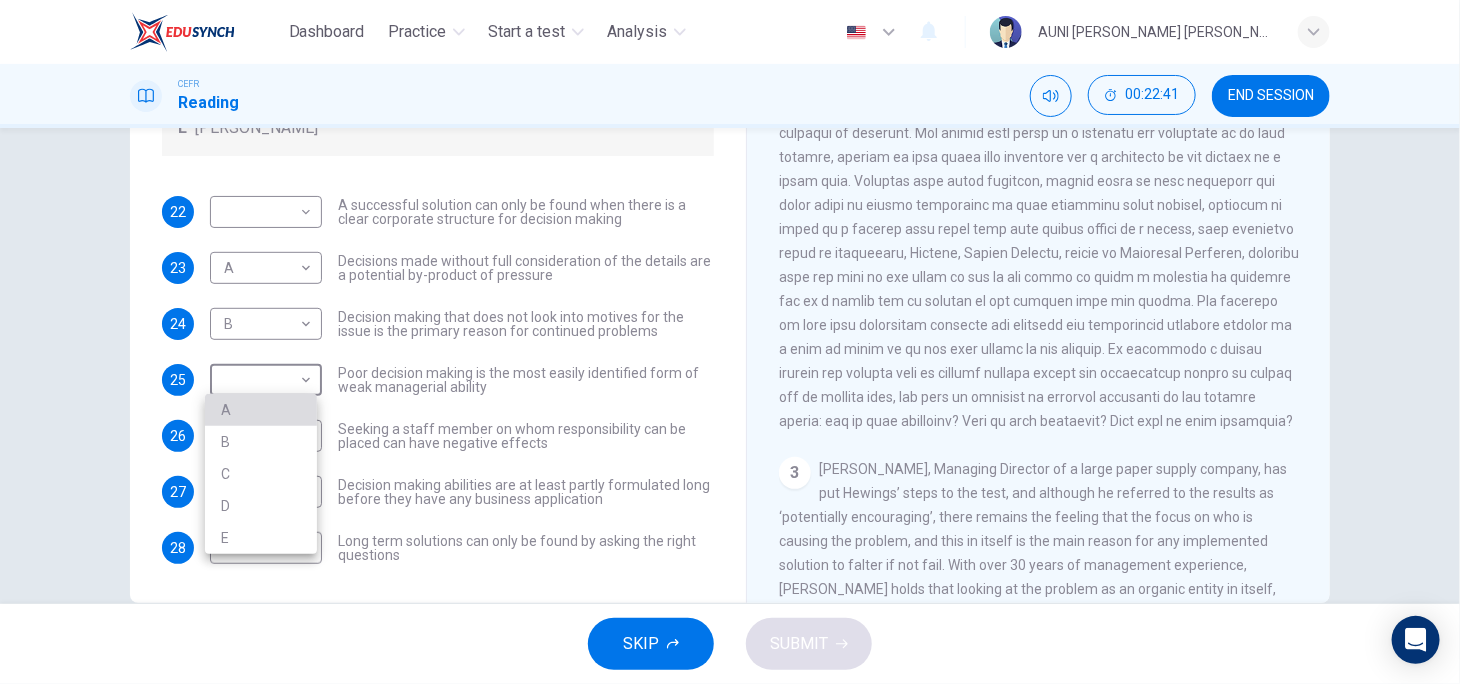 click on "A" at bounding box center (261, 410) 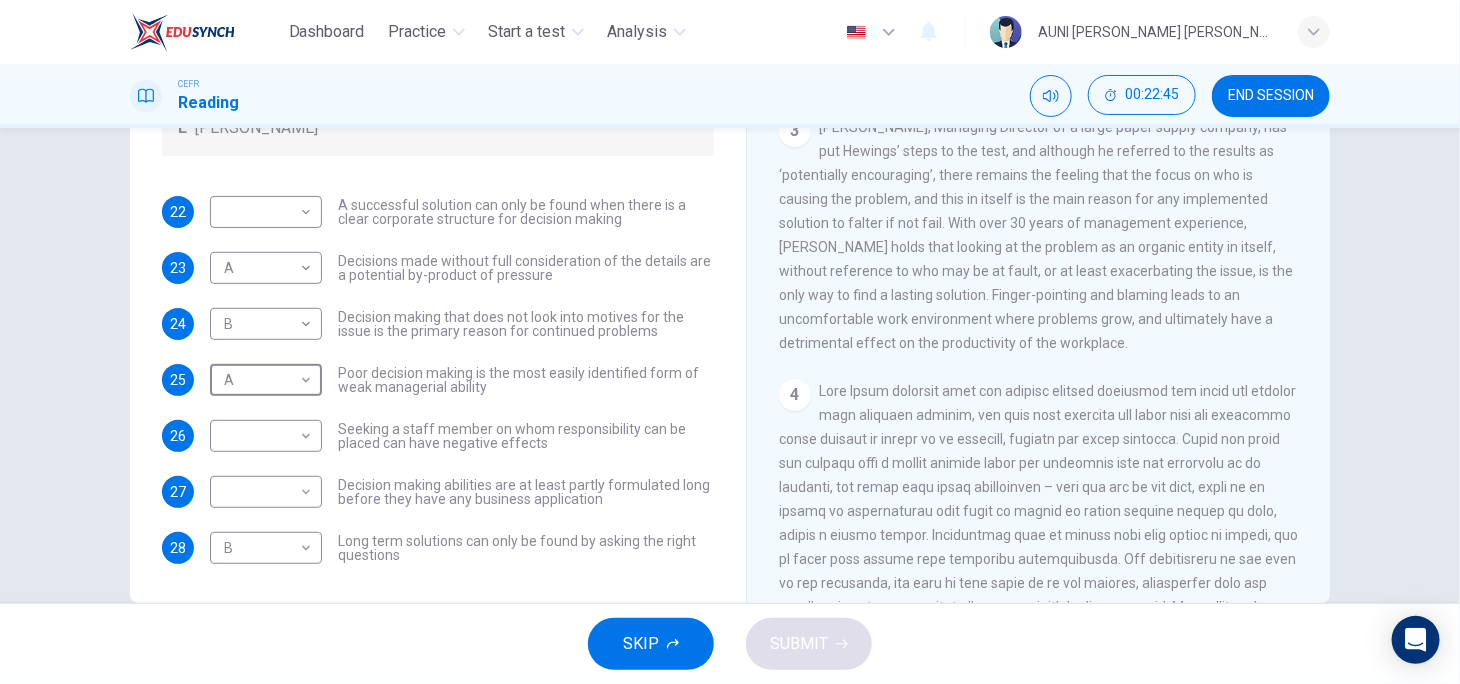 scroll, scrollTop: 858, scrollLeft: 0, axis: vertical 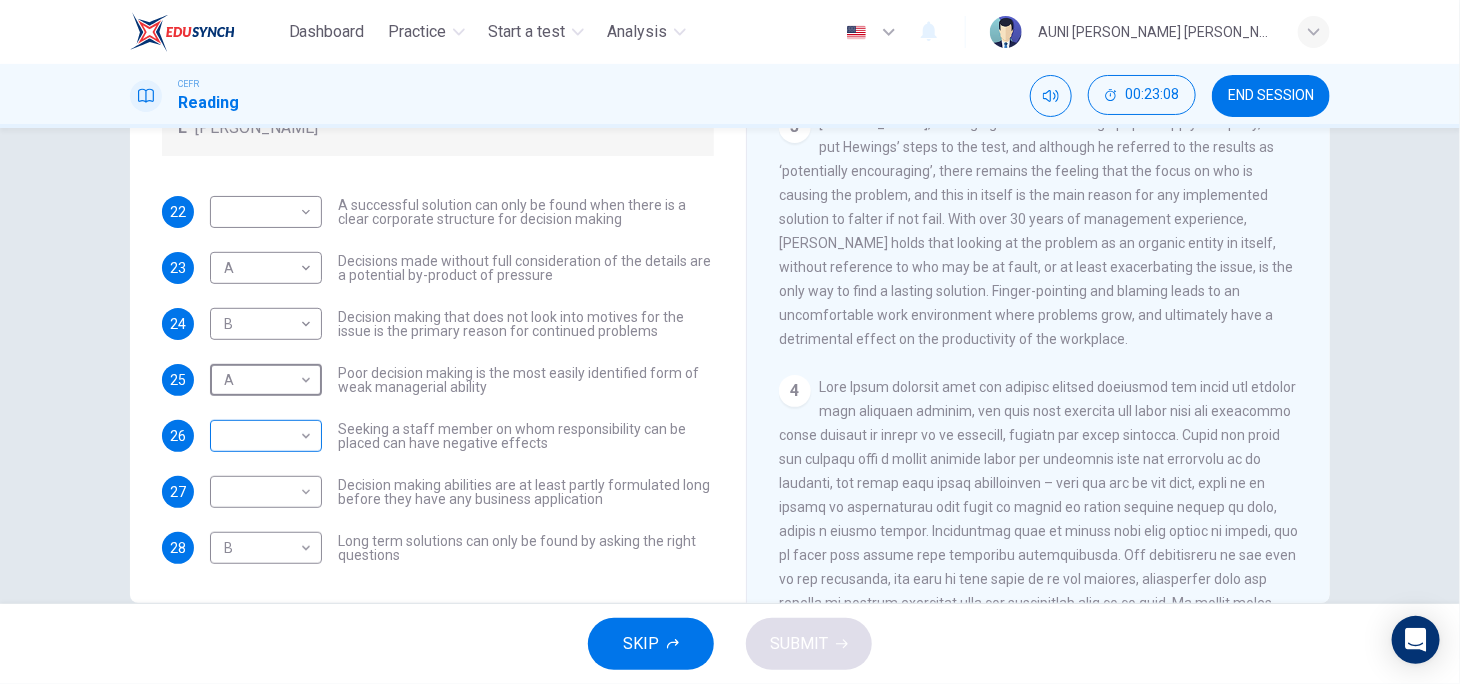 click on "Dashboard Practice Start a test Analysis English en ​ AUNI [PERSON_NAME] [PERSON_NAME] CEFR Reading 00:23:08 END SESSION Questions 22 - 28 Match each statement with the correct person.
Write the correct answer  A-D  in the boxes below. List of People A [PERSON_NAME] B [PERSON_NAME] C [PERSON_NAME] D [PERSON_NAME] E [PERSON_NAME] 22 ​ ​ A successful solution can only be found when there is a clear corporate structure for decision making 23 A A ​ Decisions made without full consideration of the details are a potential by-product of pressure 24 B B ​ Decision making that does not look into motives for the issue is the primary reason for continued problems 25 A A ​ Poor decision making is the most easily identified form of weak managerial ability 26 ​ ​ Seeking a staff member on whom responsibility can be placed can have negative effects 27 ​ ​ Decision making abilities are at least partly formulated long before they have any business application 28 B B ​ Problem Solving and Decision Making CLICK TO ZOOM 1 2" at bounding box center [730, 342] 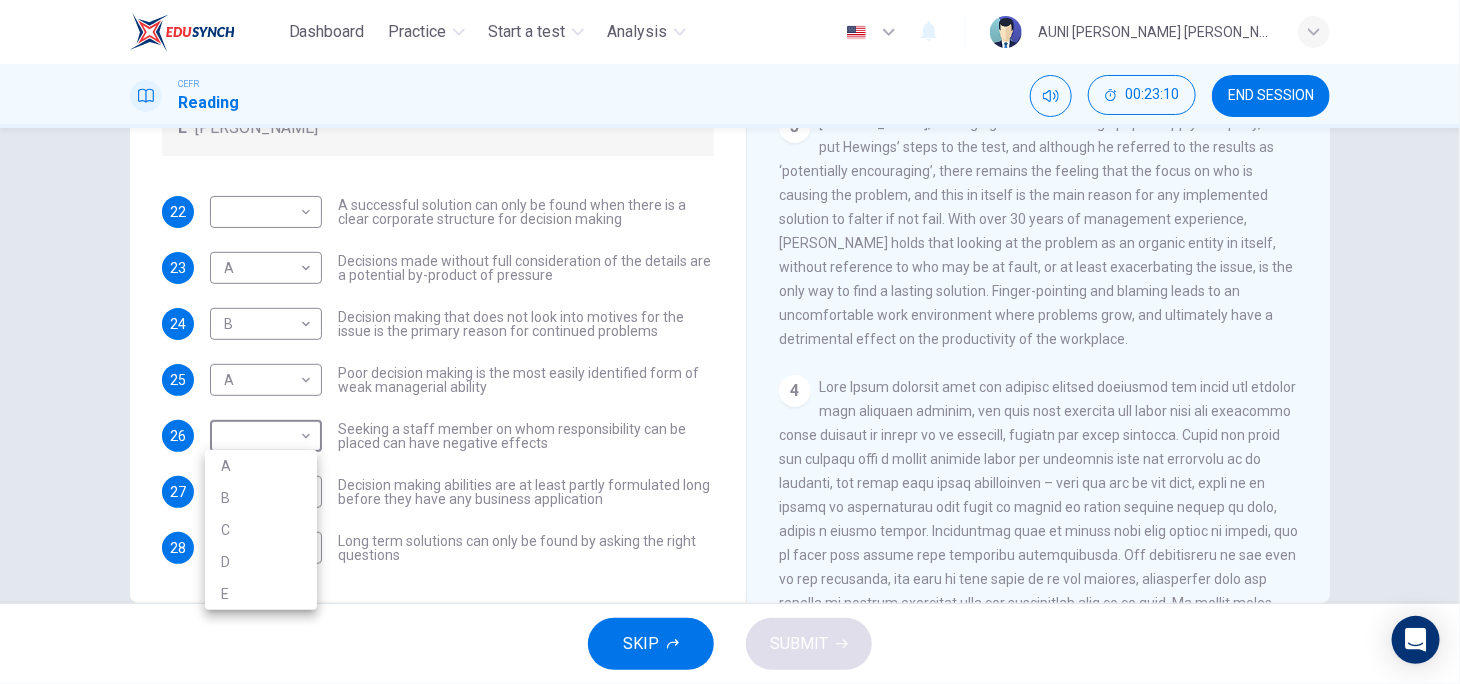 click at bounding box center (730, 342) 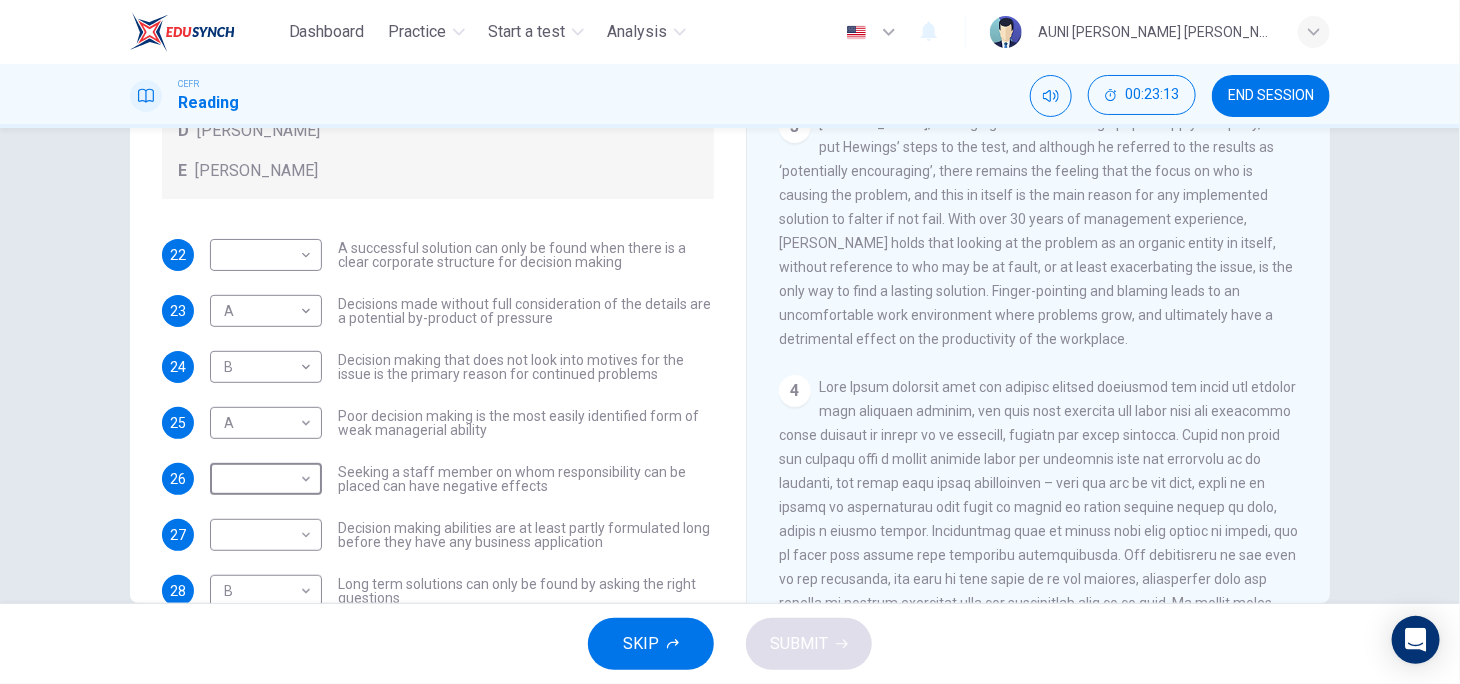 scroll, scrollTop: 176, scrollLeft: 0, axis: vertical 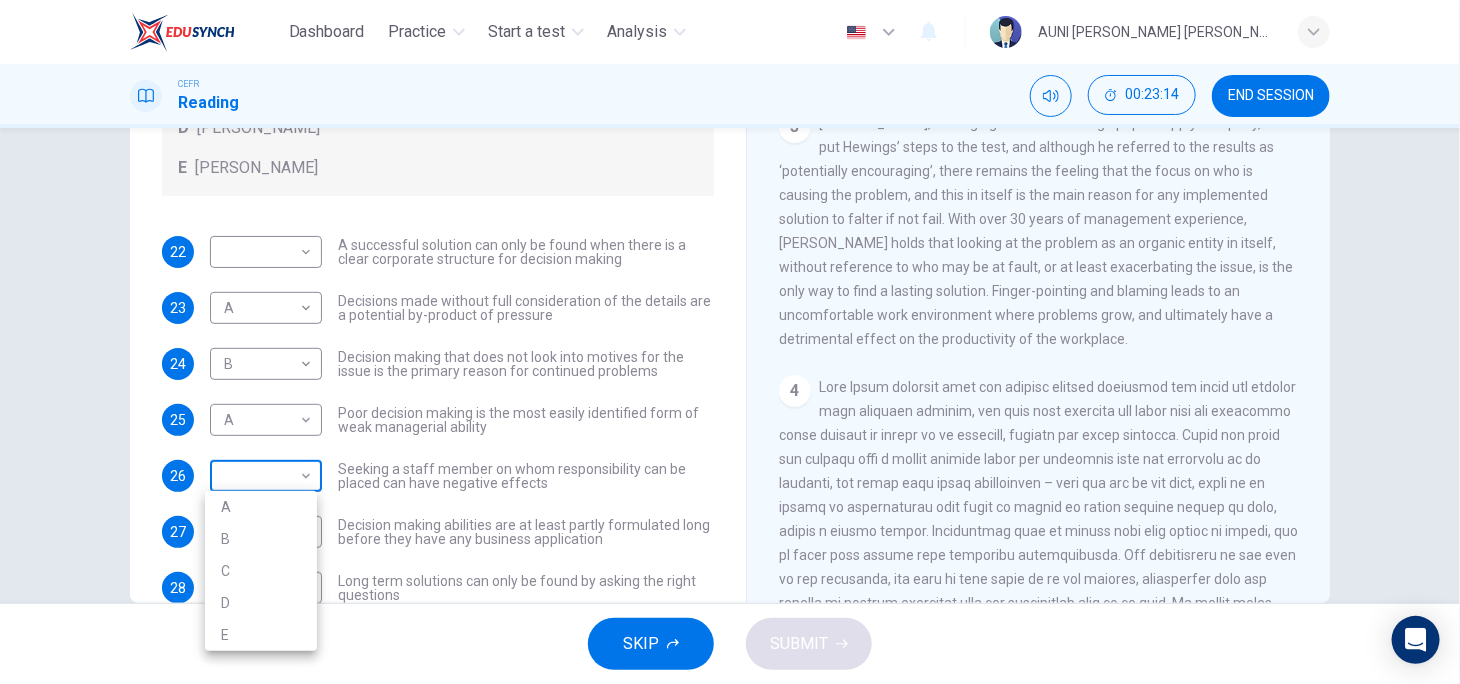 click on "Dashboard Practice Start a test Analysis English en ​ AUNI [PERSON_NAME] [PERSON_NAME] CEFR Reading 00:23:14 END SESSION Questions 22 - 28 Match each statement with the correct person.
Write the correct answer  A-D  in the boxes below. List of People A [PERSON_NAME] B [PERSON_NAME] C [PERSON_NAME] D [PERSON_NAME] E [PERSON_NAME] 22 ​ ​ A successful solution can only be found when there is a clear corporate structure for decision making 23 A A ​ Decisions made without full consideration of the details are a potential by-product of pressure 24 B B ​ Decision making that does not look into motives for the issue is the primary reason for continued problems 25 A A ​ Poor decision making is the most easily identified form of weak managerial ability 26 ​ ​ Seeking a staff member on whom responsibility can be placed can have negative effects 27 ​ ​ Decision making abilities are at least partly formulated long before they have any business application 28 B B ​ Problem Solving and Decision Making CLICK TO ZOOM 1 2" at bounding box center (730, 342) 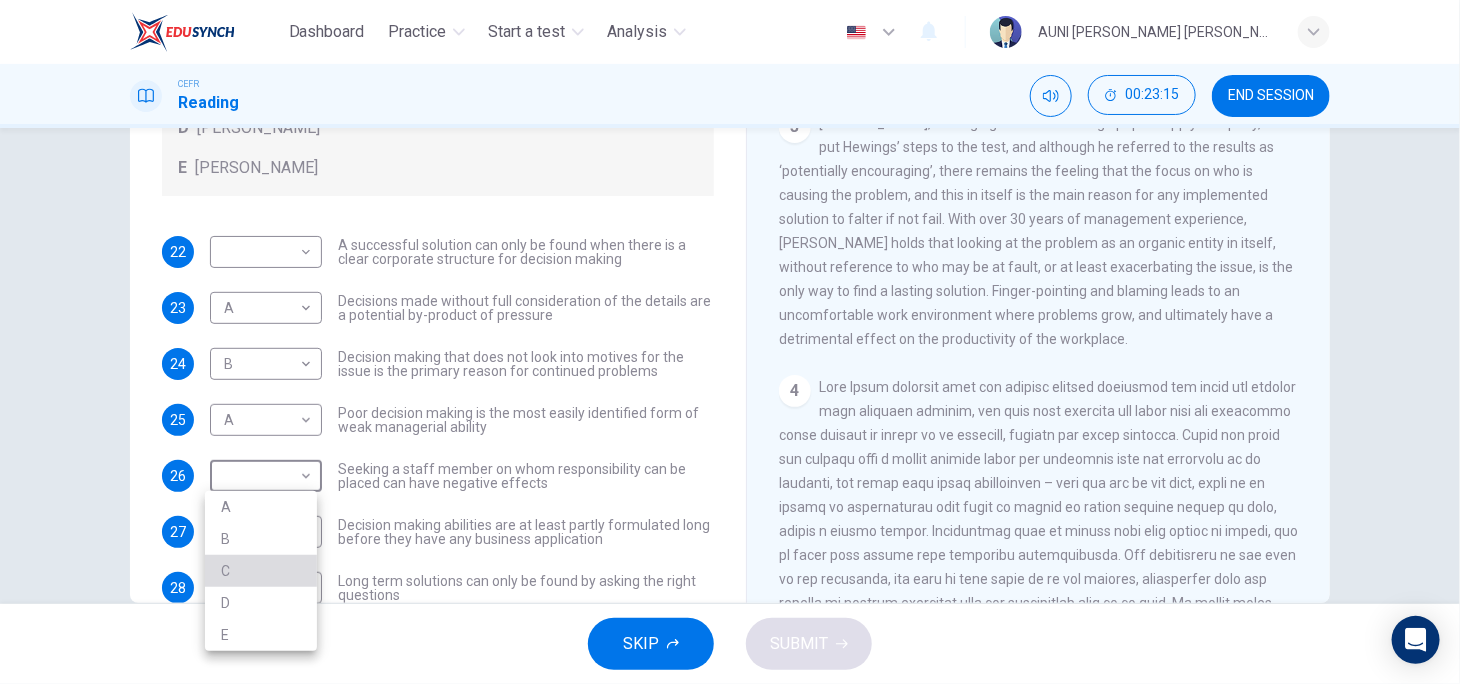 click on "C" at bounding box center (261, 571) 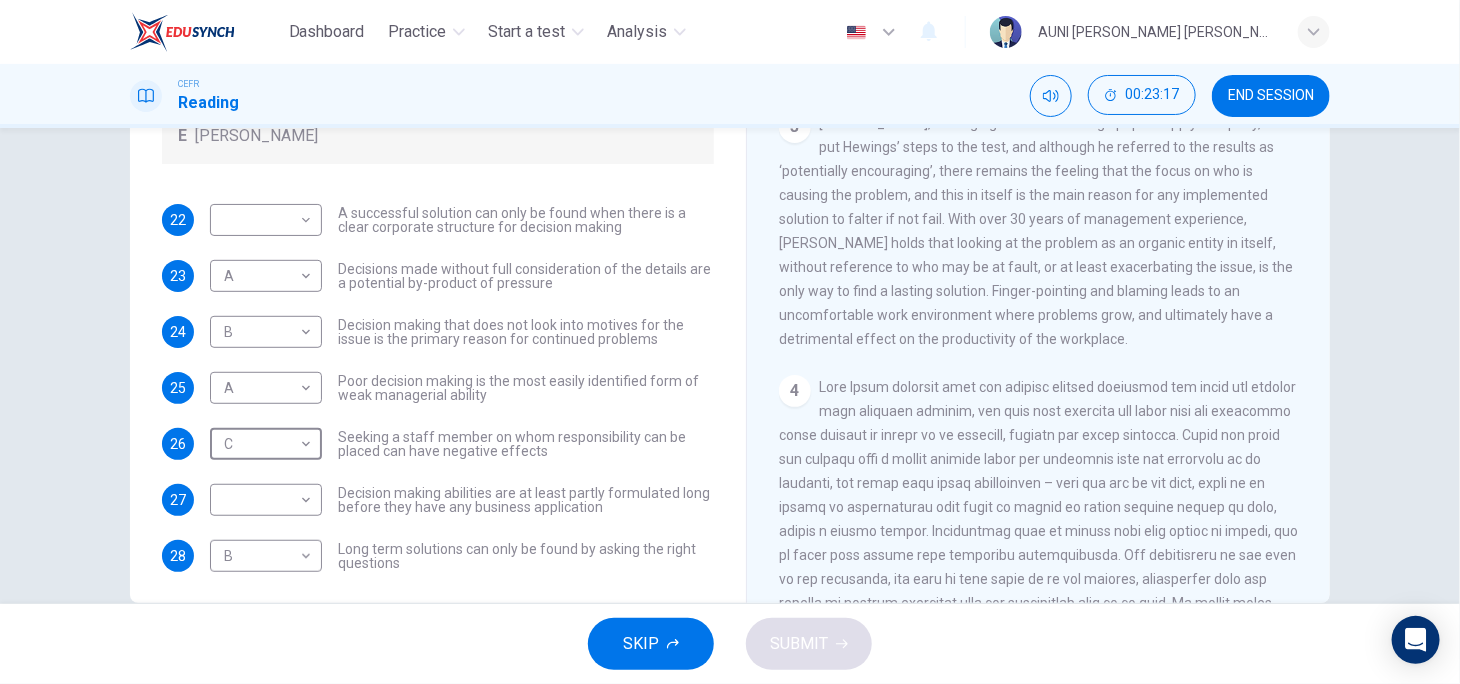 scroll, scrollTop: 209, scrollLeft: 0, axis: vertical 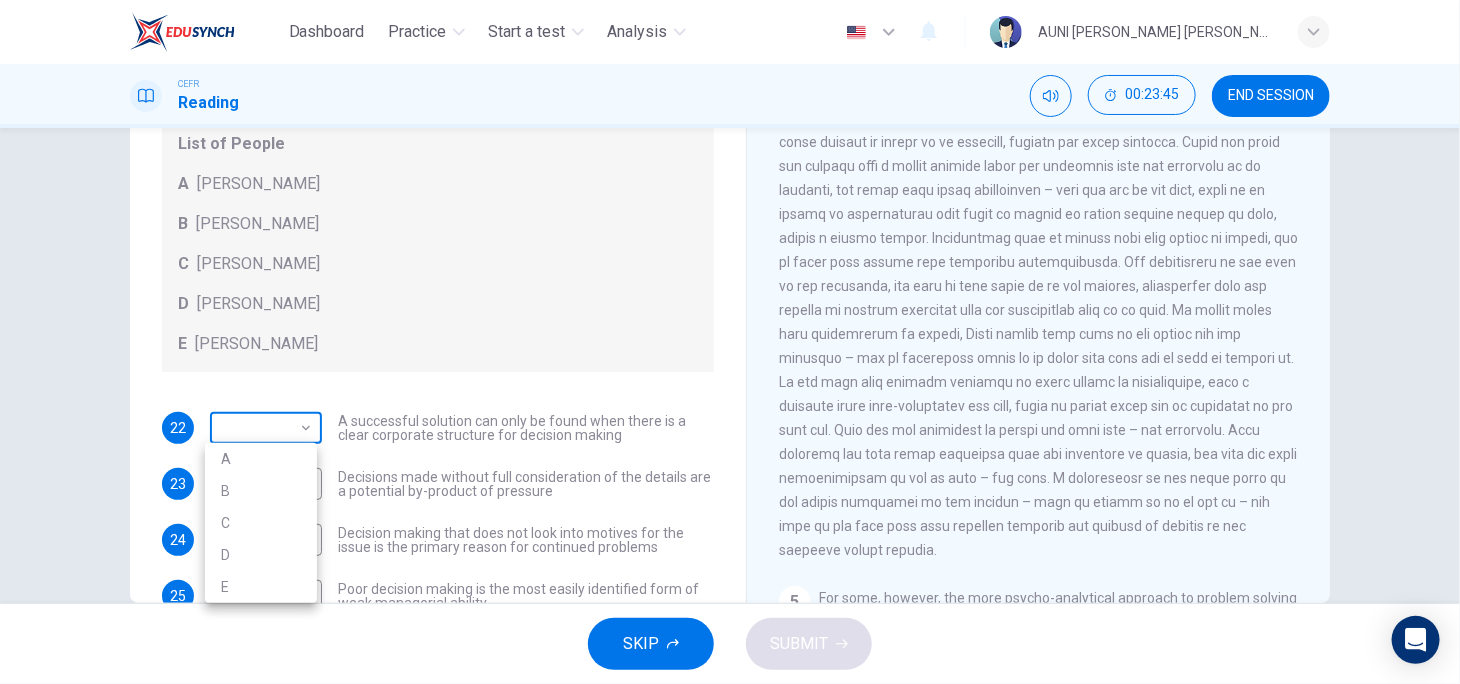 click on "Dashboard Practice Start a test Analysis English en ​ AUNI [PERSON_NAME] [PERSON_NAME] CEFR Reading 00:23:45 END SESSION Questions 22 - 28 Match each statement with the correct person.
Write the correct answer  A-D  in the boxes below. List of People A [PERSON_NAME] B [PERSON_NAME] C [PERSON_NAME] D [PERSON_NAME] E [PERSON_NAME] 22 ​ ​ A successful solution can only be found when there is a clear corporate structure for decision making 23 A A ​ Decisions made without full consideration of the details are a potential by-product of pressure 24 B B ​ Decision making that does not look into motives for the issue is the primary reason for continued problems 25 A A ​ Poor decision making is the most easily identified form of weak managerial ability 26 C C ​ Seeking a staff member on whom responsibility can be placed can have negative effects 27 ​ ​ Decision making abilities are at least partly formulated long before they have any business application 28 B B ​ Problem Solving and Decision Making CLICK TO ZOOM 1 2" at bounding box center [730, 342] 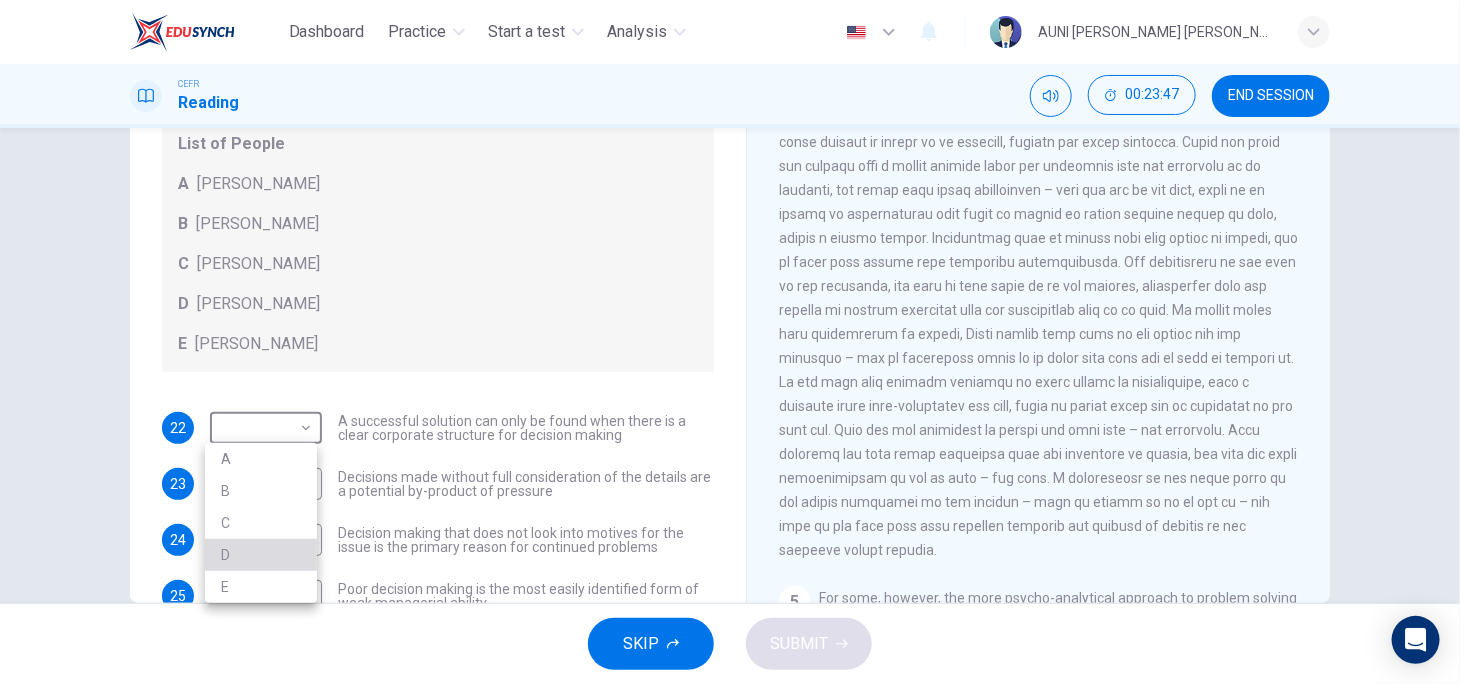 click on "D" at bounding box center [261, 555] 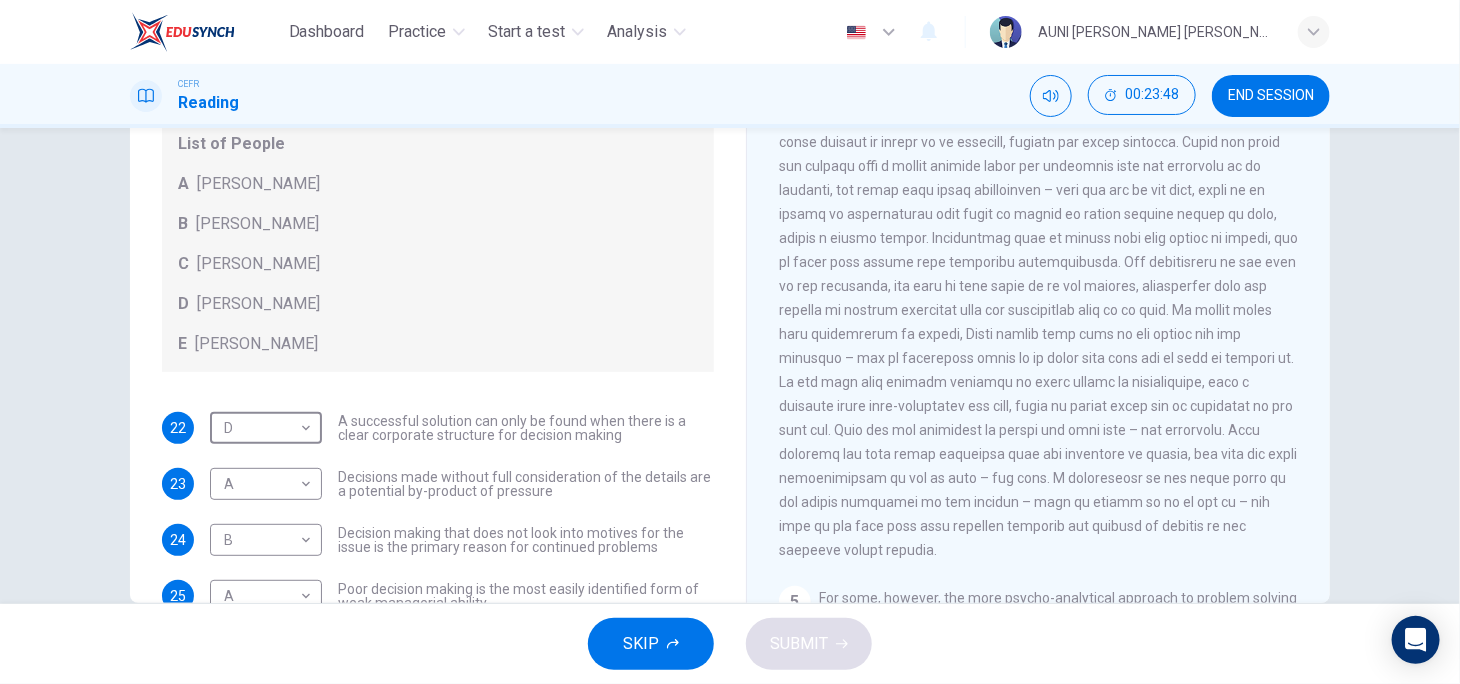 scroll, scrollTop: 216, scrollLeft: 0, axis: vertical 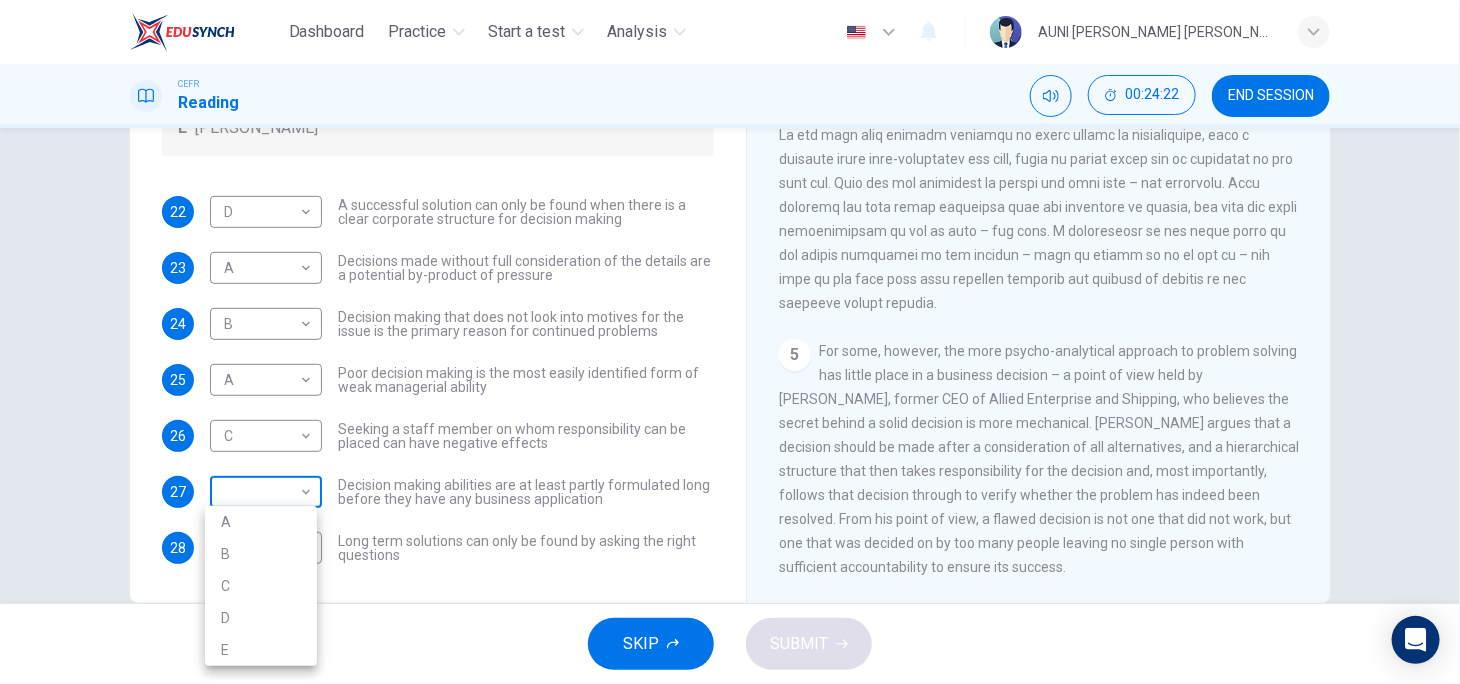 click on "Dashboard Practice Start a test Analysis English en ​ AUNI [PERSON_NAME] [PERSON_NAME] CEFR Reading 00:24:22 END SESSION Questions 22 - 28 Match each statement with the correct person.
Write the correct answer  A-D  in the boxes below. List of People A [PERSON_NAME] Scrive B [PERSON_NAME] C [PERSON_NAME] D [PERSON_NAME] E [PERSON_NAME] 22 D D ​ A successful solution can only be found when there is a clear corporate structure for decision making 23 A A ​ Decisions made without full consideration of the details are a potential by-product of pressure 24 B B ​ Decision making that does not look into motives for the issue is the primary reason for continued problems 25 A A ​ Poor decision making is the most easily identified form of weak managerial ability 26 C C ​ Seeking a staff member on whom responsibility can be placed can have negative effects 27 ​ ​ Decision making abilities are at least partly formulated long before they have any business application 28 B B ​ Problem Solving and Decision Making CLICK TO ZOOM 1 2" at bounding box center (730, 342) 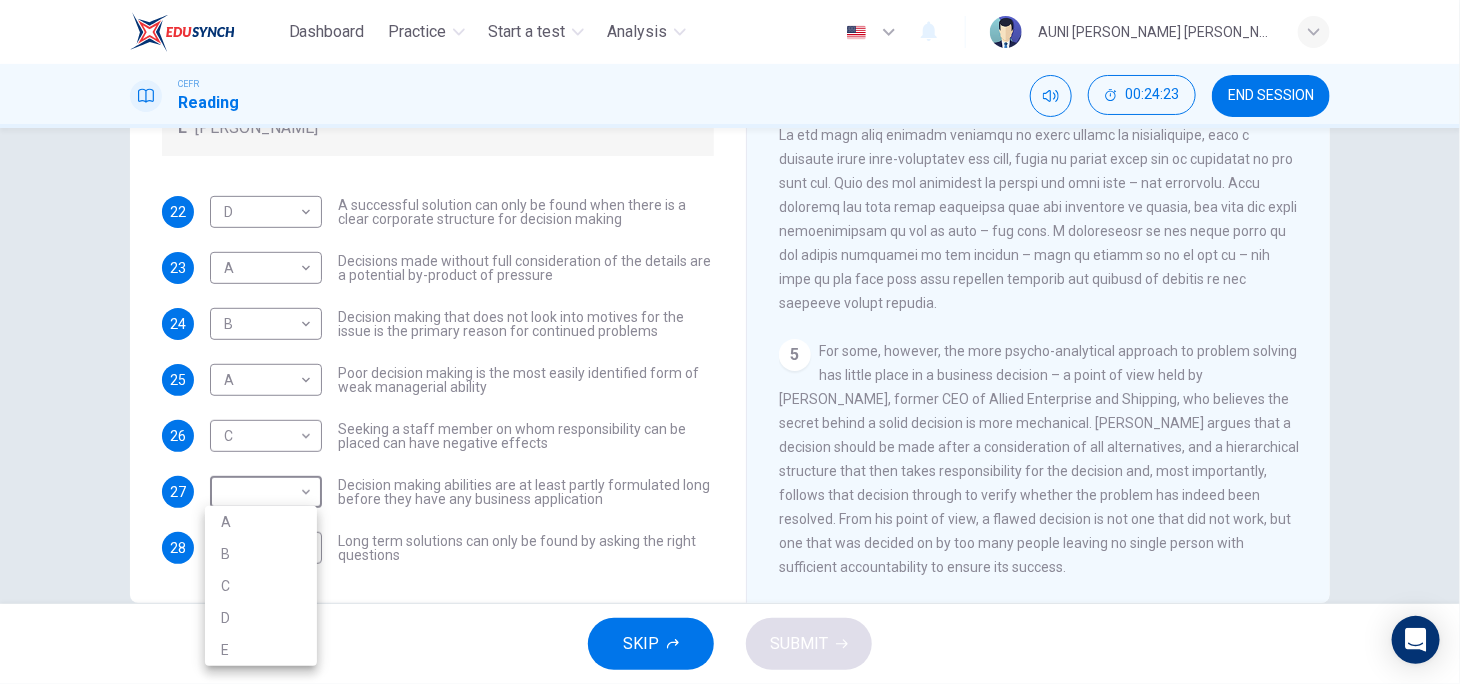 click at bounding box center (730, 342) 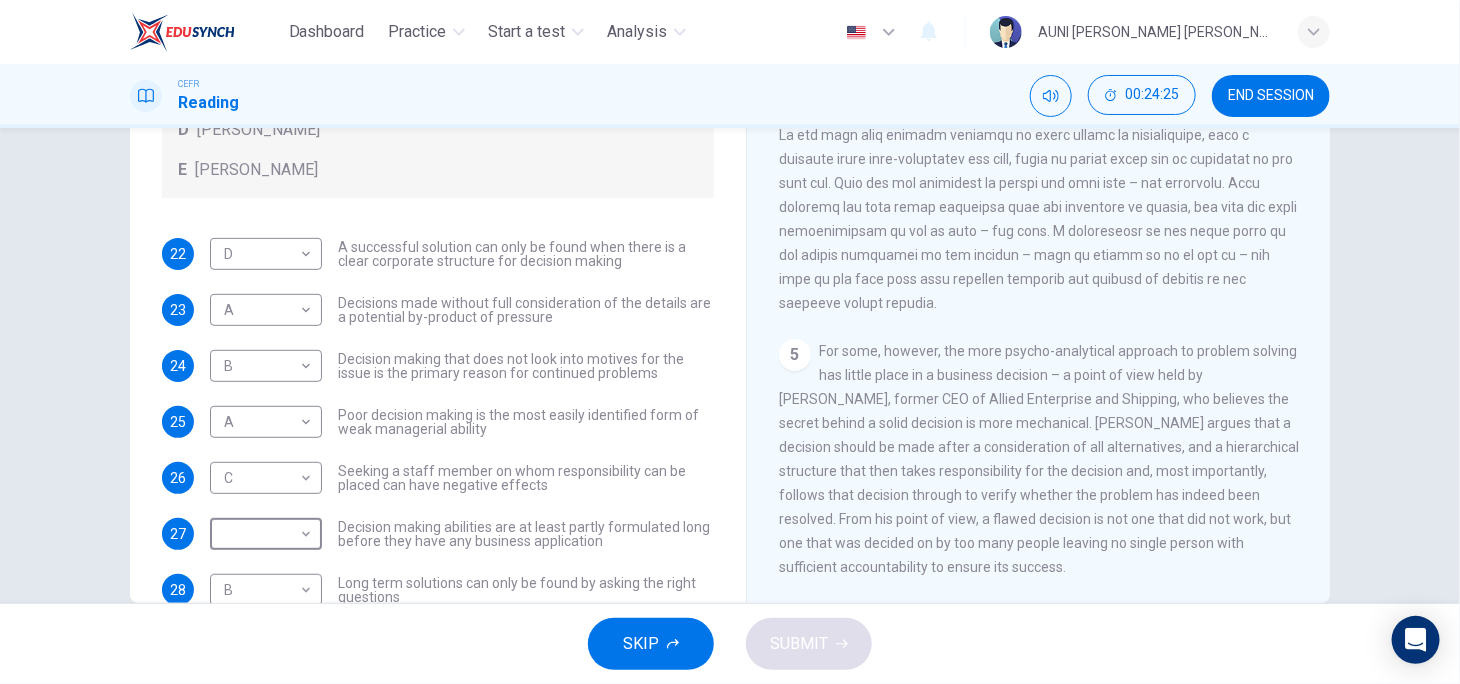 scroll, scrollTop: 190, scrollLeft: 0, axis: vertical 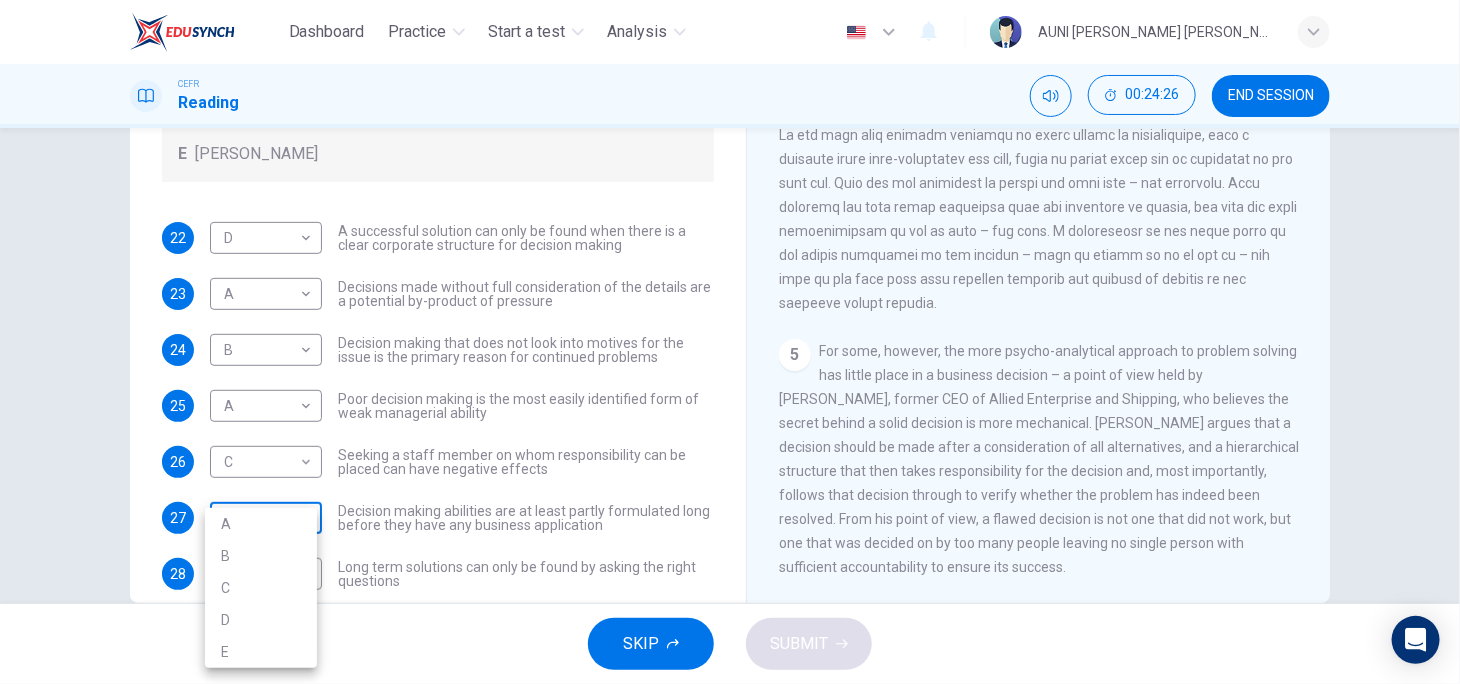 click on "Dashboard Practice Start a test Analysis English en ​ AUNI [PERSON_NAME] [PERSON_NAME] CEFR Reading 00:24:26 END SESSION Questions 22 - 28 Match each statement with the correct person.
Write the correct answer  A-D  in the boxes below. List of People A [PERSON_NAME] Scrive B [PERSON_NAME] C [PERSON_NAME] D [PERSON_NAME] E [PERSON_NAME] 22 D D ​ A successful solution can only be found when there is a clear corporate structure for decision making 23 A A ​ Decisions made without full consideration of the details are a potential by-product of pressure 24 B B ​ Decision making that does not look into motives for the issue is the primary reason for continued problems 25 A A ​ Poor decision making is the most easily identified form of weak managerial ability 26 C C ​ Seeking a staff member on whom responsibility can be placed can have negative effects 27 ​ ​ Decision making abilities are at least partly formulated long before they have any business application 28 B B ​ Problem Solving and Decision Making CLICK TO ZOOM 1 2" at bounding box center (730, 342) 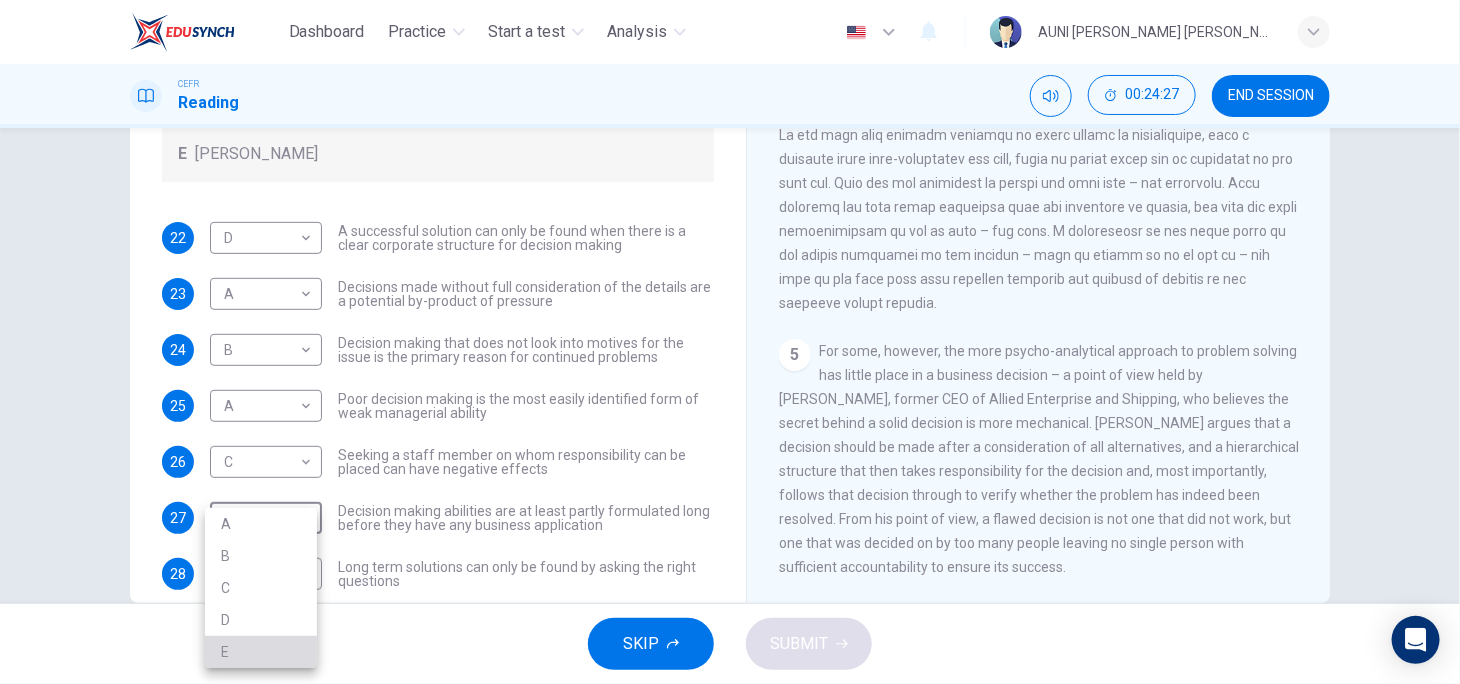 click on "E" at bounding box center (261, 652) 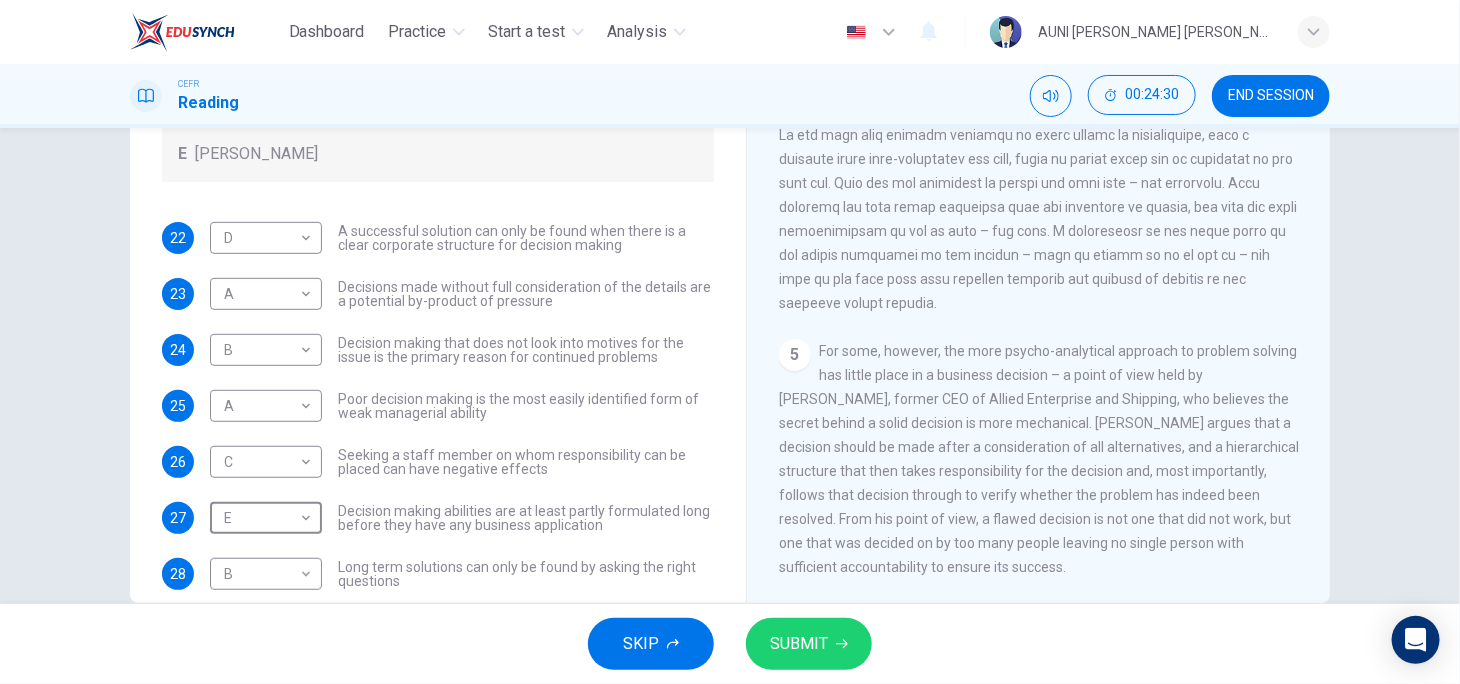 click on "SUBMIT" at bounding box center [809, 644] 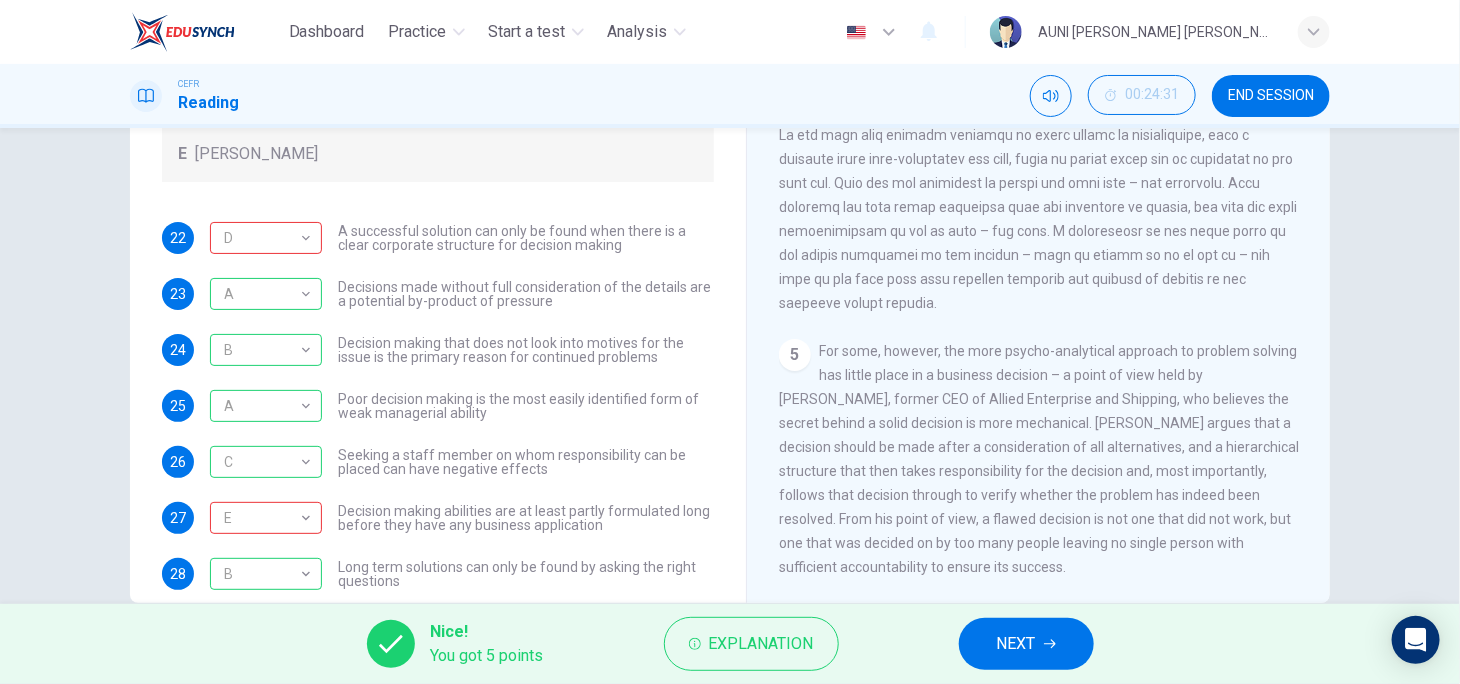 click on "For some, however, the more psycho-analytical approach to problem solving has little place in a business decision – a point of view held by [PERSON_NAME], former CEO of Allied Enterprise and Shipping, who believes the secret behind a solid decision is more mechanical. [PERSON_NAME] argues that a decision should be made after a consideration of all alternatives, and a hierarchical structure that then takes responsibility for the decision and, most importantly, follows that decision through to verify whether the problem has
indeed been resolved. From his point of view, a flawed decision is not one that did not work, but one that was decided on by too many people leaving no single person with sufficient accountability to ensure its success." at bounding box center (1039, 459) 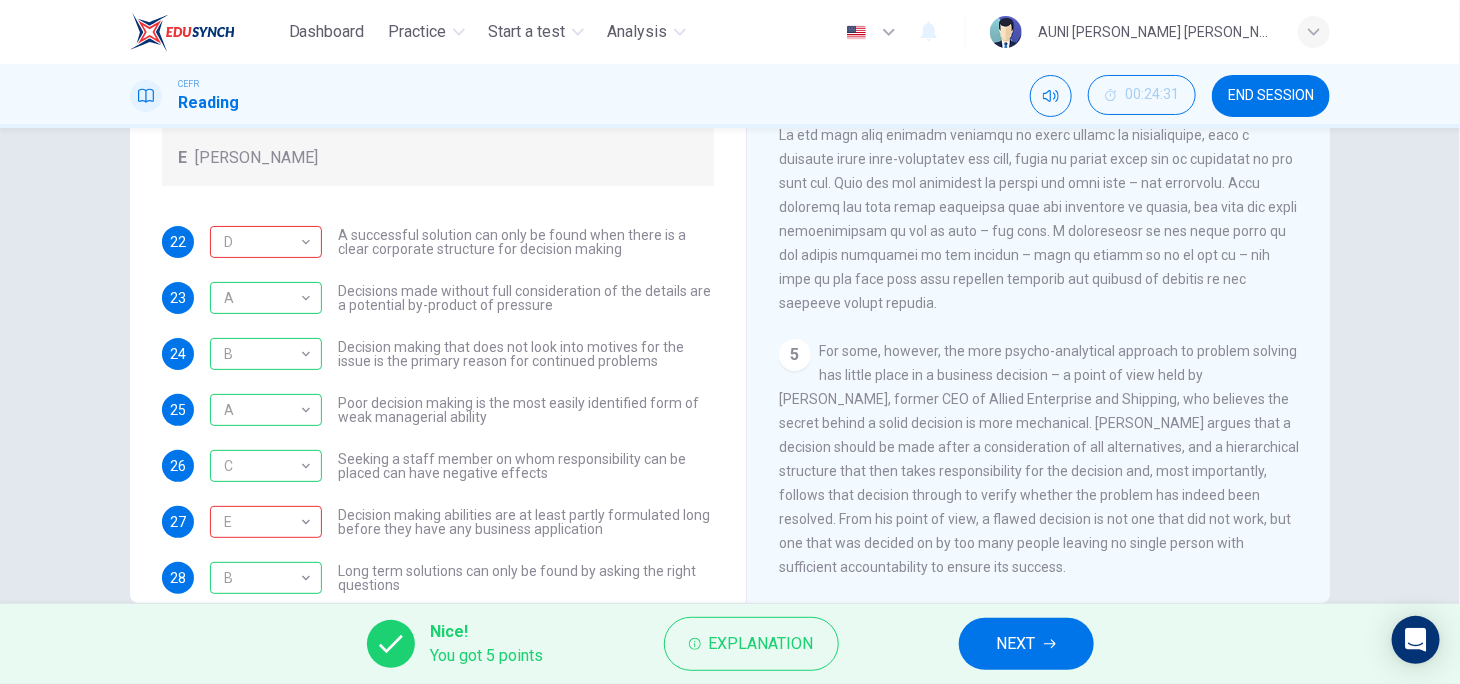 scroll, scrollTop: 216, scrollLeft: 0, axis: vertical 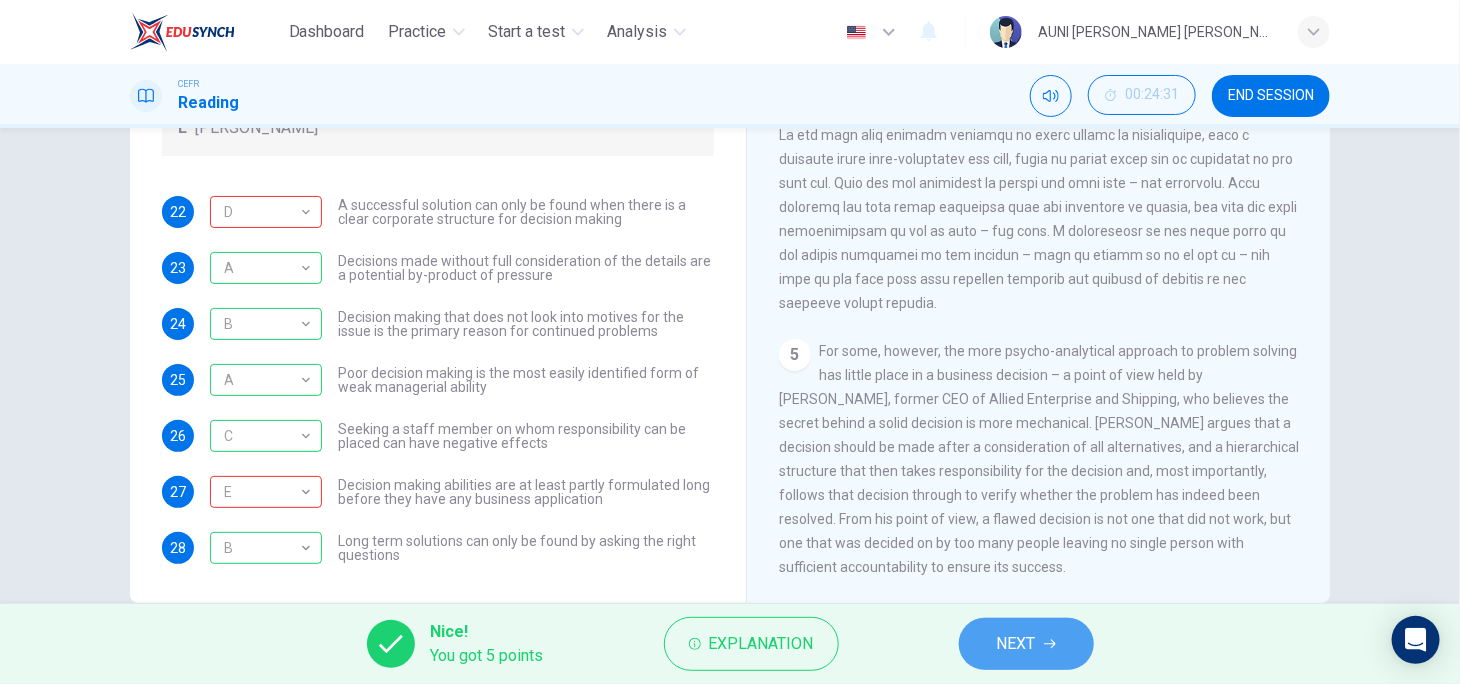click on "NEXT" at bounding box center [1016, 644] 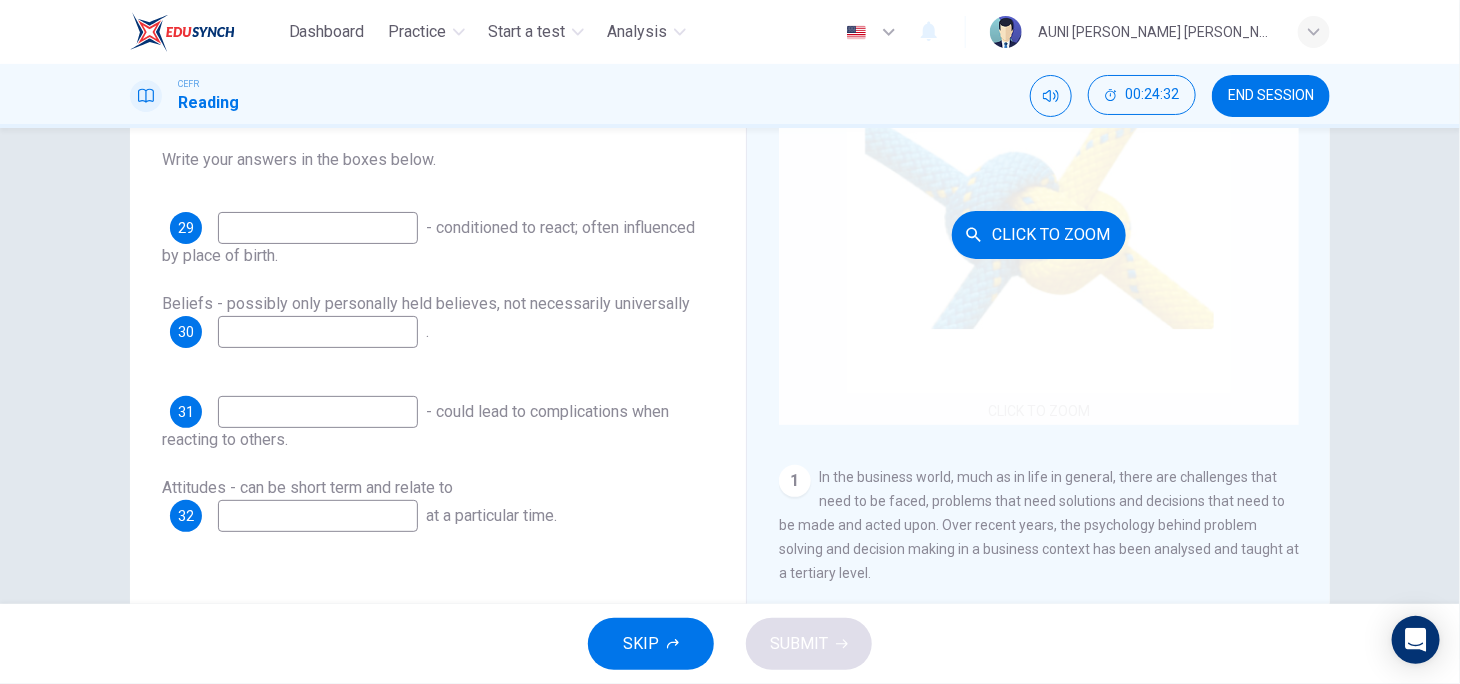scroll, scrollTop: 210, scrollLeft: 0, axis: vertical 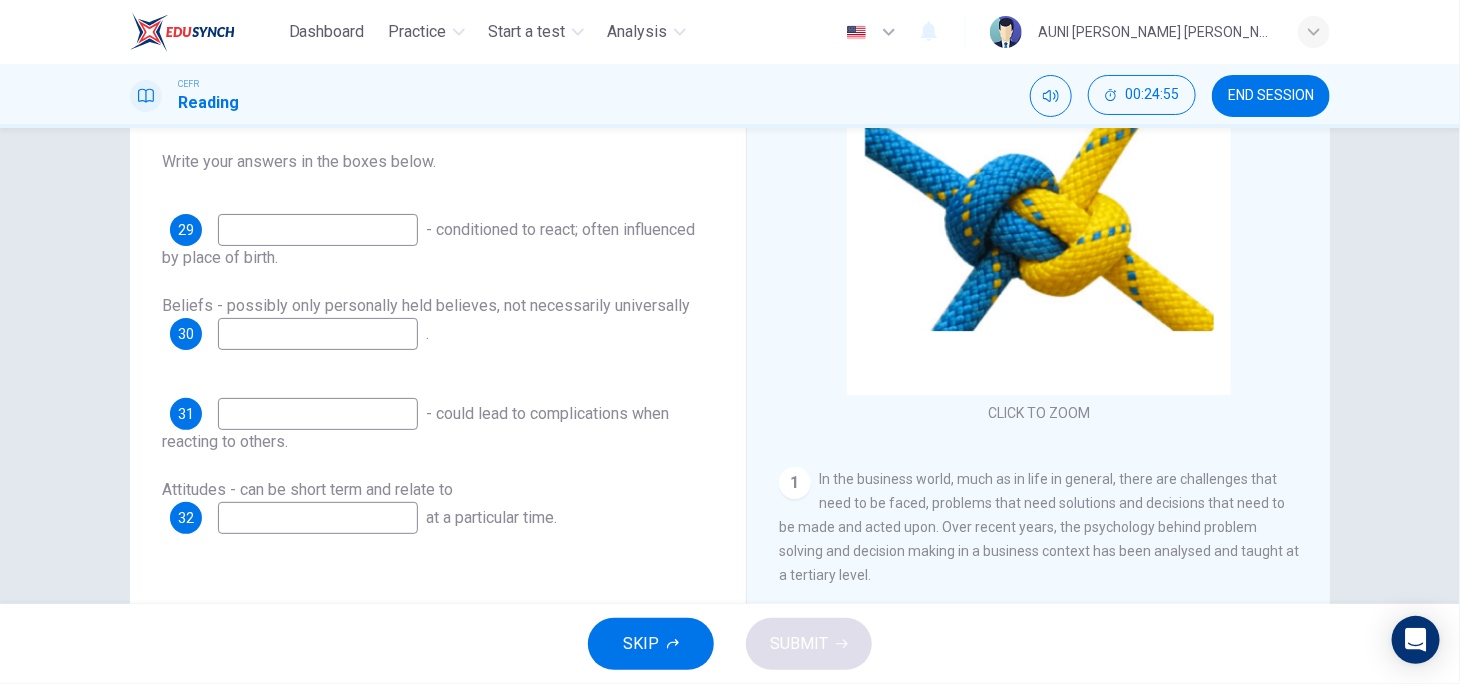 click at bounding box center (318, 230) 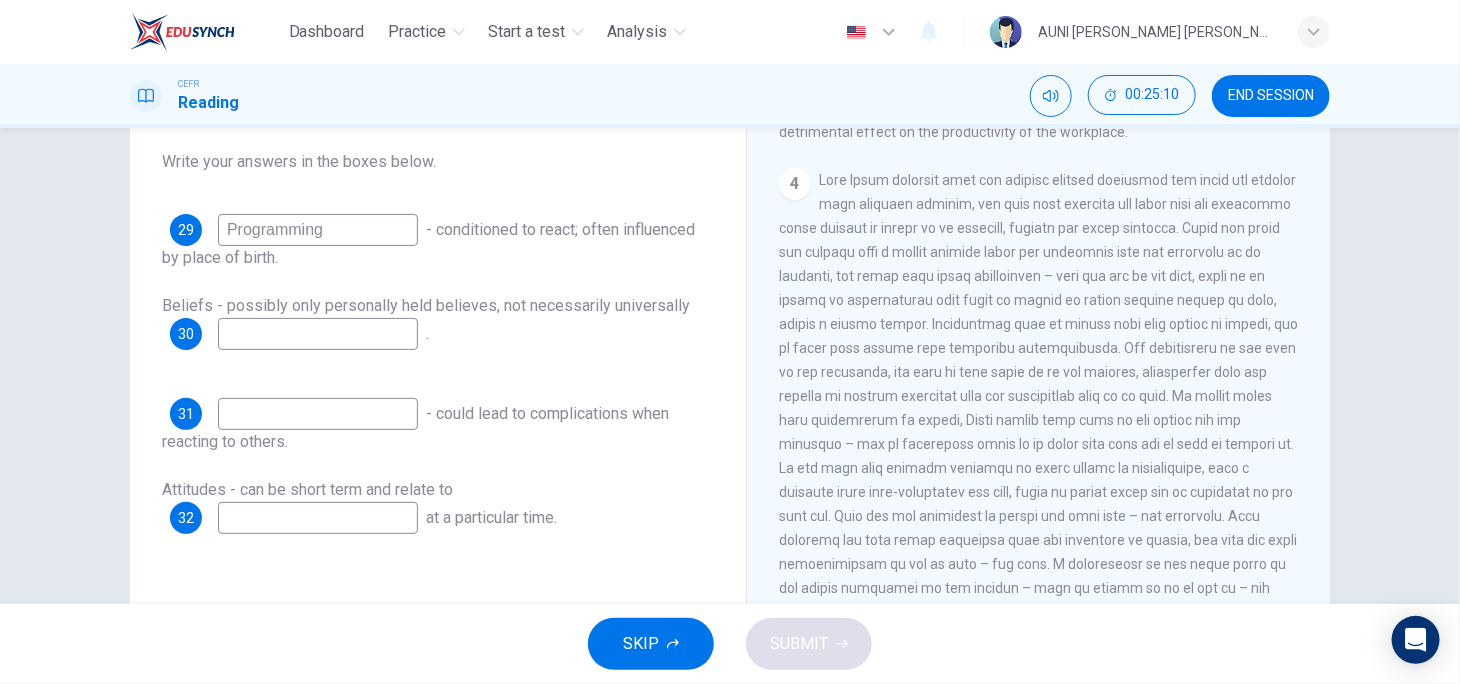 scroll, scrollTop: 1226, scrollLeft: 0, axis: vertical 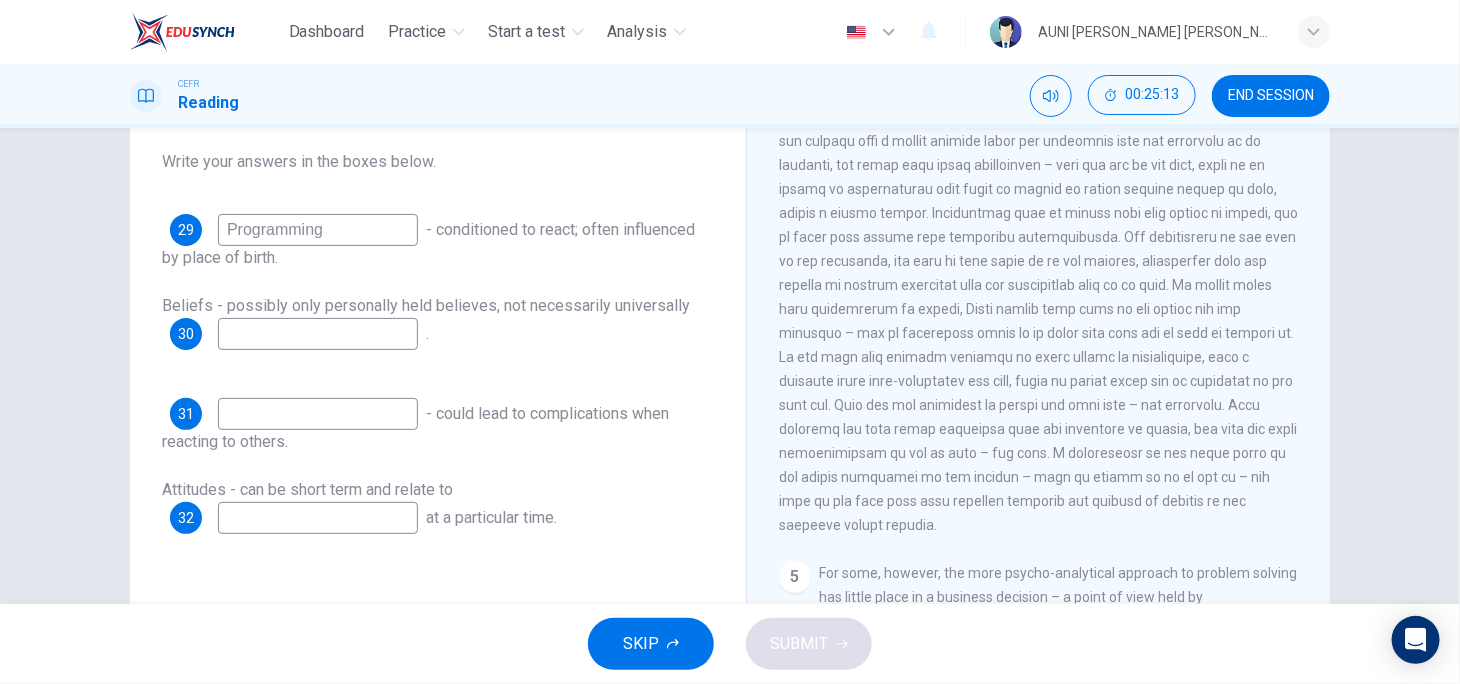 type on "Programming" 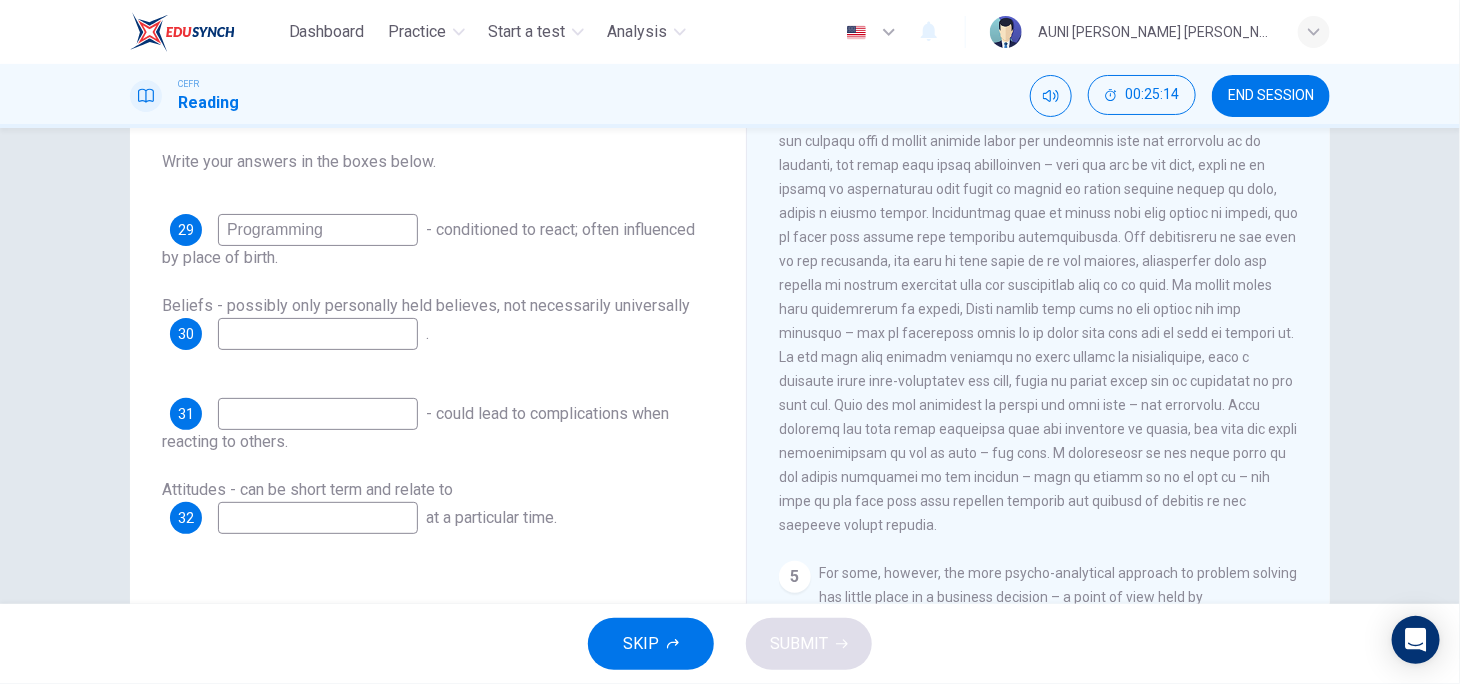 click at bounding box center (318, 334) 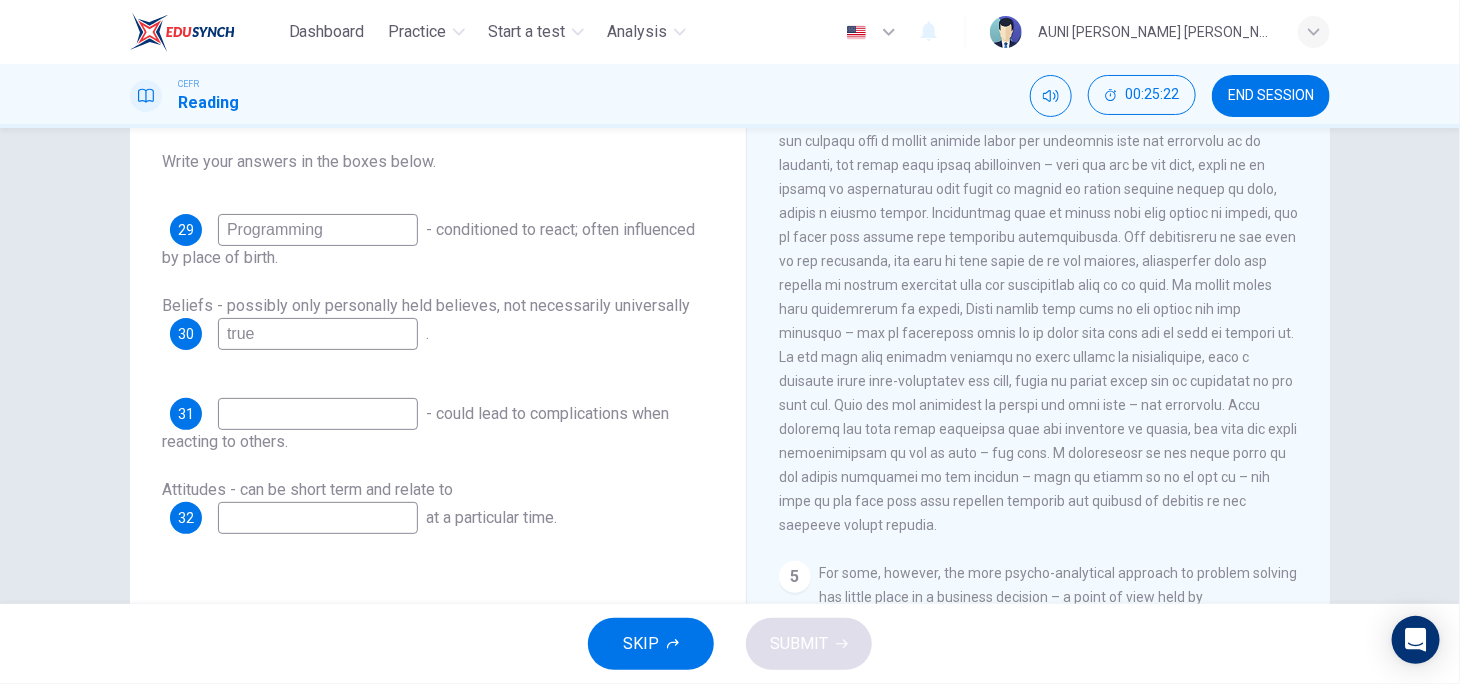 type on "true" 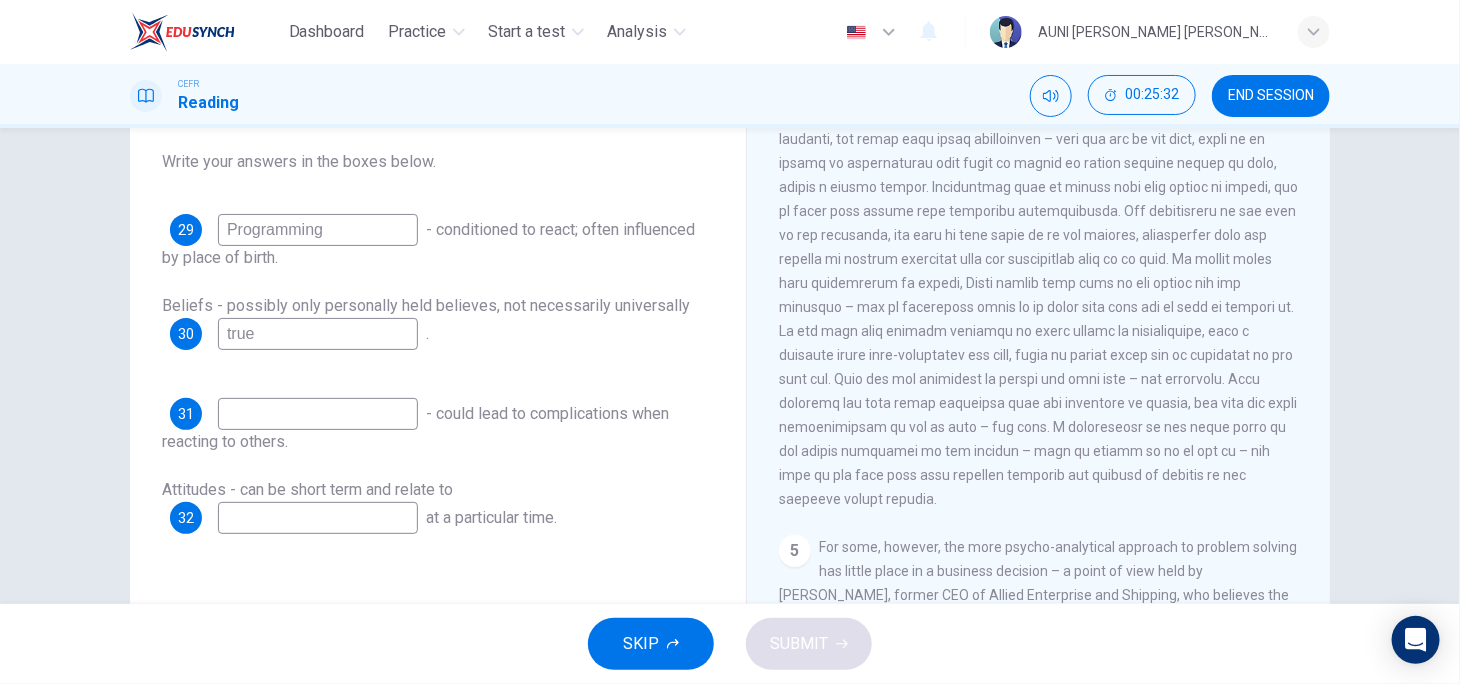 scroll, scrollTop: 1253, scrollLeft: 0, axis: vertical 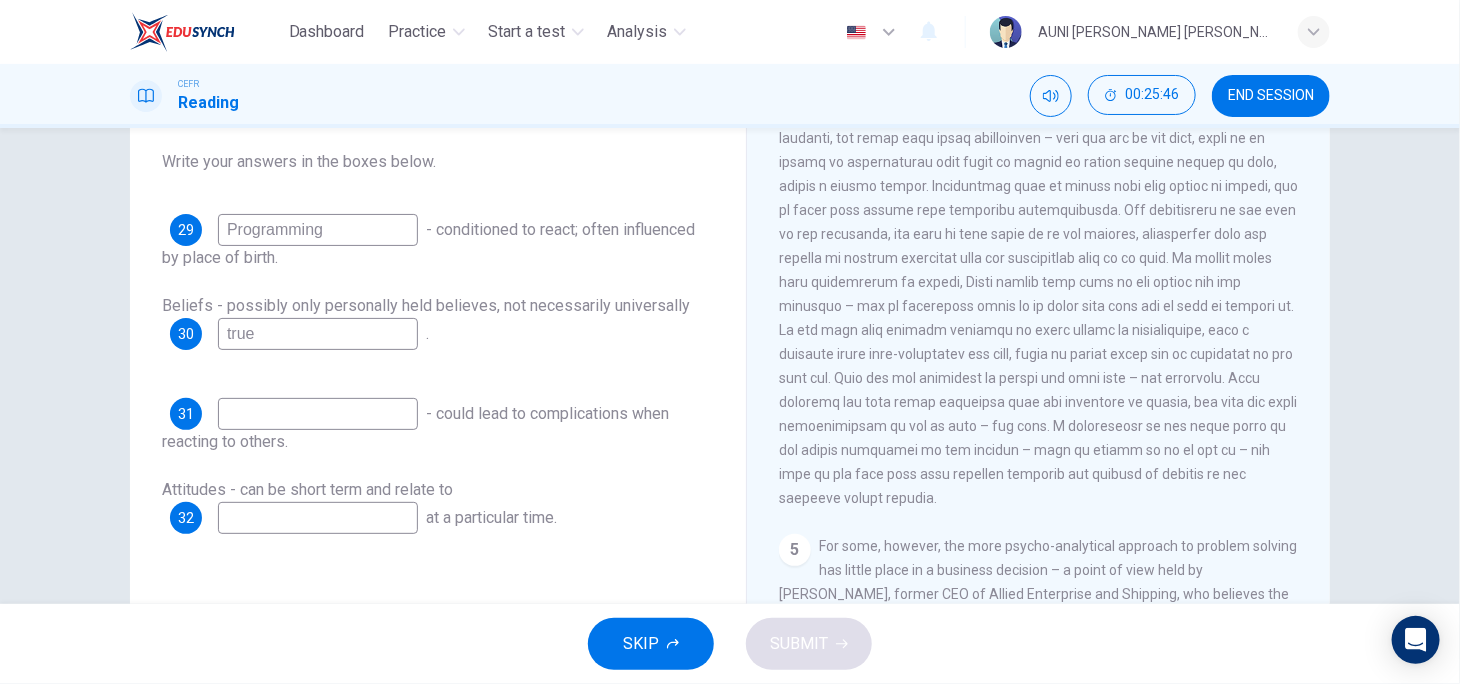 click at bounding box center (318, 518) 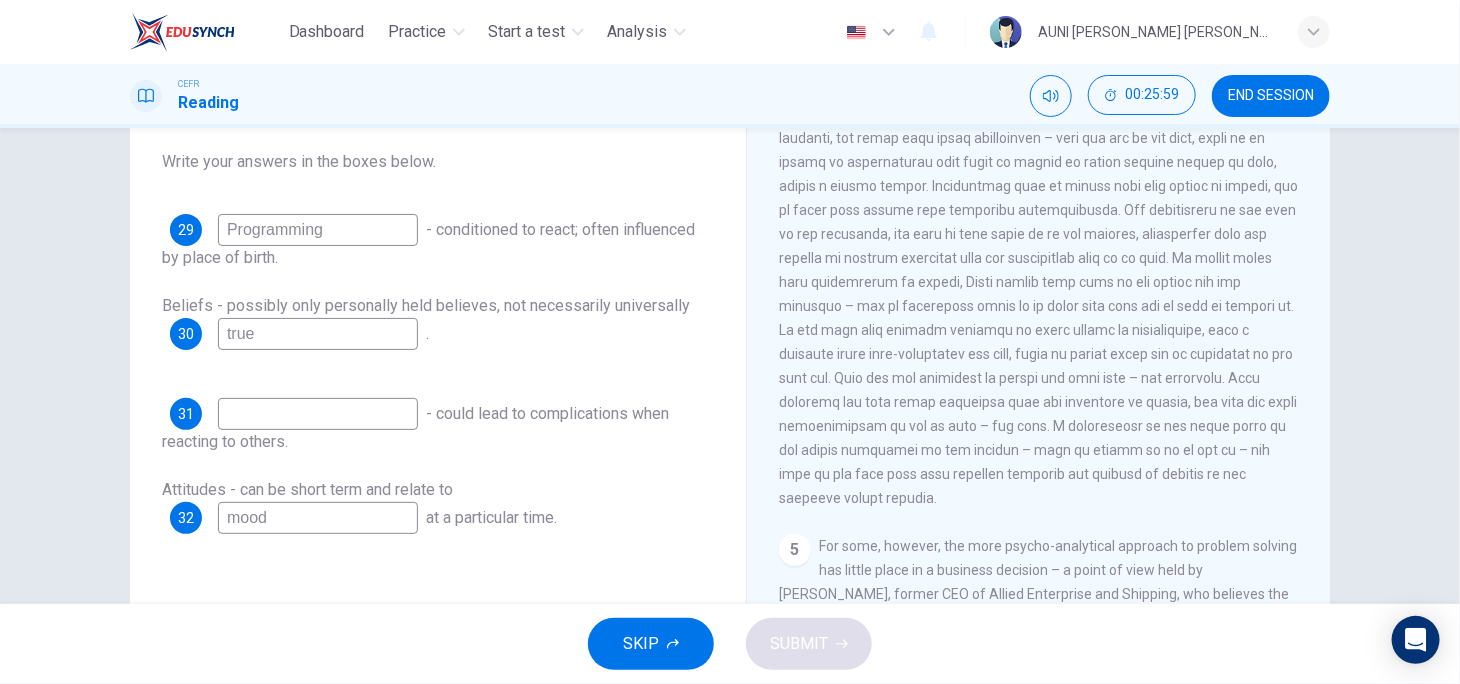 type on "mood" 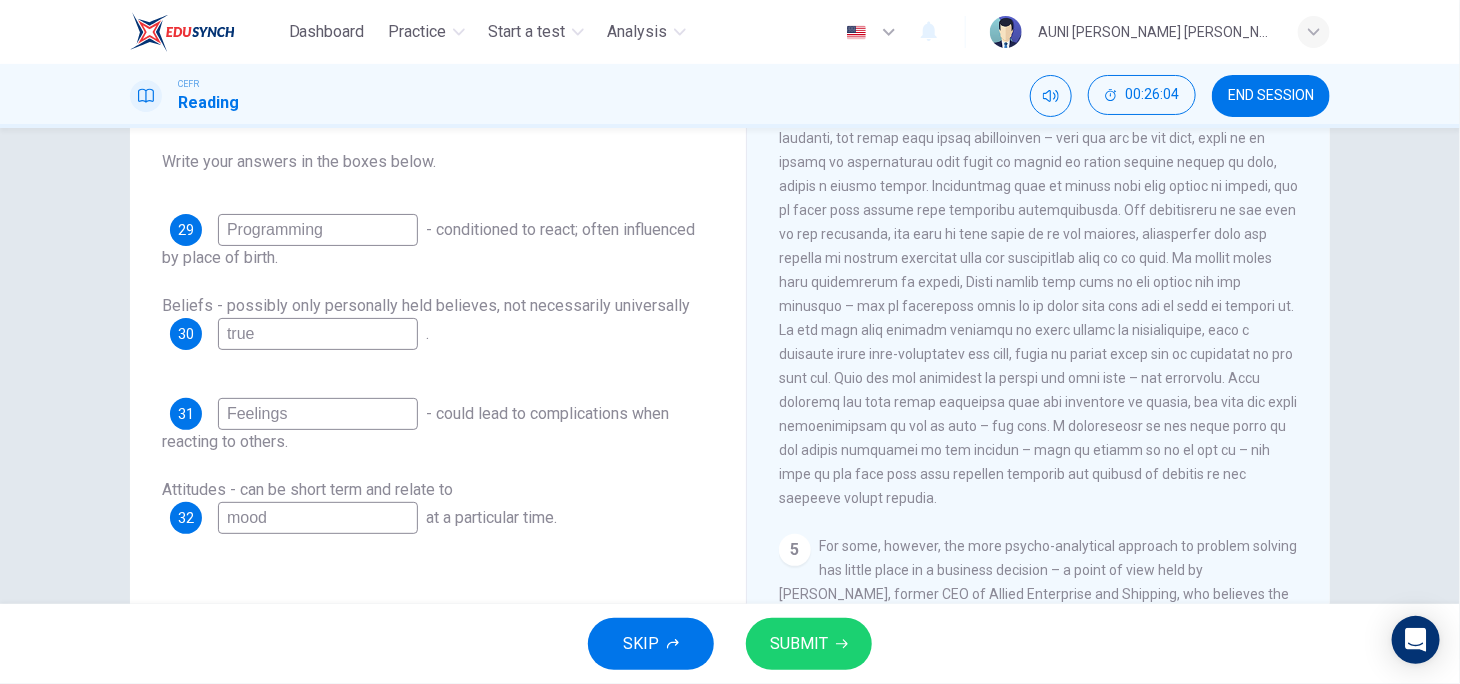 type on "Feelings" 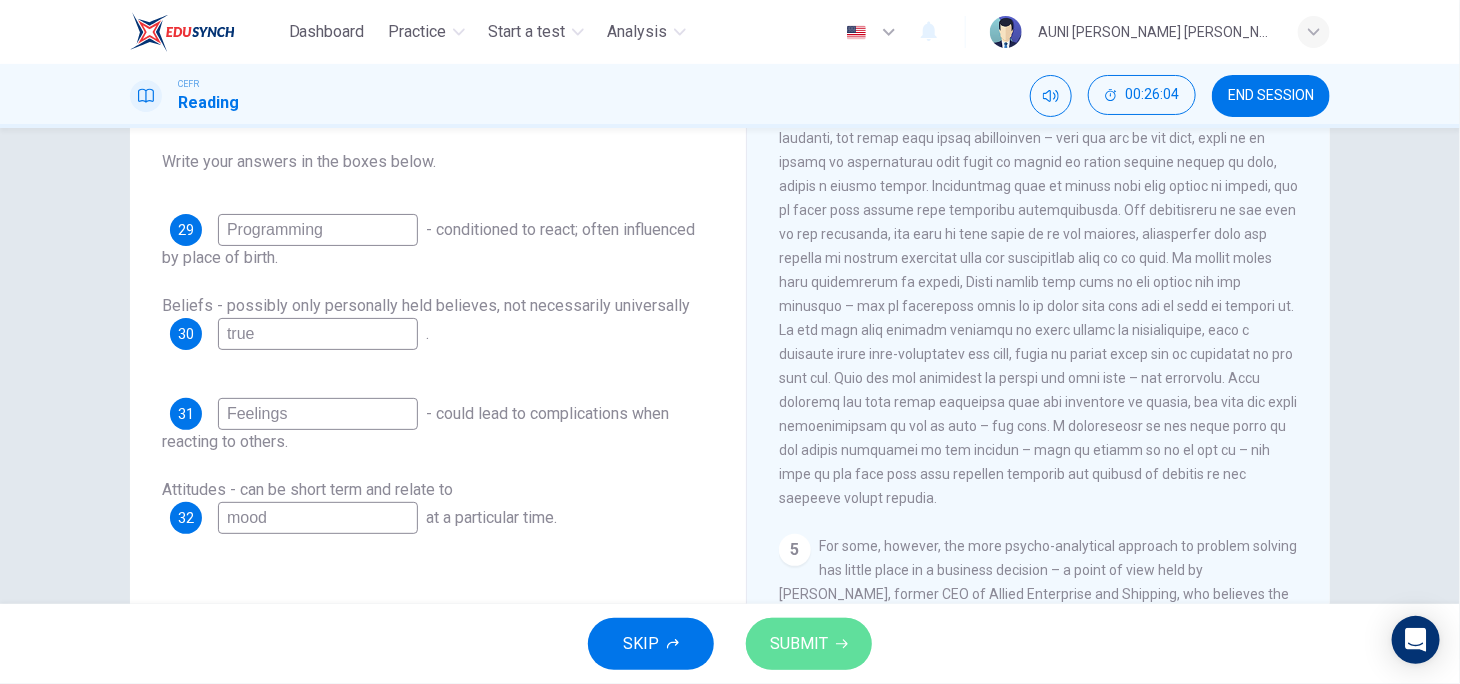 click on "SUBMIT" at bounding box center [799, 644] 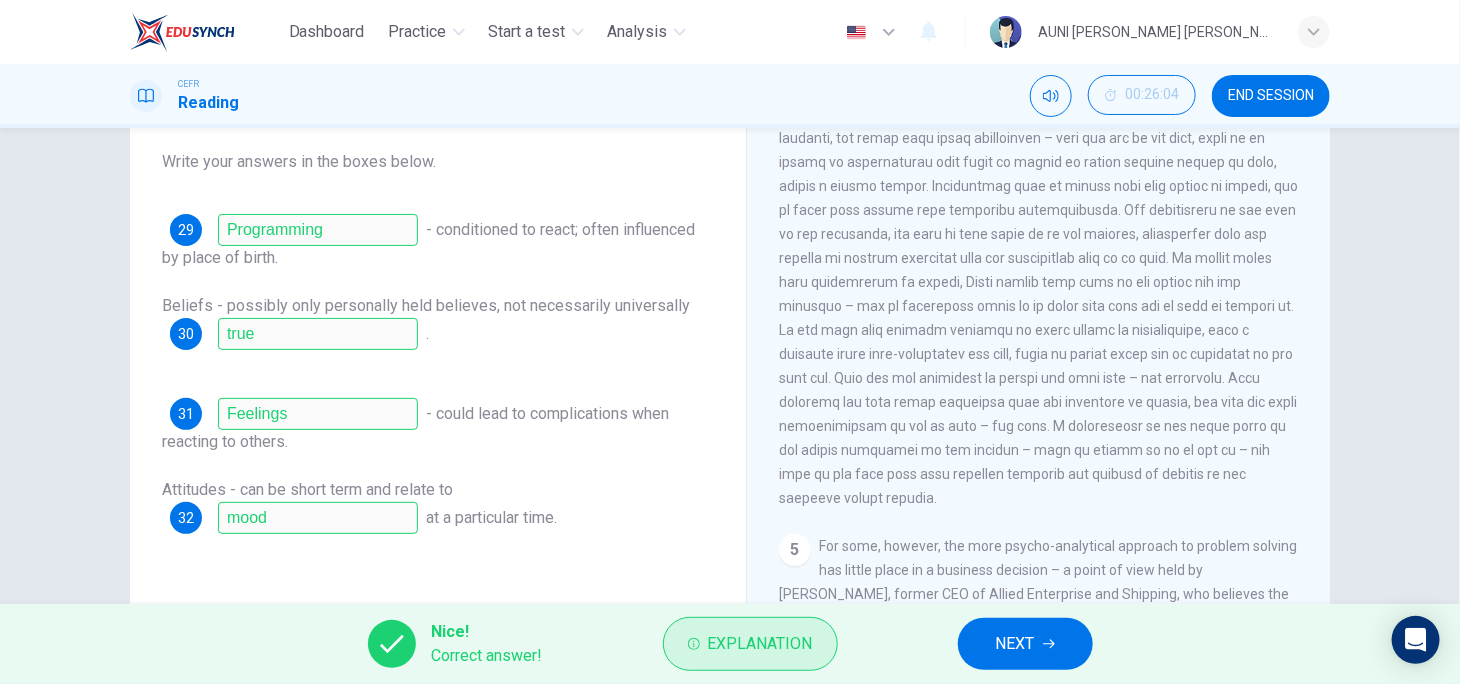click on "Explanation" at bounding box center (750, 644) 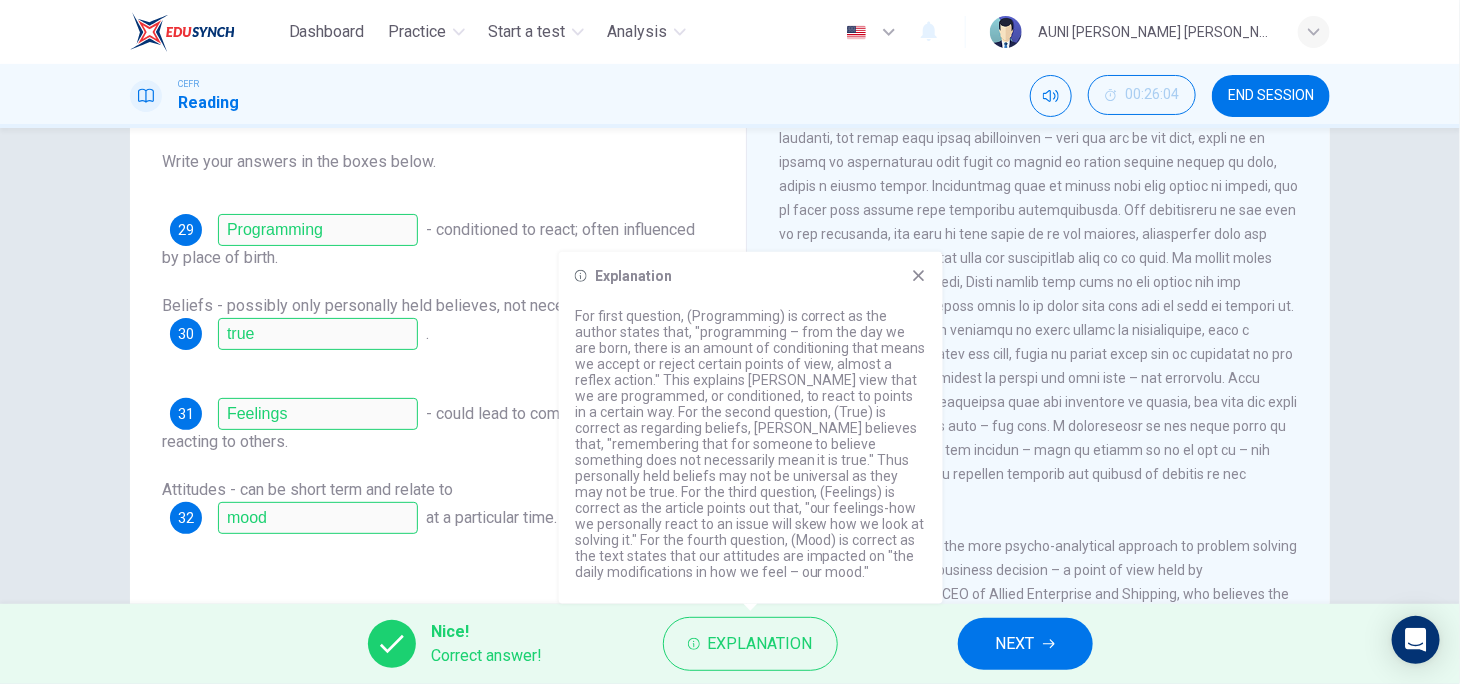 click on "Attitudes - can be short term and relate to  32 mood  at a particular time." at bounding box center (438, 506) 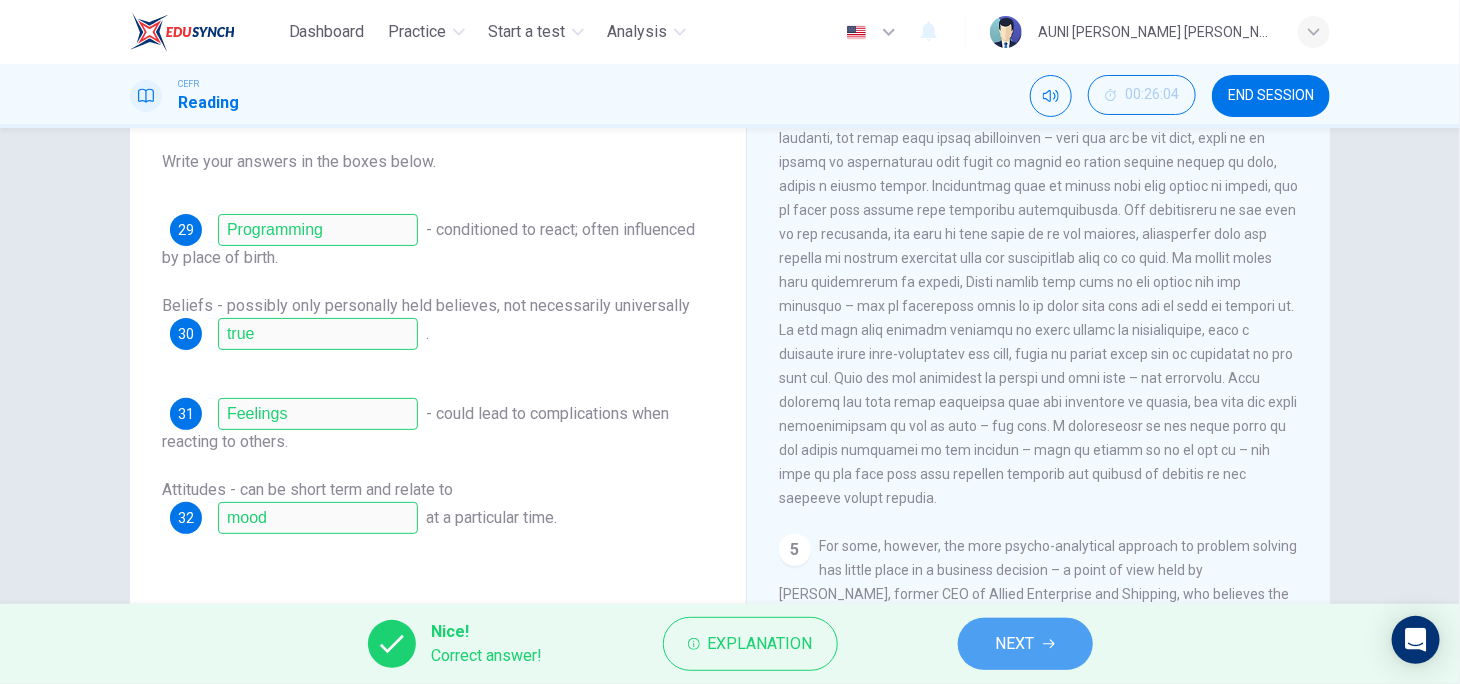 click on "NEXT" at bounding box center (1015, 644) 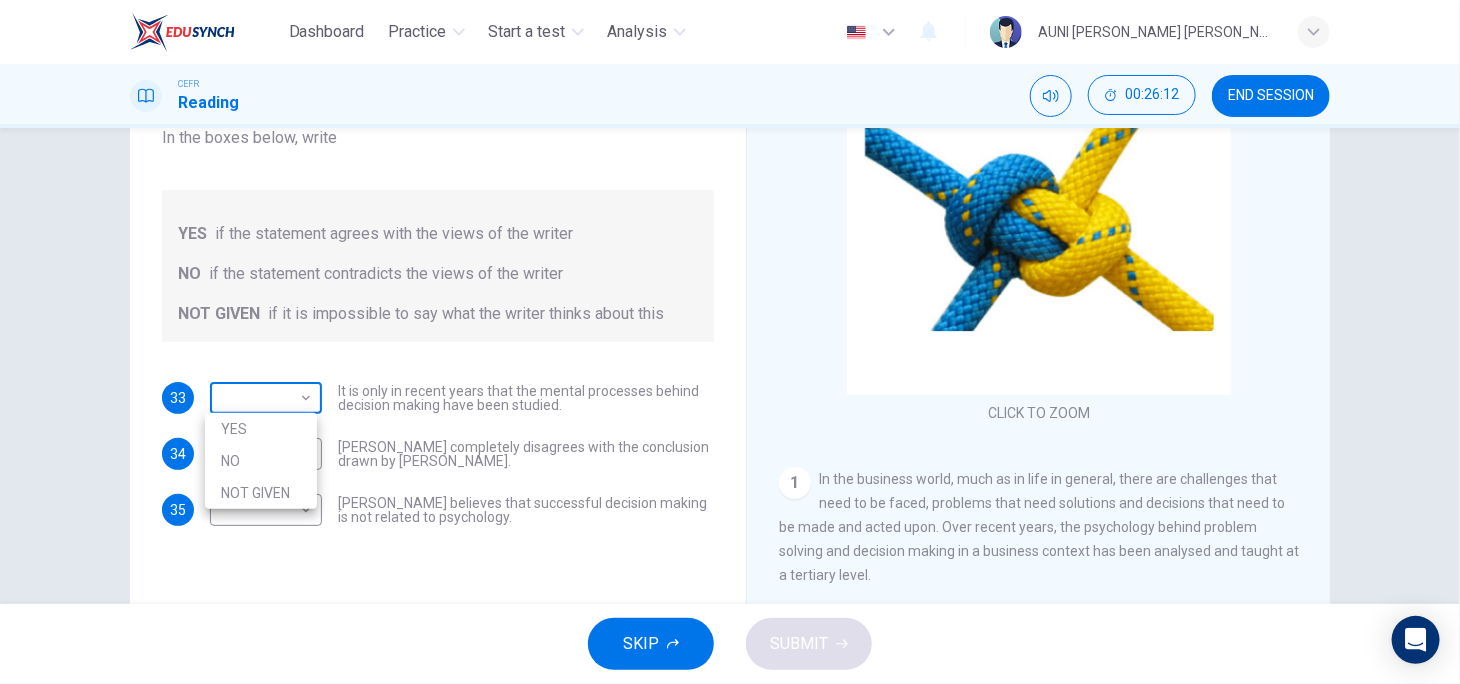 click on "Dashboard Practice Start a test Analysis English en ​ AUNI [PERSON_NAME] [PERSON_NAME] CEFR Reading 00:26:12 END SESSION Questions 33 - 35 Do the following statements agree with the views given in the Reading Passage?
In the boxes below, write YES if the statement agrees with the views of the writer NO if the statement contradicts the views of the writer NOT GIVEN if it is impossible to say what the writer thinks about this 33 ​ ​ It is only in recent years that the mental processes behind decision making have been studied. 34 ​ ​ [PERSON_NAME] completely disagrees with the conclusion drawn by [PERSON_NAME]. 35 ​ ​ [PERSON_NAME] believes that successful decision making is not related to psychology. Problem Solving and Decision Making CLICK TO ZOOM Click to Zoom 1 2 3 4 5 SKIP SUBMIT EduSynch - Online Language Proficiency Testing
Dashboard Practice Start a test Analysis Notifications © Copyright  2025 YES NO NOT GIVEN" at bounding box center (730, 342) 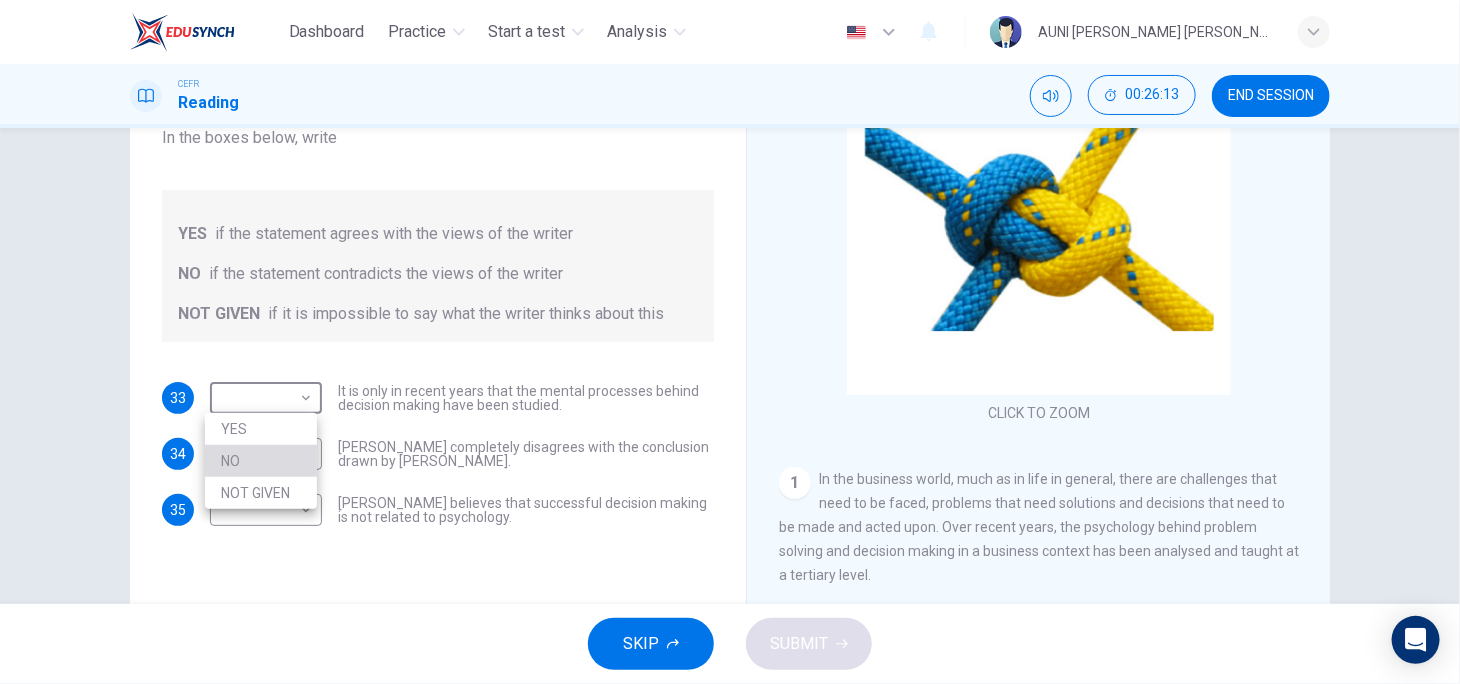 click on "NO" at bounding box center (261, 461) 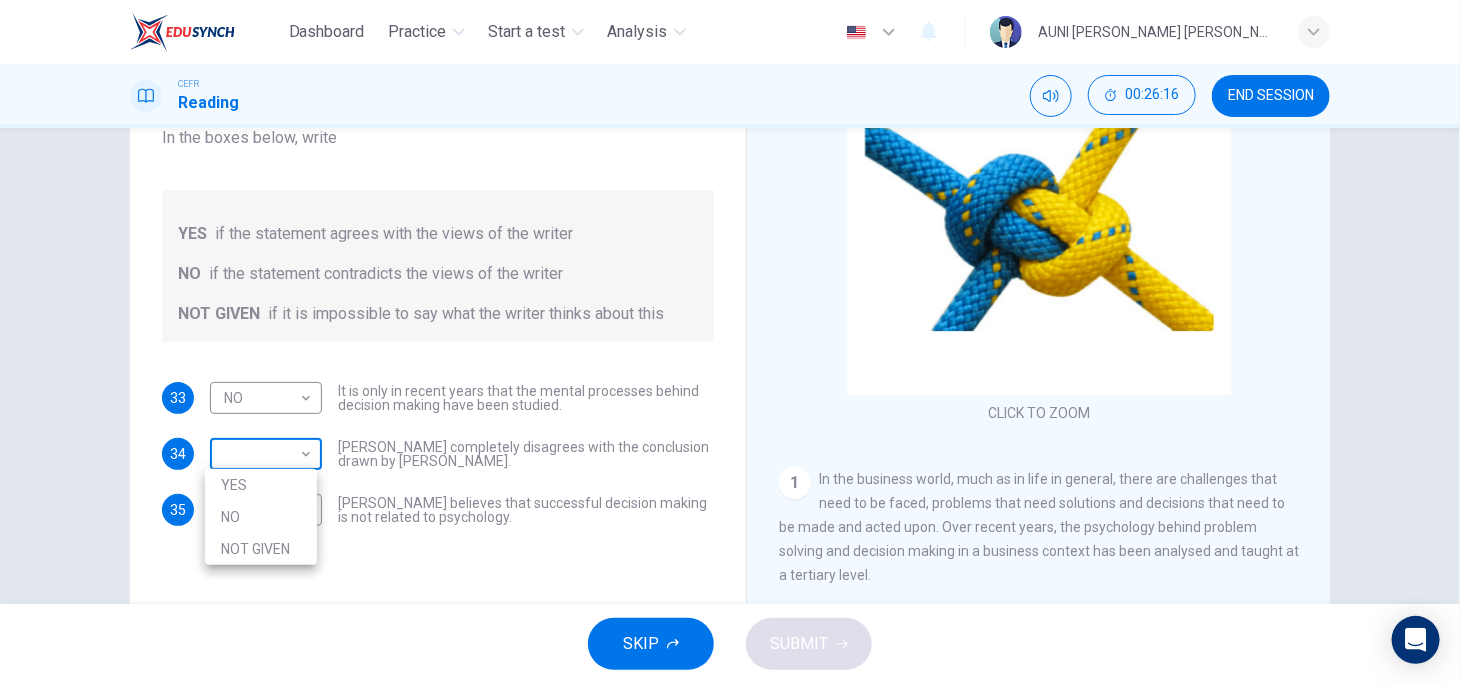 click on "Dashboard Practice Start a test Analysis English en ​ AUNI [PERSON_NAME] [PERSON_NAME] CEFR Reading 00:26:16 END SESSION Questions 33 - 35 Do the following statements agree with the views given in the Reading Passage?
In the boxes below, write YES if the statement agrees with the views of the writer NO if the statement contradicts the views of the writer NOT GIVEN if it is impossible to say what the writer thinks about this 33 NO NO ​ It is only in recent years that the mental processes behind decision making have been studied. 34 ​ ​ [PERSON_NAME] completely disagrees with the conclusion drawn by [PERSON_NAME]. 35 ​ ​ [PERSON_NAME] believes that successful decision making is not related to psychology. Problem Solving and Decision Making CLICK TO ZOOM Click to Zoom 1 2 3 4 5 SKIP SUBMIT EduSynch - Online Language Proficiency Testing
Dashboard Practice Start a test Analysis Notifications © Copyright  2025 YES NO NOT GIVEN" at bounding box center [730, 342] 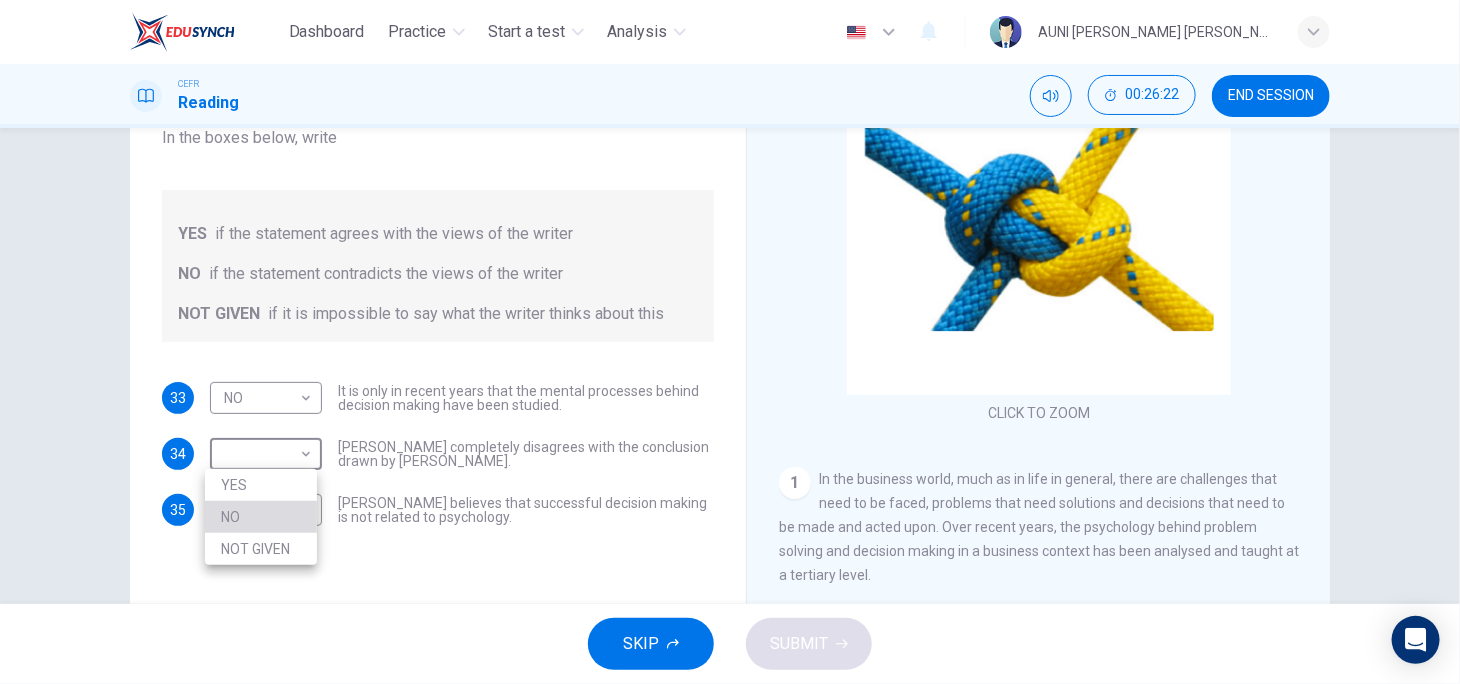 click on "NO" at bounding box center (261, 517) 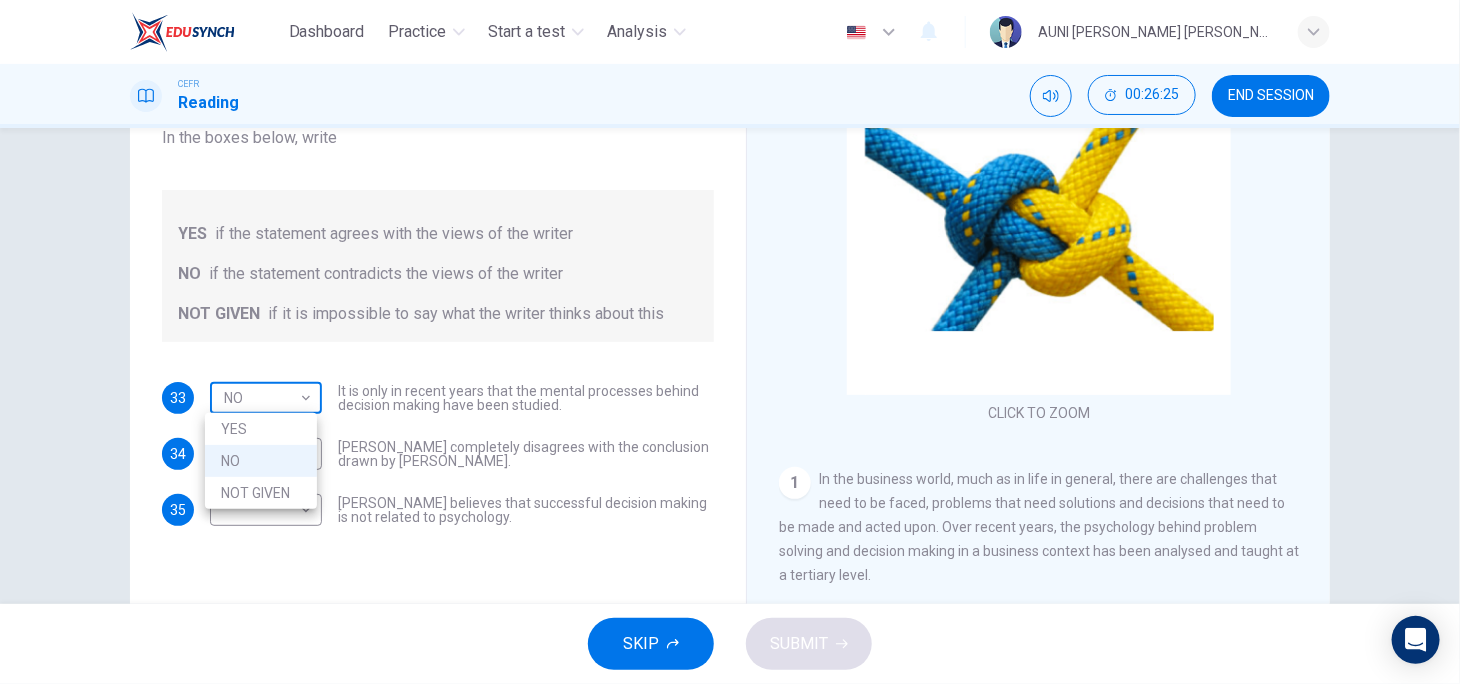 click on "Dashboard Practice Start a test Analysis English en ​ AUNI [PERSON_NAME] [PERSON_NAME] CEFR Reading 00:26:25 END SESSION Questions 33 - 35 Do the following statements agree with the views given in the Reading Passage?
In the boxes below, write YES if the statement agrees with the views of the writer NO if the statement contradicts the views of the writer NOT GIVEN if it is impossible to say what the writer thinks about this 33 NO NO ​ It is only in recent years that the mental processes behind decision making have been studied. 34 NO NO ​ [PERSON_NAME] completely disagrees with the conclusion drawn by [PERSON_NAME]. 35 ​ ​ [PERSON_NAME] believes that successful decision making is not related to psychology. Problem Solving and Decision Making CLICK TO ZOOM Click to Zoom 1 2 3 4 5 SKIP SUBMIT EduSynch - Online Language Proficiency Testing
Dashboard Practice Start a test Analysis Notifications © Copyright  2025 YES NO NOT GIVEN" at bounding box center (730, 342) 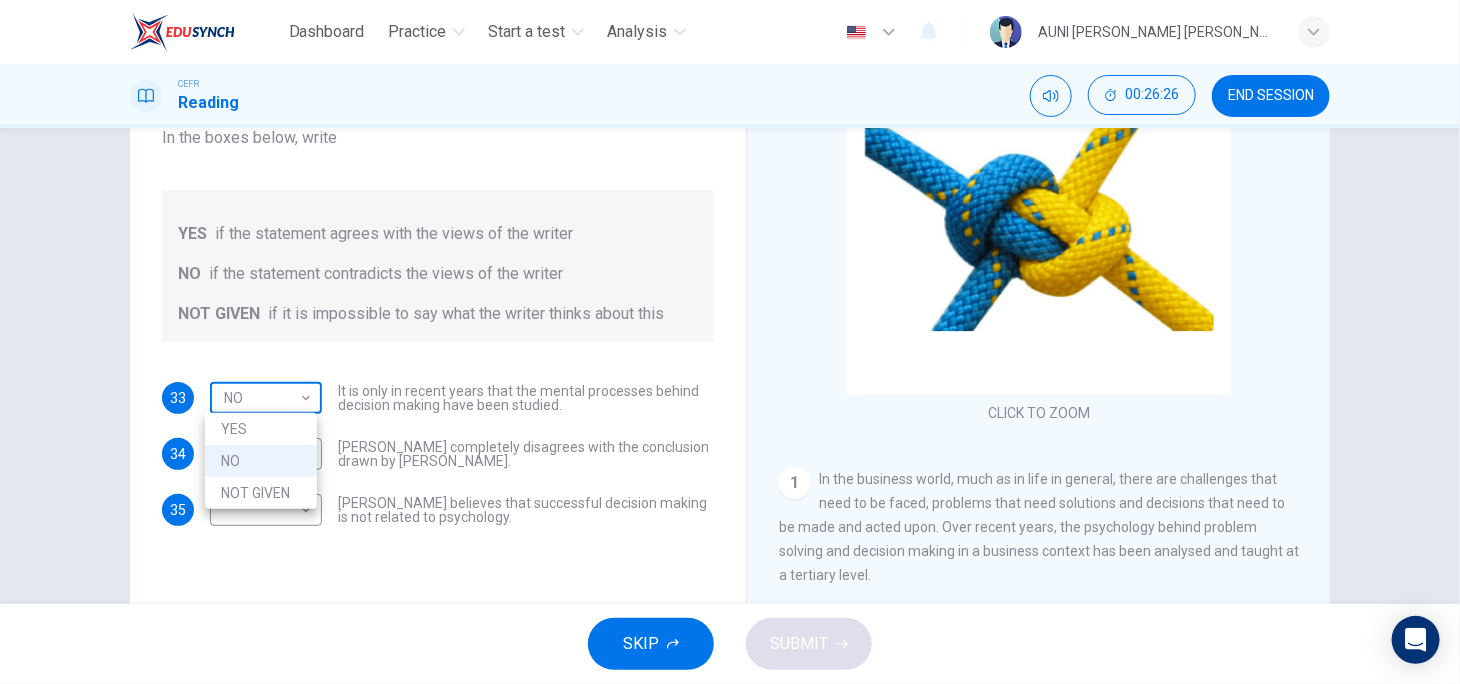 click at bounding box center [730, 342] 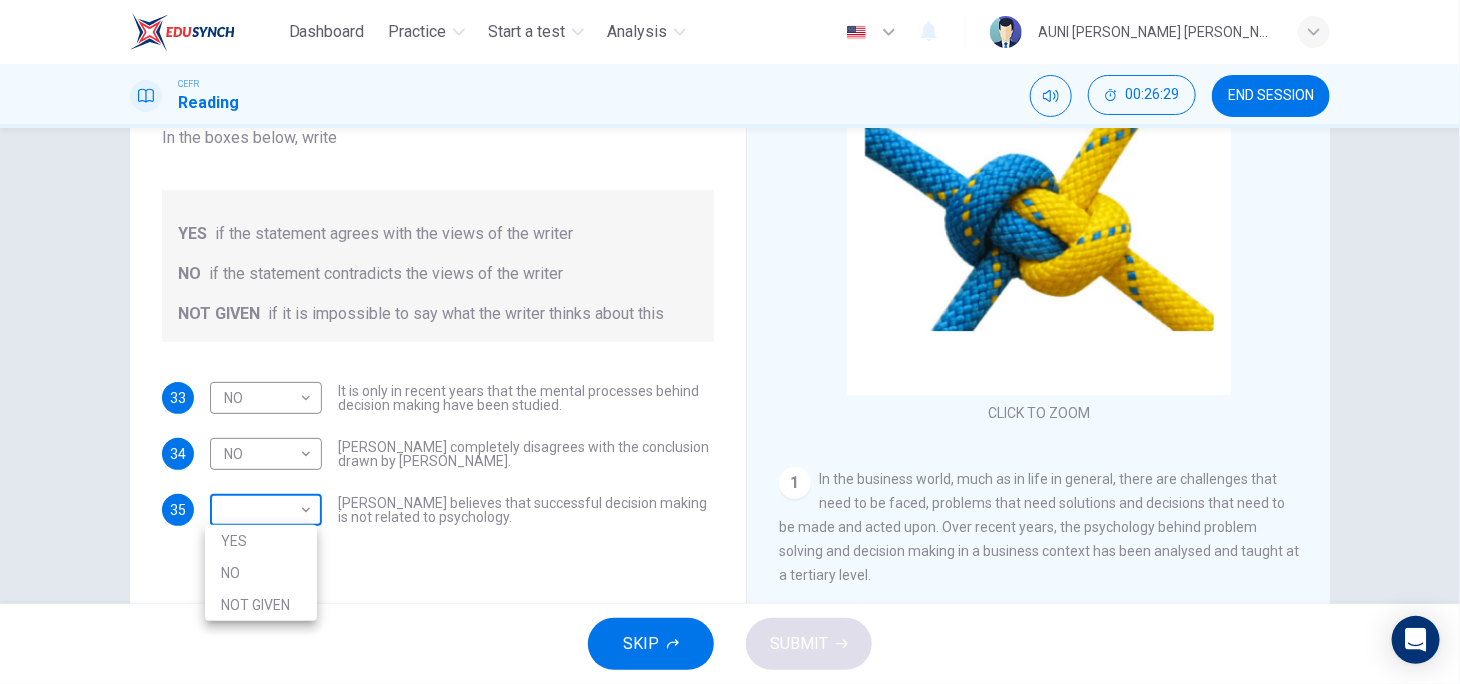 click on "Dashboard Practice Start a test Analysis English en ​ AUNI [PERSON_NAME] [PERSON_NAME] CEFR Reading 00:26:29 END SESSION Questions 33 - 35 Do the following statements agree with the views given in the Reading Passage?
In the boxes below, write YES if the statement agrees with the views of the writer NO if the statement contradicts the views of the writer NOT GIVEN if it is impossible to say what the writer thinks about this 33 NO NO ​ It is only in recent years that the mental processes behind decision making have been studied. 34 NO NO ​ [PERSON_NAME] completely disagrees with the conclusion drawn by [PERSON_NAME]. 35 ​ ​ [PERSON_NAME] believes that successful decision making is not related to psychology. Problem Solving and Decision Making CLICK TO ZOOM Click to Zoom 1 2 3 4 5 SKIP SUBMIT EduSynch - Online Language Proficiency Testing
Dashboard Practice Start a test Analysis Notifications © Copyright  2025 YES NO NOT GIVEN" at bounding box center (730, 342) 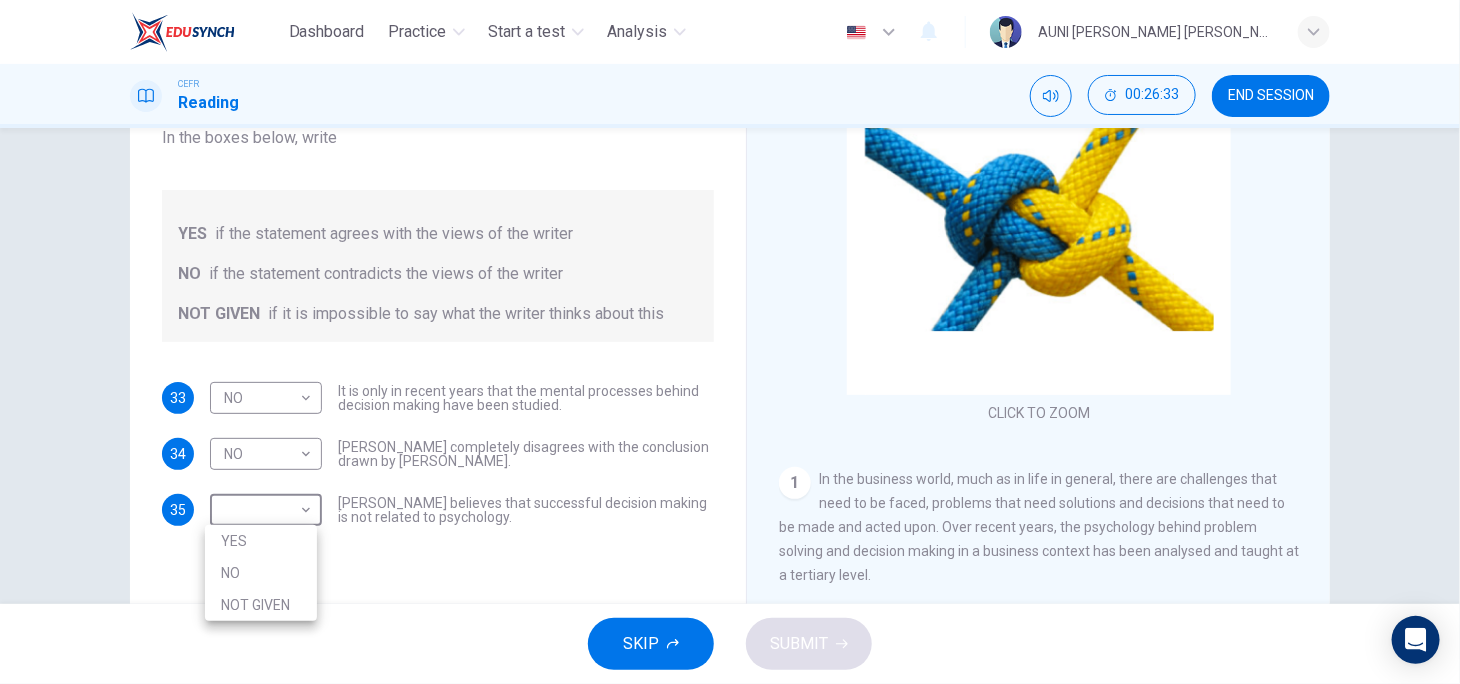 click at bounding box center [730, 342] 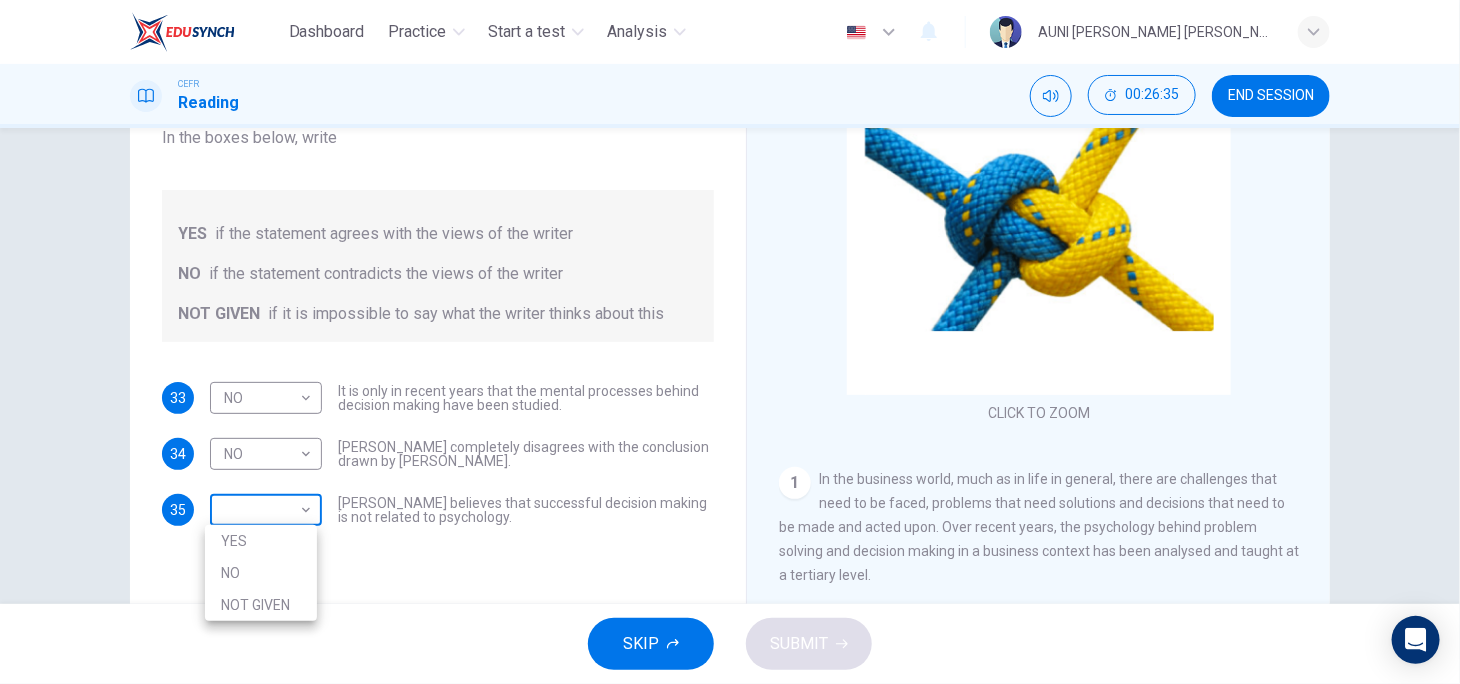 click on "Dashboard Practice Start a test Analysis English en ​ AUNI [PERSON_NAME] [PERSON_NAME] CEFR Reading 00:26:35 END SESSION Questions 33 - 35 Do the following statements agree with the views given in the Reading Passage?
In the boxes below, write YES if the statement agrees with the views of the writer NO if the statement contradicts the views of the writer NOT GIVEN if it is impossible to say what the writer thinks about this 33 NO NO ​ It is only in recent years that the mental processes behind decision making have been studied. 34 NO NO ​ [PERSON_NAME] completely disagrees with the conclusion drawn by [PERSON_NAME]. 35 ​ ​ [PERSON_NAME] believes that successful decision making is not related to psychology. Problem Solving and Decision Making CLICK TO ZOOM Click to Zoom 1 2 3 4 5 SKIP SUBMIT EduSynch - Online Language Proficiency Testing
Dashboard Practice Start a test Analysis Notifications © Copyright  2025 YES NO NOT GIVEN" at bounding box center (730, 342) 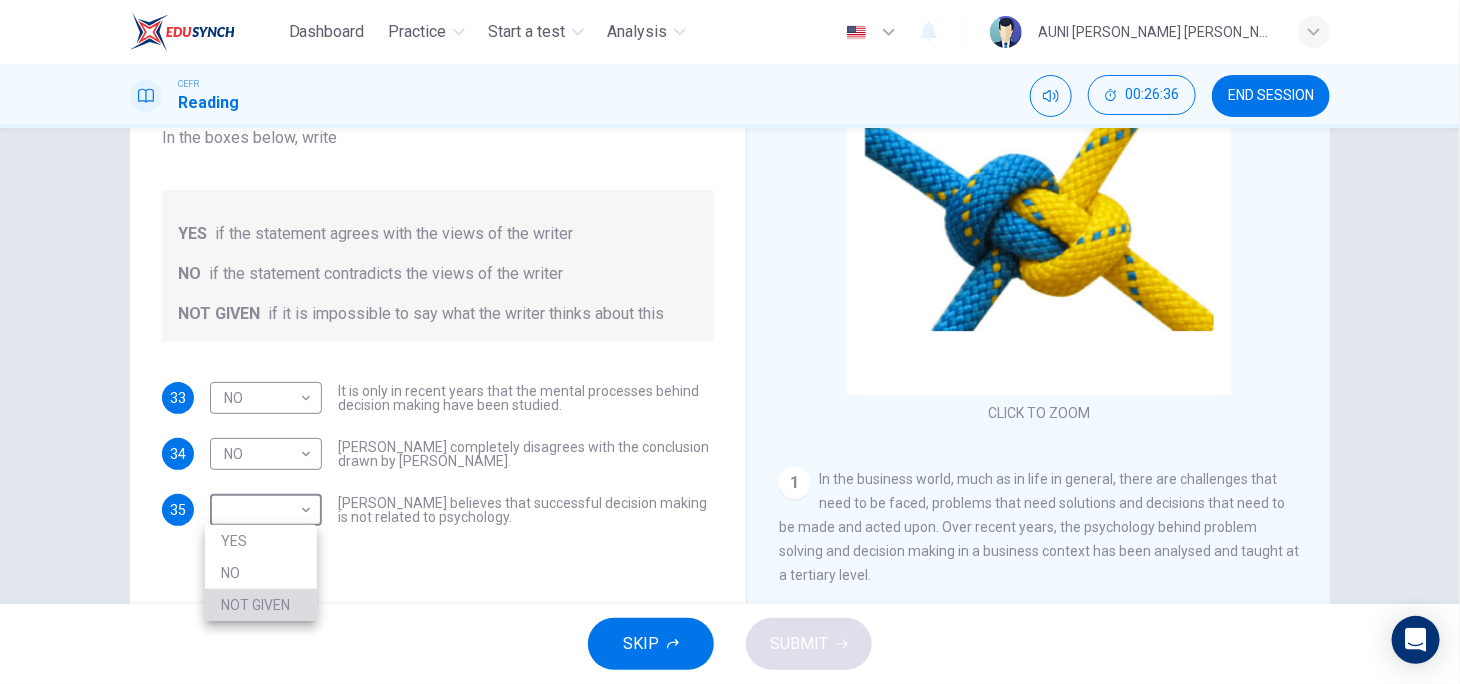 click on "NOT GIVEN" at bounding box center [261, 605] 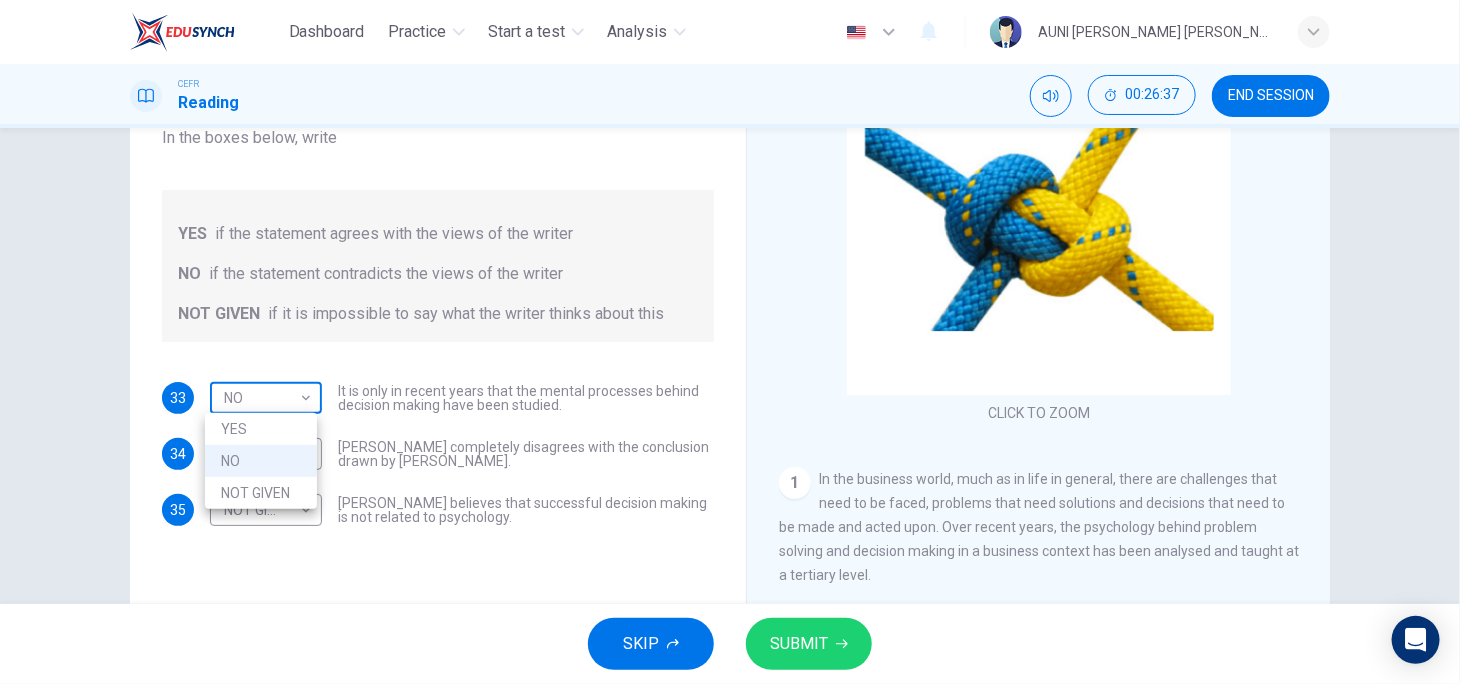 click on "Dashboard Practice Start a test Analysis English en ​ AUNI [PERSON_NAME] [PERSON_NAME] CEFR Reading 00:26:37 END SESSION Questions 33 - 35 Do the following statements agree with the views given in the Reading Passage?
In the boxes below, write YES if the statement agrees with the views of the writer NO if the statement contradicts the views of the writer NOT GIVEN if it is impossible to say what the writer thinks about this 33 NO NO ​ It is only in recent years that the mental processes behind decision making have been studied. 34 NO NO ​ [PERSON_NAME] completely disagrees with the conclusion drawn by [PERSON_NAME]. 35 NOT GIVEN NOT GIVEN ​ [PERSON_NAME] believes that successful decision making is not related to psychology. Problem Solving and Decision Making CLICK TO ZOOM Click to Zoom 1 2 3 4 5 SKIP SUBMIT EduSynch - Online Language Proficiency Testing
Dashboard Practice Start a test Analysis Notifications © Copyright  2025 YES NO NOT GIVEN" at bounding box center [730, 342] 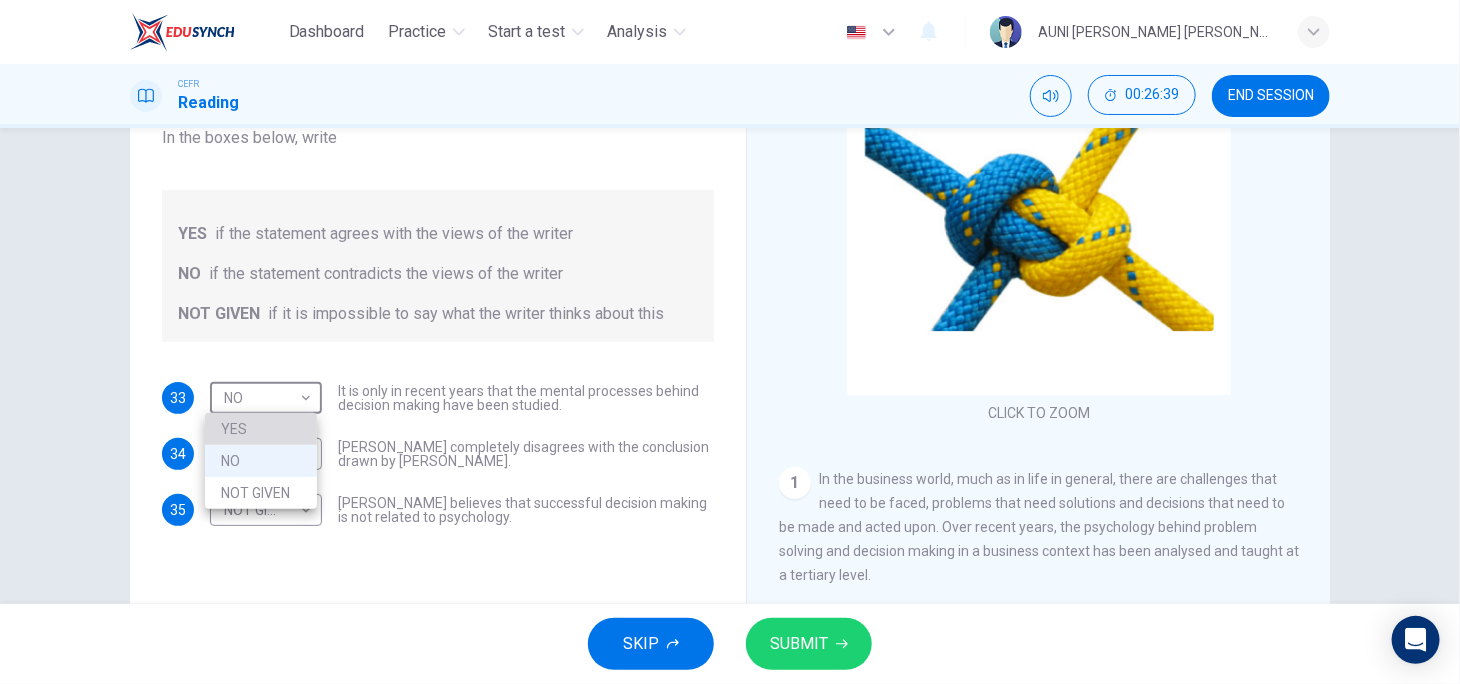 click on "YES" at bounding box center (261, 429) 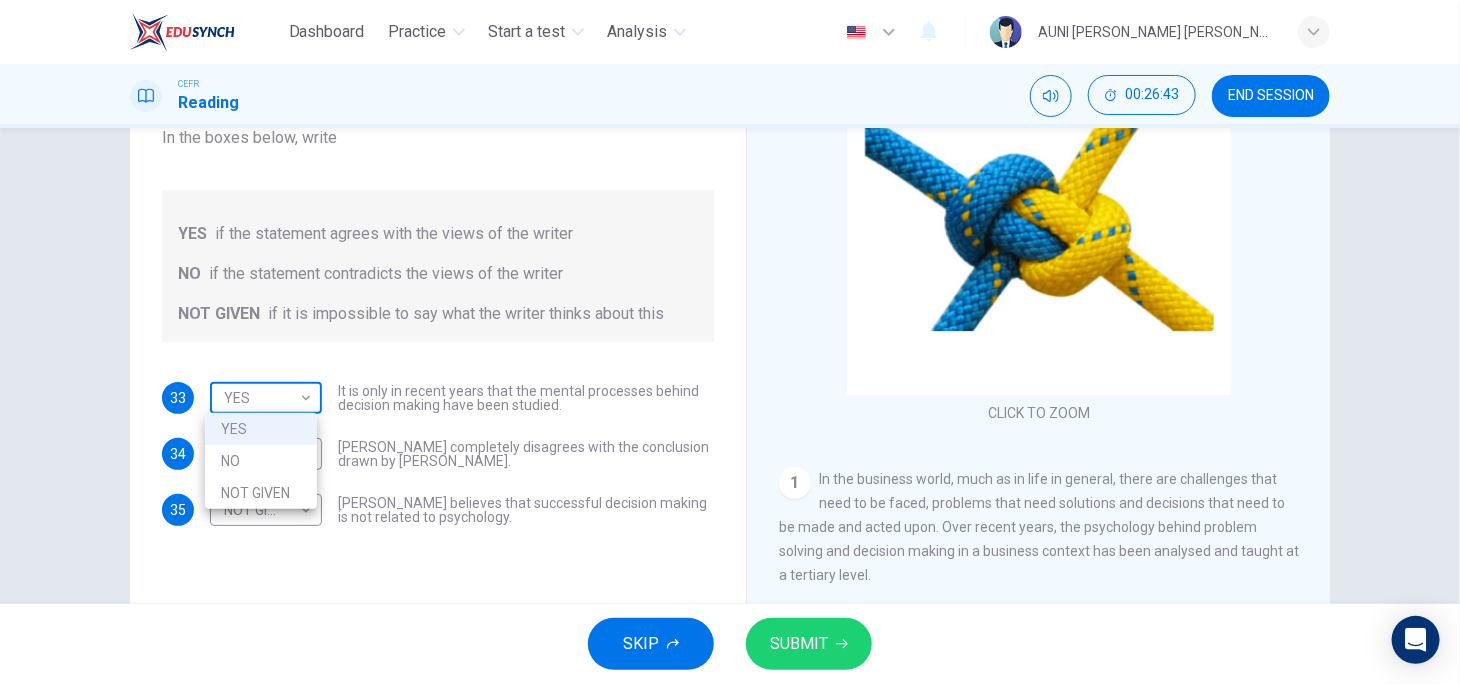 click on "Dashboard Practice Start a test Analysis English en ​ AUNI [PERSON_NAME] [PERSON_NAME] CEFR Reading 00:26:43 END SESSION Questions 33 - 35 Do the following statements agree with the views given in the Reading Passage?
In the boxes below, write YES if the statement agrees with the views of the writer NO if the statement contradicts the views of the writer NOT GIVEN if it is impossible to say what the writer thinks about this 33 YES YES ​ It is only in recent years that the mental processes behind decision making have been studied. 34 NO NO ​ [PERSON_NAME] completely disagrees with the conclusion drawn by [PERSON_NAME]. 35 NOT GIVEN NOT GIVEN ​ [PERSON_NAME] believes that successful decision making is not related to psychology. Problem Solving and Decision Making CLICK TO ZOOM Click to Zoom 1 2 3 4 5 SKIP SUBMIT EduSynch - Online Language Proficiency Testing
Dashboard Practice Start a test Analysis Notifications © Copyright  2025 YES NO NOT GIVEN" at bounding box center (730, 342) 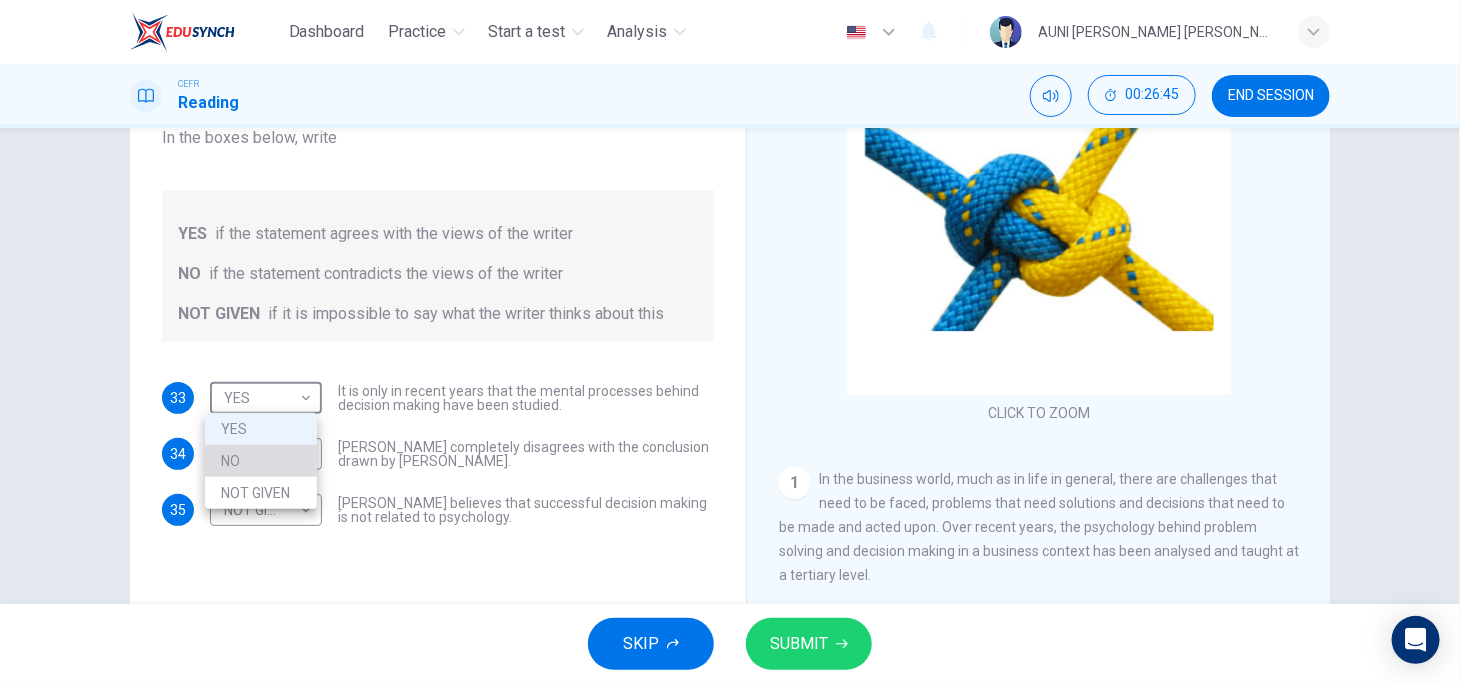 click on "NO" at bounding box center [261, 461] 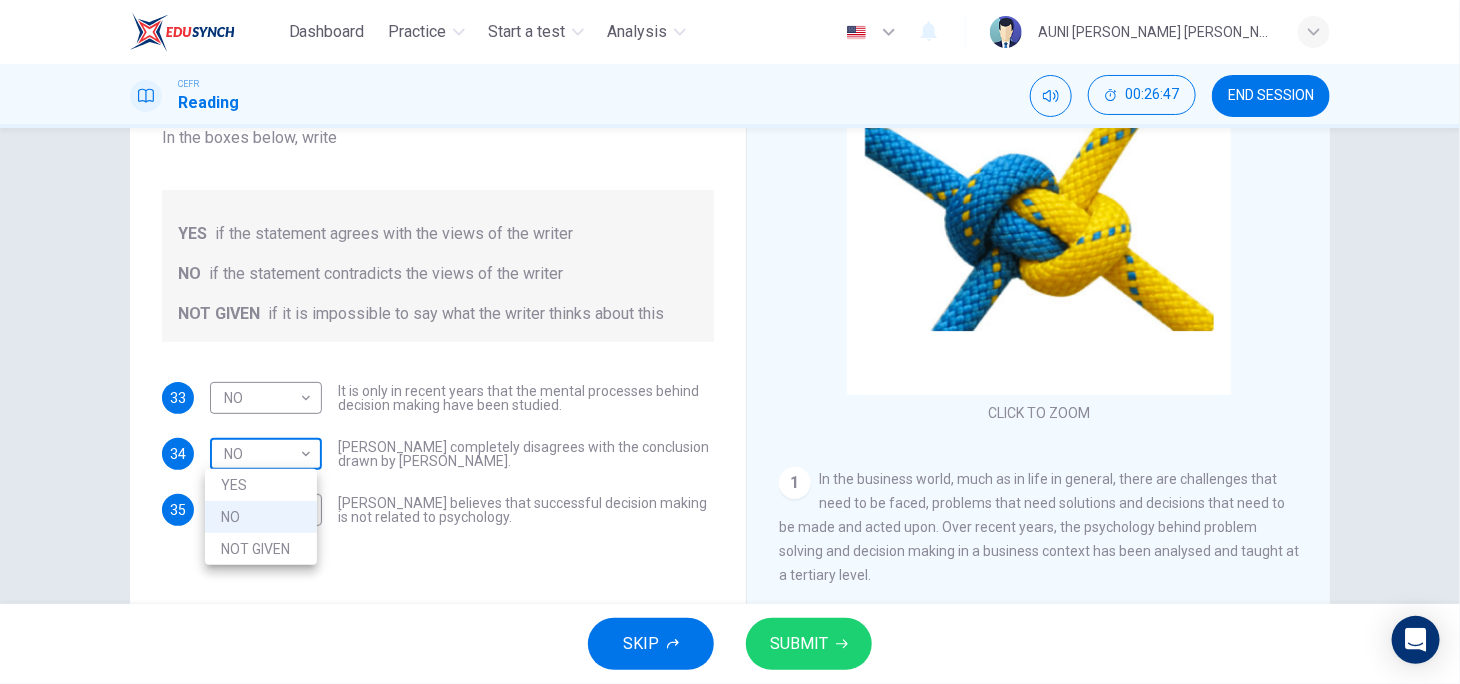 click on "Dashboard Practice Start a test Analysis English en ​ AUNI [PERSON_NAME] [PERSON_NAME] CEFR Reading 00:26:47 END SESSION Questions 33 - 35 Do the following statements agree with the views given in the Reading Passage?
In the boxes below, write YES if the statement agrees with the views of the writer NO if the statement contradicts the views of the writer NOT GIVEN if it is impossible to say what the writer thinks about this 33 NO NO ​ It is only in recent years that the mental processes behind decision making have been studied. 34 NO NO ​ [PERSON_NAME] completely disagrees with the conclusion drawn by [PERSON_NAME]. 35 NOT GIVEN NOT GIVEN ​ [PERSON_NAME] believes that successful decision making is not related to psychology. Problem Solving and Decision Making CLICK TO ZOOM Click to Zoom 1 2 3 4 5 SKIP SUBMIT EduSynch - Online Language Proficiency Testing
Dashboard Practice Start a test Analysis Notifications © Copyright  2025 YES NO NOT GIVEN" at bounding box center (730, 342) 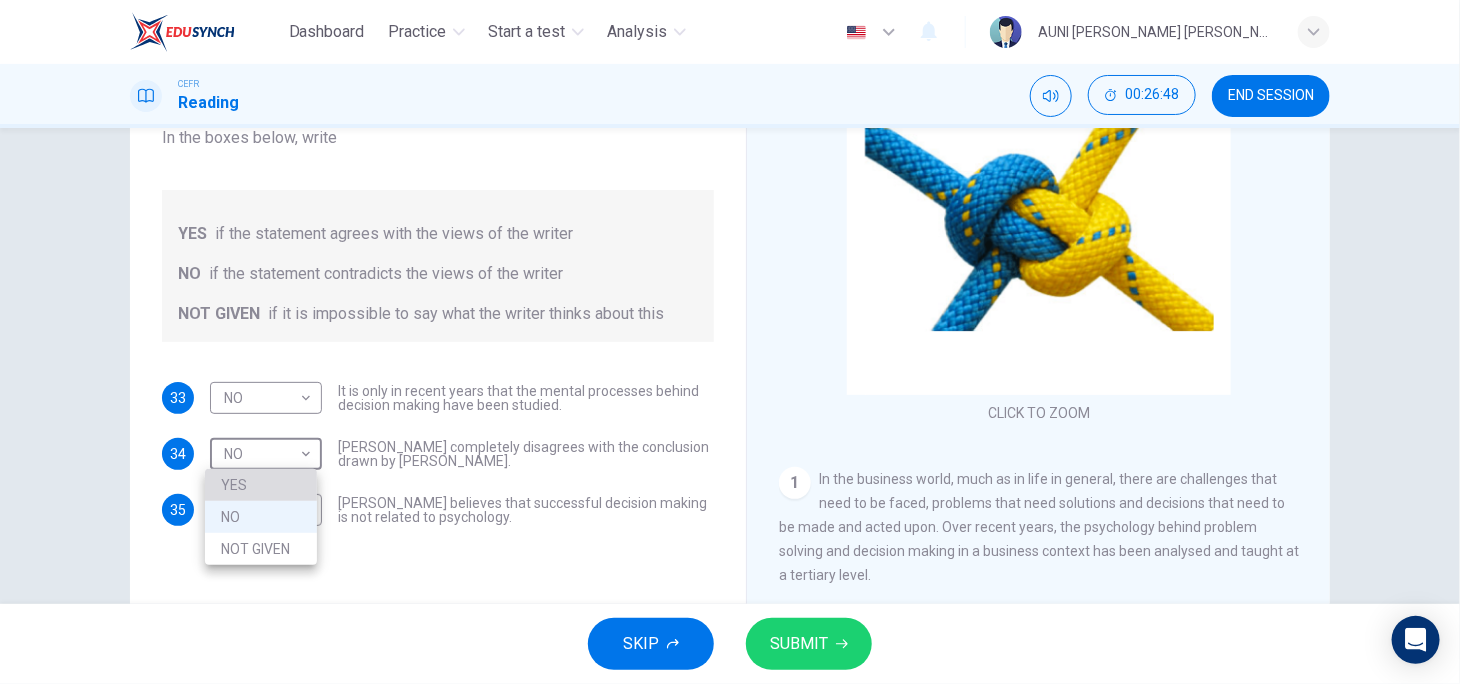 click on "YES" at bounding box center (261, 485) 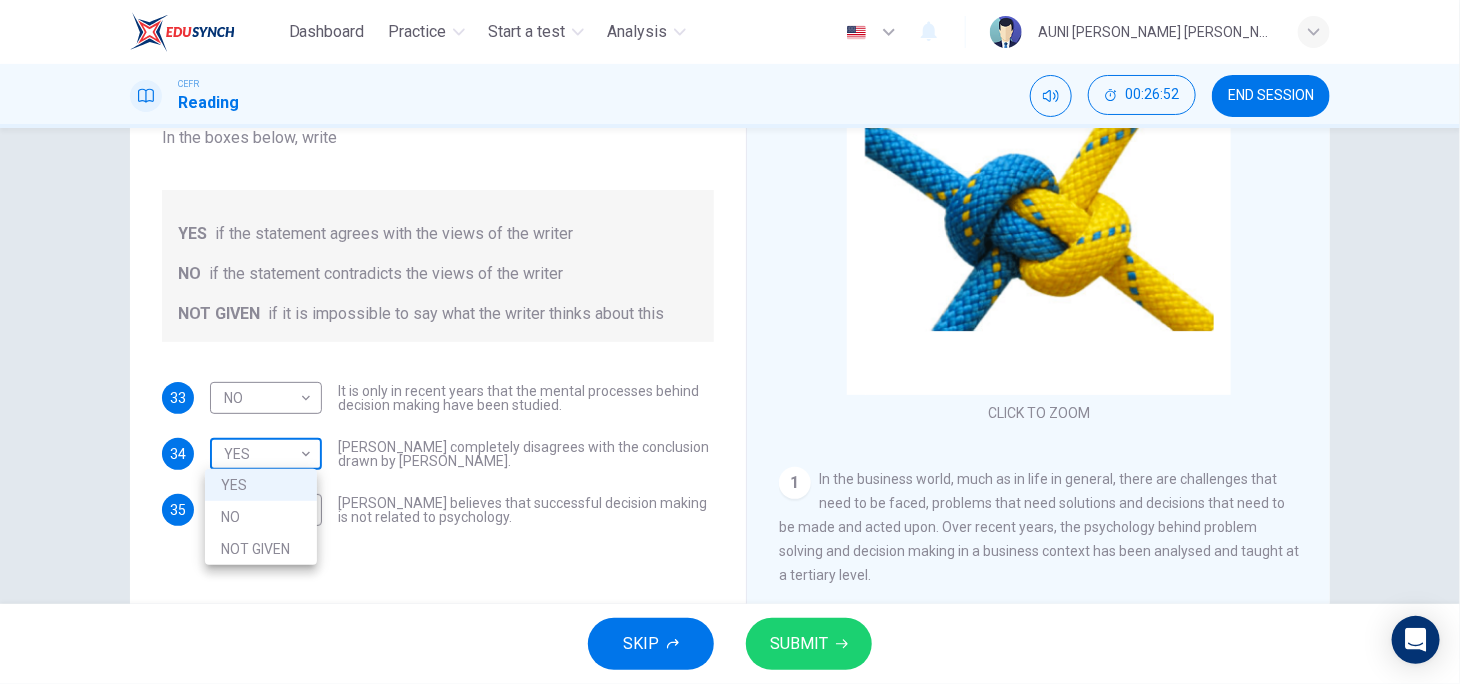 click on "Dashboard Practice Start a test Analysis English en ​ AUNI [PERSON_NAME] [PERSON_NAME] CEFR Reading 00:26:52 END SESSION Questions 33 - 35 Do the following statements agree with the views given in the Reading Passage?
In the boxes below, write YES if the statement agrees with the views of the writer NO if the statement contradicts the views of the writer NOT GIVEN if it is impossible to say what the writer thinks about this 33 NO NO ​ It is only in recent years that the mental processes behind decision making have been studied. 34 YES YES ​ [PERSON_NAME] completely disagrees with the conclusion drawn by [PERSON_NAME]. 35 NOT GIVEN NOT GIVEN ​ [PERSON_NAME] believes that successful decision making is not related to psychology. Problem Solving and Decision Making CLICK TO ZOOM Click to Zoom 1 2 3 4 5 SKIP SUBMIT EduSynch - Online Language Proficiency Testing
Dashboard Practice Start a test Analysis Notifications © Copyright  2025 YES NO NOT GIVEN" at bounding box center (730, 342) 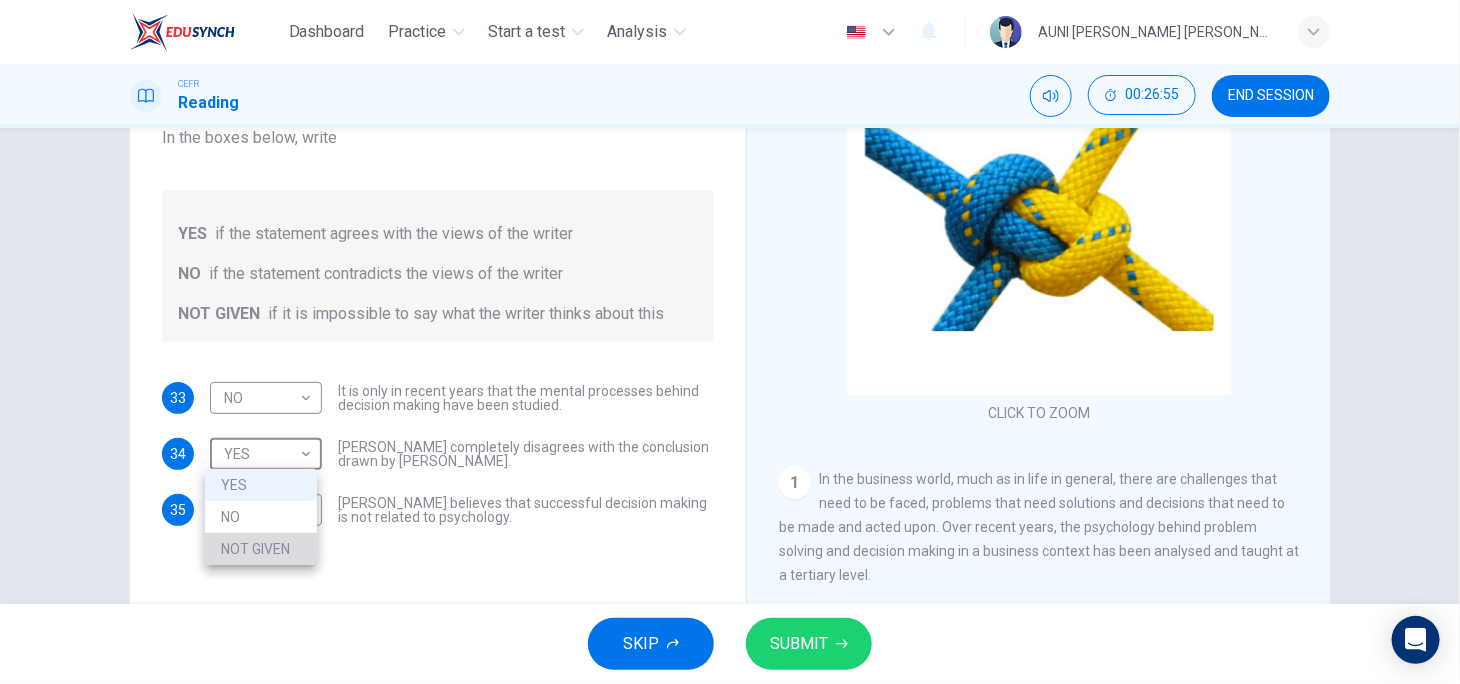 click on "NOT GIVEN" at bounding box center [261, 549] 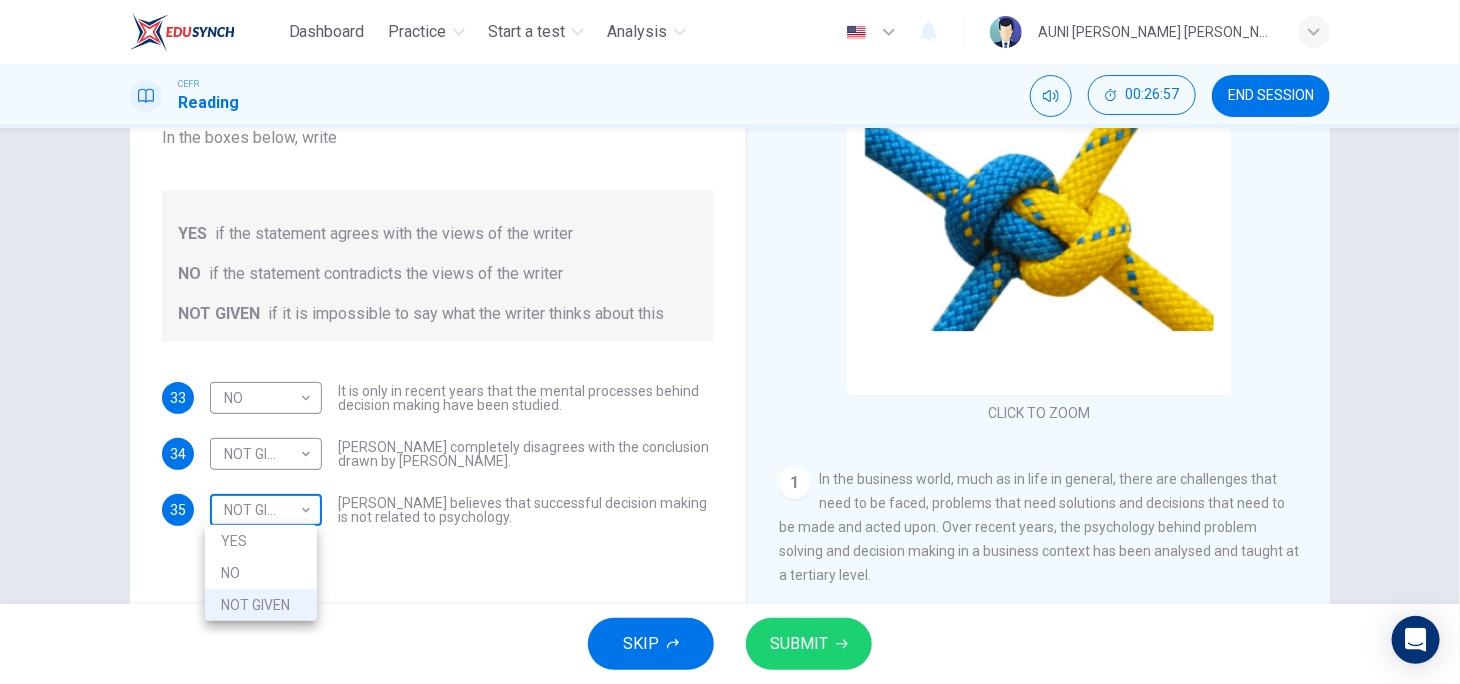 click on "Dashboard Practice Start a test Analysis English en ​ AUNI [PERSON_NAME] [PERSON_NAME] CEFR Reading 00:26:57 END SESSION Questions 33 - 35 Do the following statements agree with the views given in the Reading Passage?
In the boxes below, write YES if the statement agrees with the views of the writer NO if the statement contradicts the views of the writer NOT GIVEN if it is impossible to say what the writer thinks about this 33 NO NO ​ It is only in recent years that the mental processes behind decision making have been studied. 34 NOT GIVEN NOT GIVEN ​ [PERSON_NAME] completely disagrees with the conclusion drawn by [PERSON_NAME]. 35 NOT GIVEN NOT GIVEN ​ [PERSON_NAME] believes that successful decision making is not related to psychology. Problem Solving and Decision Making CLICK TO ZOOM Click to Zoom 1 2 3 4 5 SKIP SUBMIT EduSynch - Online Language Proficiency Testing
Dashboard Practice Start a test Analysis Notifications © Copyright  2025 YES NO NOT GIVEN" at bounding box center (730, 342) 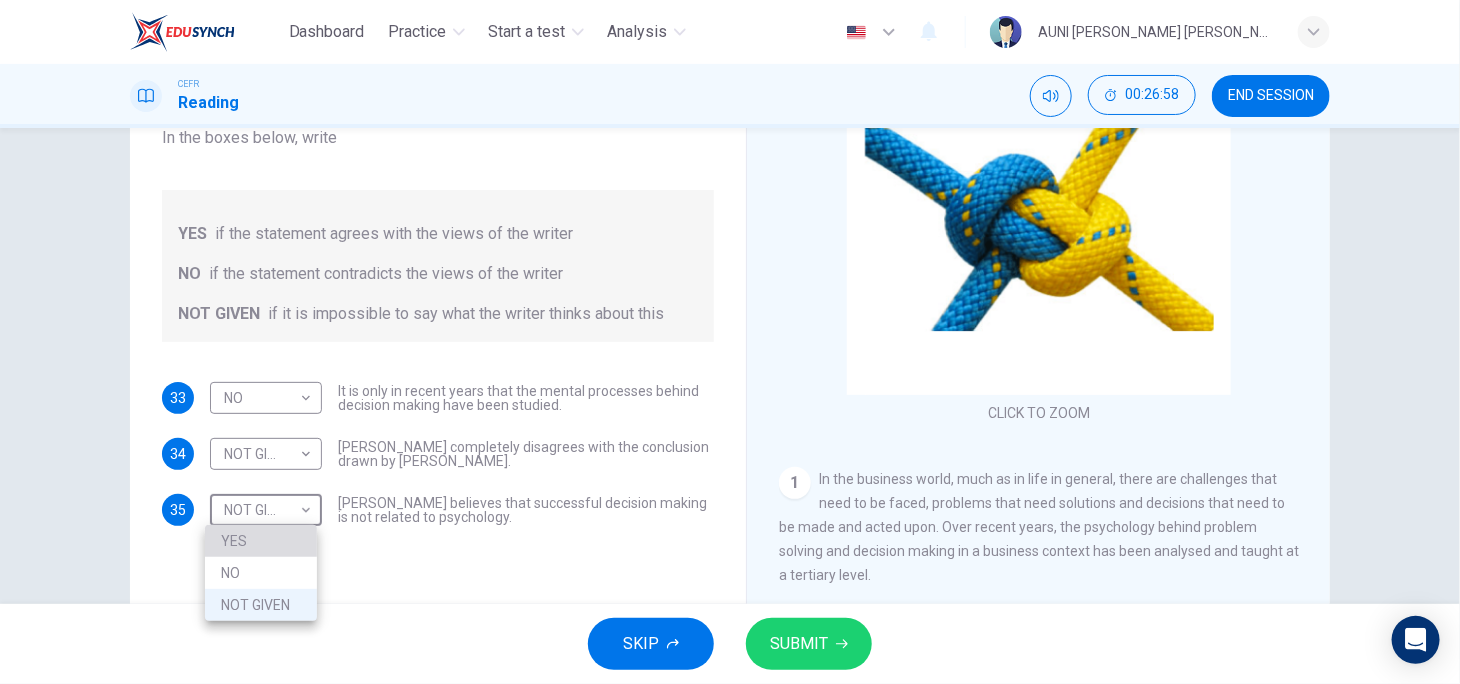 click on "YES" at bounding box center (261, 541) 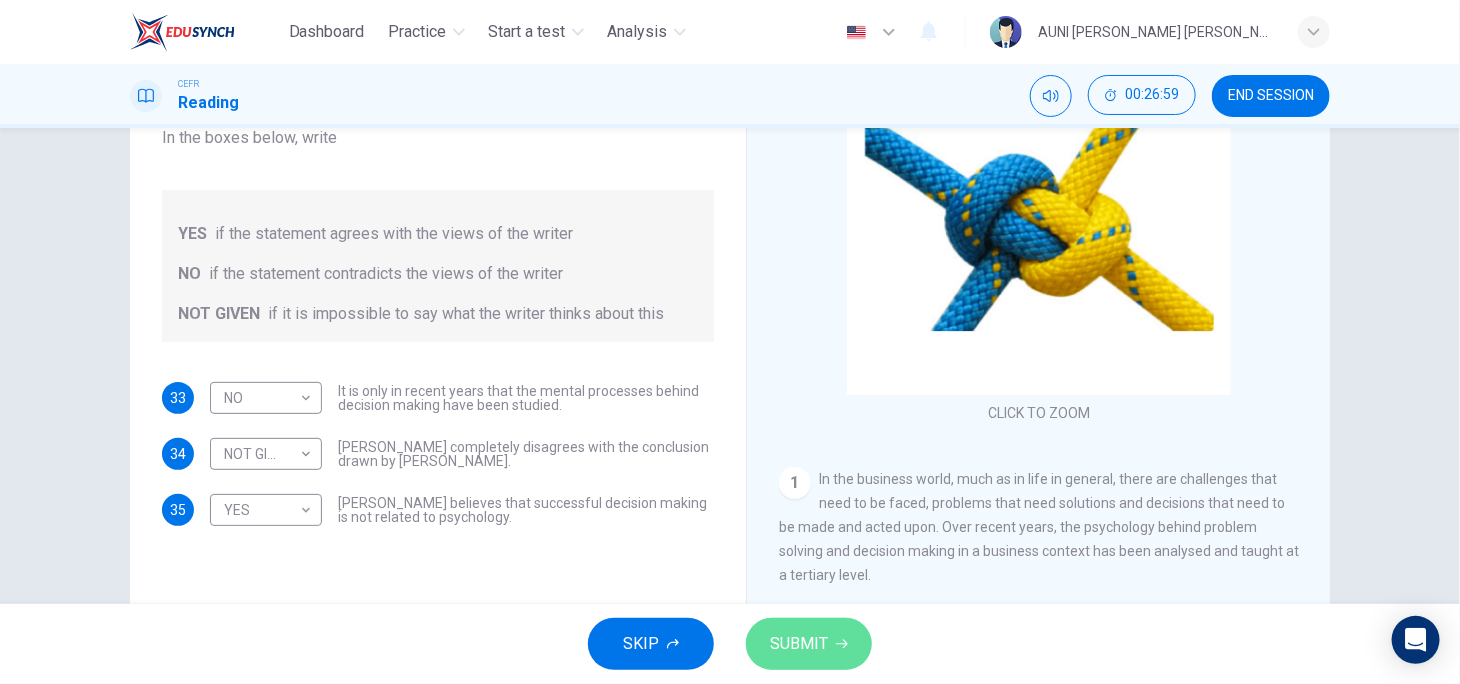 click on "SUBMIT" at bounding box center (799, 644) 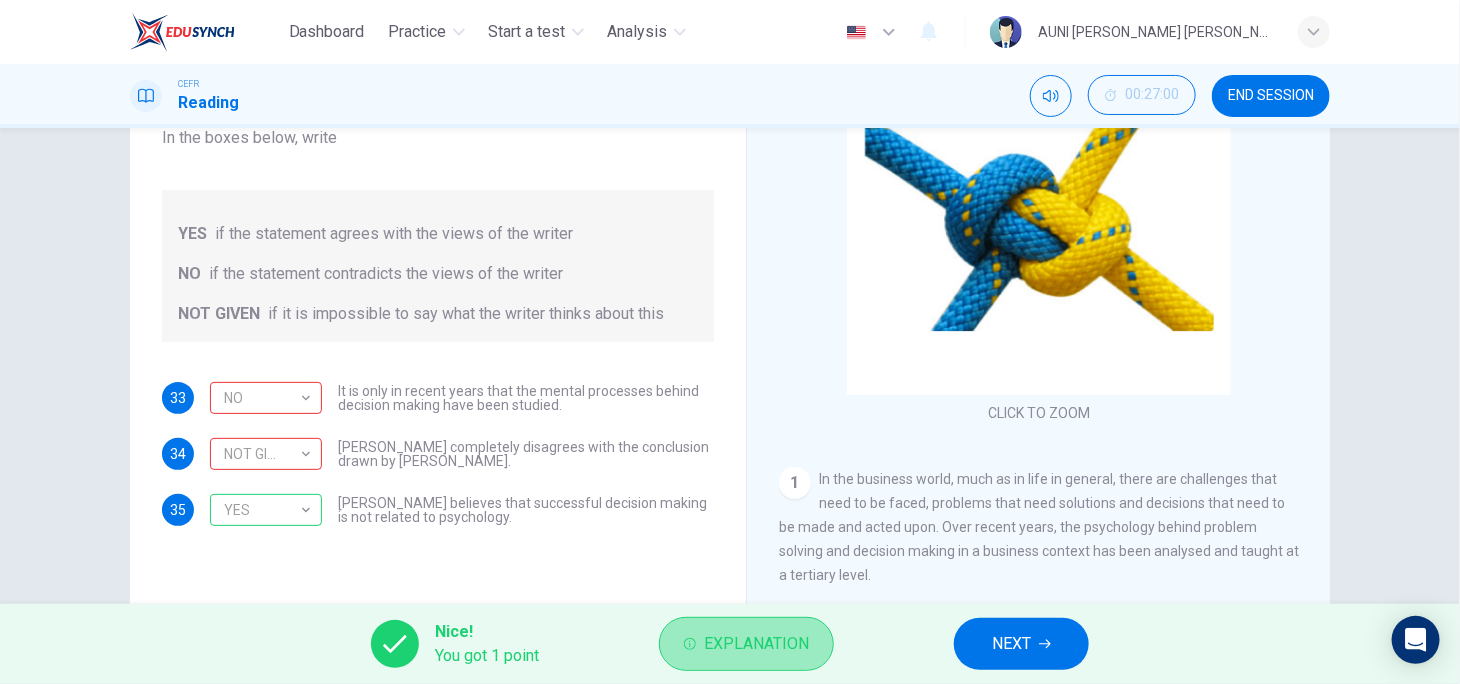click on "Explanation" at bounding box center (746, 644) 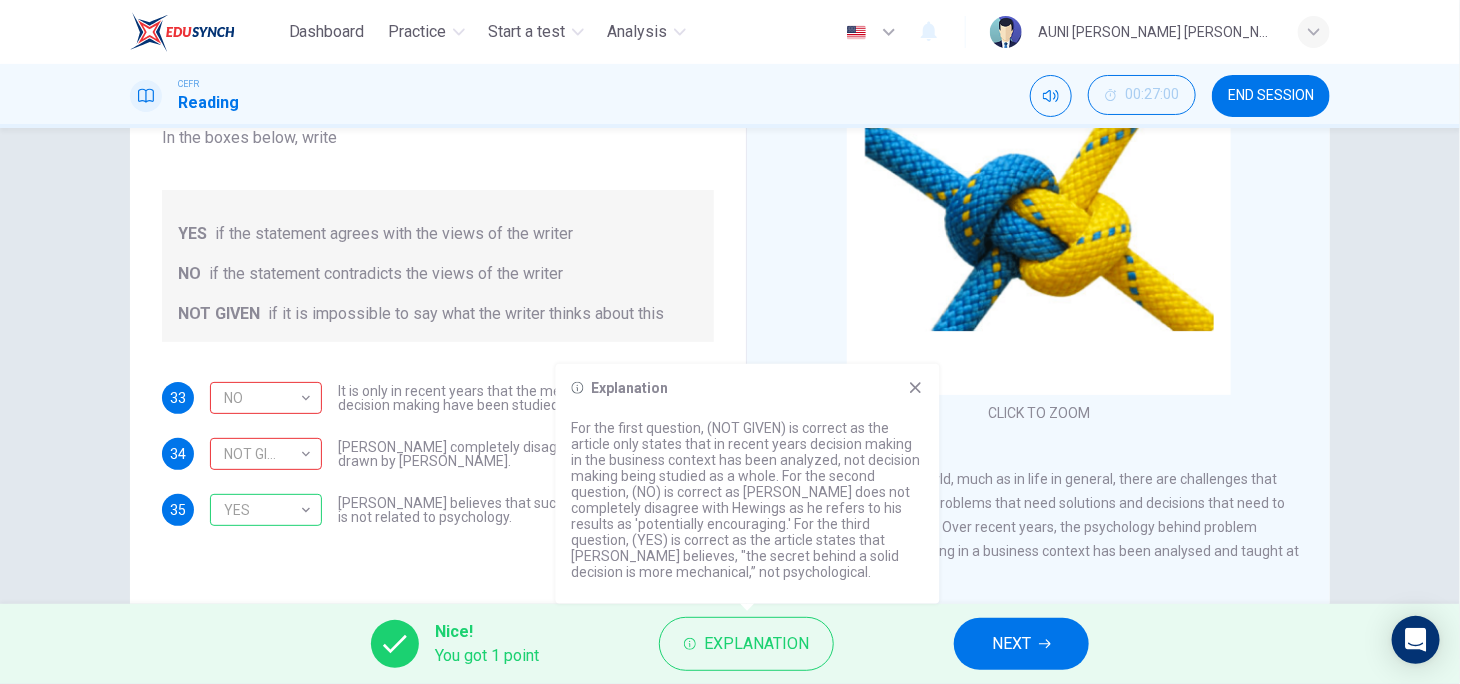 click on "YES if the statement agrees with the views of the writer NO if the statement contradicts the views of the writer NOT GIVEN if it is impossible to say what the writer thinks about this" at bounding box center [438, 266] 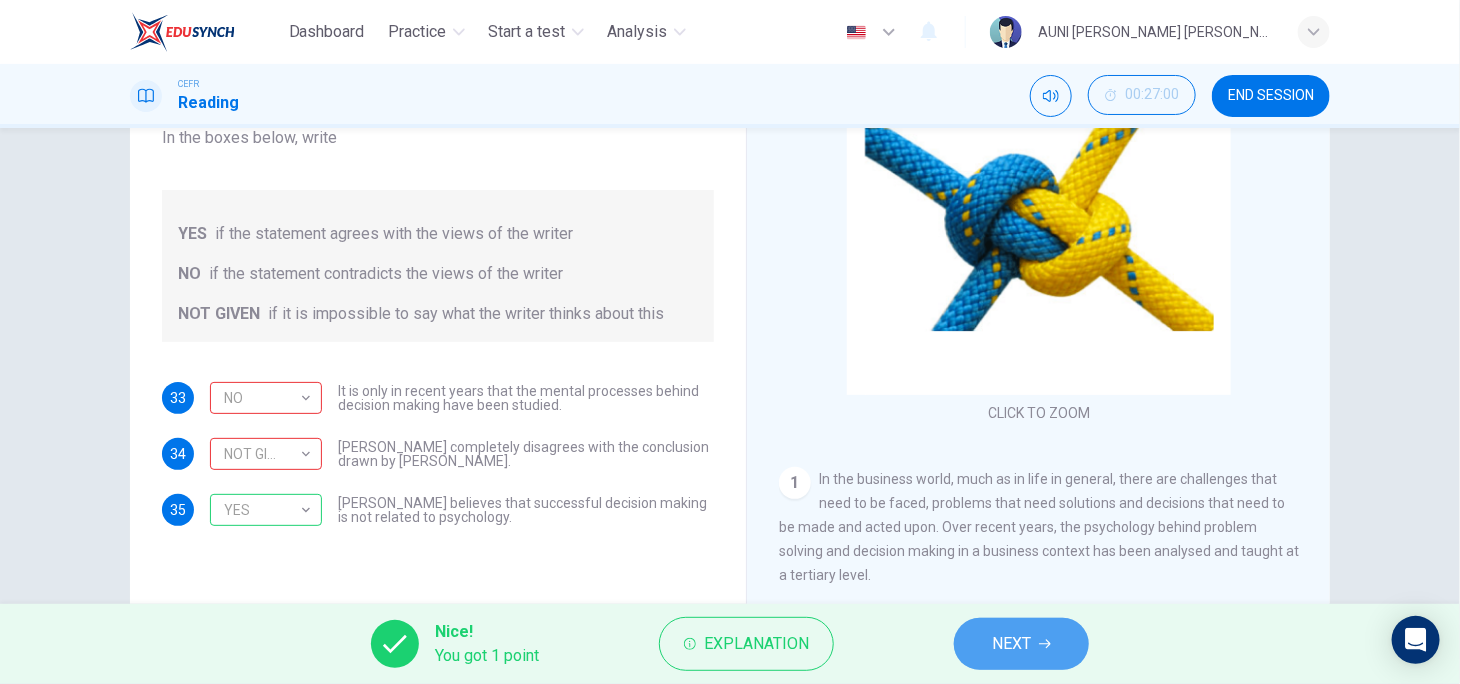click on "NEXT" at bounding box center [1011, 644] 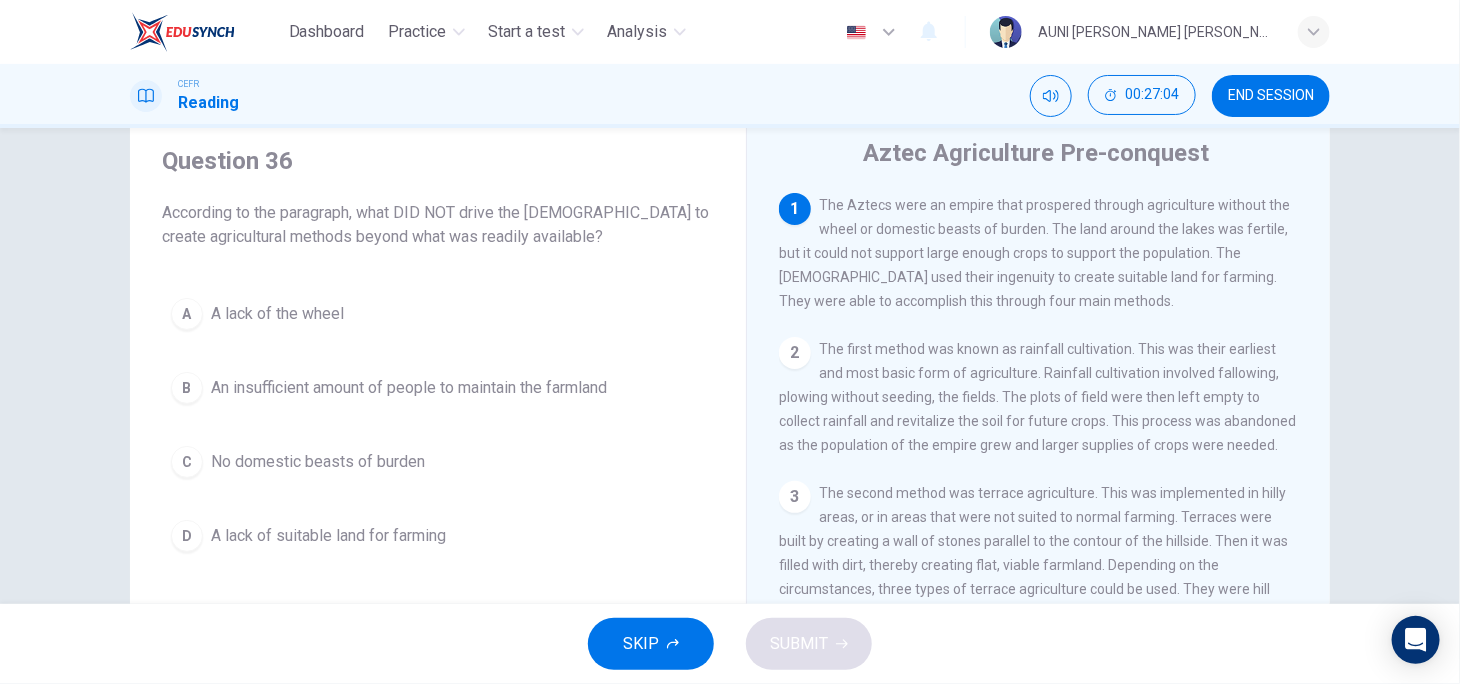 scroll, scrollTop: 65, scrollLeft: 0, axis: vertical 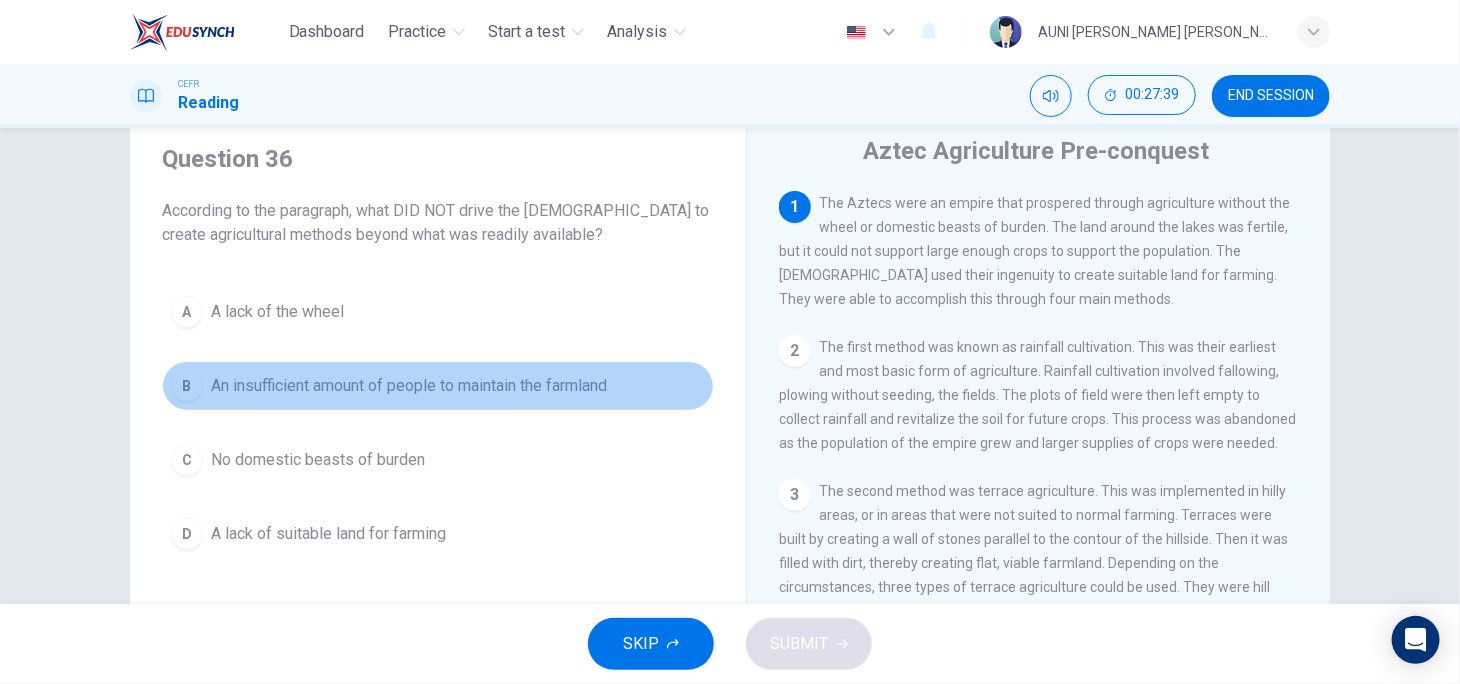 click on "An insufficient amount of people to maintain the farmland" at bounding box center [409, 386] 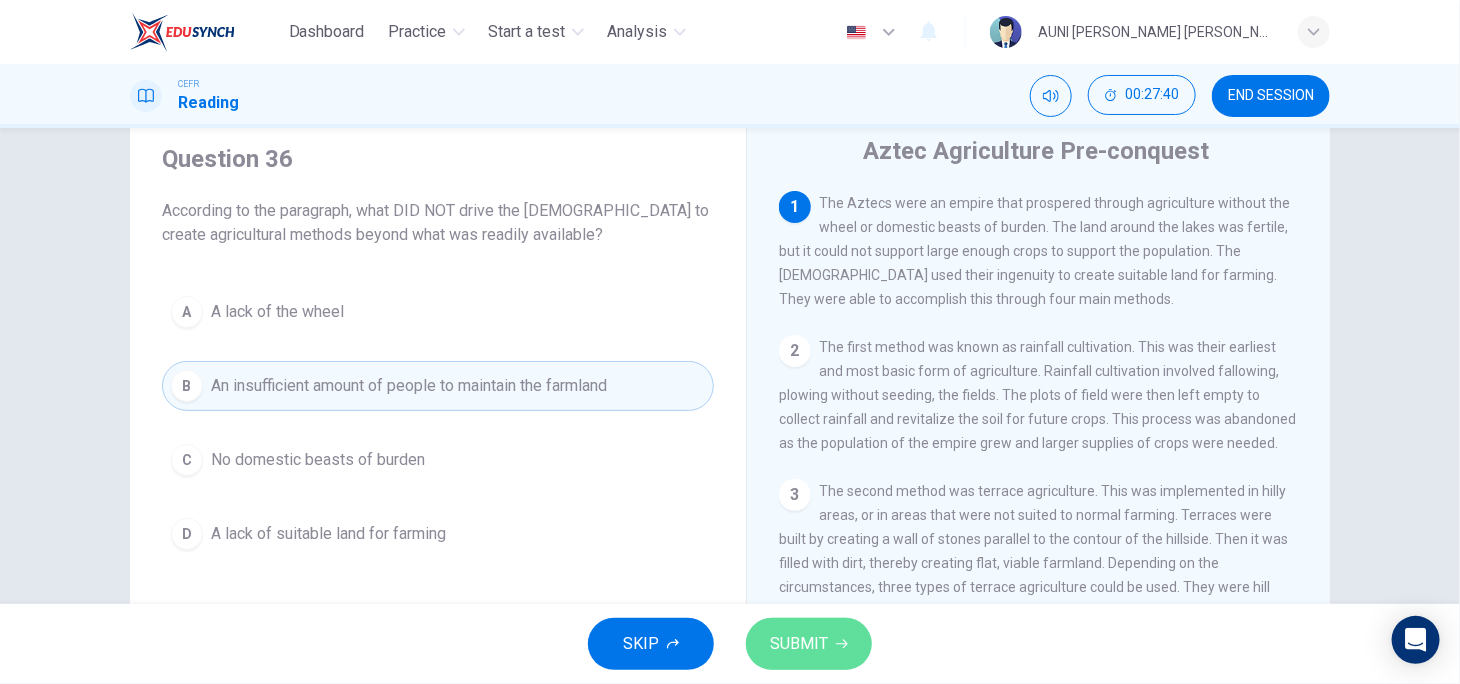 click on "SUBMIT" at bounding box center (799, 644) 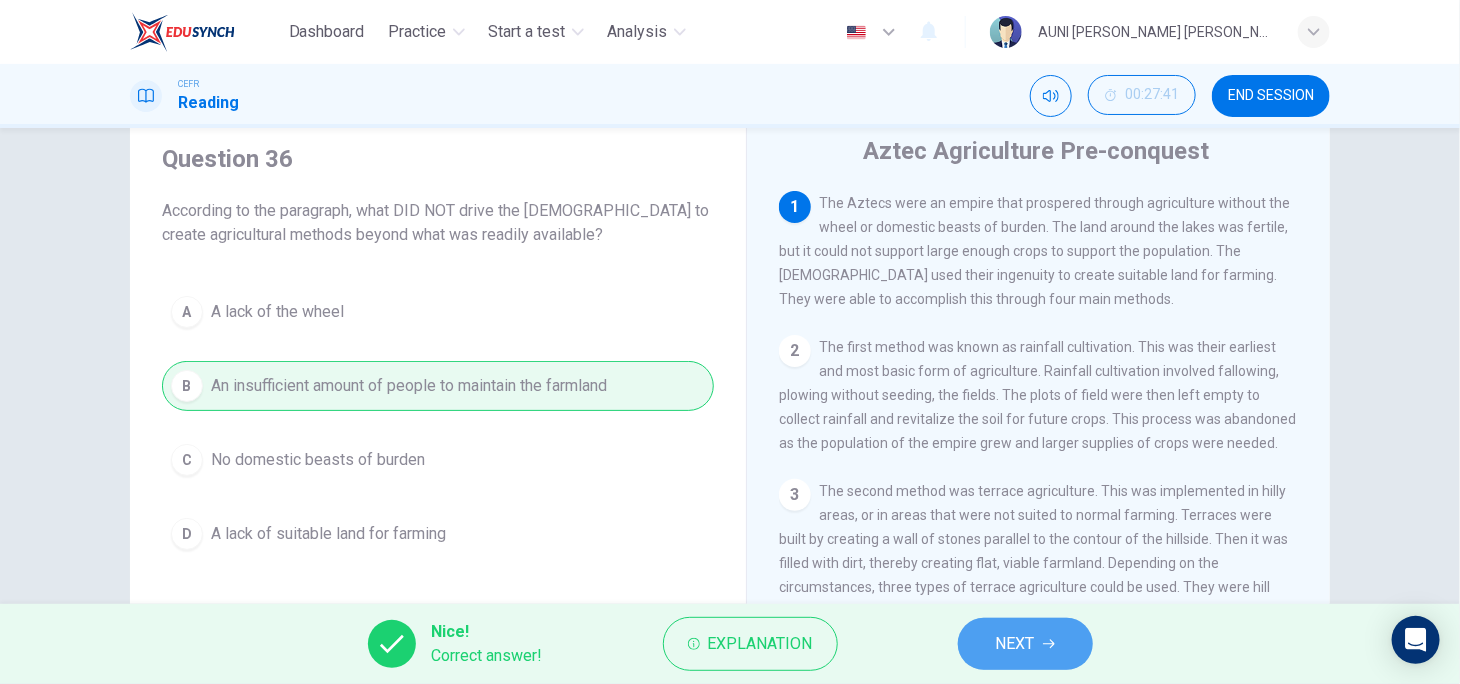 click on "NEXT" at bounding box center (1015, 644) 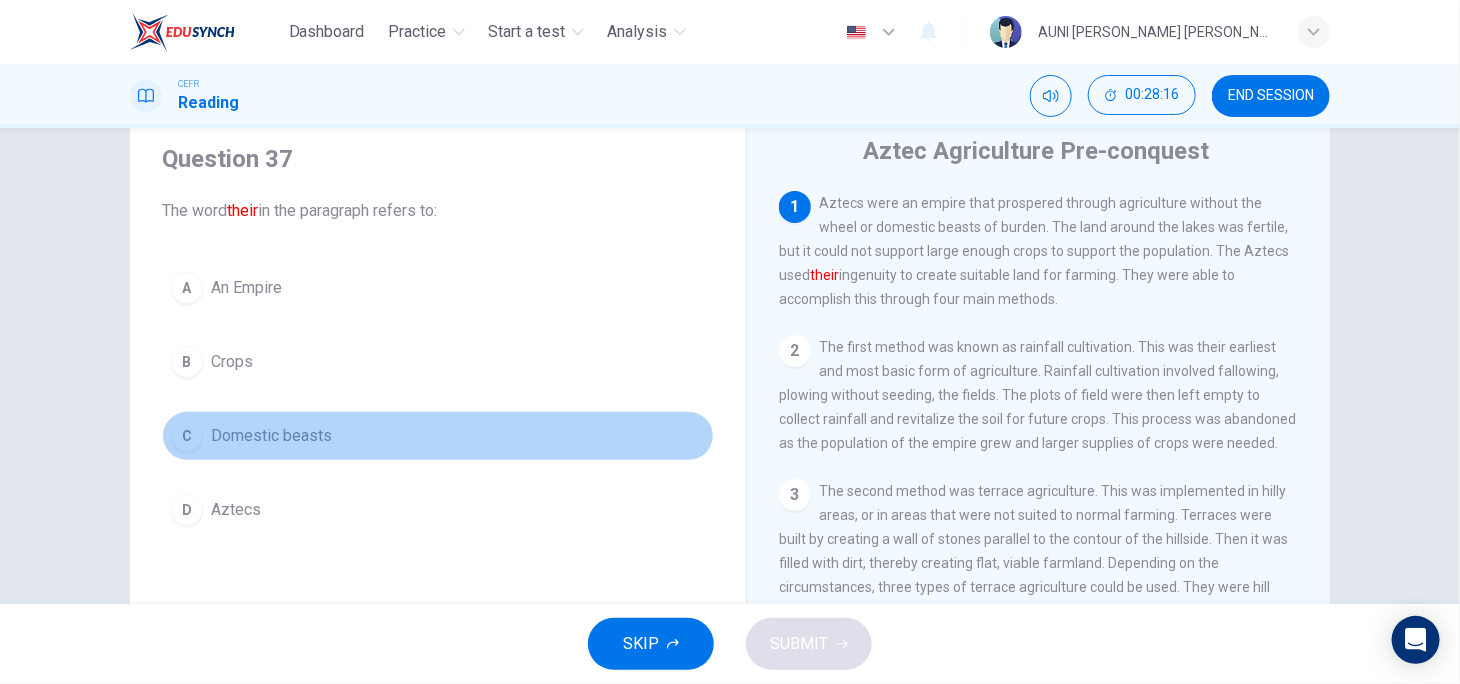 click on "Domestic beasts" at bounding box center (271, 436) 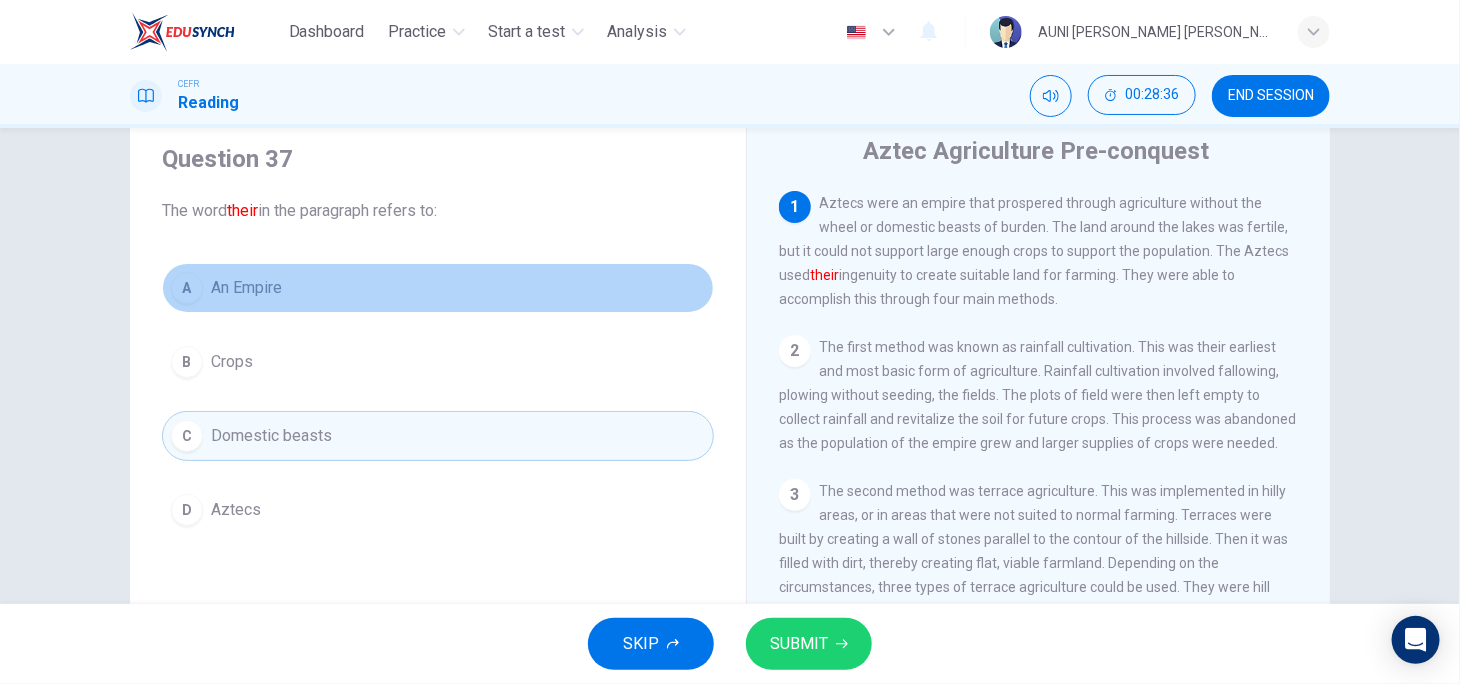 click on "A An Empire" at bounding box center (438, 288) 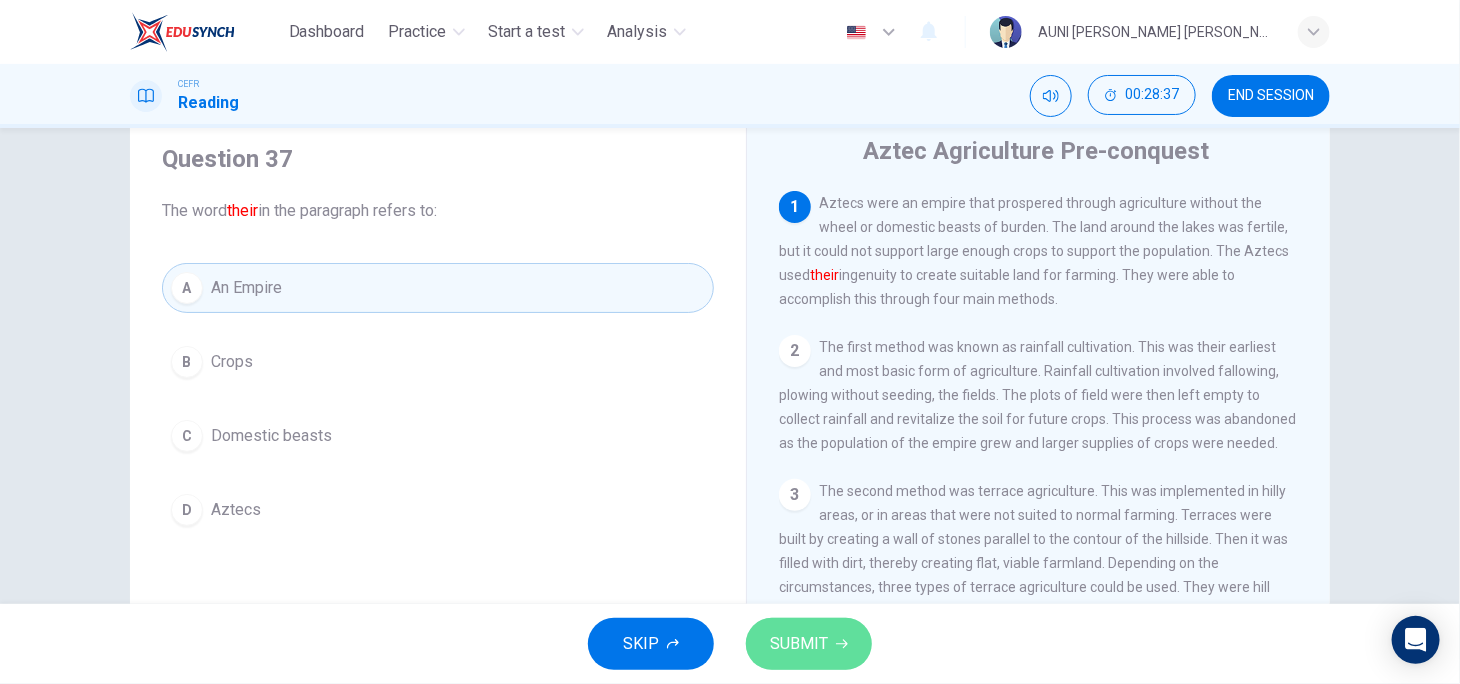 click on "SUBMIT" at bounding box center [799, 644] 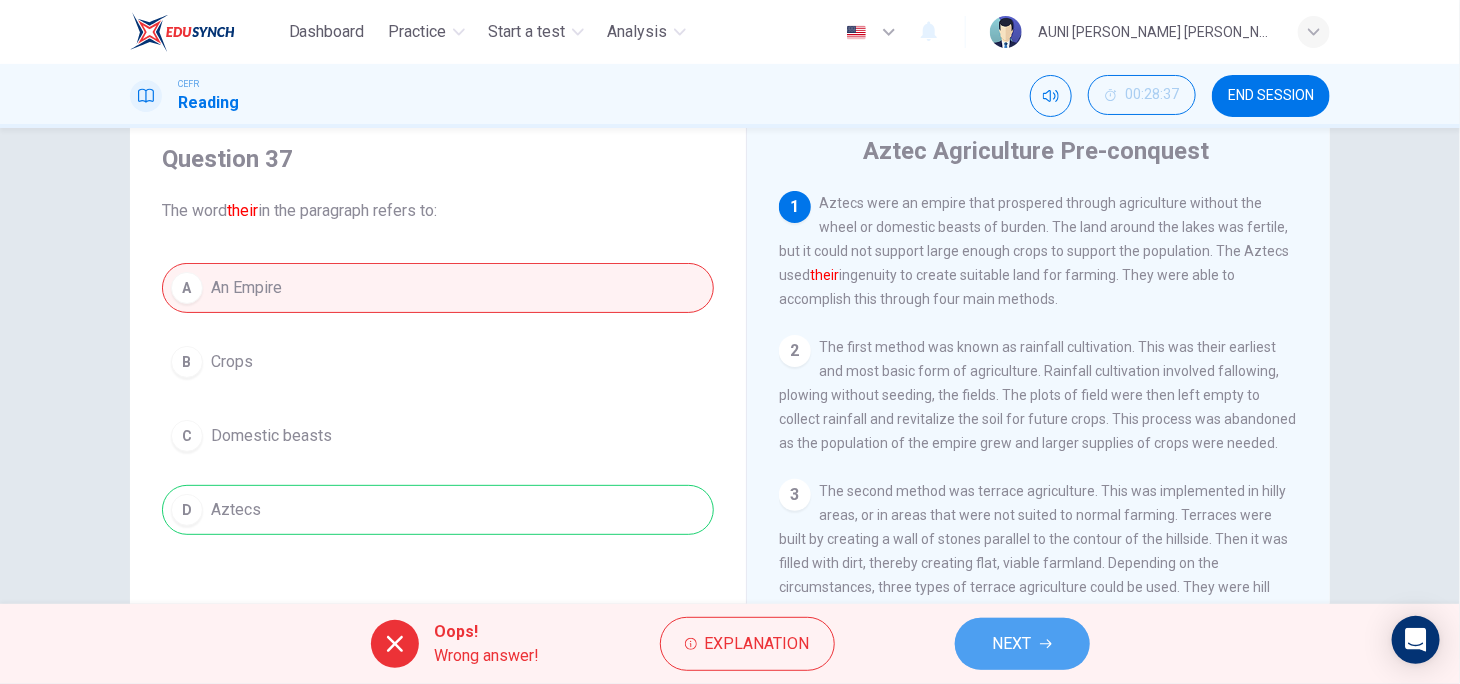 click on "NEXT" at bounding box center [1012, 644] 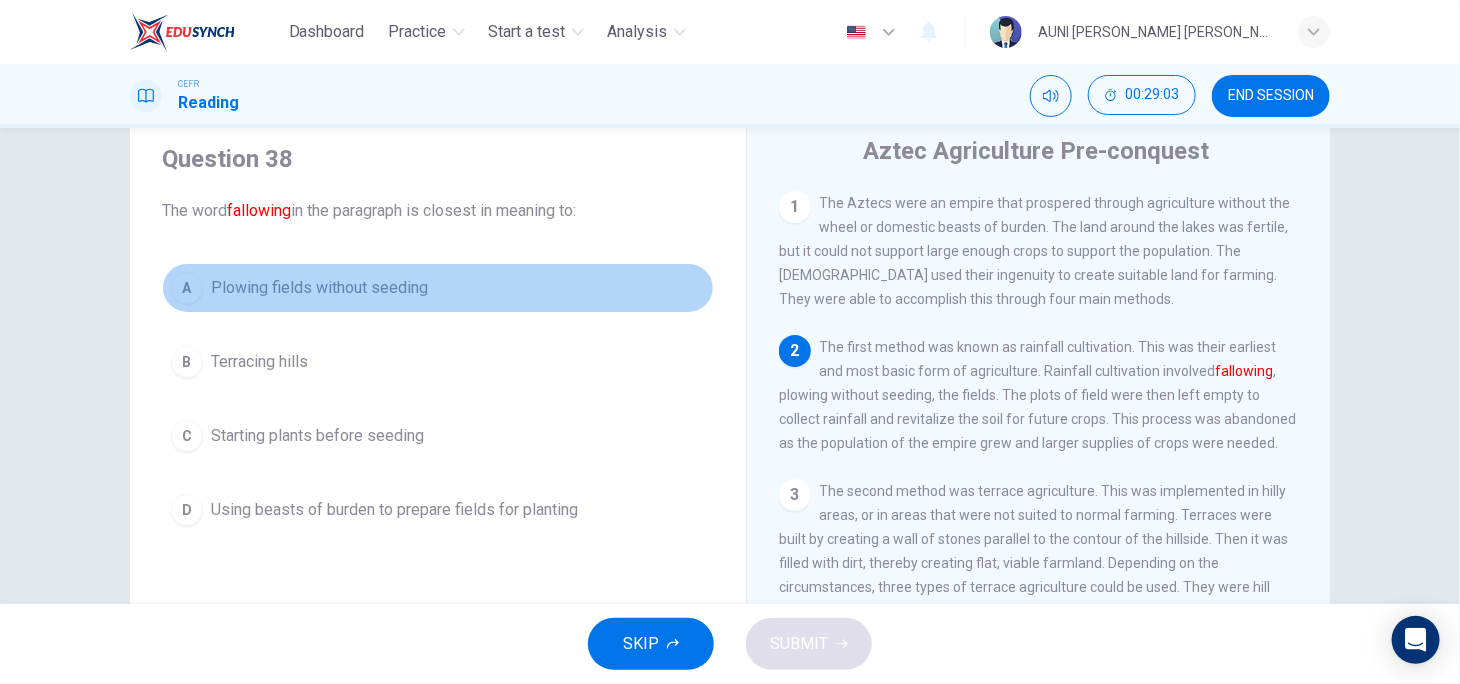 click on "Plowing fields without seeding" at bounding box center [319, 288] 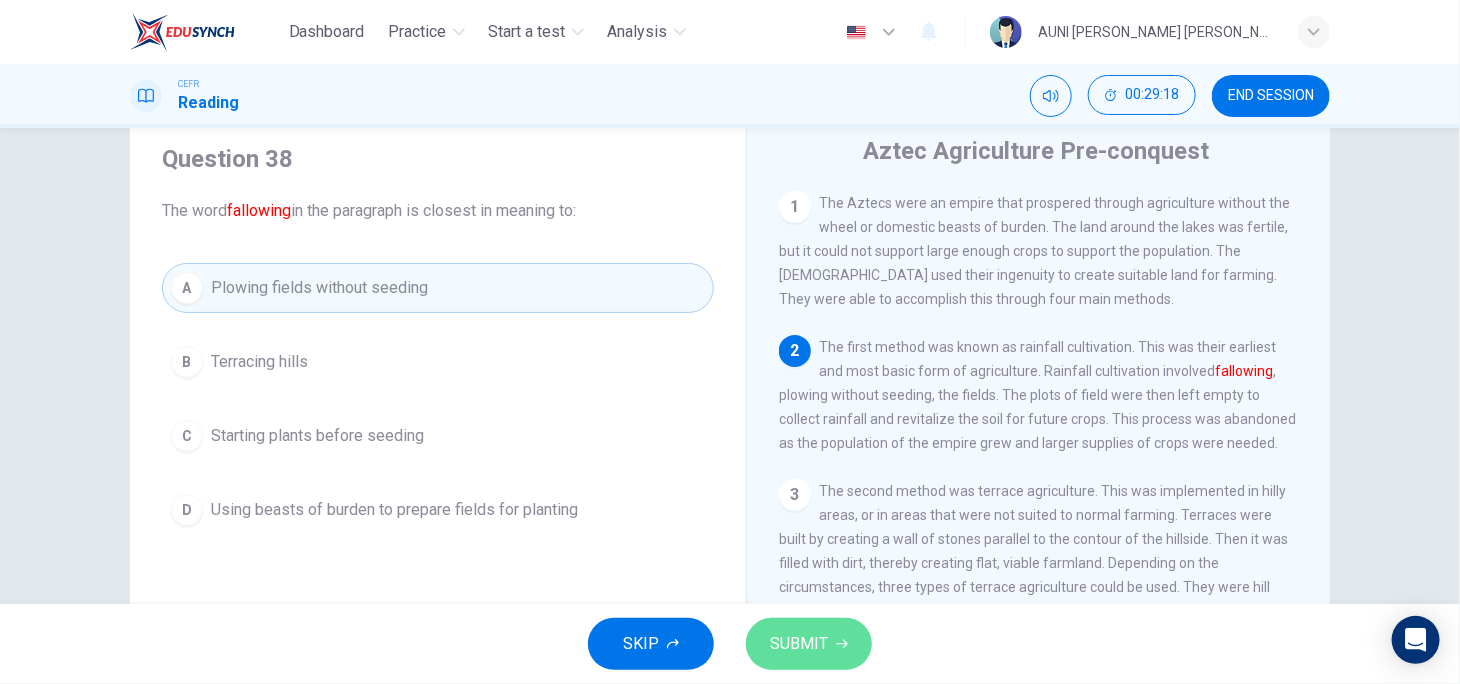 click on "SUBMIT" at bounding box center (799, 644) 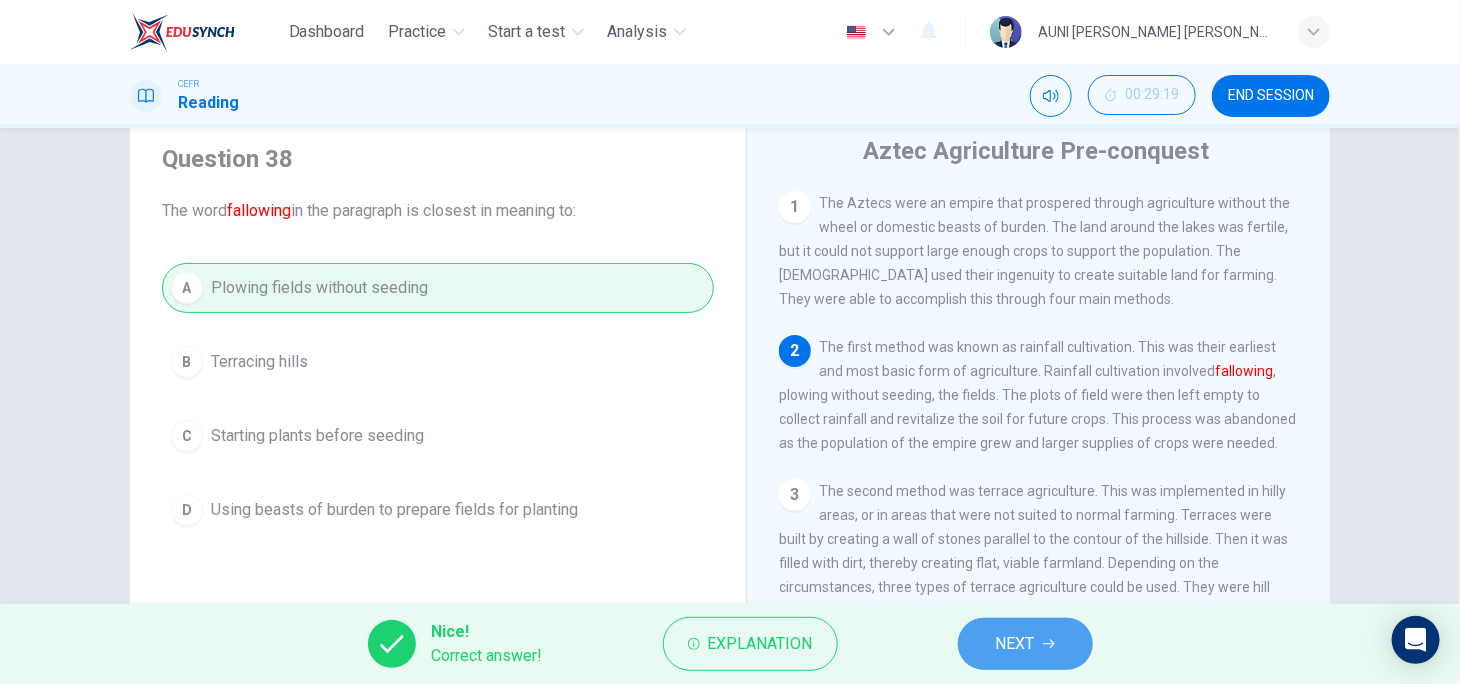 click on "NEXT" at bounding box center [1025, 644] 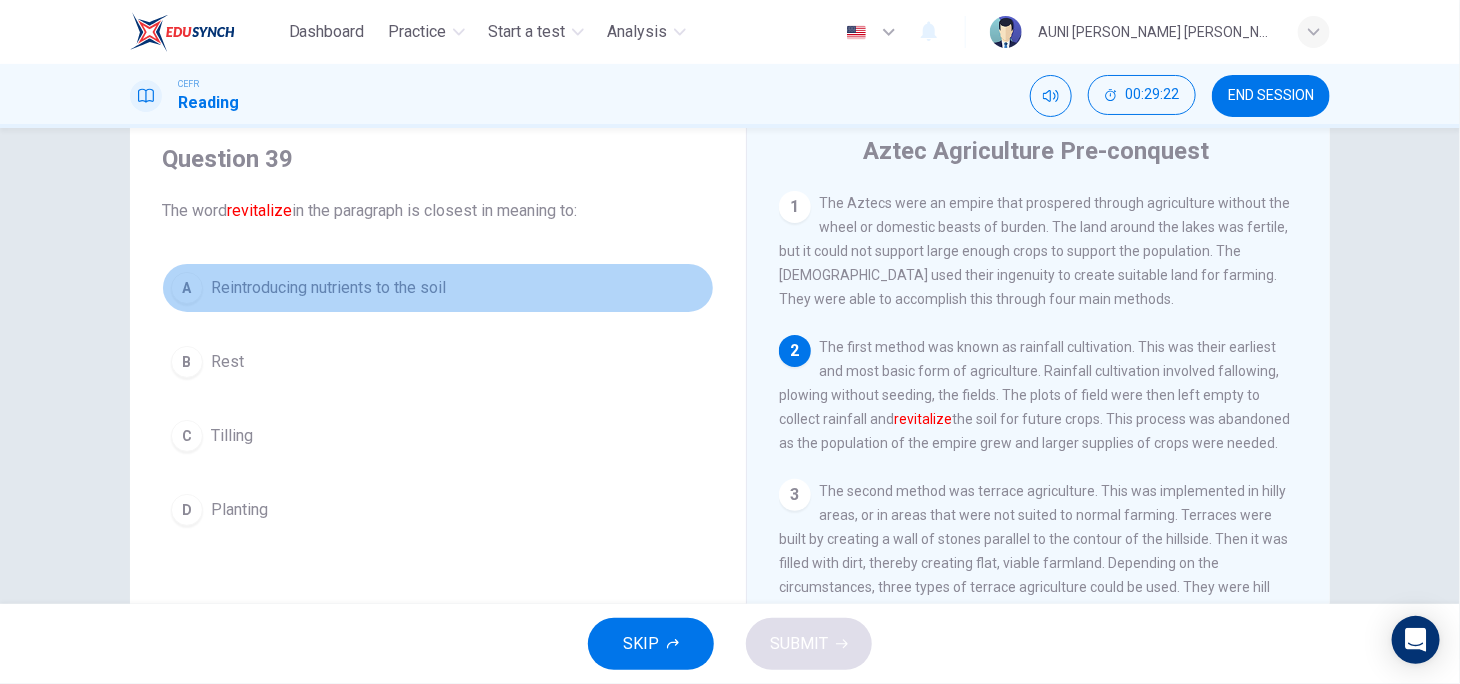 click on "Reintroducing nutrients to the soil" at bounding box center [328, 288] 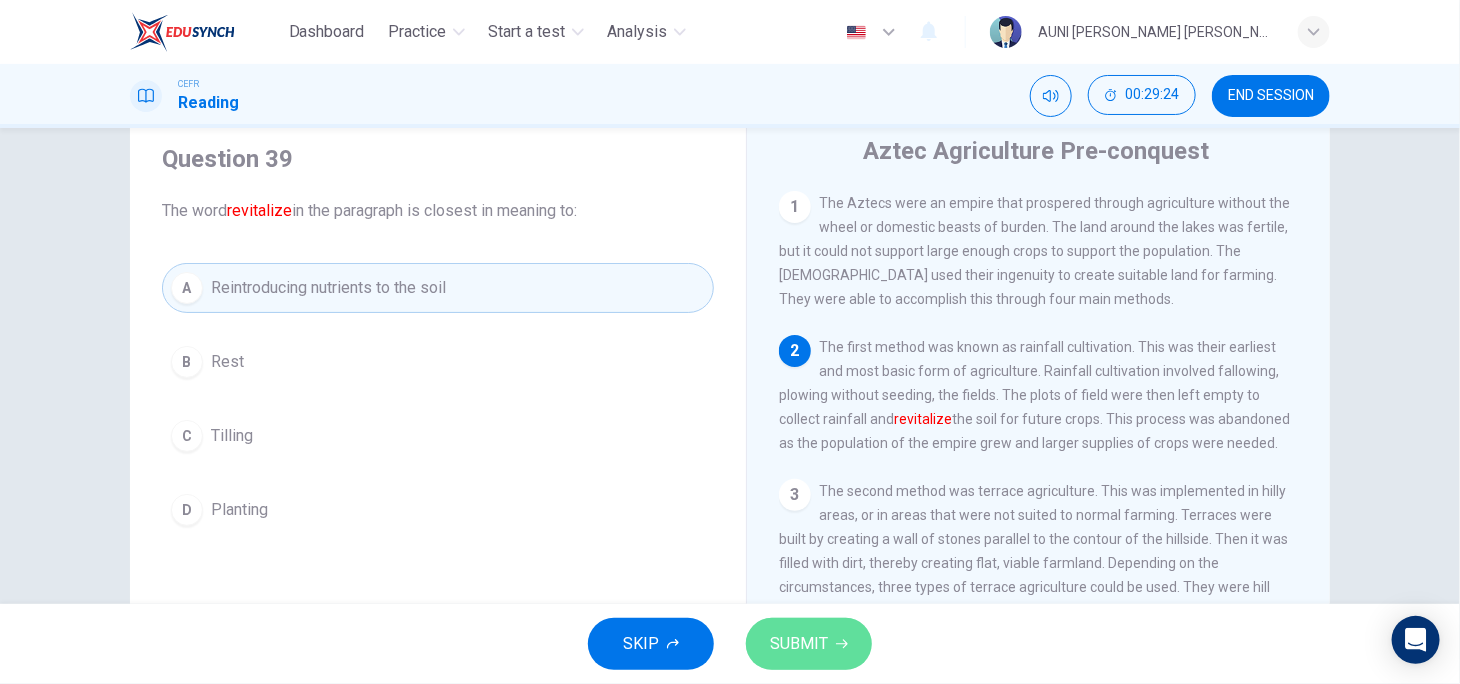 click on "SUBMIT" at bounding box center [799, 644] 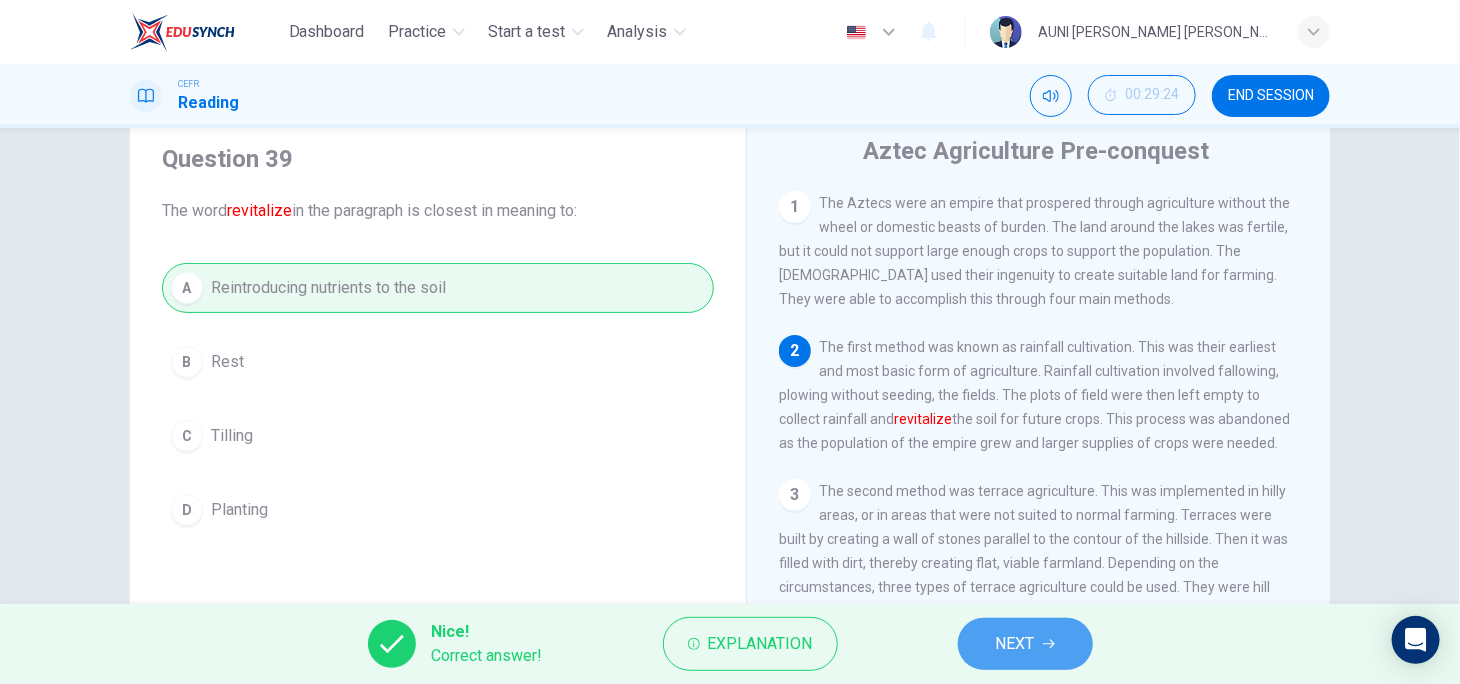 click on "NEXT" at bounding box center [1015, 644] 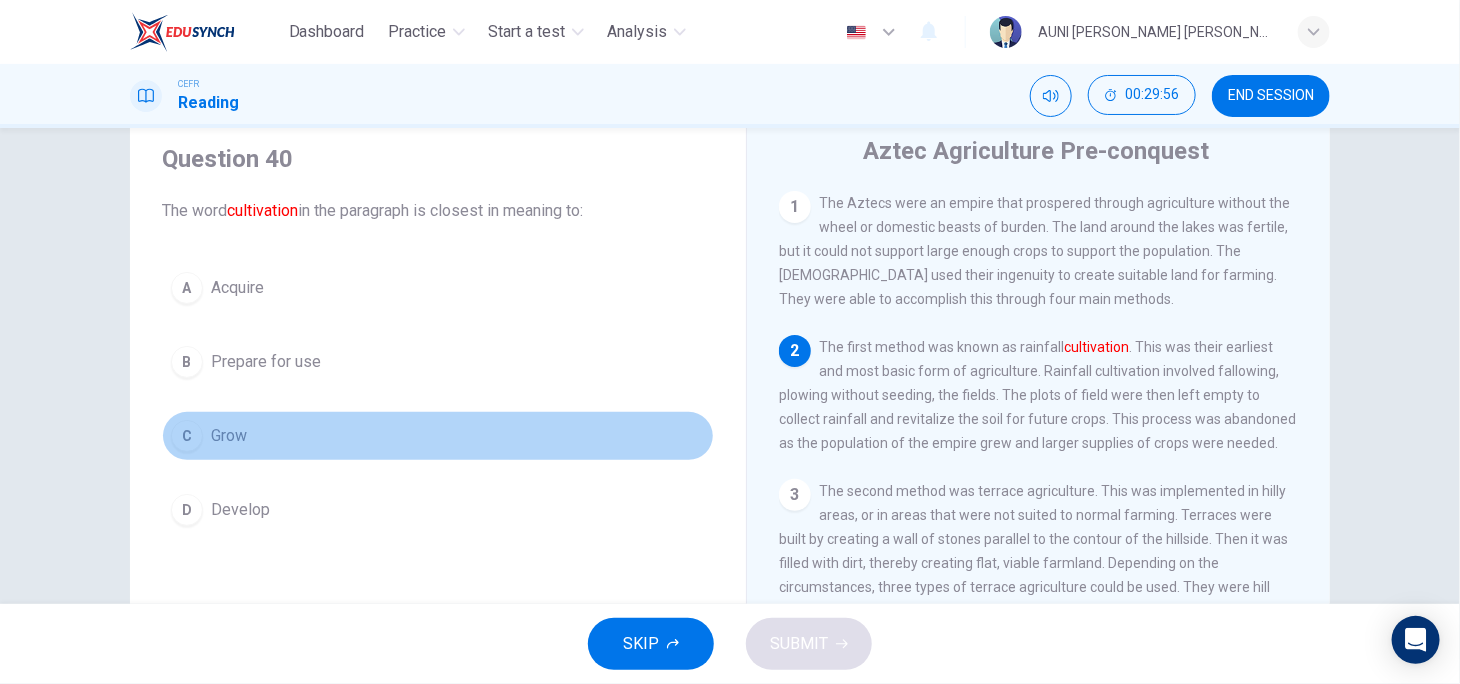 click on "C Grow" at bounding box center (438, 436) 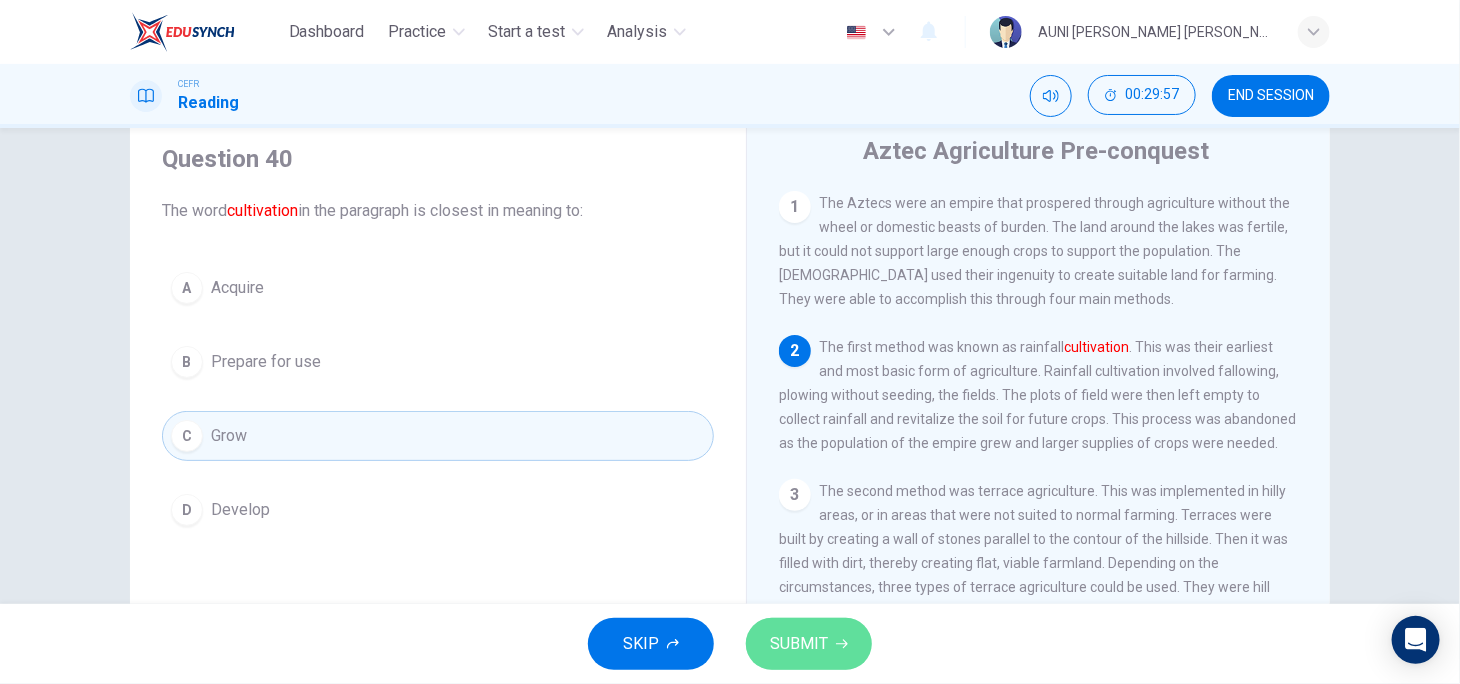 click on "SUBMIT" at bounding box center [799, 644] 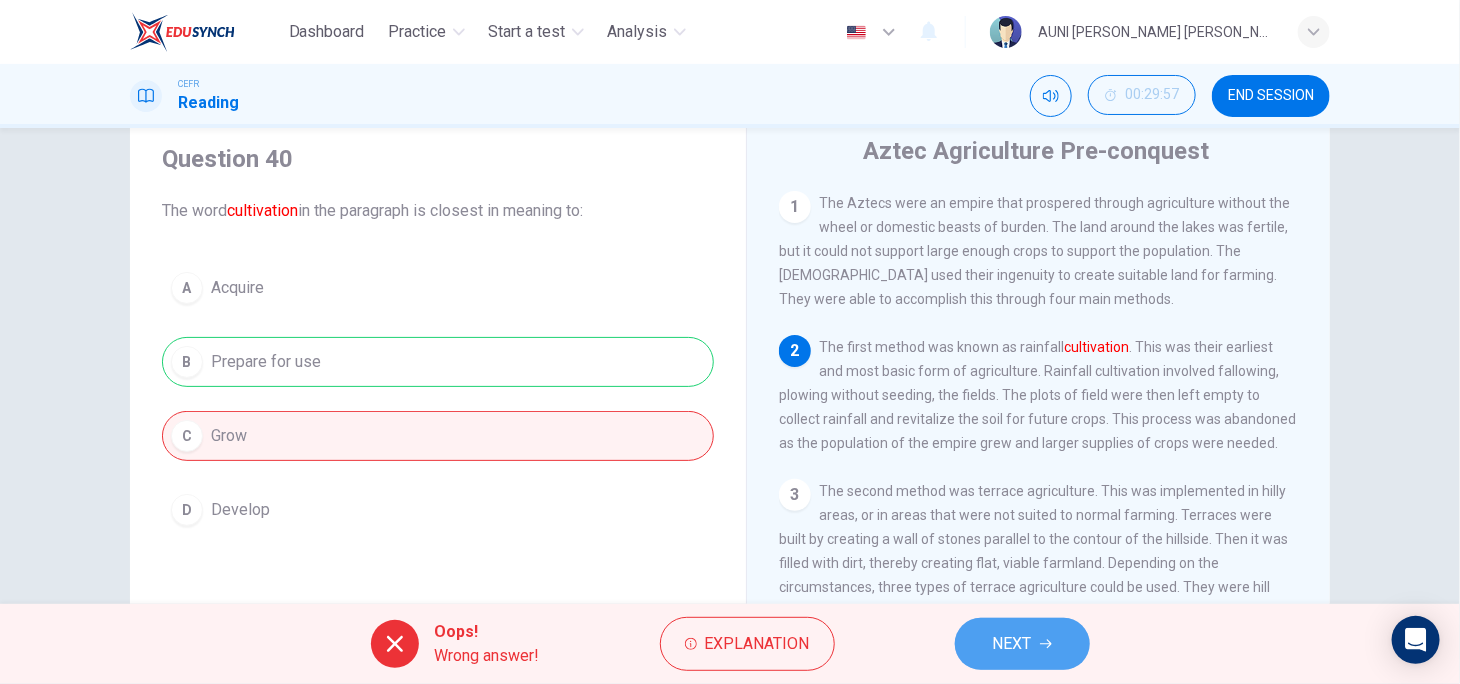 click 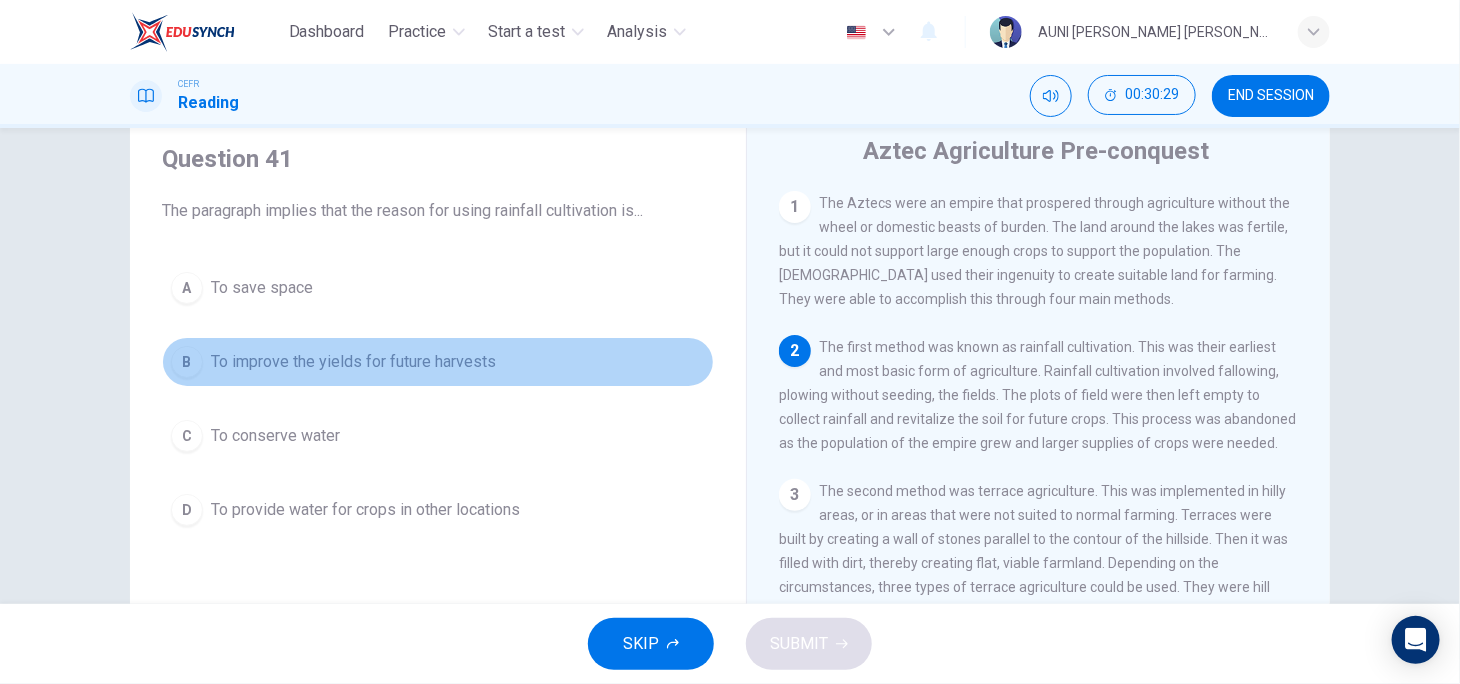 click on "To improve the yields for future harvests" at bounding box center [353, 362] 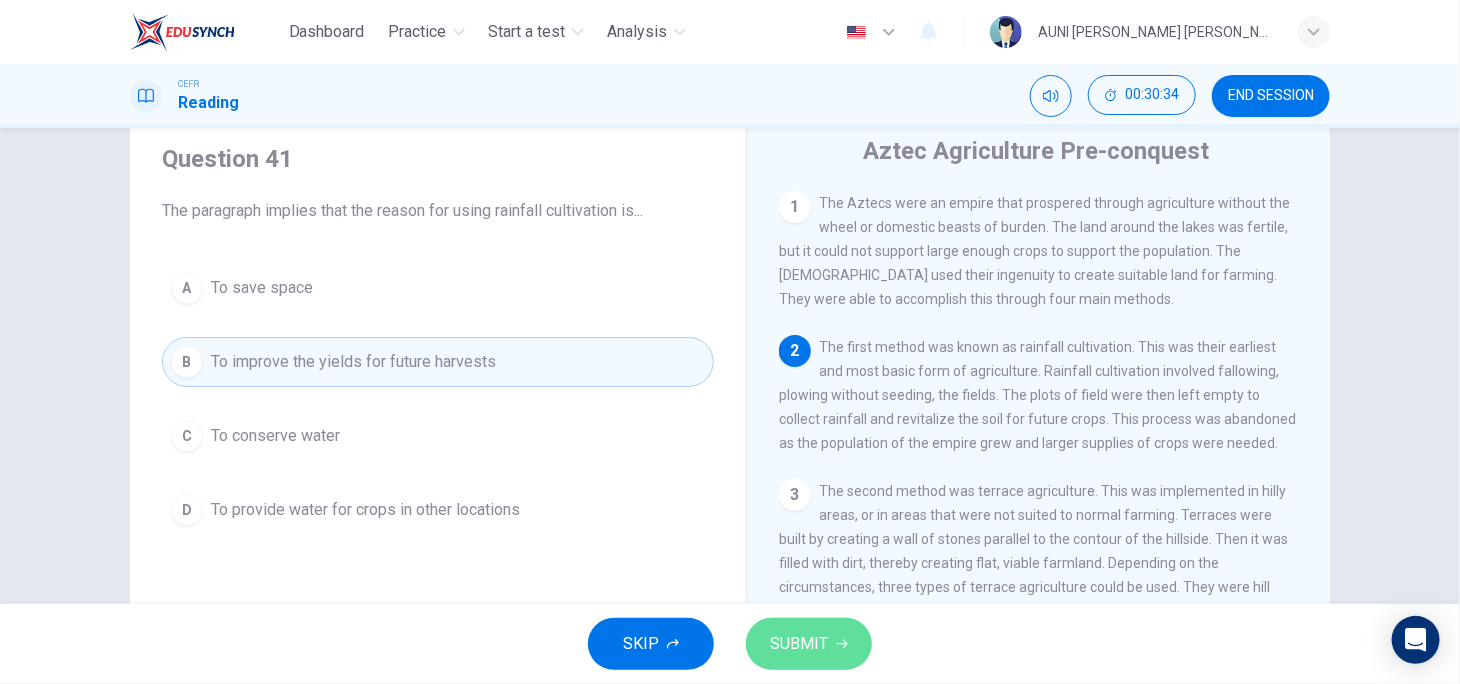 click on "SUBMIT" at bounding box center (799, 644) 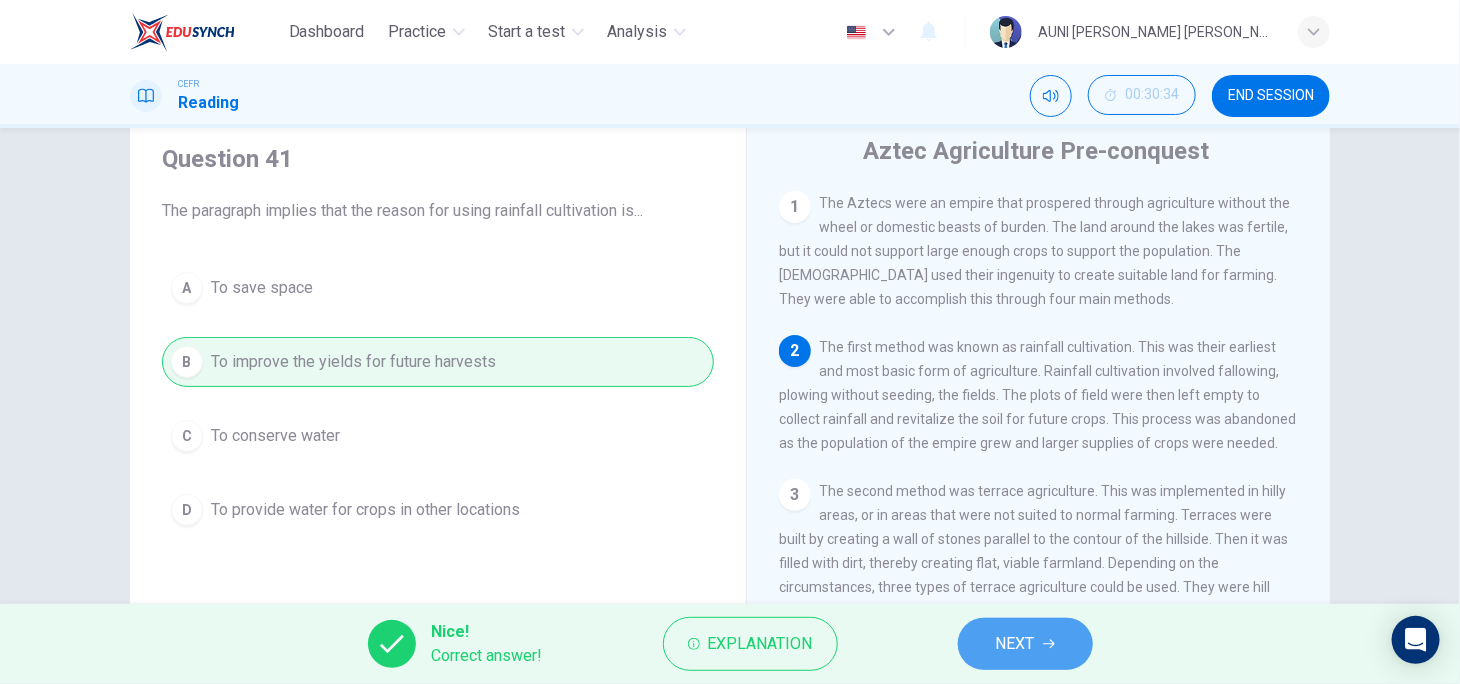 click on "NEXT" at bounding box center [1025, 644] 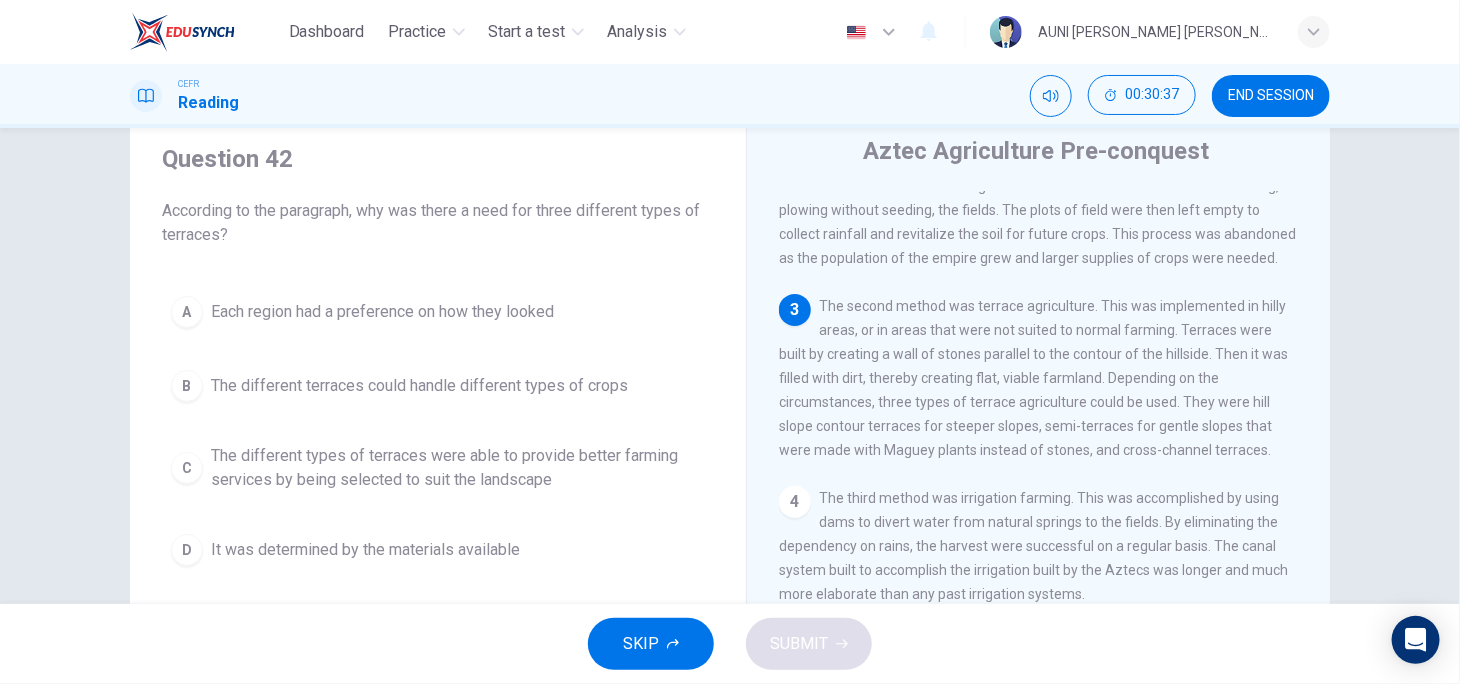 scroll, scrollTop: 222, scrollLeft: 0, axis: vertical 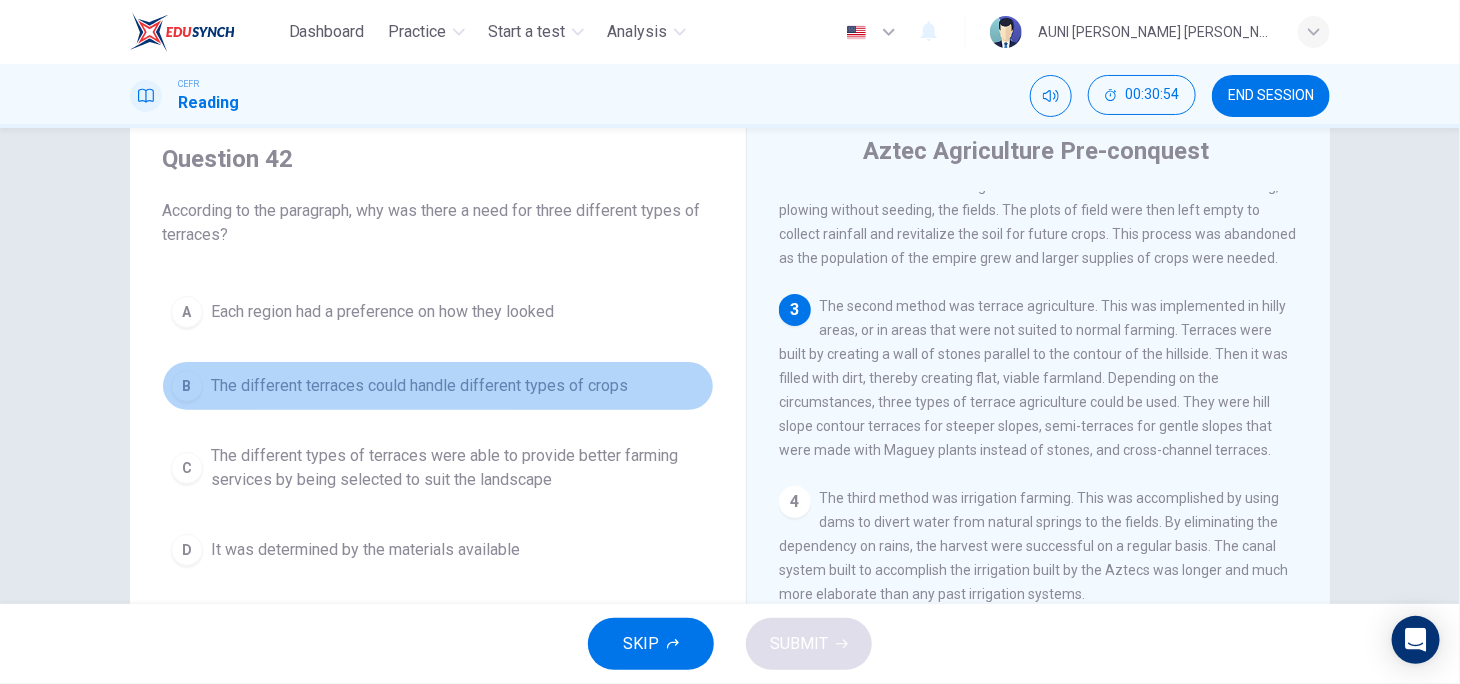 click on "The different terraces could handle different types of crops" at bounding box center (419, 386) 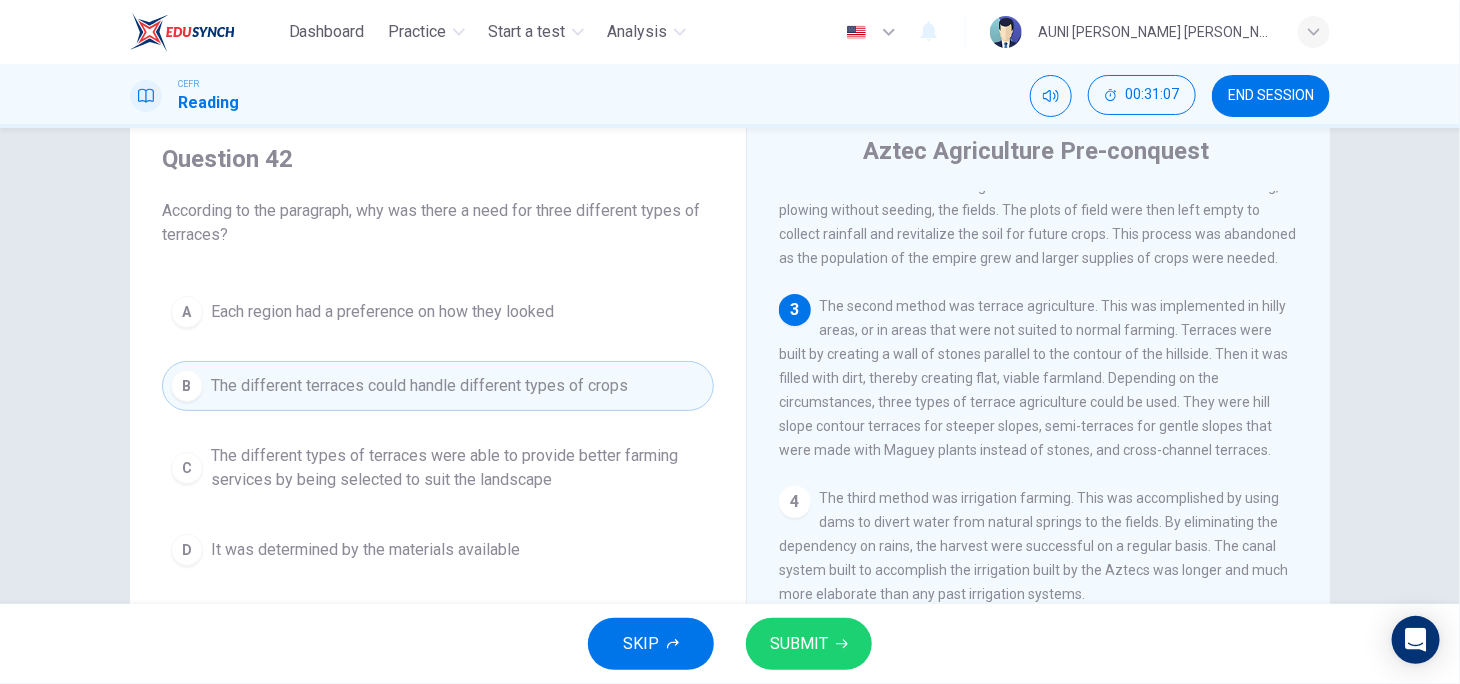 click on "The different types of terraces were able to provide better farming services by being selected to suit the landscape" at bounding box center [458, 468] 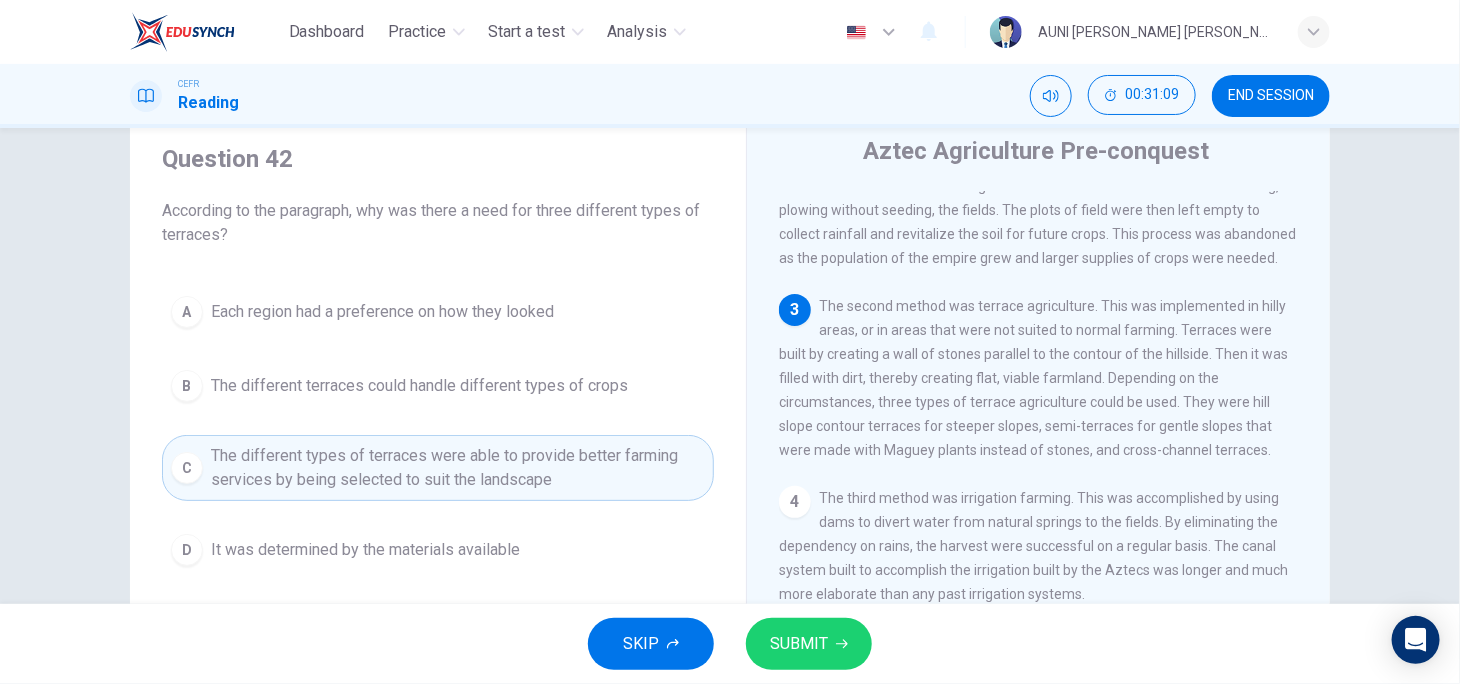 click on "SUBMIT" at bounding box center (809, 644) 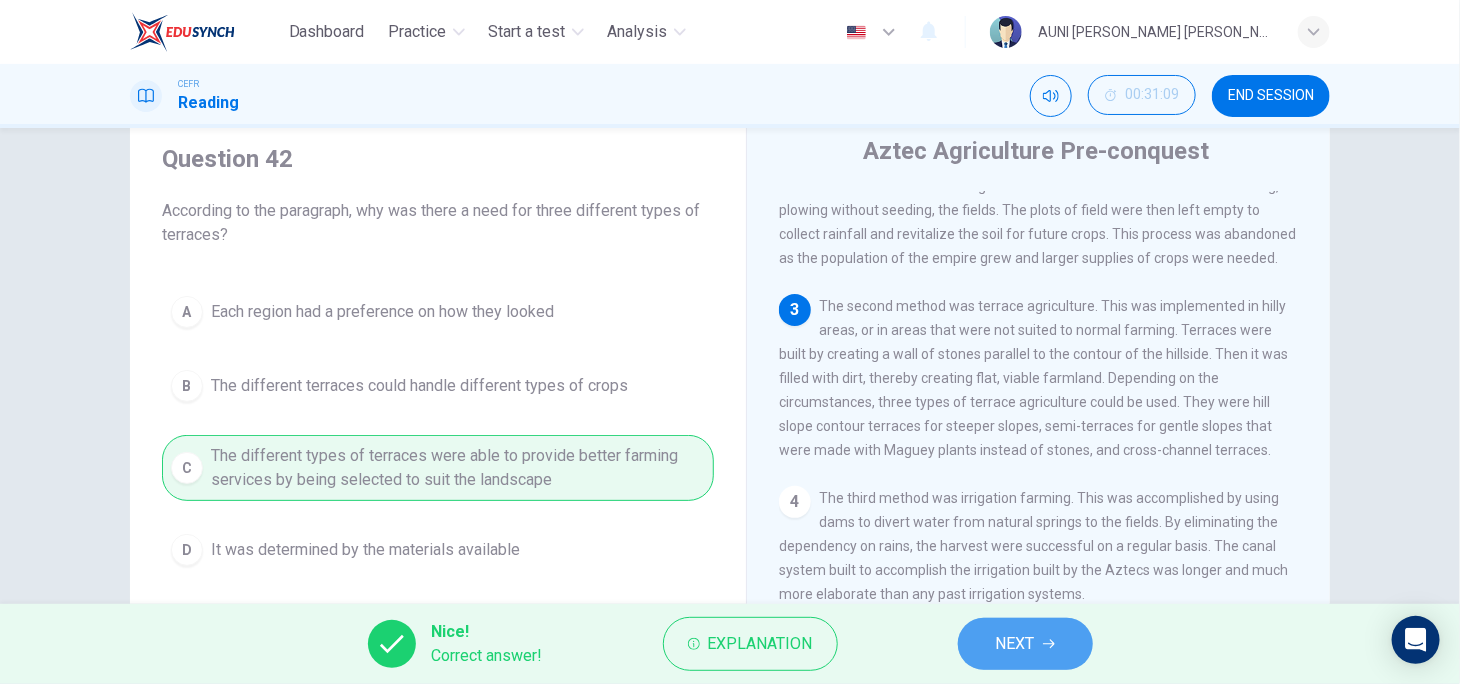 click on "NEXT" at bounding box center (1025, 644) 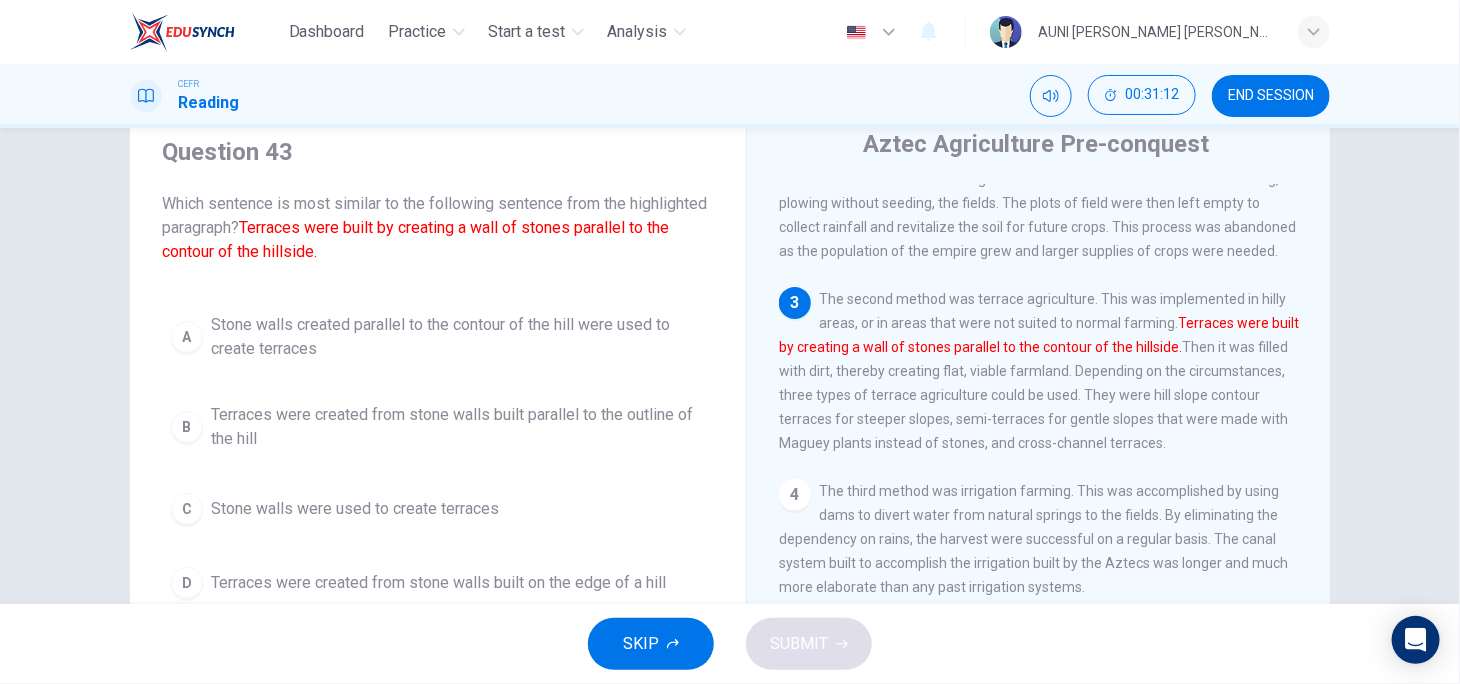 scroll, scrollTop: 76, scrollLeft: 0, axis: vertical 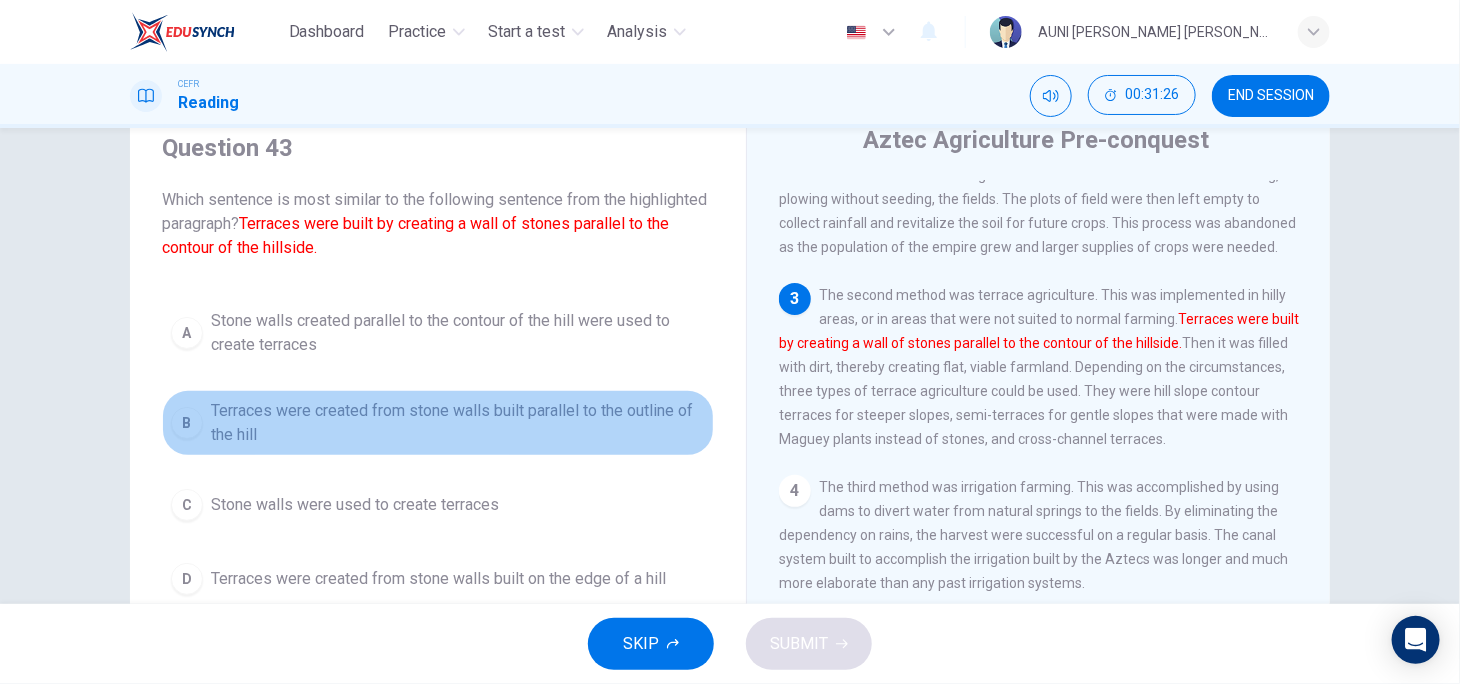 click on "Terraces were created from stone walls built parallel to the outline of the hill" at bounding box center [458, 423] 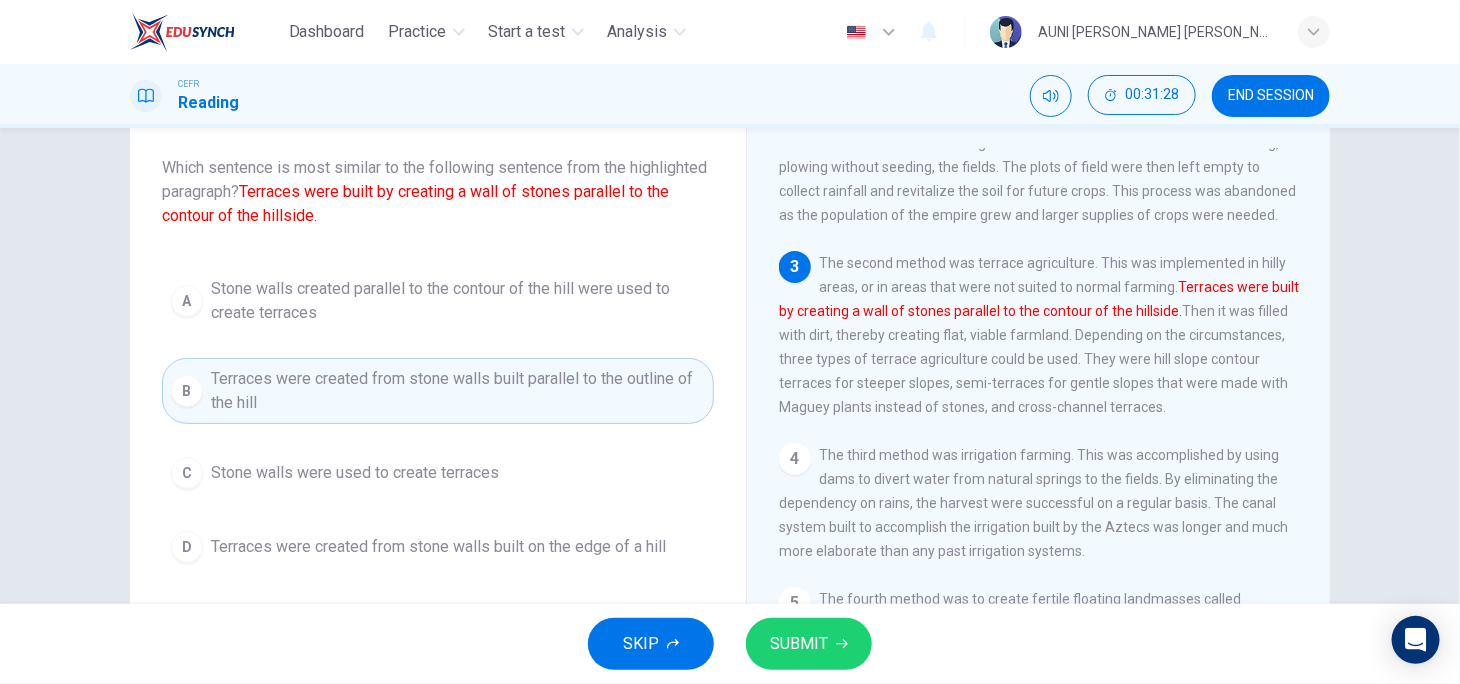 scroll, scrollTop: 112, scrollLeft: 0, axis: vertical 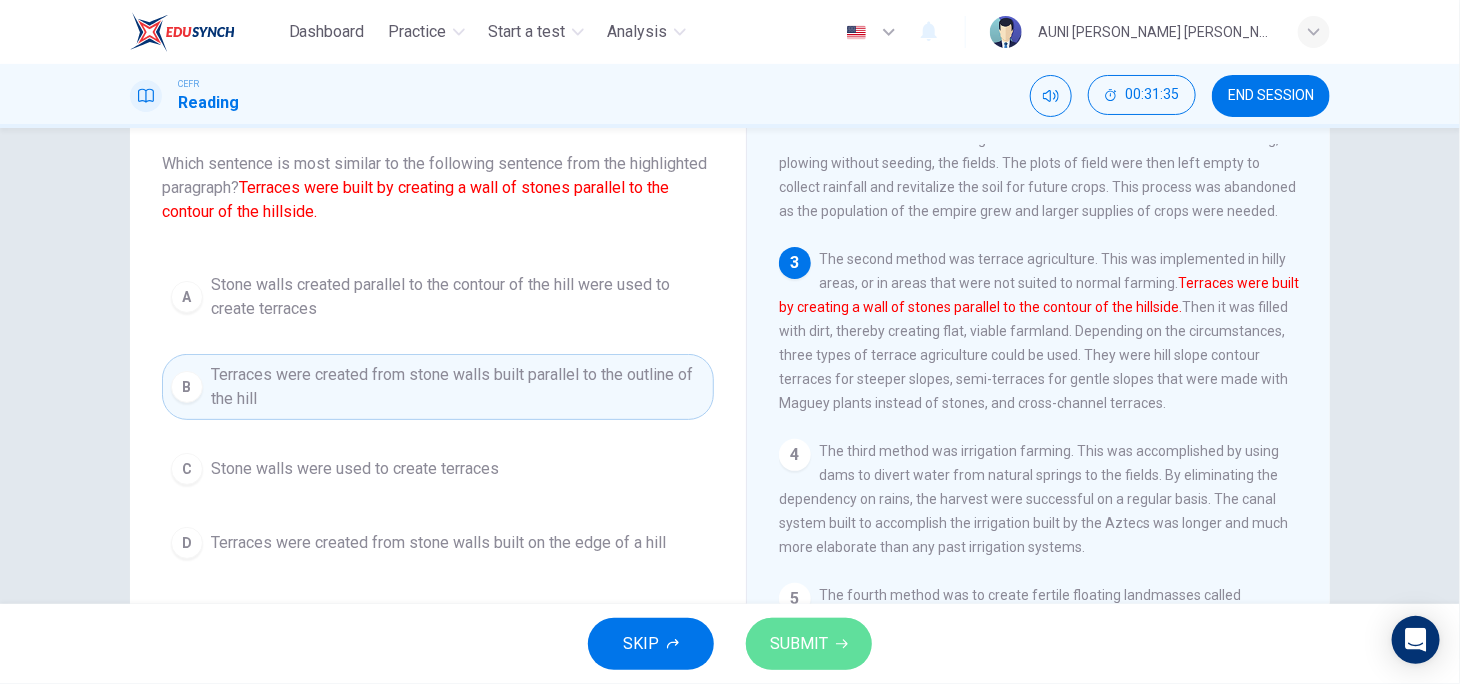 click on "SUBMIT" at bounding box center (809, 644) 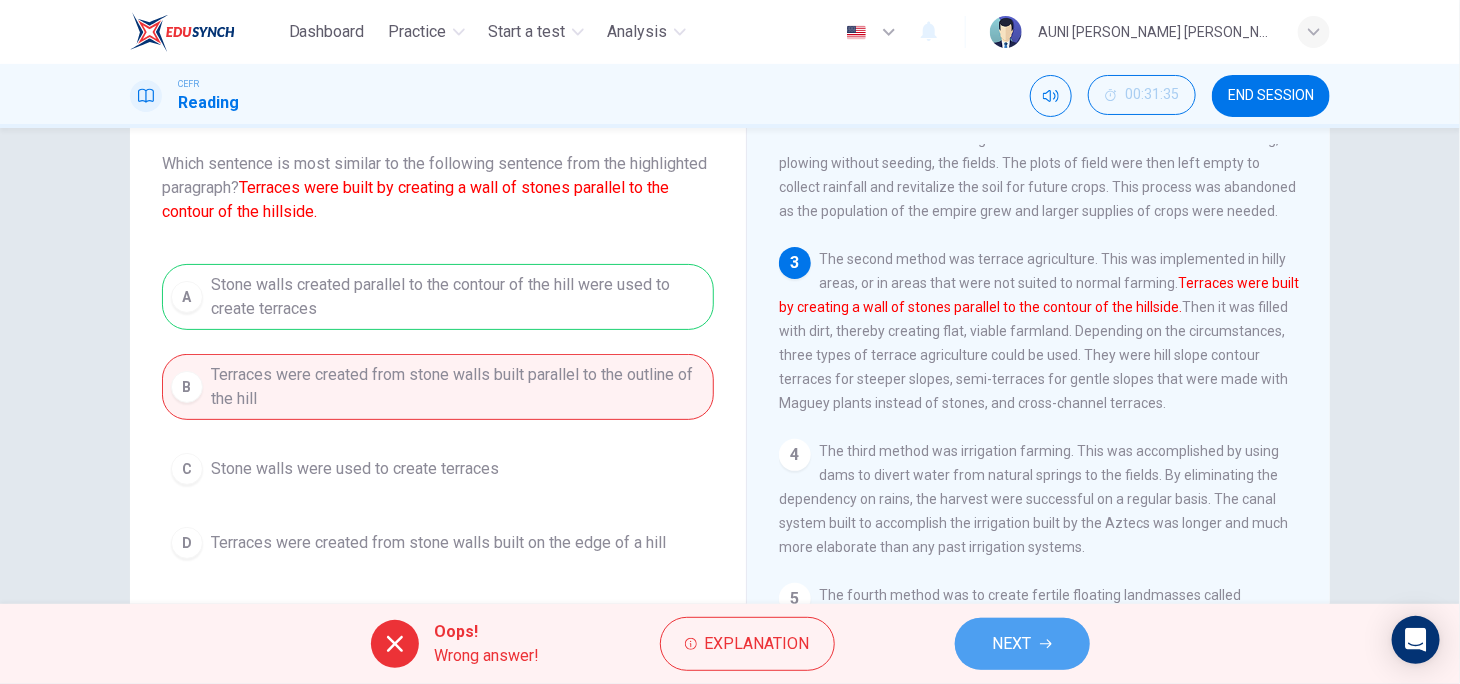 click on "NEXT" at bounding box center [1022, 644] 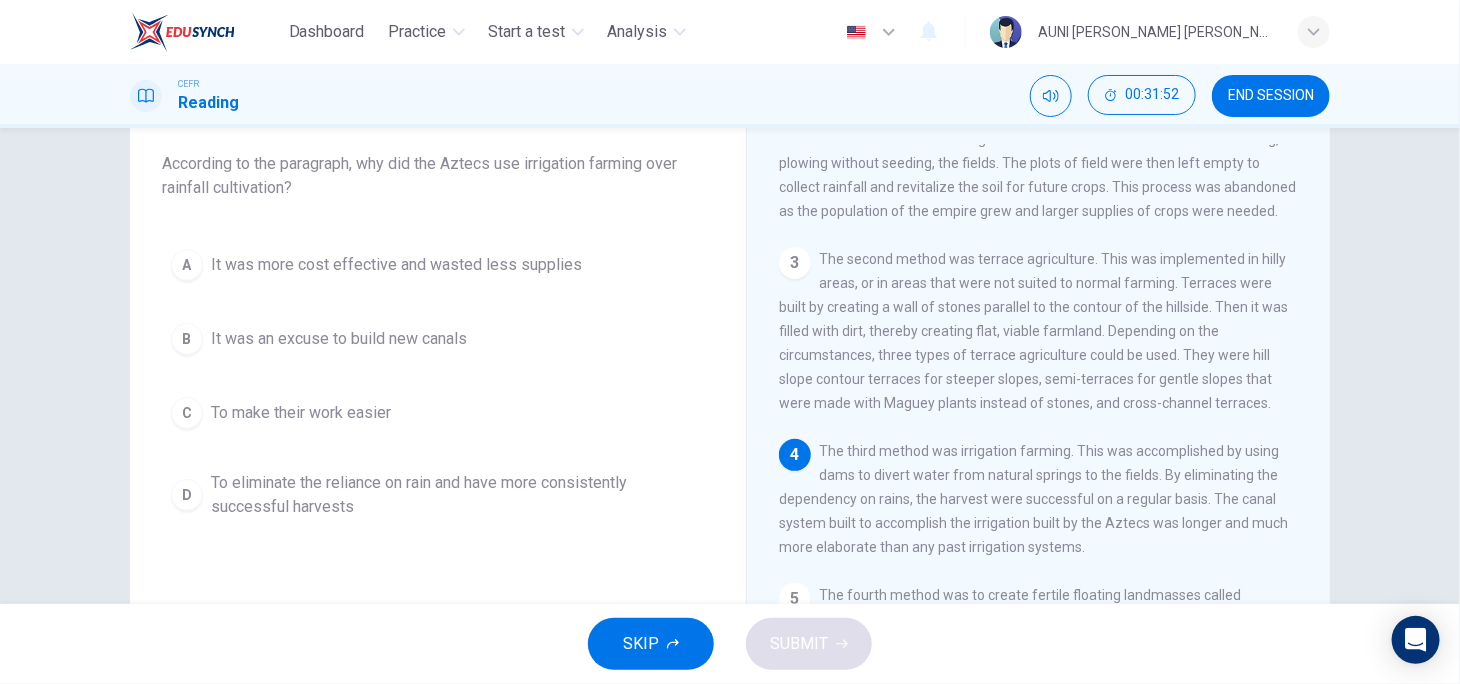 scroll, scrollTop: 239, scrollLeft: 0, axis: vertical 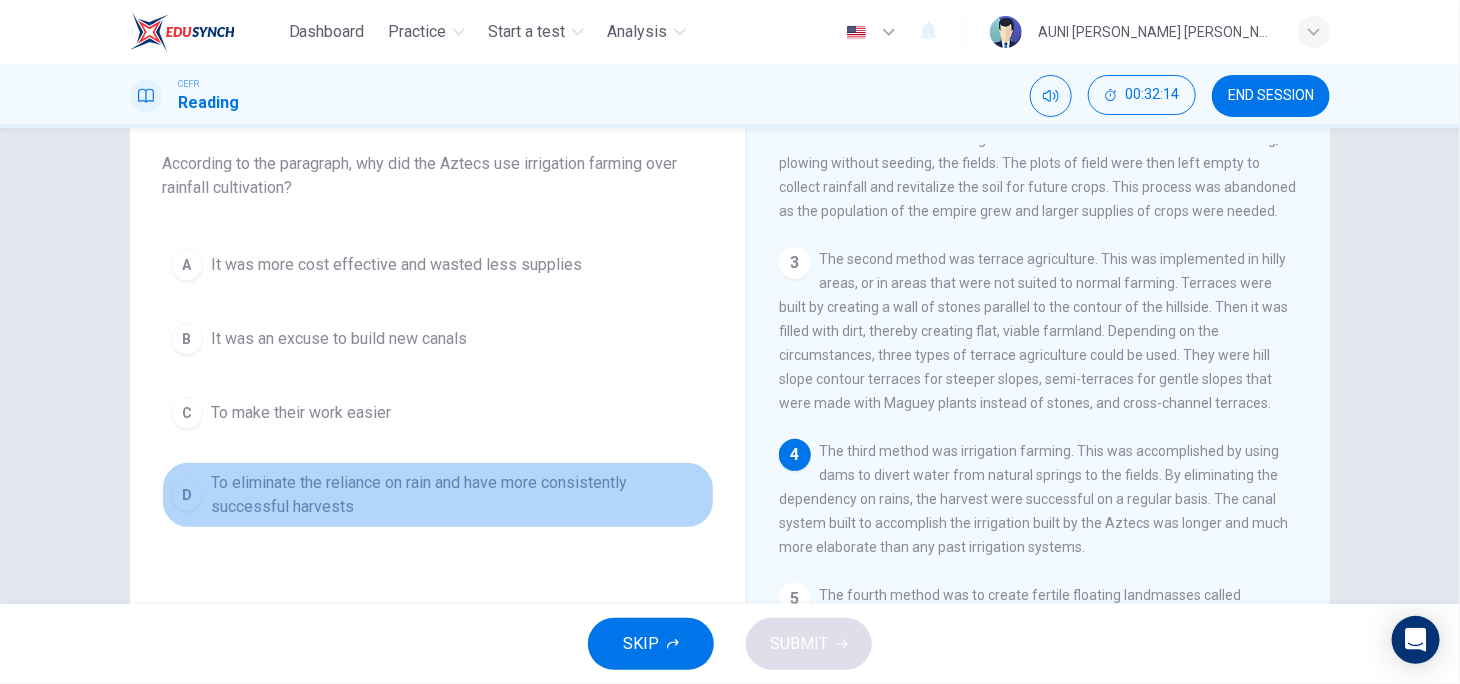 click on "To eliminate the reliance on rain and have more consistently successful harvests" at bounding box center (458, 495) 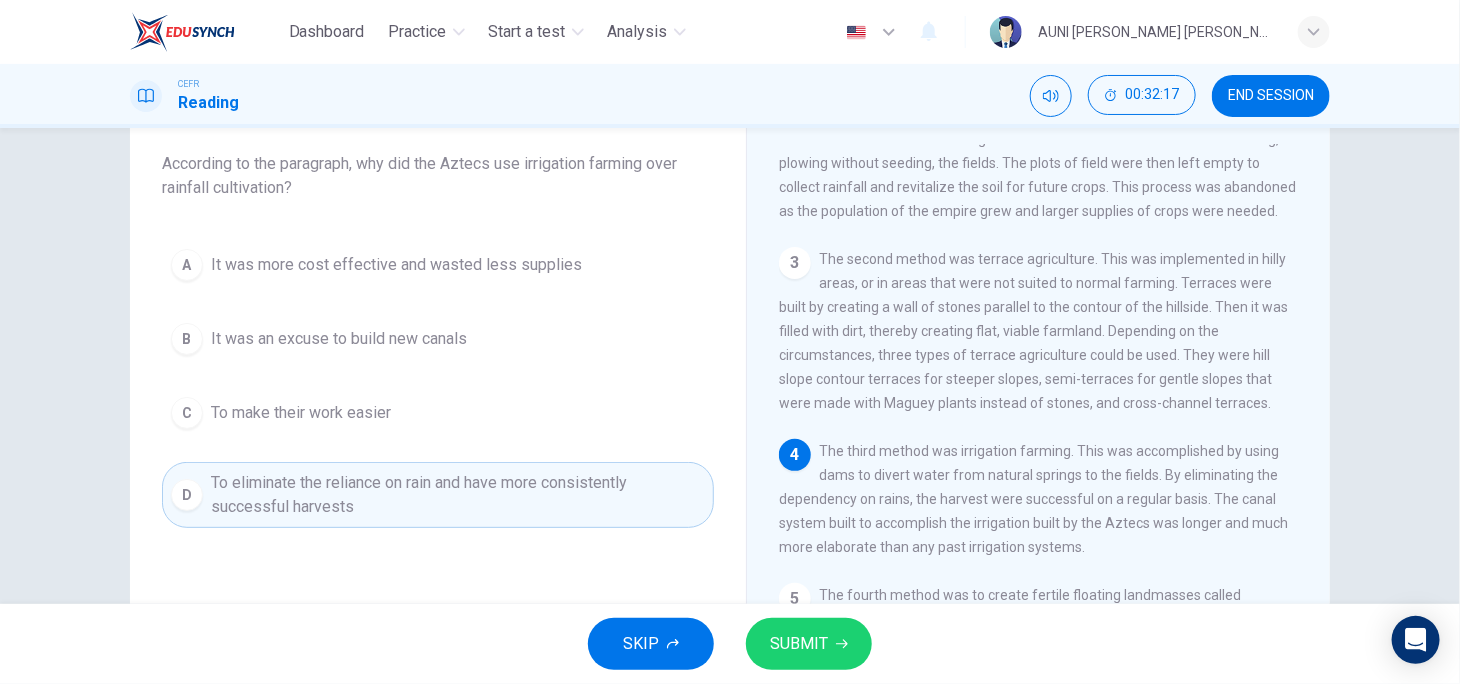 click on "SUBMIT" at bounding box center (799, 644) 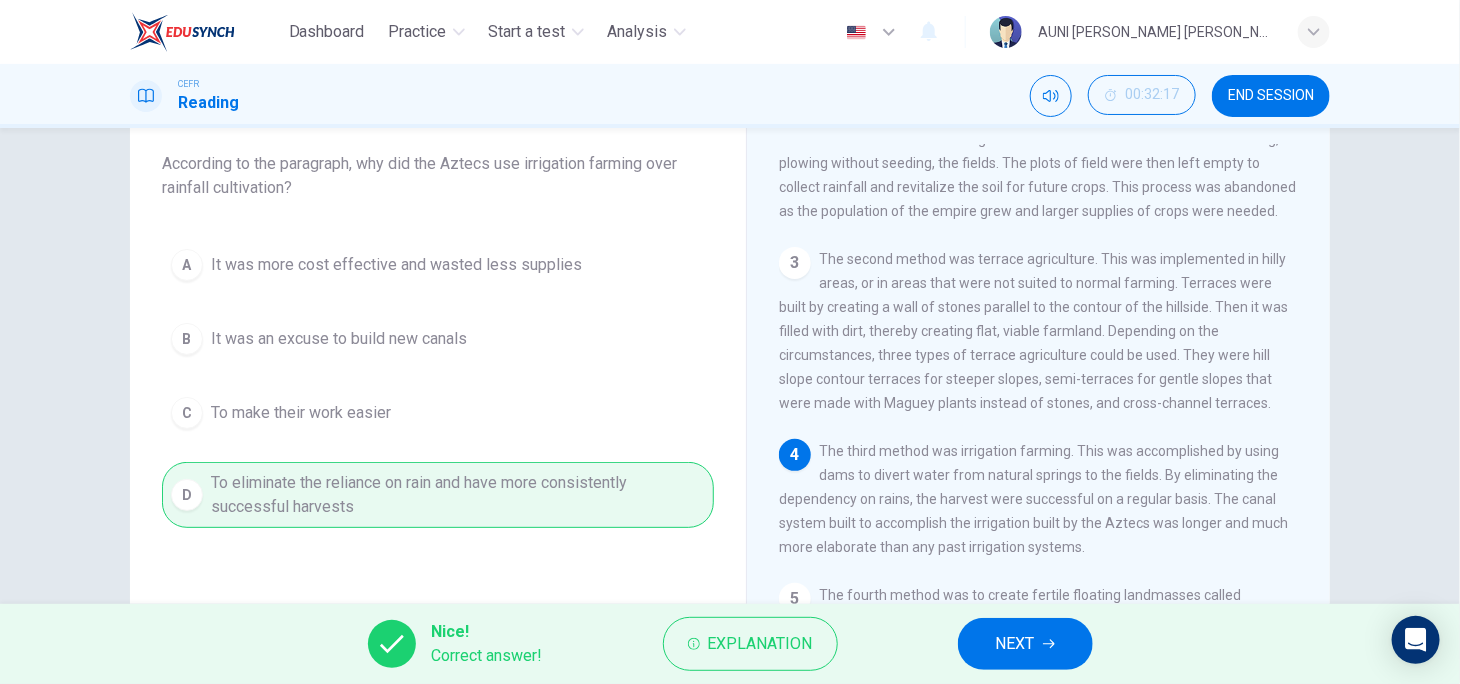 click on "NEXT" at bounding box center (1015, 644) 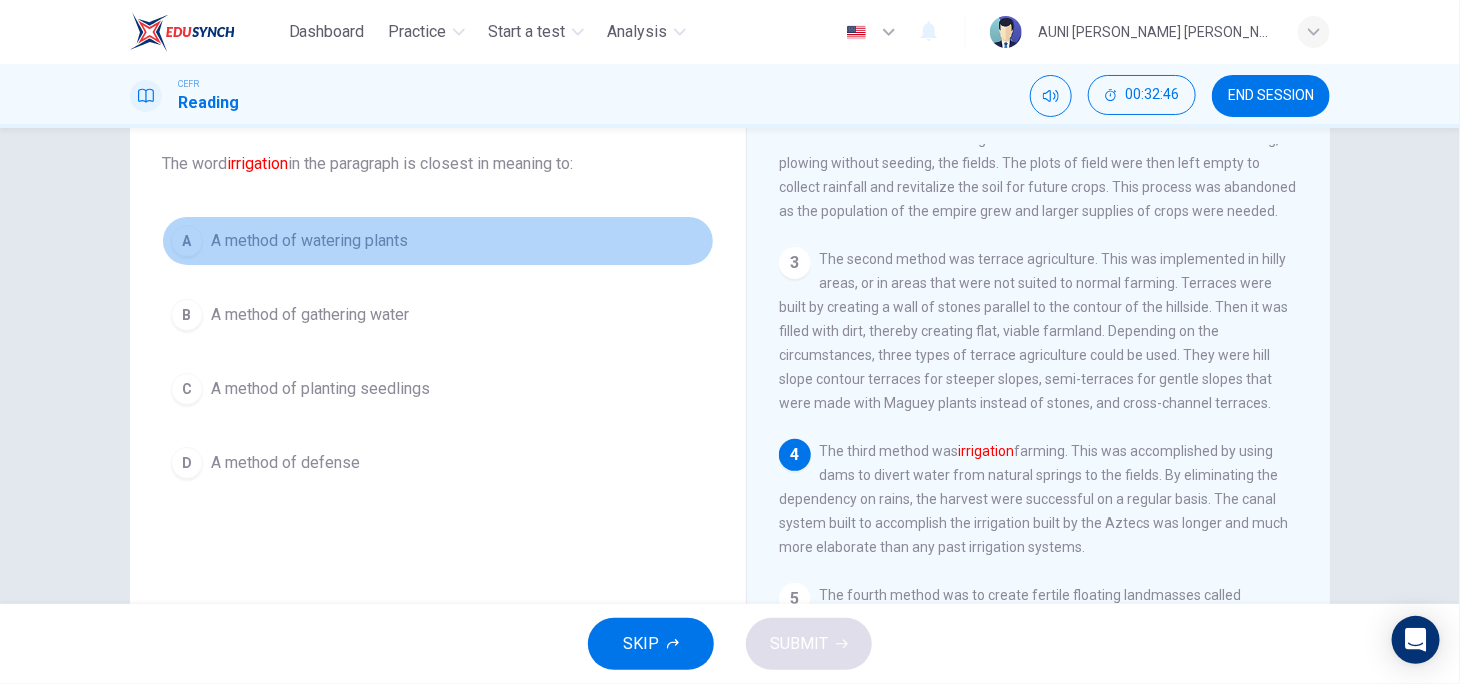 click on "A method of watering plants" at bounding box center (309, 241) 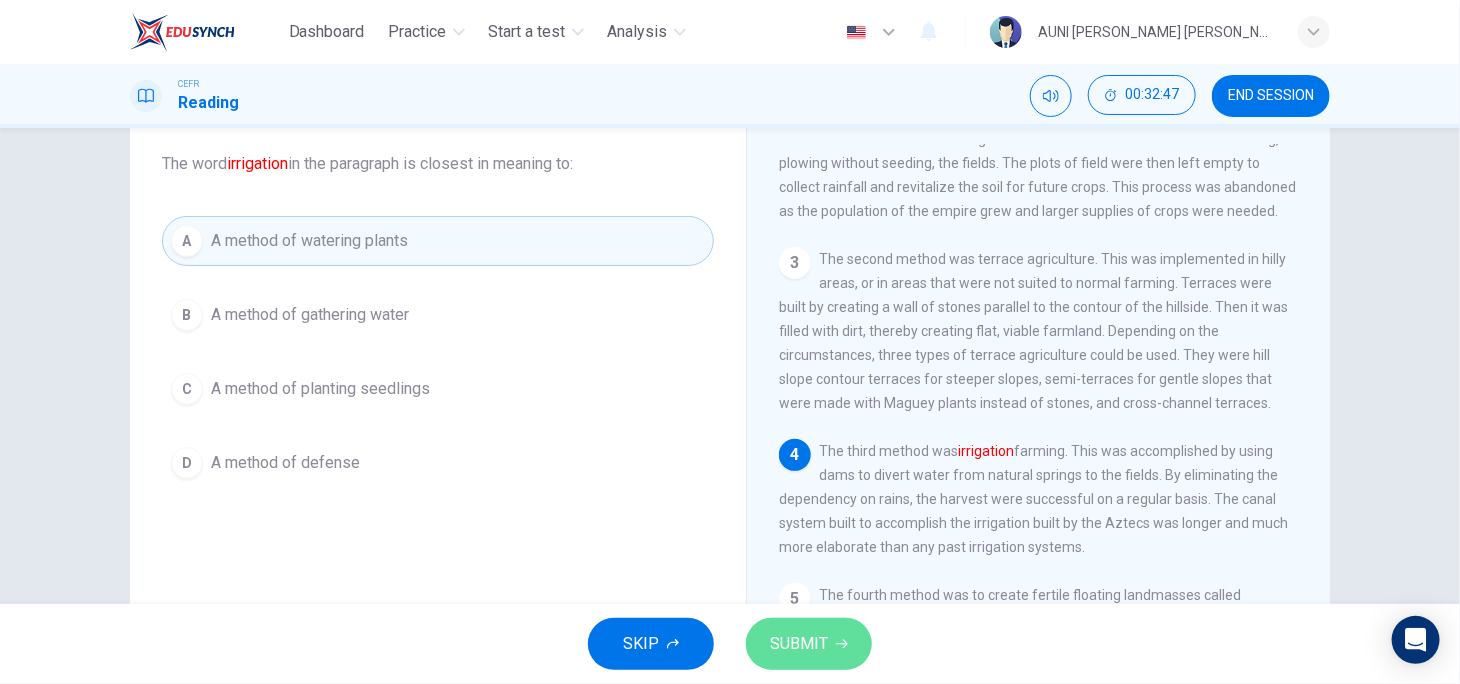 click on "SUBMIT" at bounding box center (799, 644) 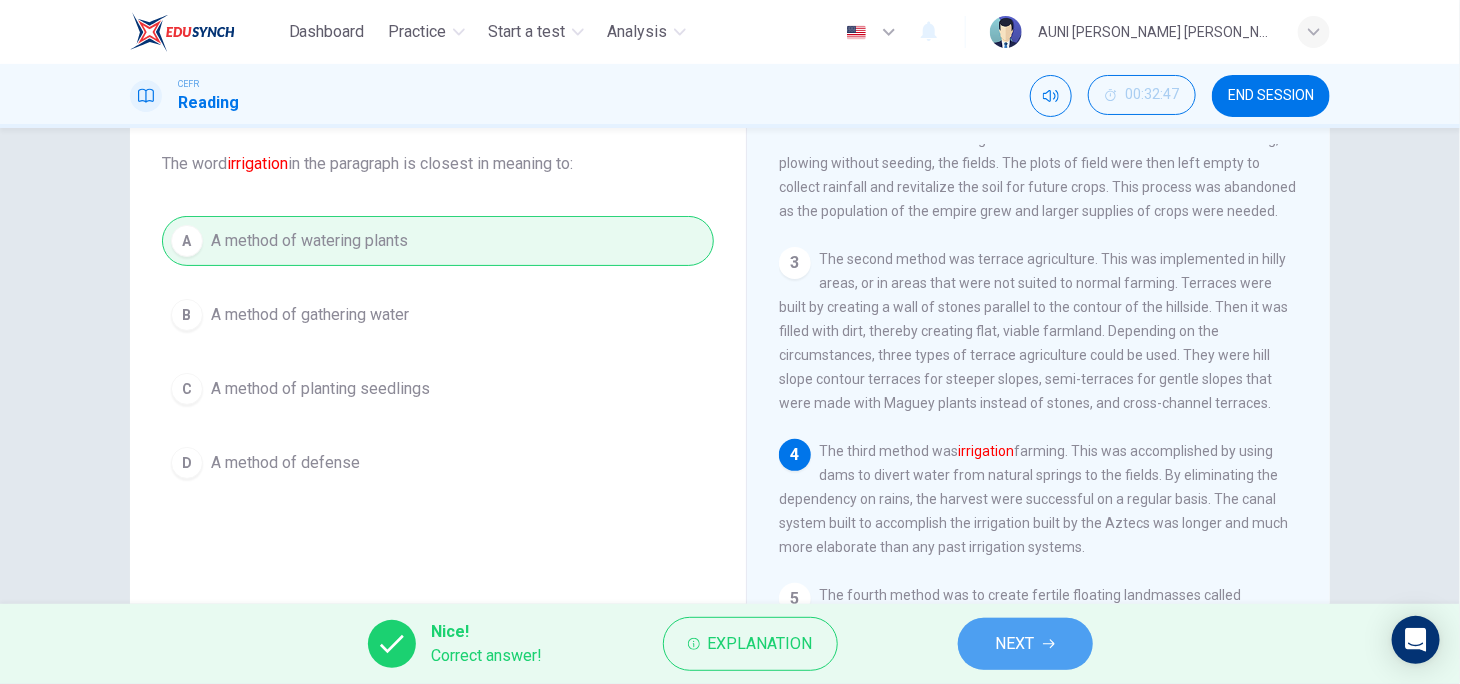 click on "NEXT" at bounding box center [1015, 644] 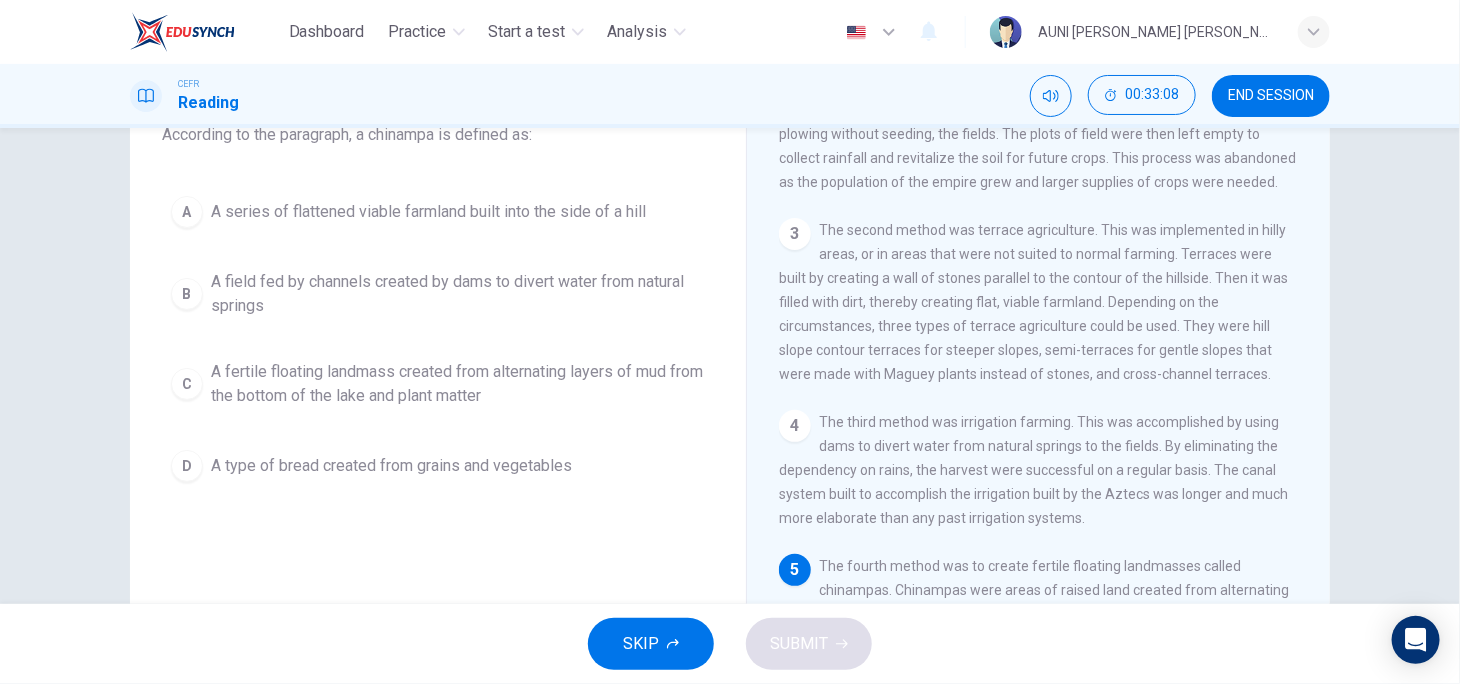 scroll, scrollTop: 95, scrollLeft: 0, axis: vertical 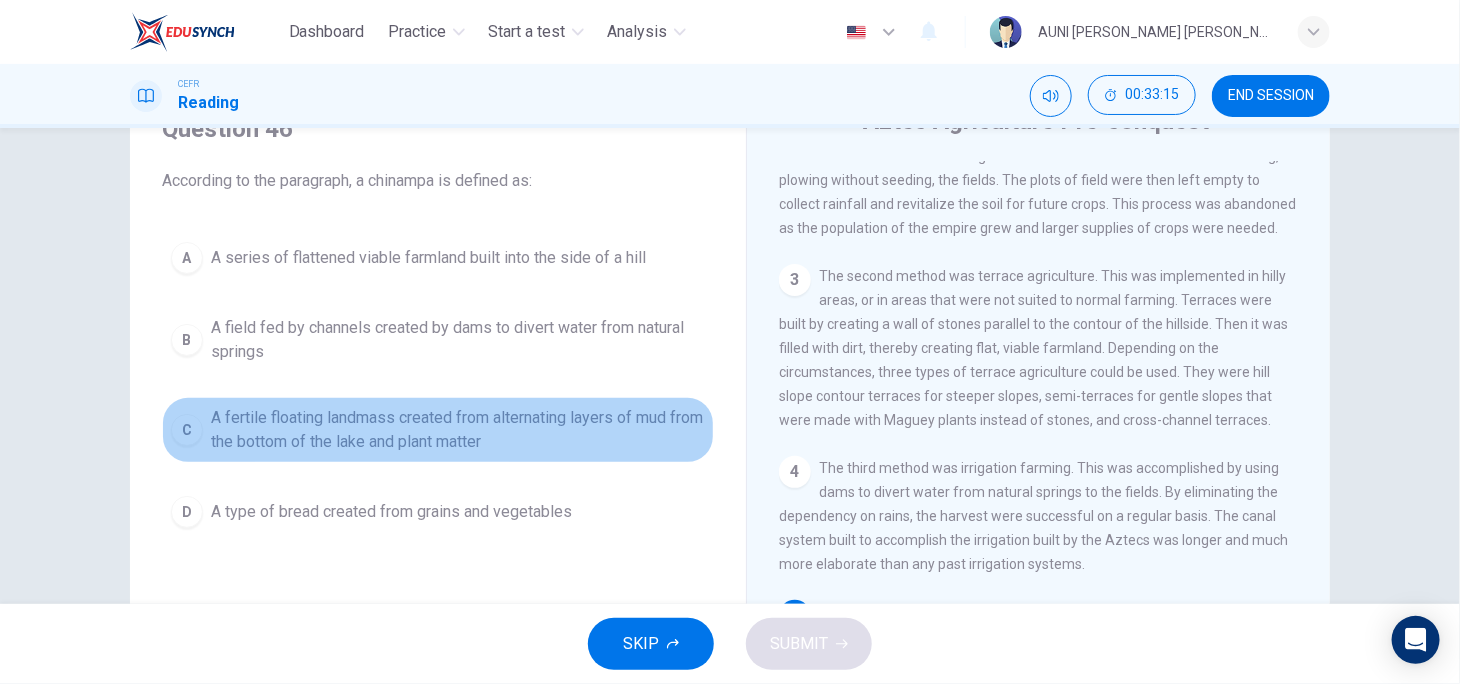 click on "A fertile floating landmass created from alternating layers of mud from the bottom of the lake and plant matter" at bounding box center (458, 430) 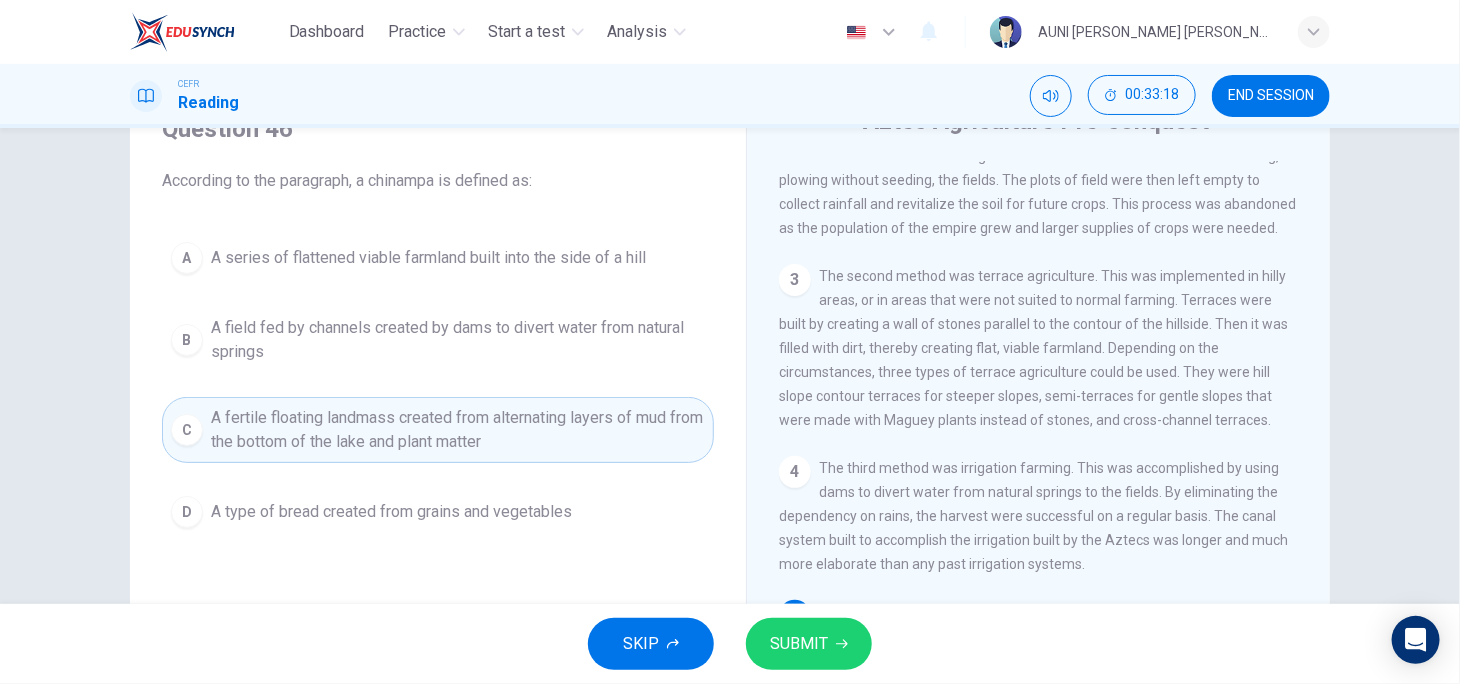 click on "SUBMIT" at bounding box center [809, 644] 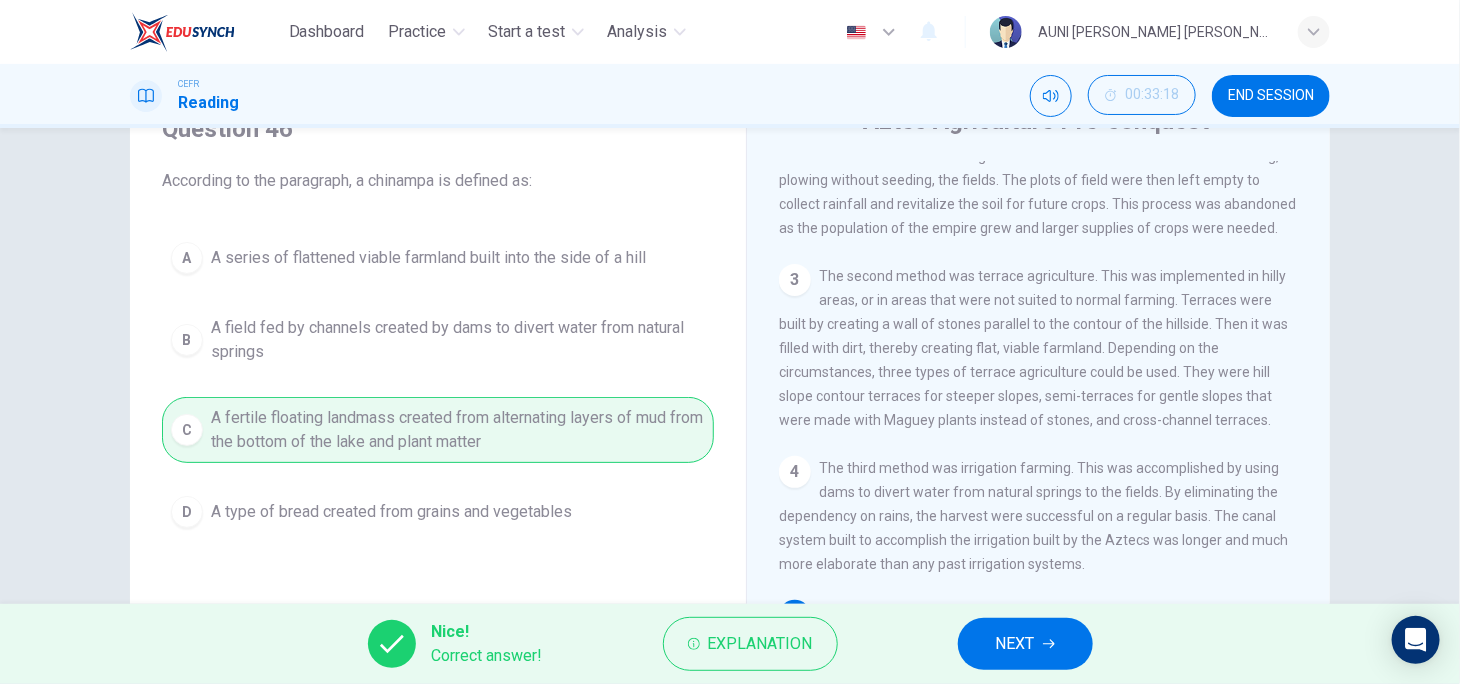 click on "NEXT" at bounding box center [1025, 644] 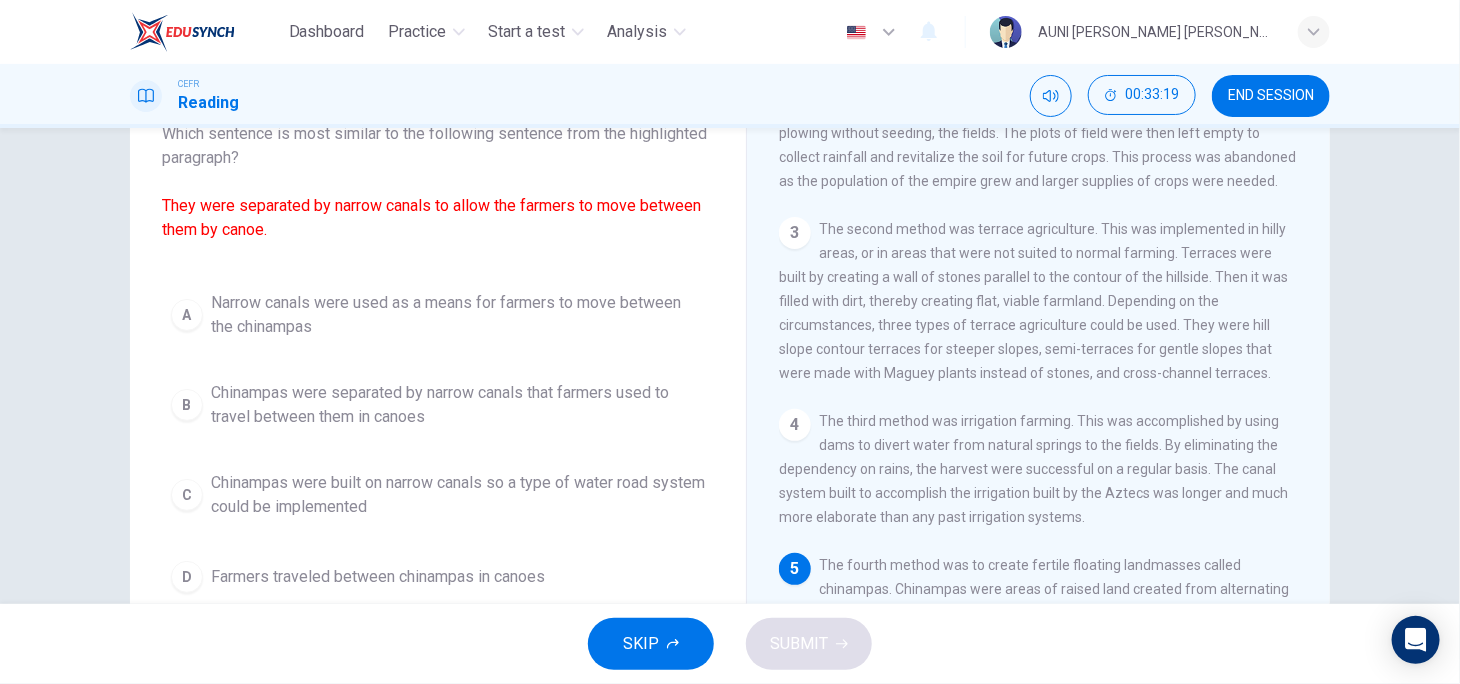 scroll, scrollTop: 146, scrollLeft: 0, axis: vertical 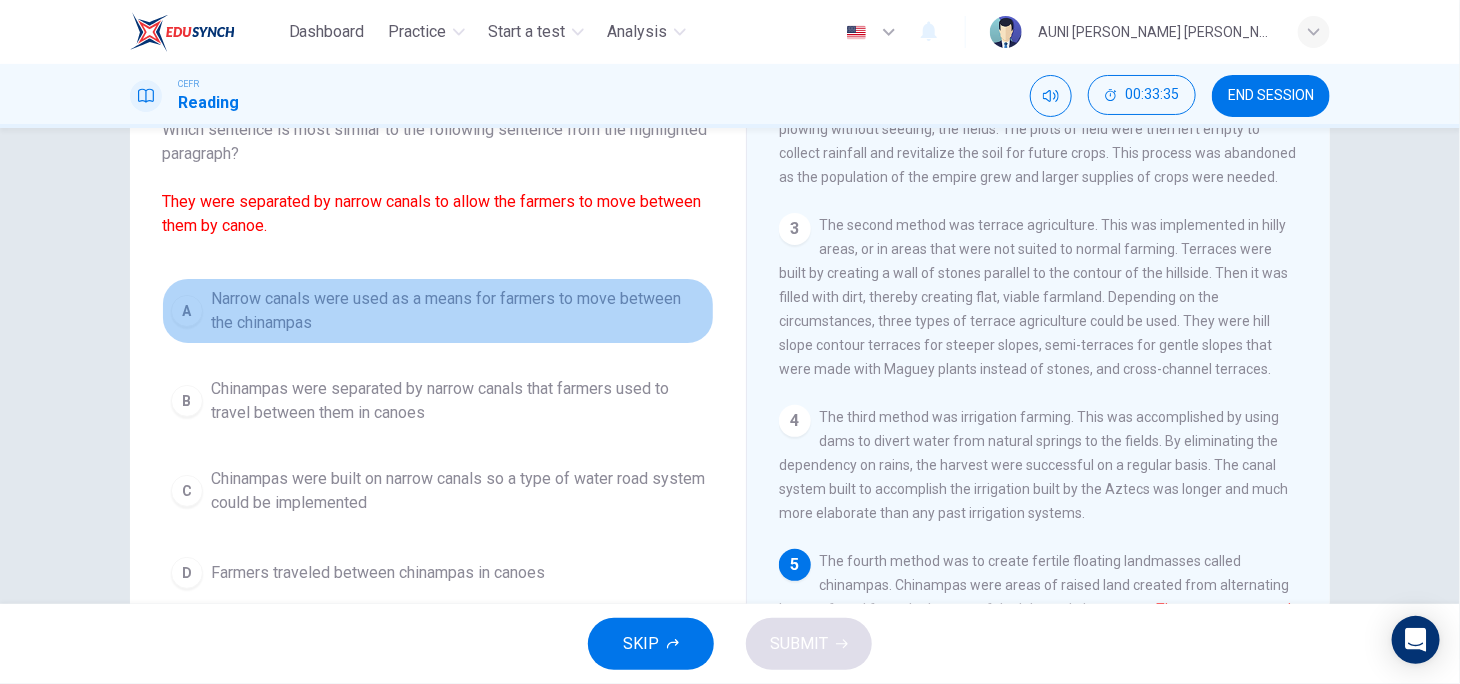 click on "Narrow canals were used as a means for farmers to move between the chinampas" at bounding box center (458, 311) 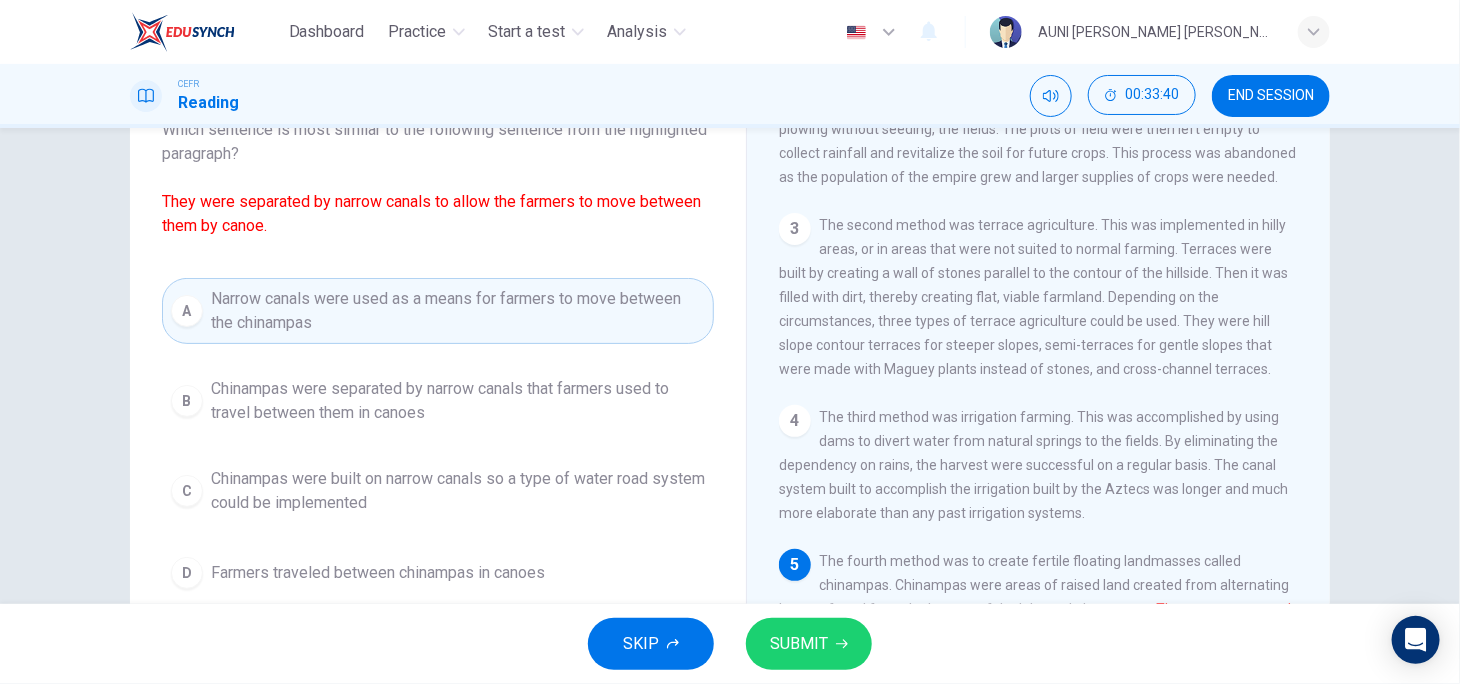 click on "Chinampas were separated by narrow canals that farmers used to travel between them in canoes" at bounding box center [458, 401] 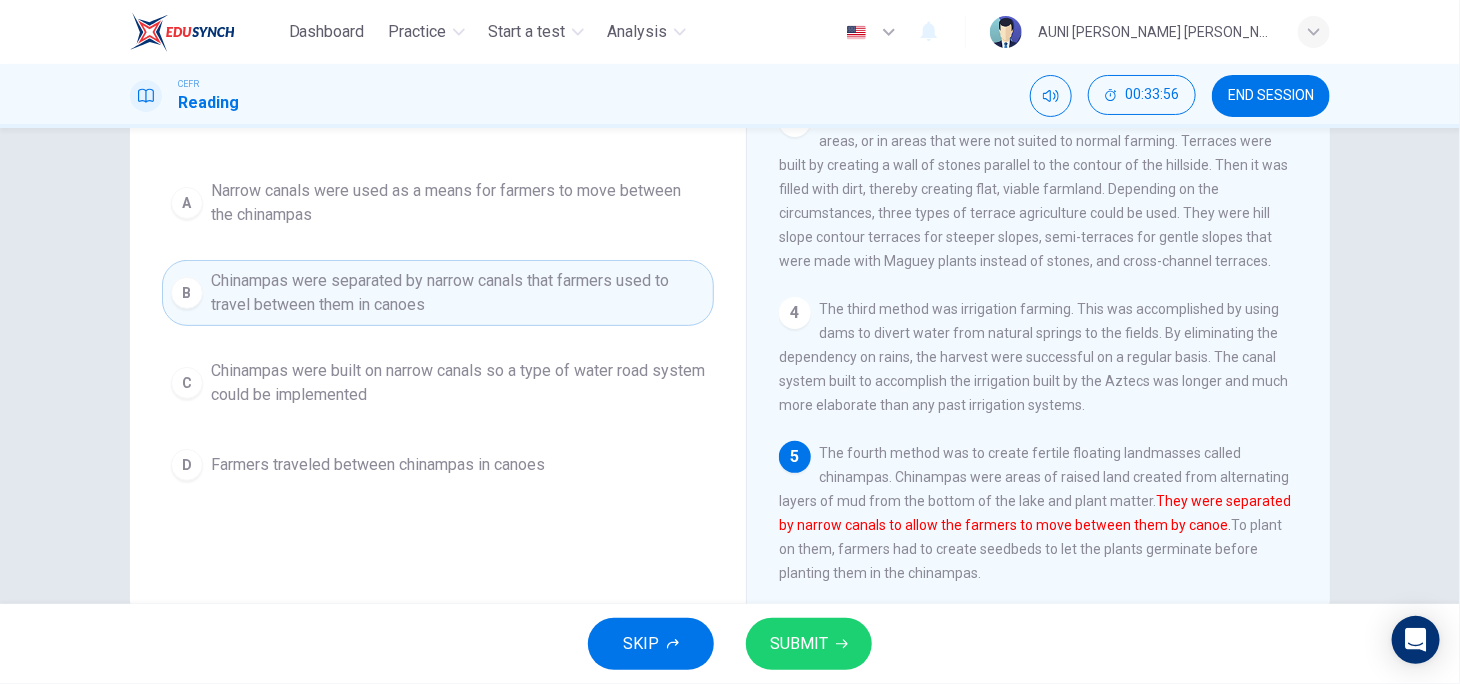 scroll, scrollTop: 261, scrollLeft: 0, axis: vertical 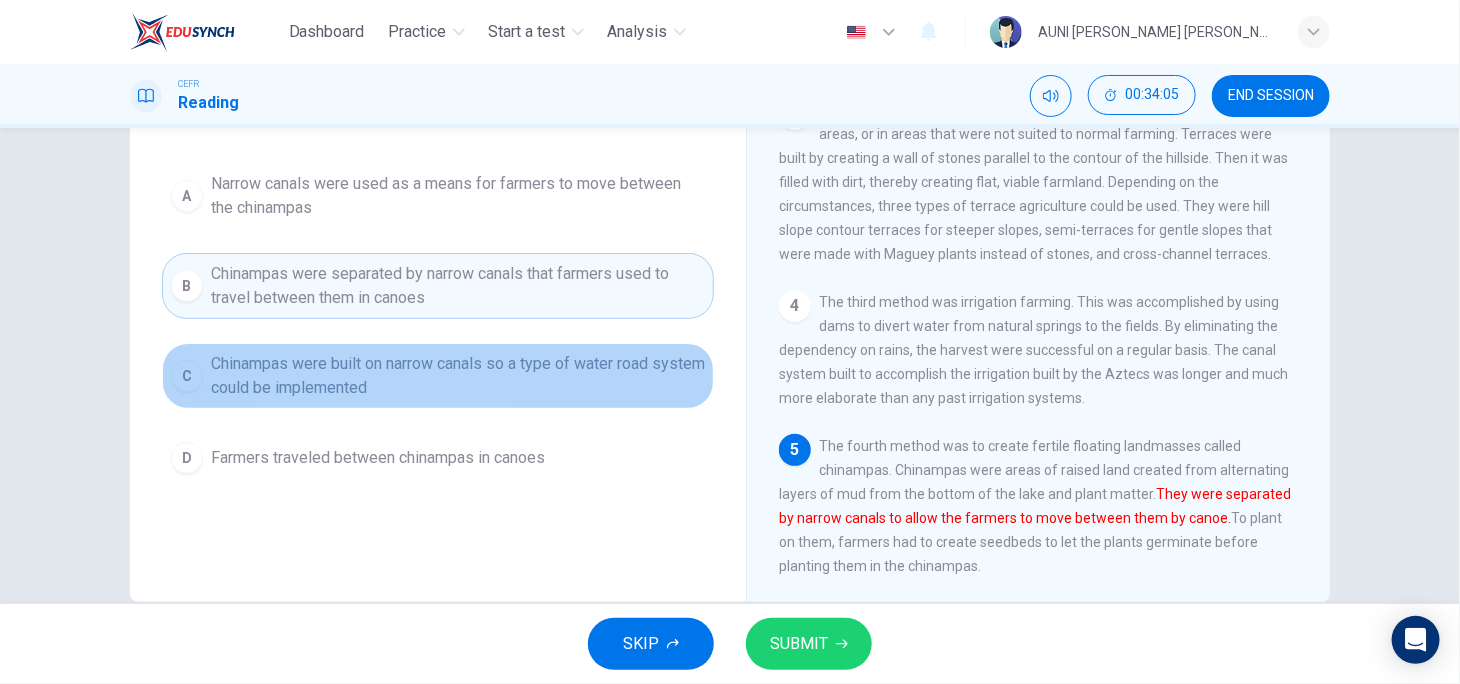click on "Chinampas were built on narrow canals so a type of water road system could be implemented" at bounding box center [458, 376] 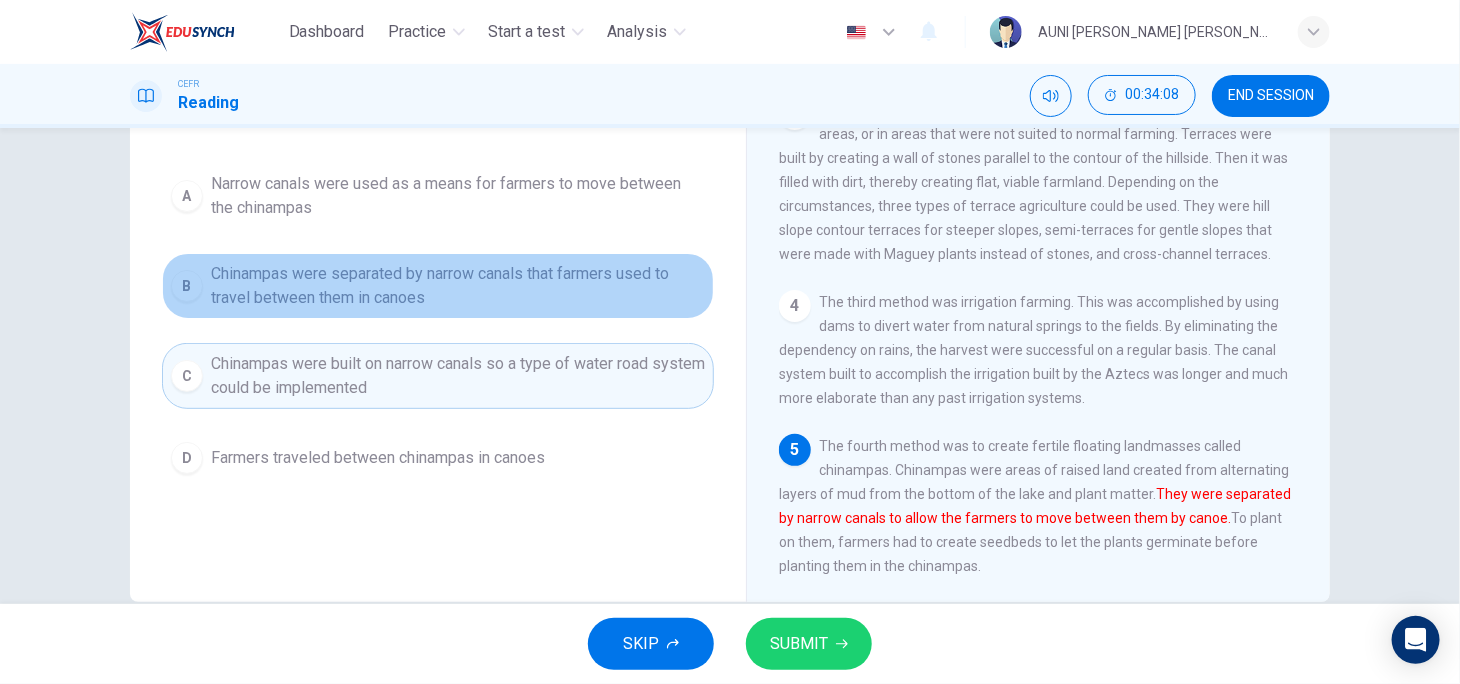 click on "Chinampas were separated by narrow canals that farmers used to travel between them in canoes" at bounding box center (458, 286) 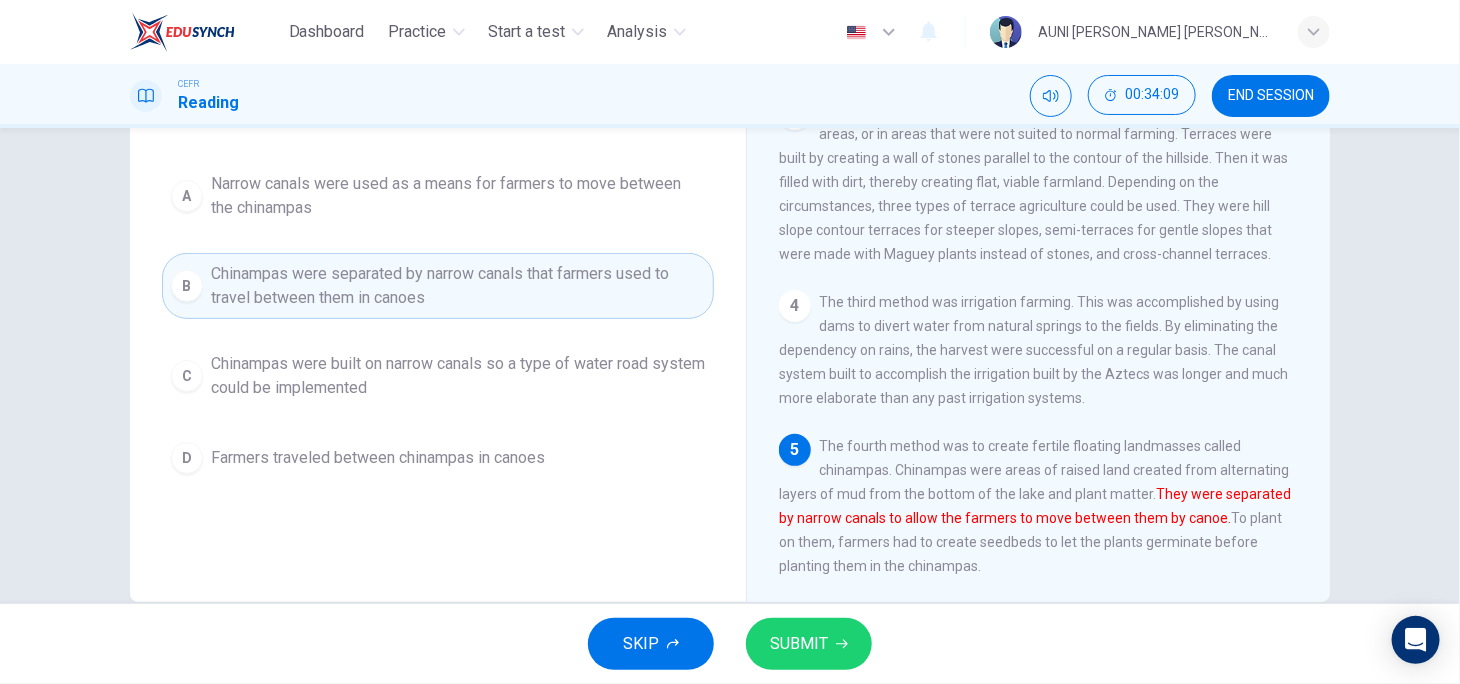 click on "SUBMIT" at bounding box center [809, 644] 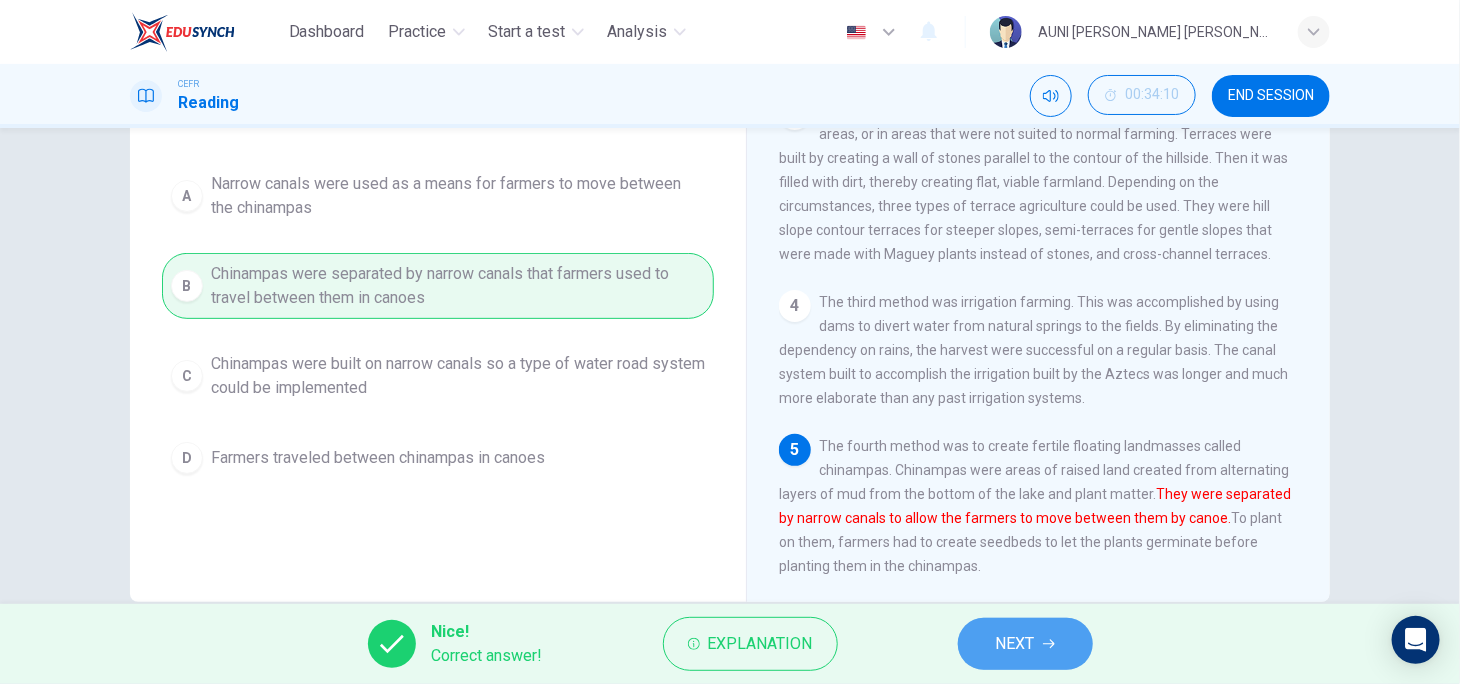 click on "NEXT" at bounding box center (1025, 644) 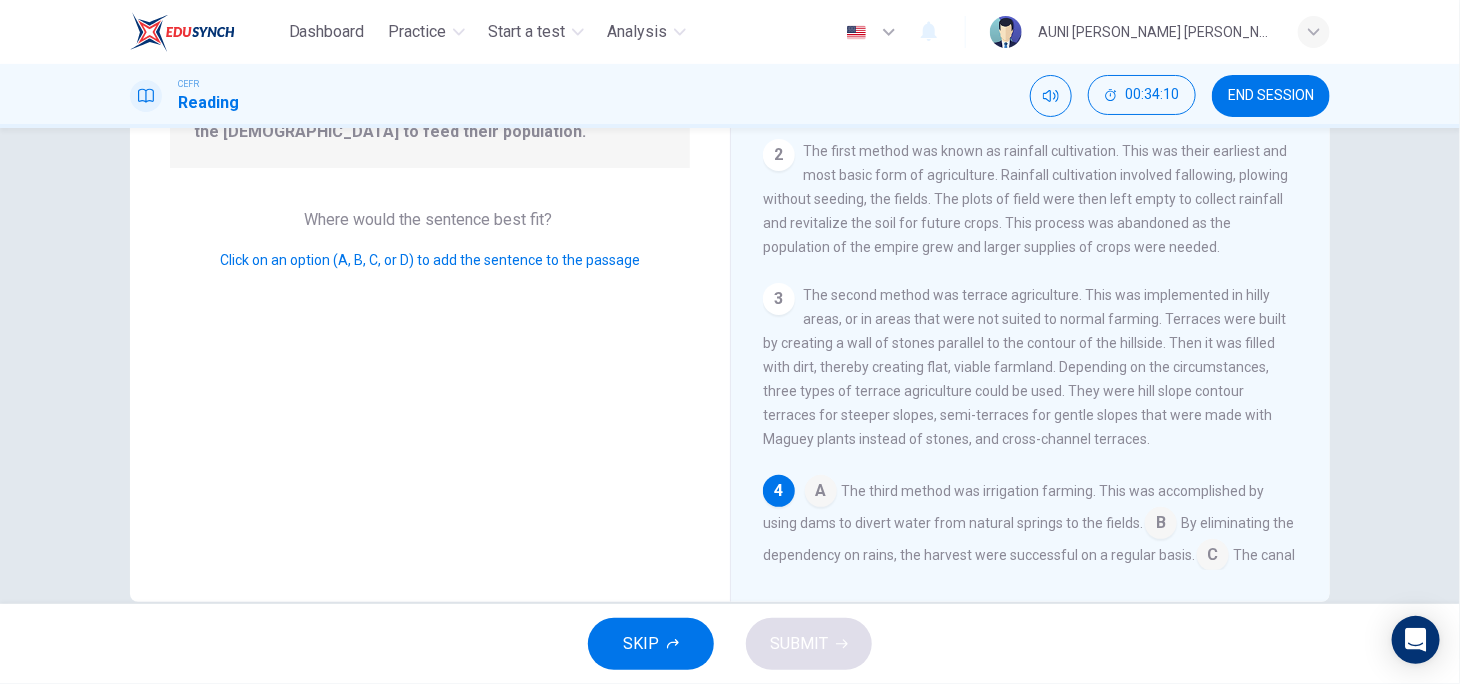 scroll, scrollTop: 273, scrollLeft: 0, axis: vertical 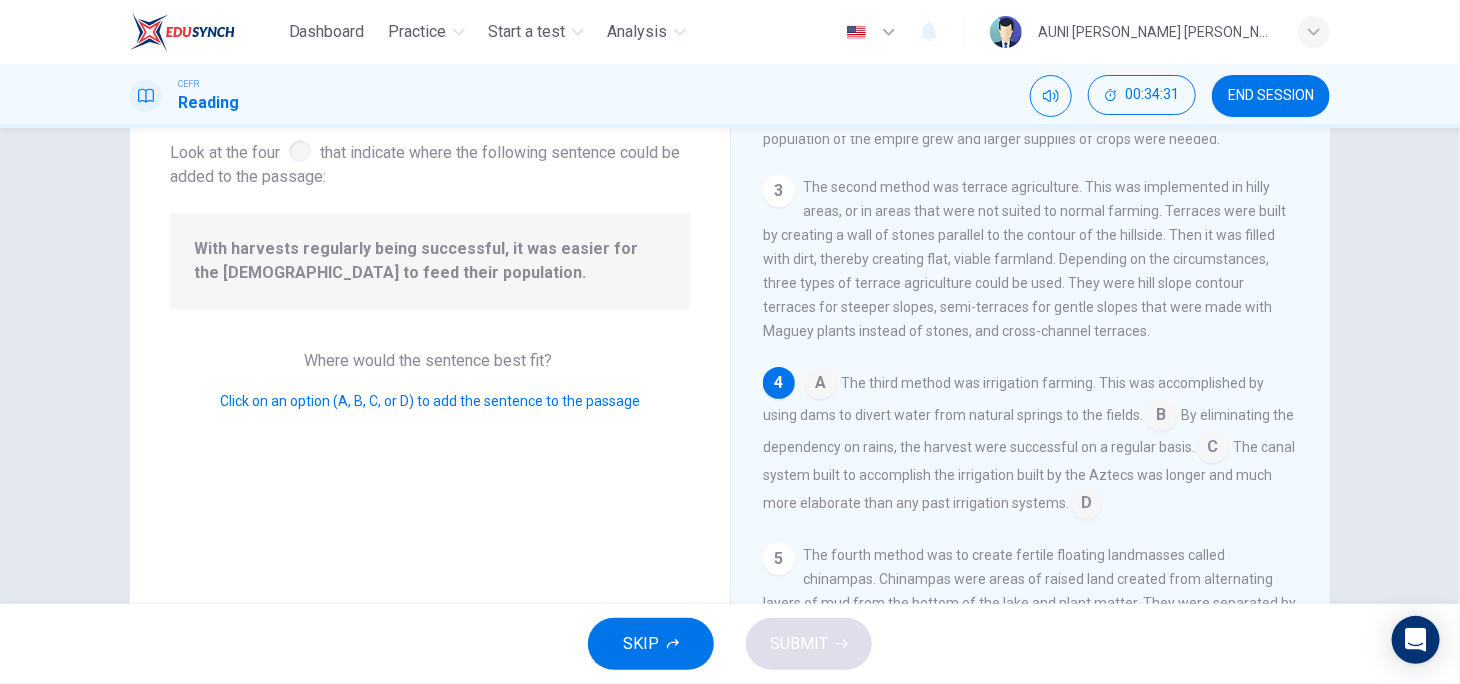 click at bounding box center [1213, 449] 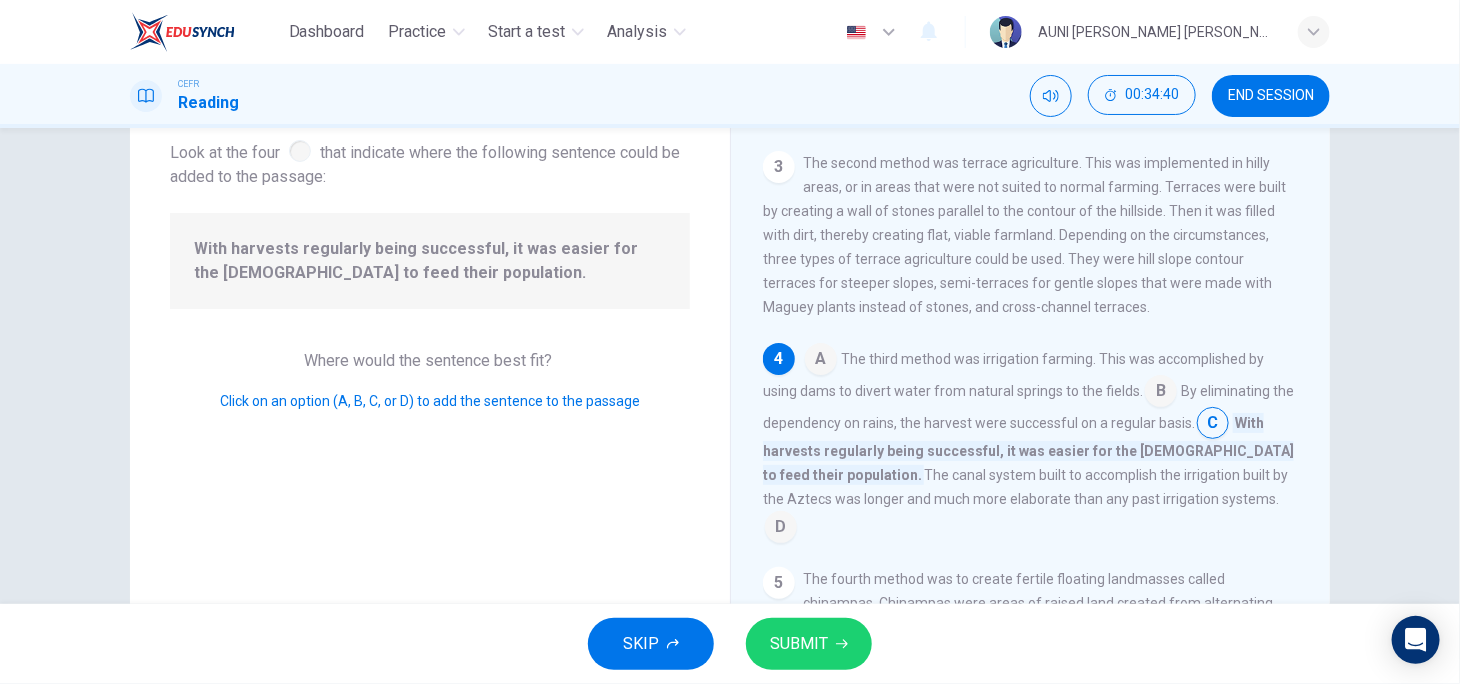 click at bounding box center (781, 529) 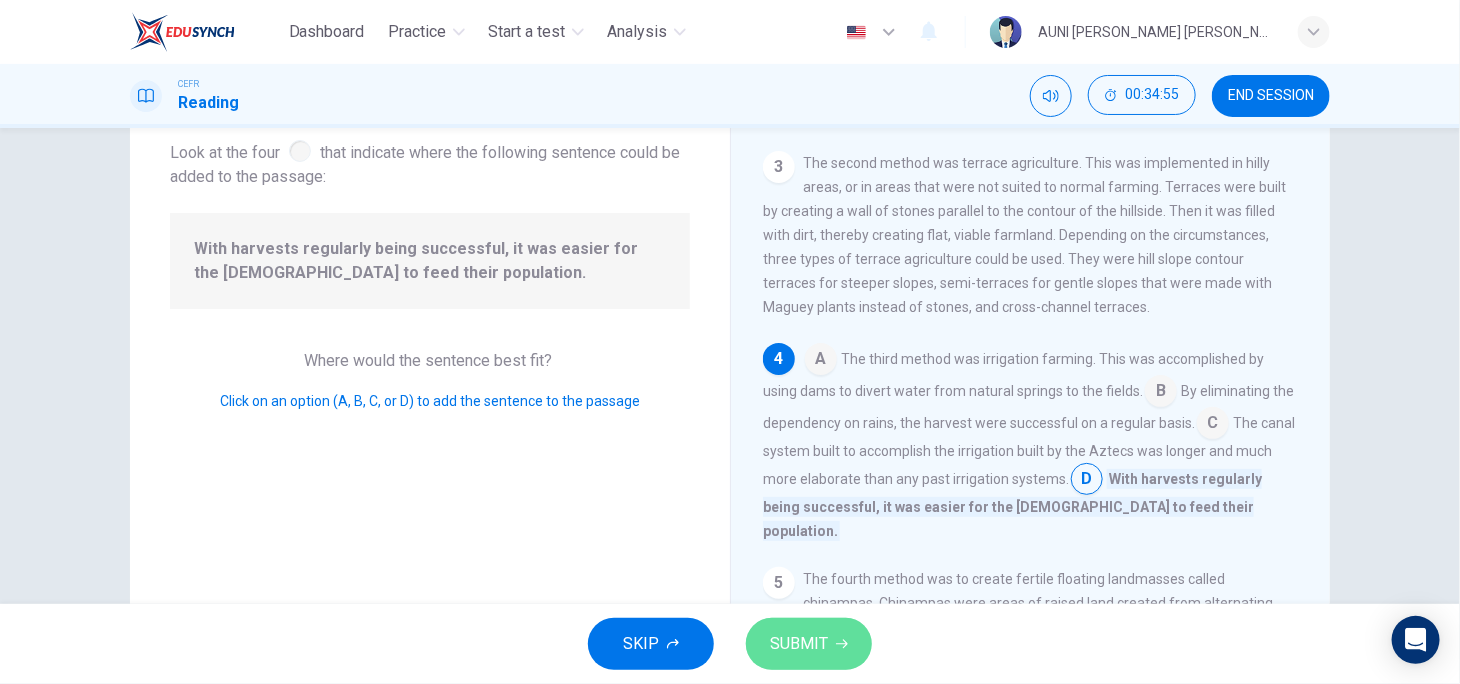 click on "SUBMIT" at bounding box center [809, 644] 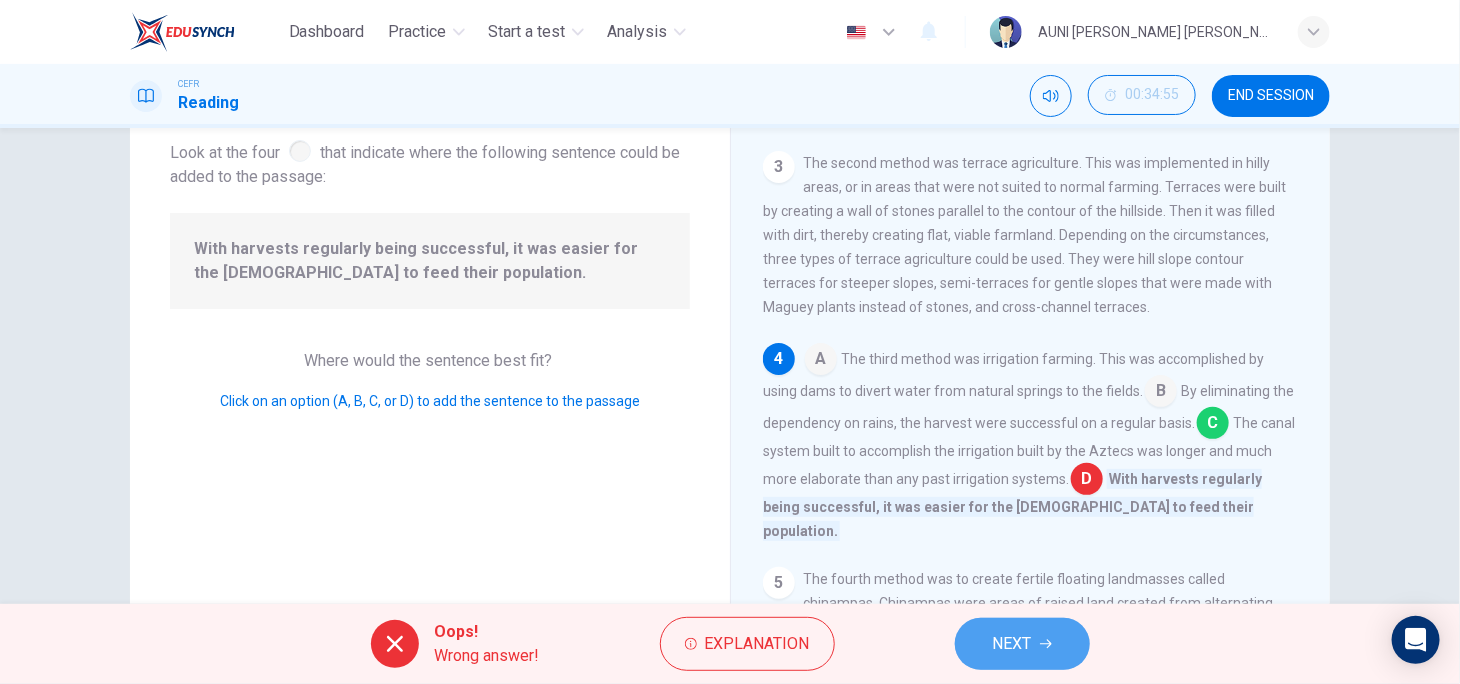 click on "NEXT" at bounding box center [1012, 644] 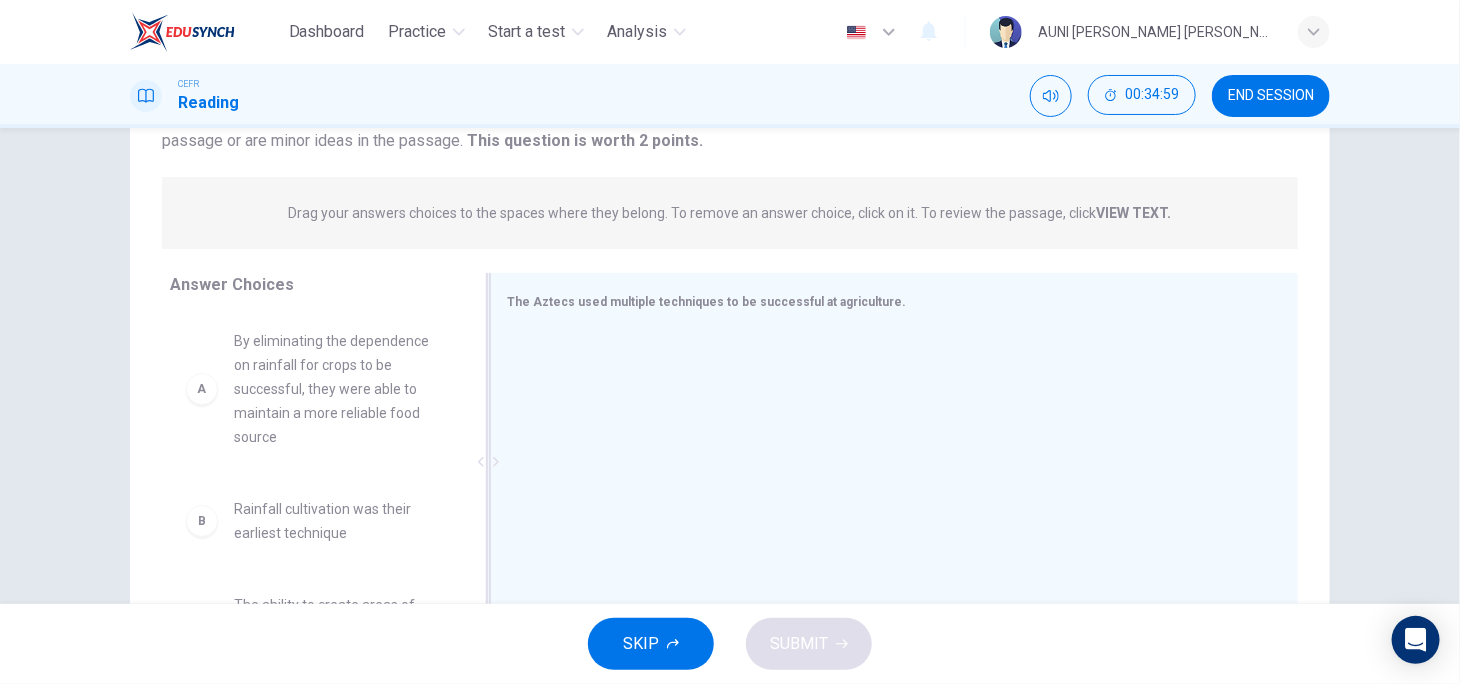scroll, scrollTop: 219, scrollLeft: 0, axis: vertical 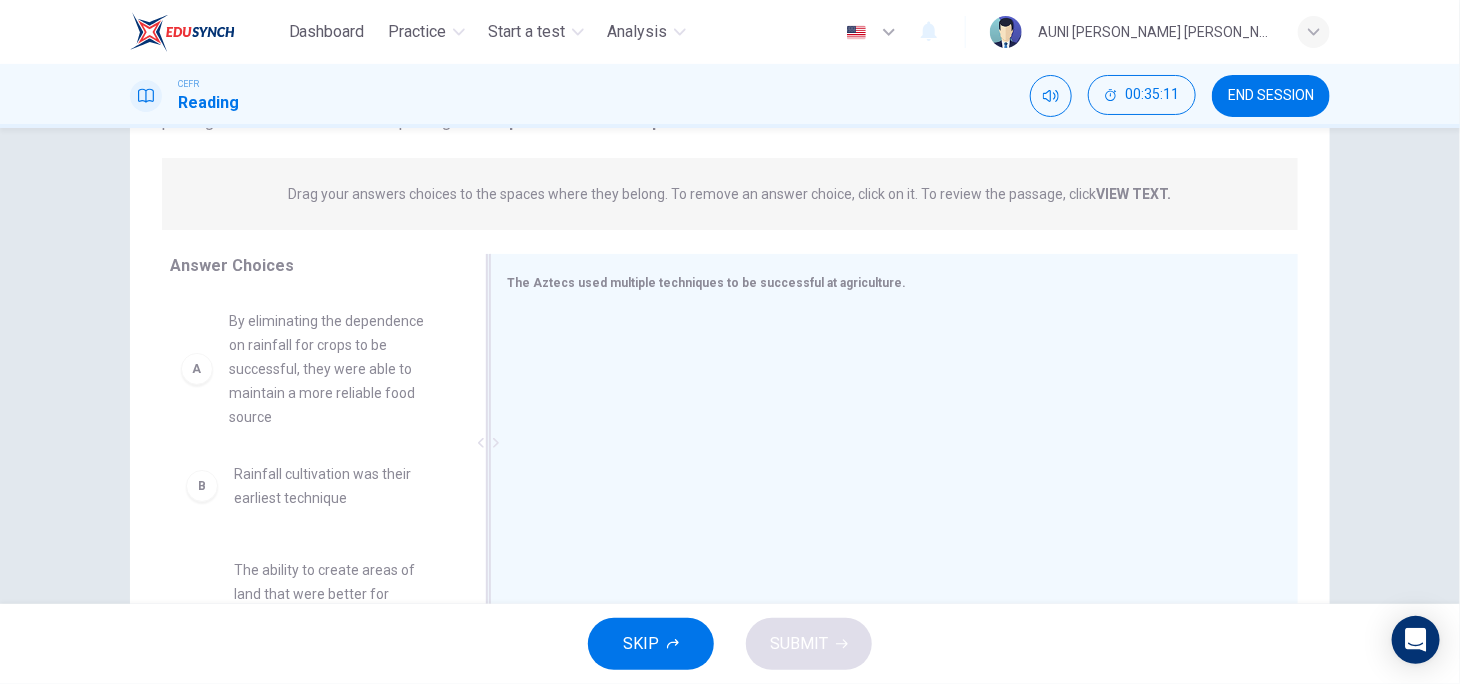 drag, startPoint x: 361, startPoint y: 393, endPoint x: 706, endPoint y: 397, distance: 345.0232 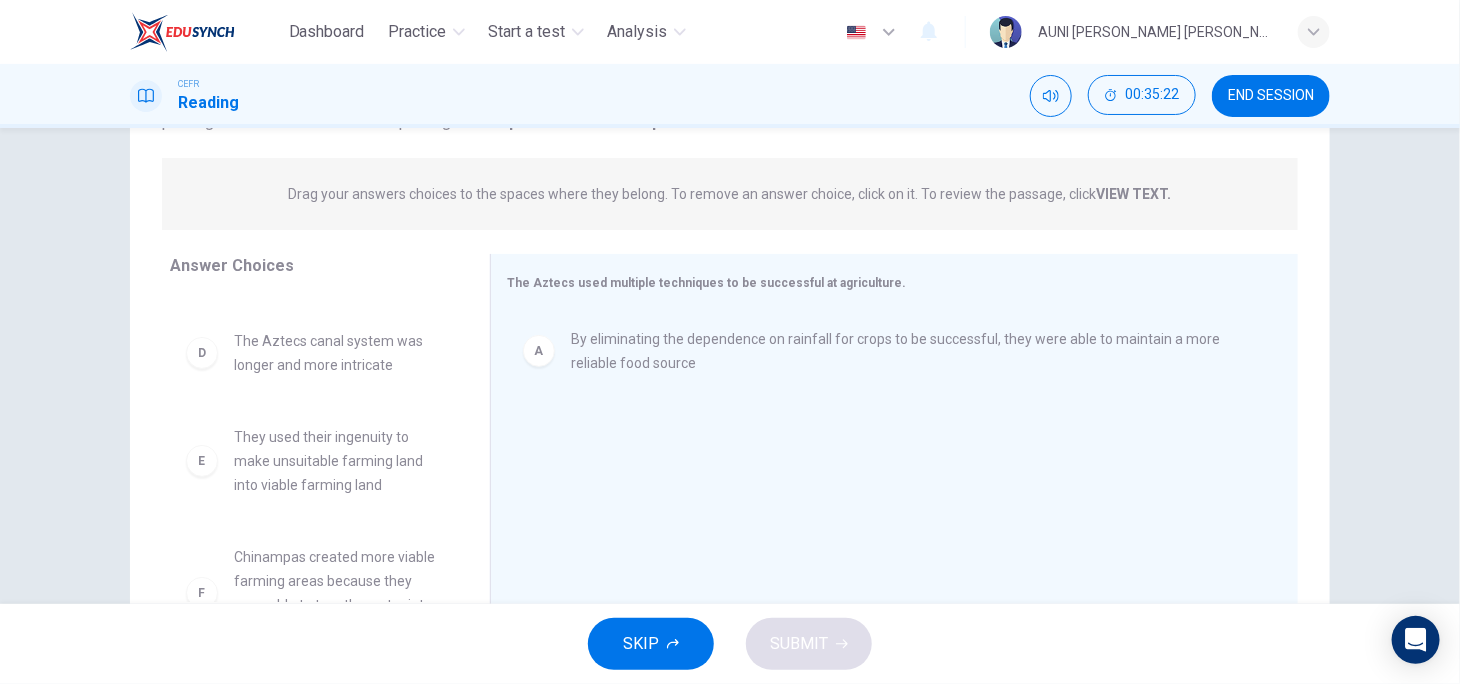 scroll, scrollTop: 267, scrollLeft: 0, axis: vertical 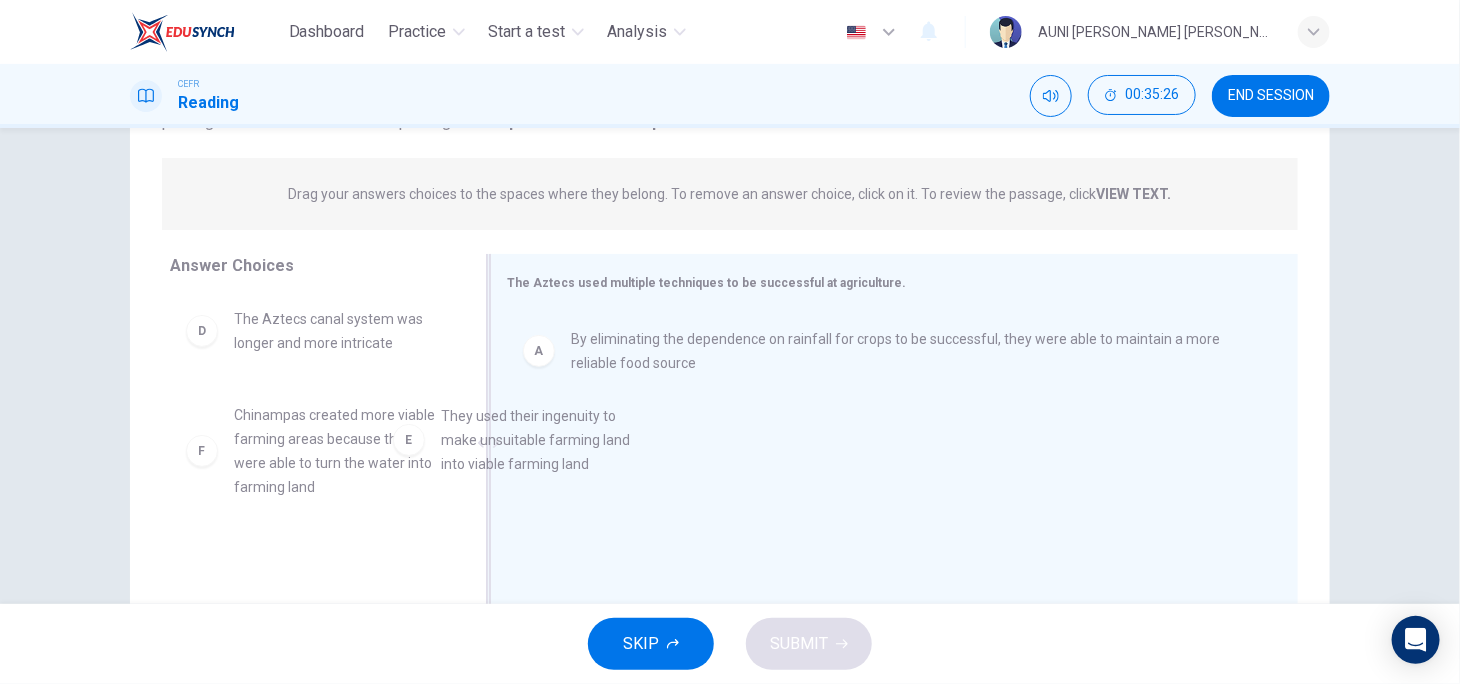 drag, startPoint x: 358, startPoint y: 458, endPoint x: 675, endPoint y: 471, distance: 317.26645 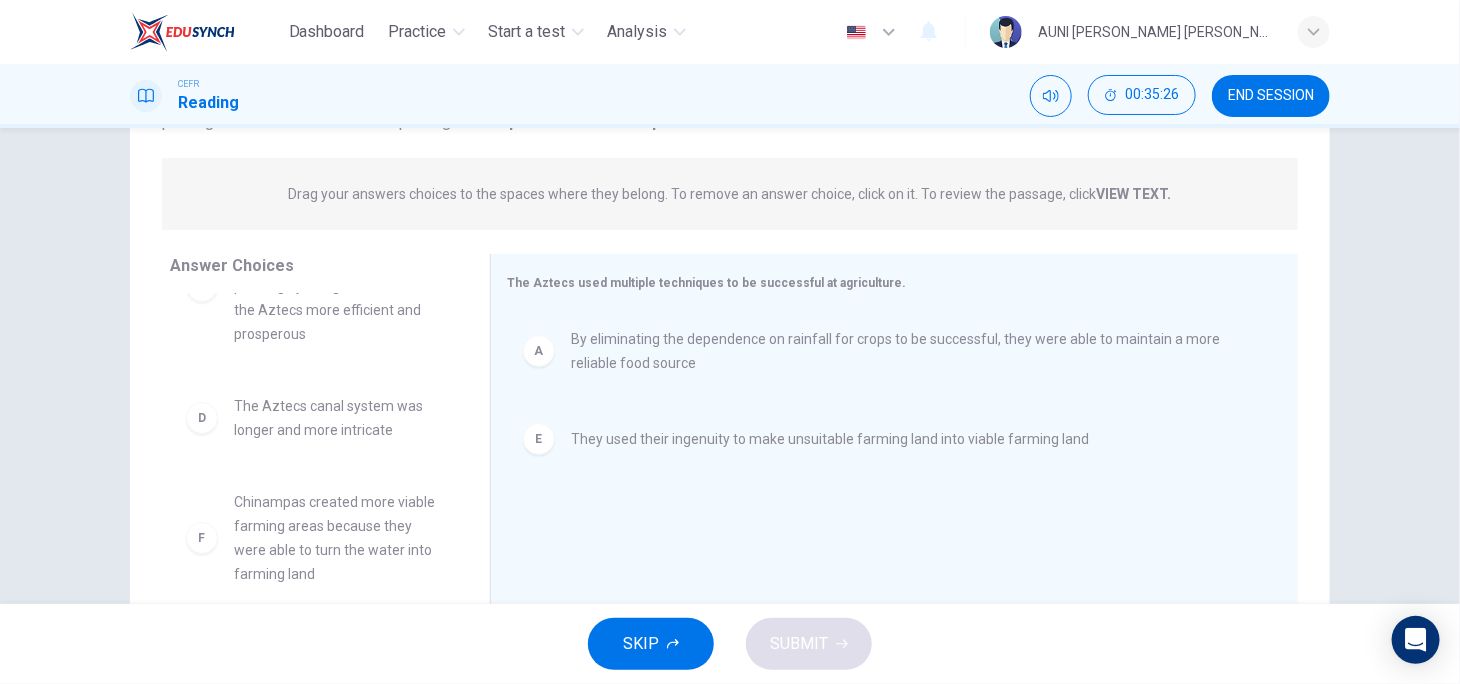 scroll, scrollTop: 180, scrollLeft: 0, axis: vertical 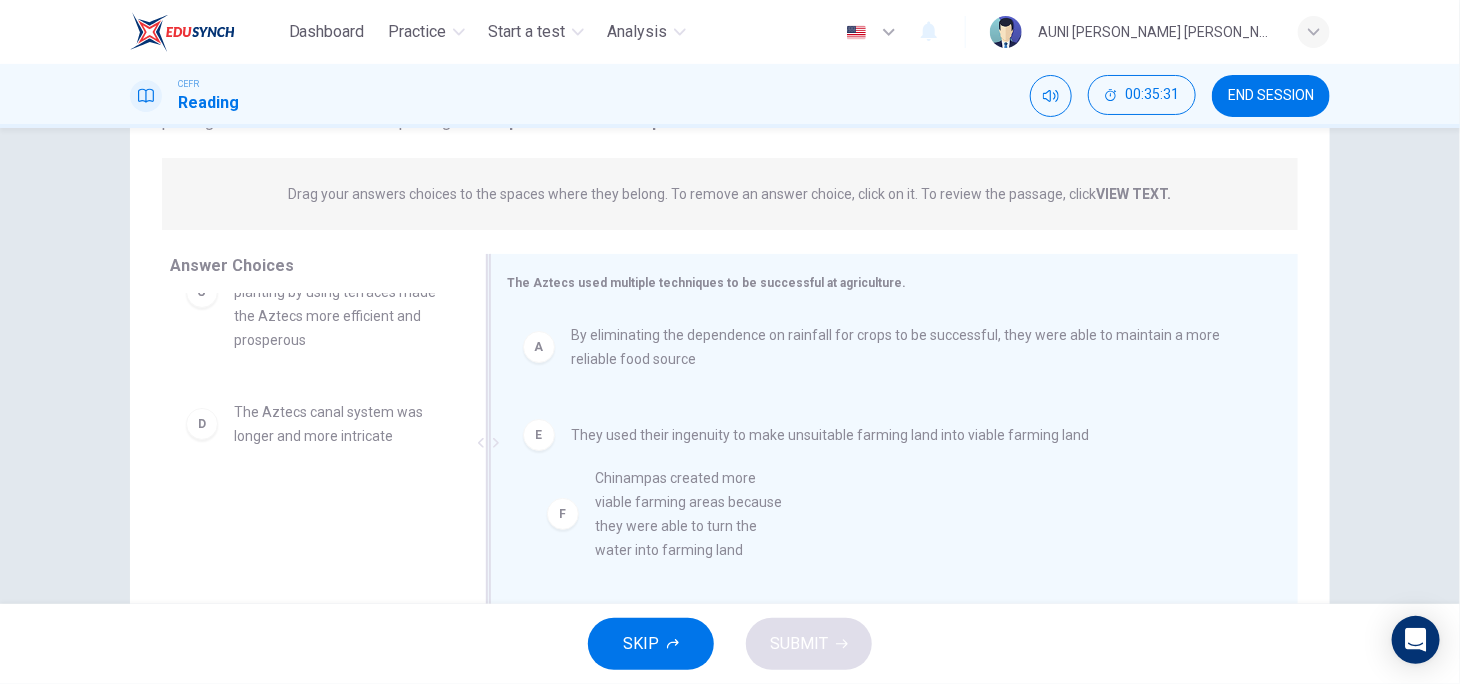drag, startPoint x: 348, startPoint y: 545, endPoint x: 747, endPoint y: 509, distance: 400.62076 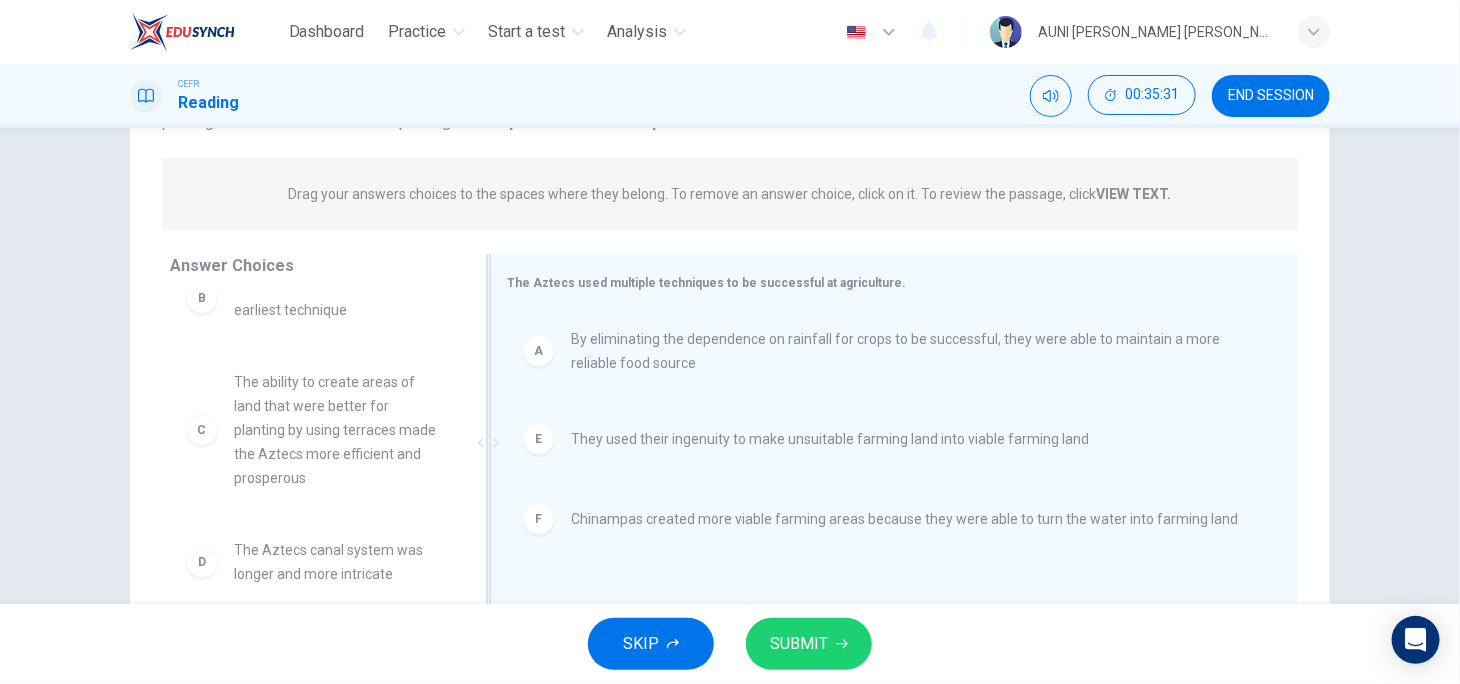 scroll, scrollTop: 0, scrollLeft: 0, axis: both 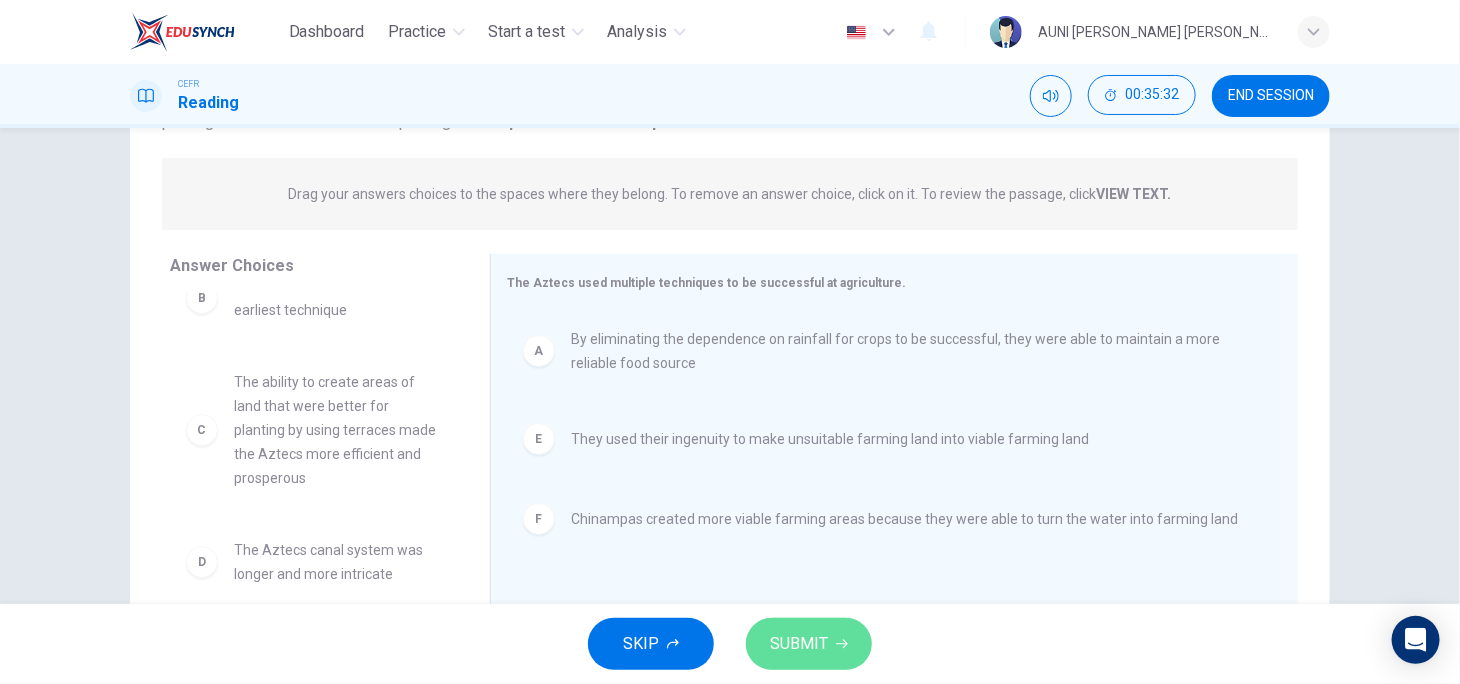 click on "SUBMIT" at bounding box center (799, 644) 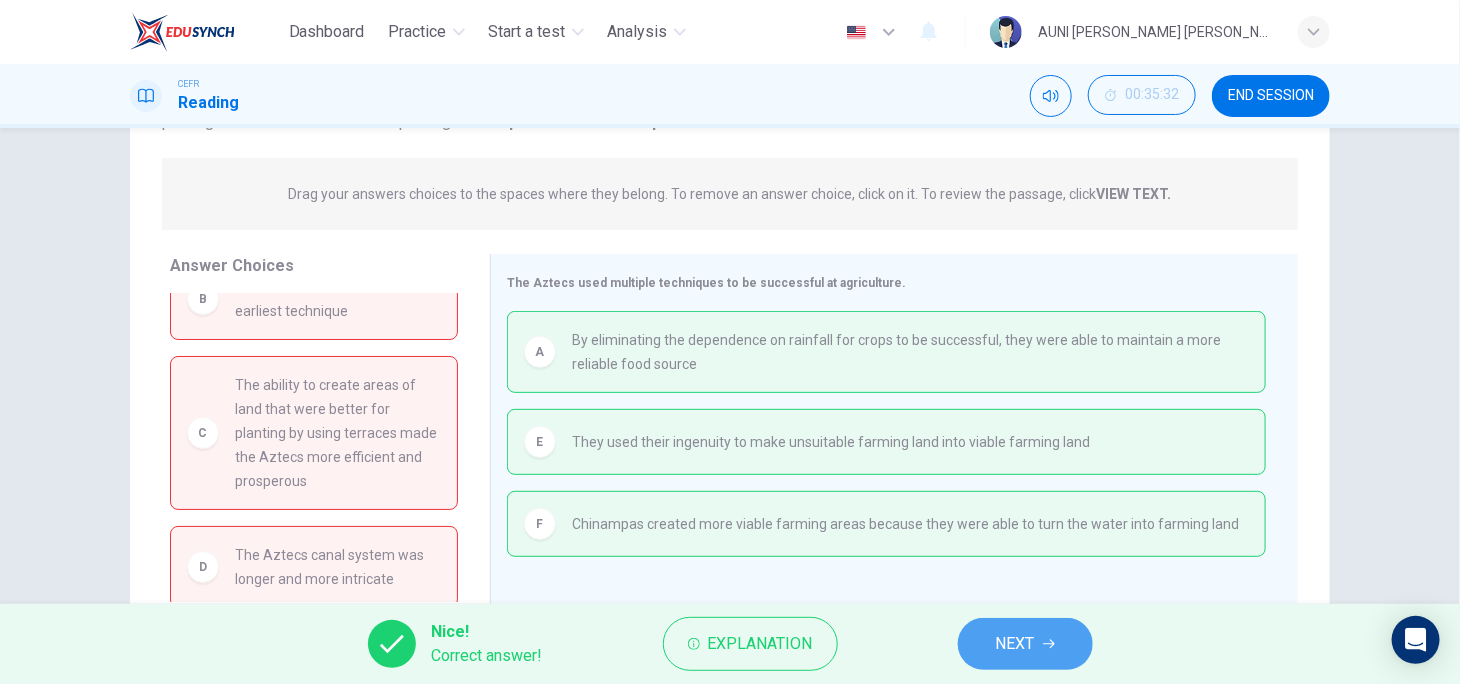 click on "NEXT" at bounding box center [1025, 644] 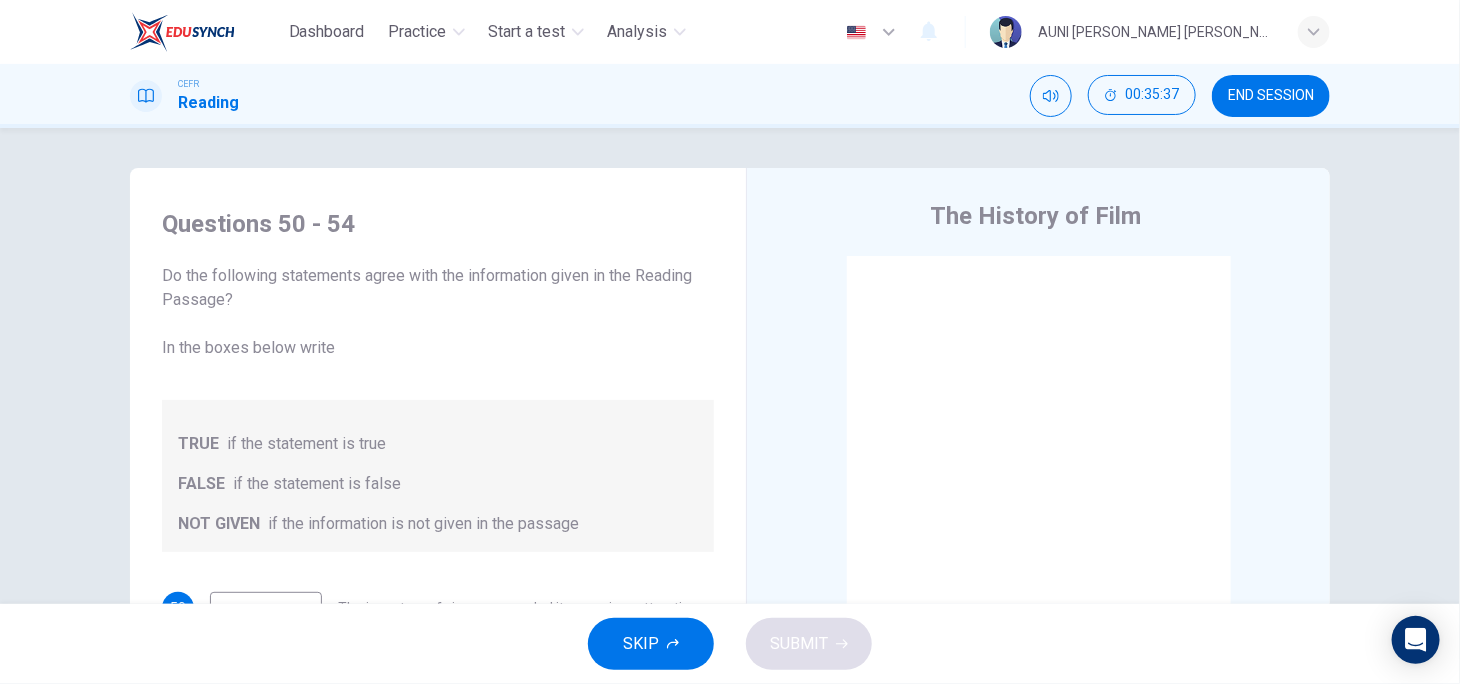 scroll, scrollTop: 24, scrollLeft: 0, axis: vertical 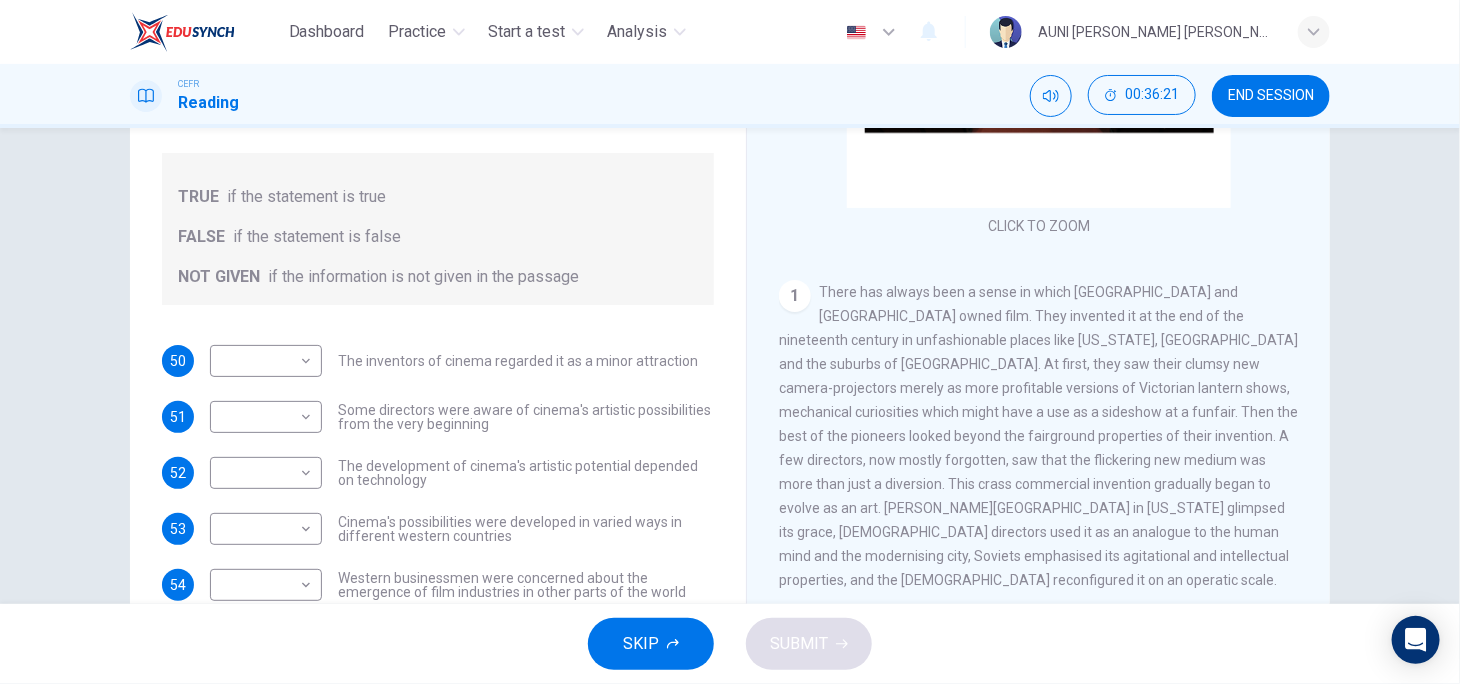 click on "There has always been a sense in which [GEOGRAPHIC_DATA] and [GEOGRAPHIC_DATA] owned film. They invented it at the end of the nineteenth century in unfashionable places like [US_STATE], [GEOGRAPHIC_DATA] and the suburbs of [GEOGRAPHIC_DATA]. At first, they saw their clumsy new camera-projectors merely as more profitable versions of Victorian lantern shows, mechanical curiosities which might have a use as a sideshow at a funfair. Then the best of the pioneers looked beyond the fairground properties of their invention. A few directors, now mostly forgotten, saw that the flickering new medium was more than just a diversion. This crass commercial invention gradually began to evolve as an art. [PERSON_NAME][GEOGRAPHIC_DATA] in [US_STATE] glimpsed its grace, [DEMOGRAPHIC_DATA] directors used it as an analogue to the human mind and the modernising city, Soviets emphasised its agitational and intellectual properties, and the [DEMOGRAPHIC_DATA] reconfigured it on an operatic scale." at bounding box center [1038, 436] 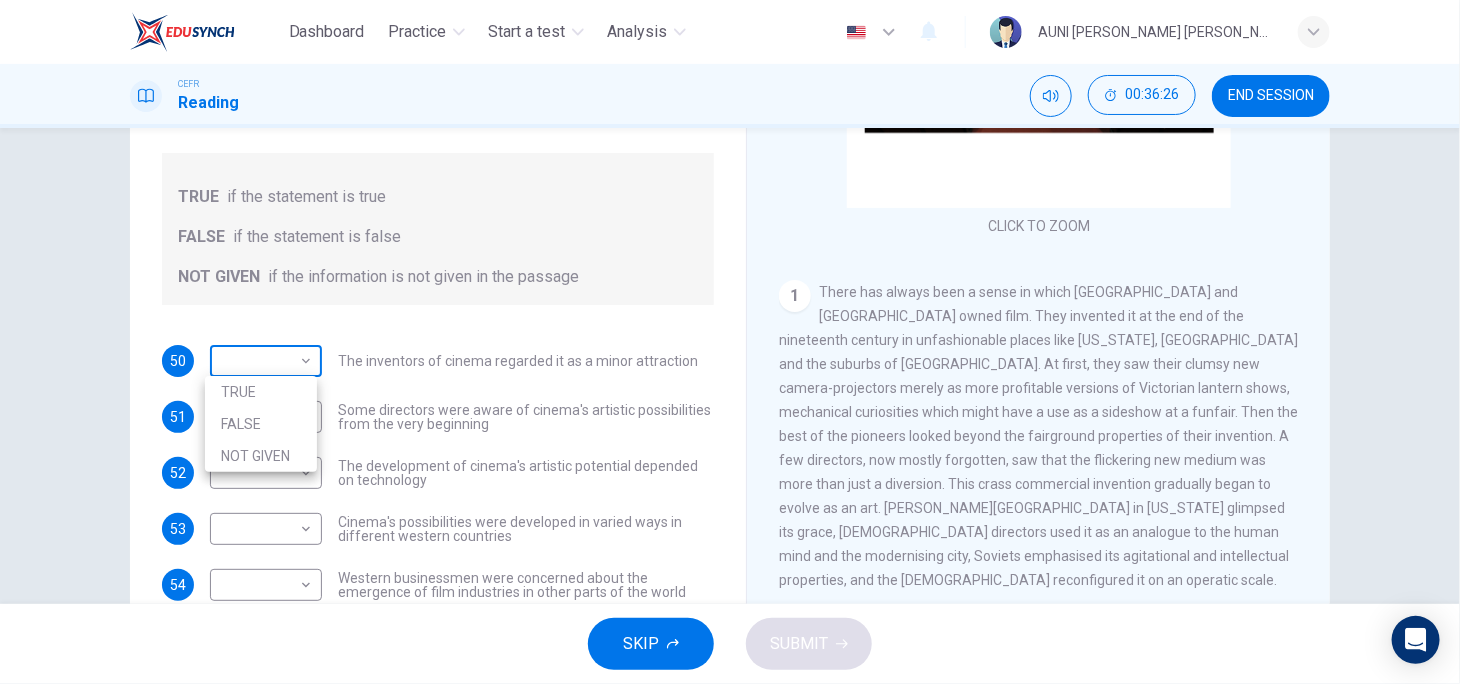 click on "Dashboard Practice Start a test Analysis English en ​ AUNI [PERSON_NAME] [PERSON_NAME] CEFR Reading 00:36:26 END SESSION Questions 50 - 54 Do the following statements agree with the information given in the Reading Passage?
In the boxes below write TRUE if the statement is true FALSE if the statement is false NOT GIVEN if the information is not given in the passage 50 ​ ​ The inventors of cinema regarded it as a minor attraction 51 ​ ​ Some directors were aware of cinema's artistic possibilities from the very beginning 52 ​ ​ The development of cinema's artistic potential depended on technology 53 ​ ​ Cinema's possibilities were developed in varied ways in different western countries 54 ​ ​ Western businessmen were concerned about the emergence of film industries in other parts of the world The History of Film CLICK TO ZOOM Click to Zoom 1 2 3 4 5 6 7 8 SKIP SUBMIT EduSynch - Online Language Proficiency Testing
Dashboard Practice Start a test Analysis Notifications © Copyright  2025" at bounding box center (730, 342) 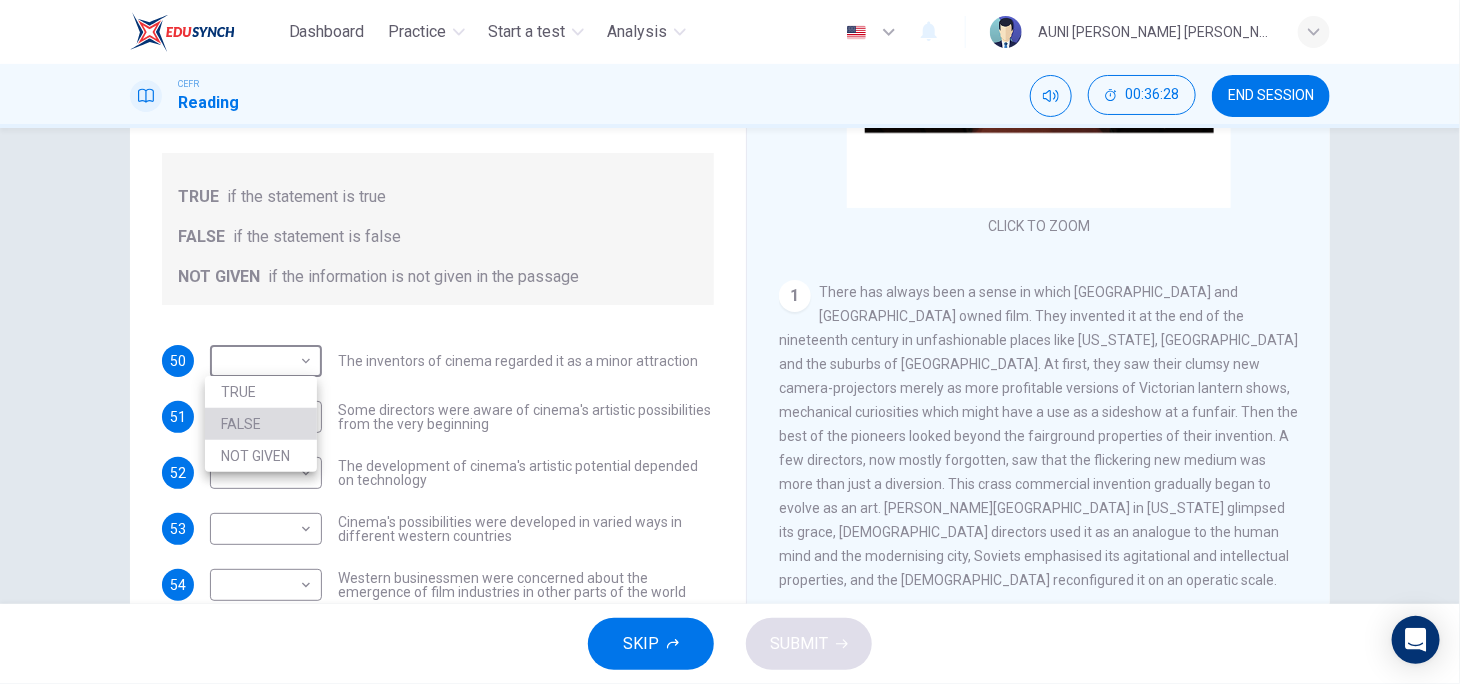click on "FALSE" at bounding box center [261, 424] 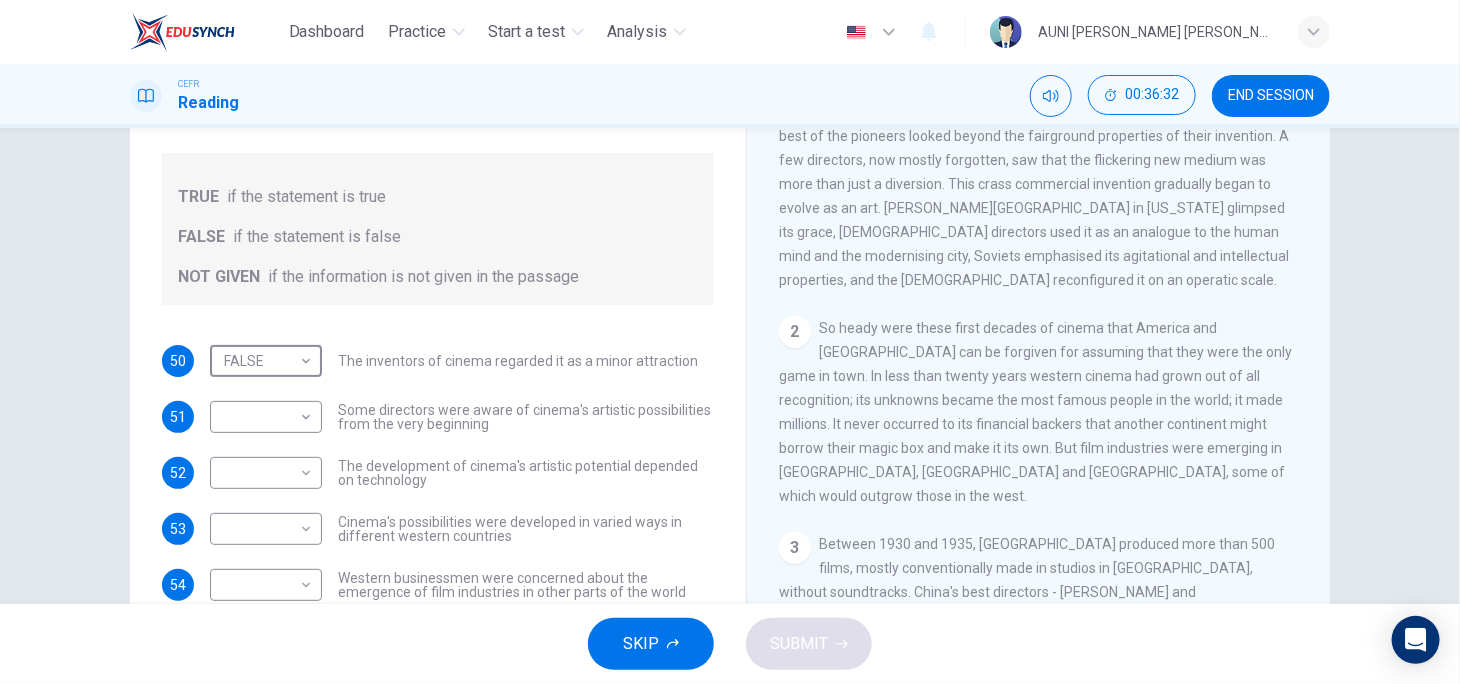 scroll, scrollTop: 476, scrollLeft: 0, axis: vertical 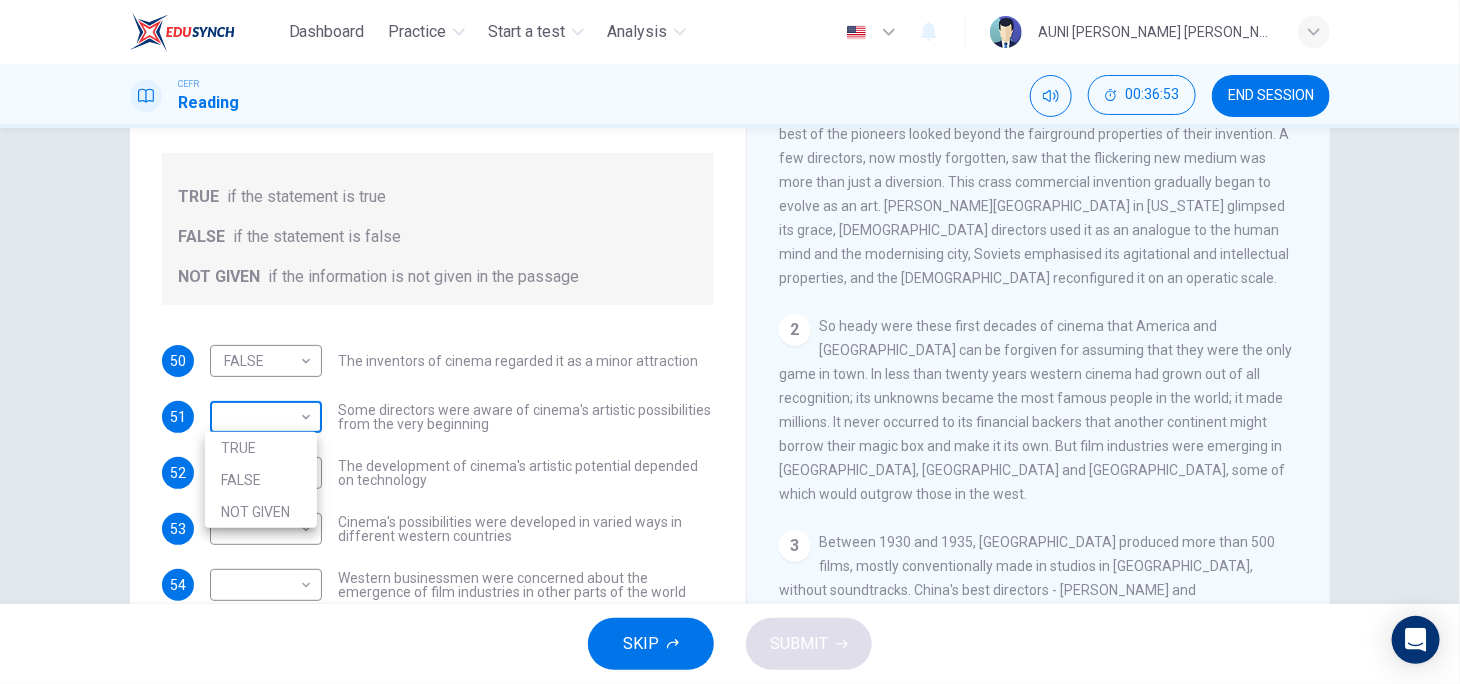 click on "Dashboard Practice Start a test Analysis English en ​ AUNI [PERSON_NAME] [PERSON_NAME] CEFR Reading 00:36:53 END SESSION Questions 50 - 54 Do the following statements agree with the information given in the Reading Passage?
In the boxes below write TRUE if the statement is true FALSE if the statement is false NOT GIVEN if the information is not given in the passage 50 FALSE FALSE ​ The inventors of cinema regarded it as a minor attraction 51 ​ ​ Some directors were aware of cinema's artistic possibilities from the very beginning 52 ​ ​ The development of cinema's artistic potential depended on technology 53 ​ ​ Cinema's possibilities were developed in varied ways in different western countries 54 ​ ​ Western businessmen were concerned about the emergence of film industries in other parts of the world The History of Film CLICK TO ZOOM Click to Zoom 1 2 3 4 5 6 7 8 SKIP SUBMIT EduSynch - Online Language Proficiency Testing
Dashboard Practice Start a test Analysis Notifications © Copyright" at bounding box center (730, 342) 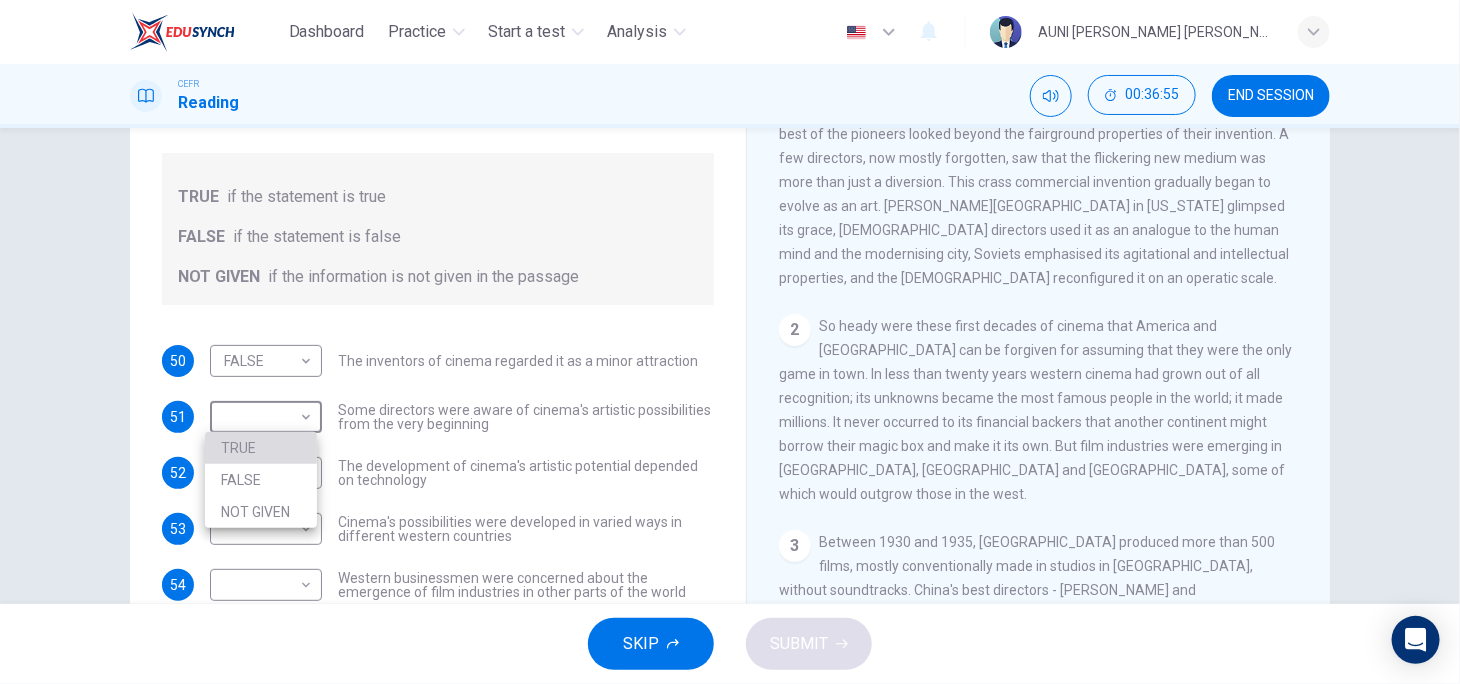 click on "TRUE" at bounding box center (261, 448) 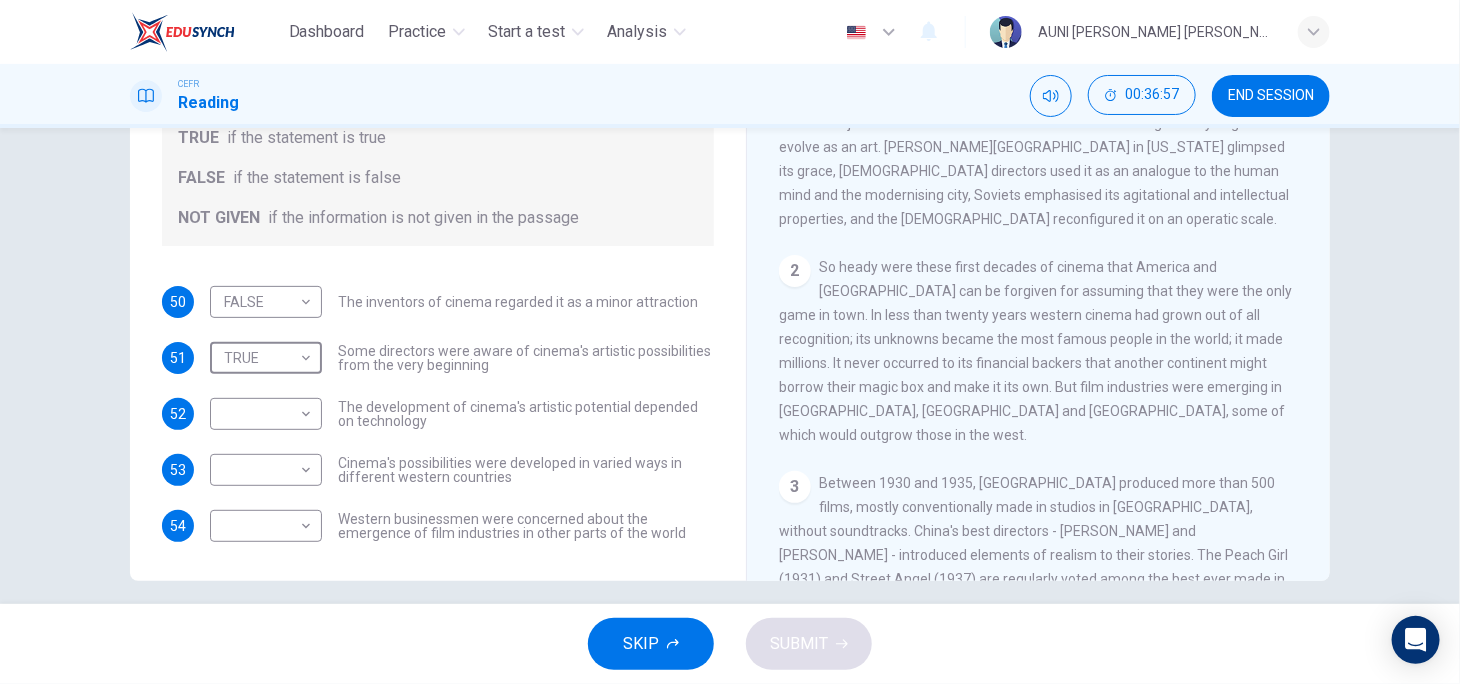 scroll, scrollTop: 283, scrollLeft: 0, axis: vertical 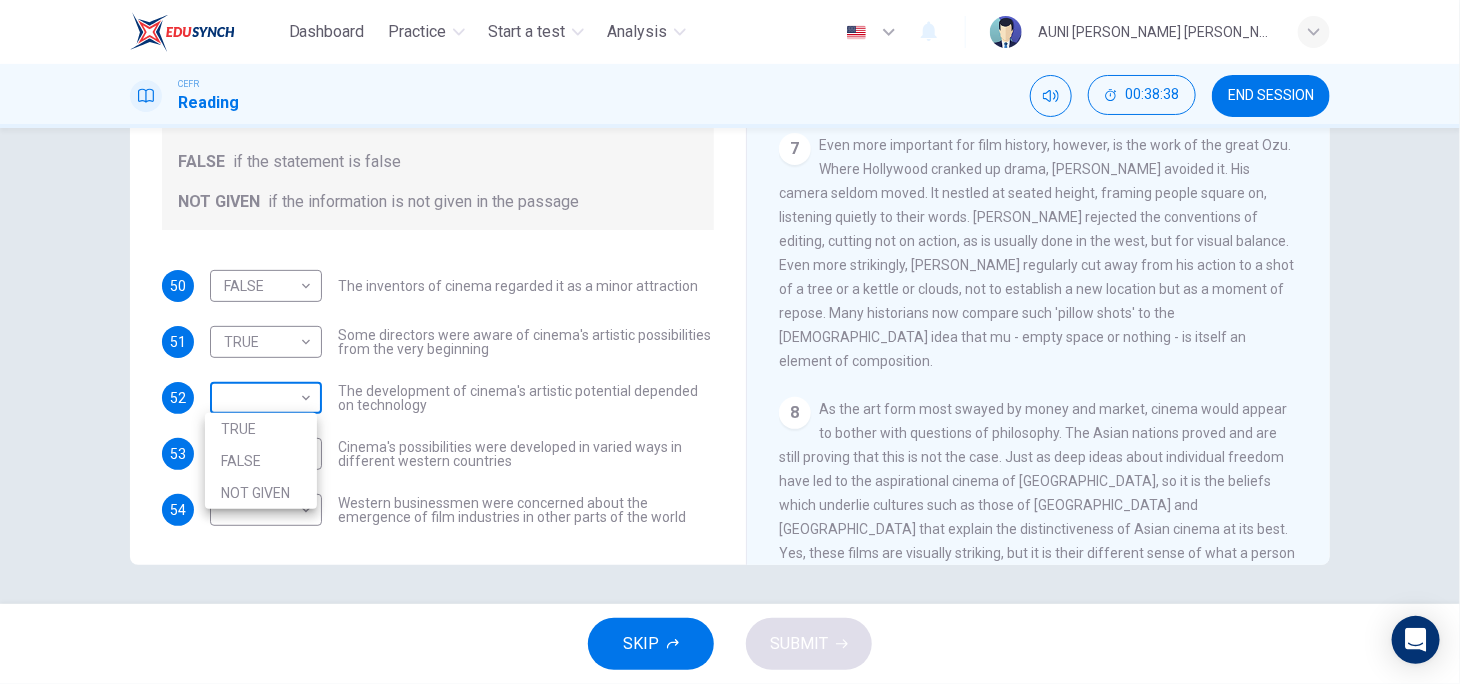 click on "Dashboard Practice Start a test Analysis English en ​ AUNI [PERSON_NAME] [PERSON_NAME] CEFR Reading 00:38:38 END SESSION Questions 50 - 54 Do the following statements agree with the information given in the Reading Passage?
In the boxes below write TRUE if the statement is true FALSE if the statement is false NOT GIVEN if the information is not given in the passage 50 FALSE FALSE ​ The inventors of cinema regarded it as a minor attraction 51 TRUE TRUE ​ Some directors were aware of cinema's artistic possibilities from the very beginning 52 ​ ​ The development of cinema's artistic potential depended on technology 53 ​ ​ Cinema's possibilities were developed in varied ways in different western countries 54 ​ ​ Western businessmen were concerned about the emergence of film industries in other parts of the world The History of Film CLICK TO ZOOM Click to Zoom 1 2 3 4 5 6 7 8 SKIP SUBMIT EduSynch - Online Language Proficiency Testing
Dashboard Practice Start a test Analysis Notifications 2025" at bounding box center [730, 342] 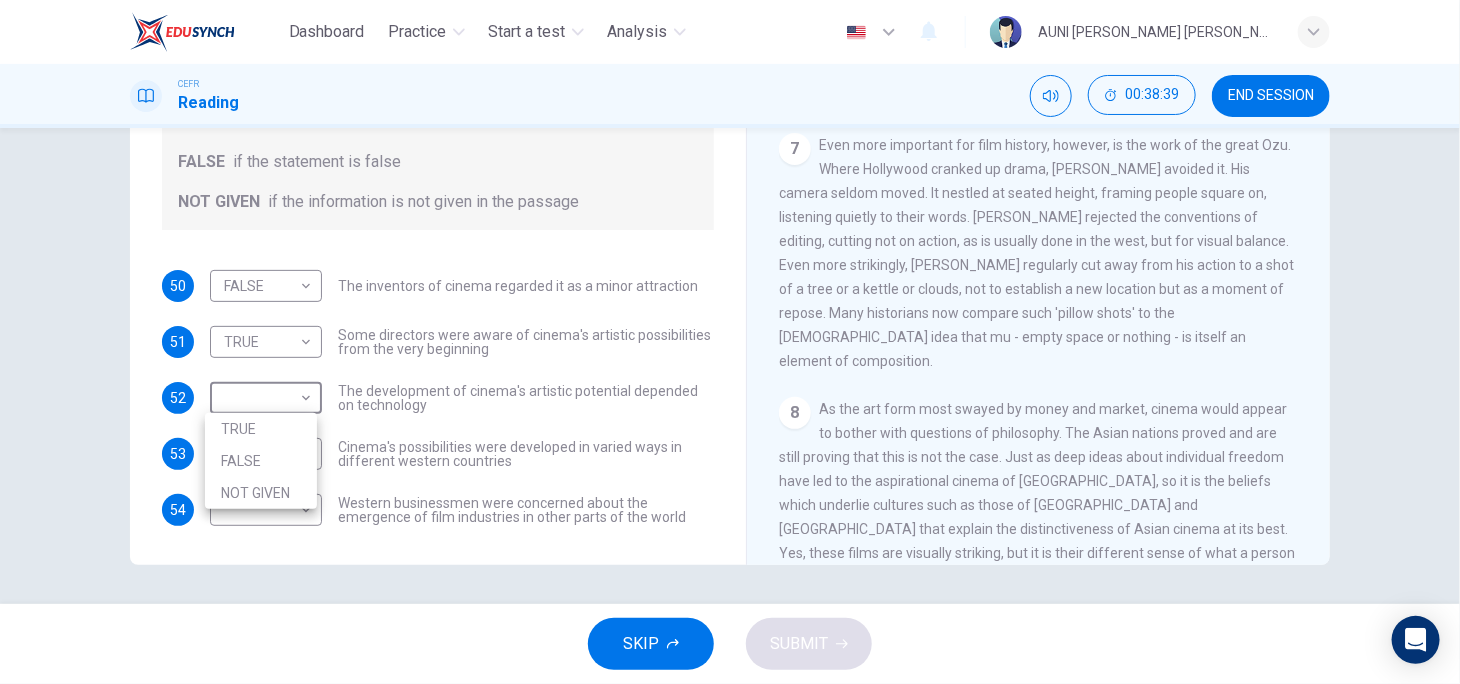 click on "NOT GIVEN" at bounding box center (261, 493) 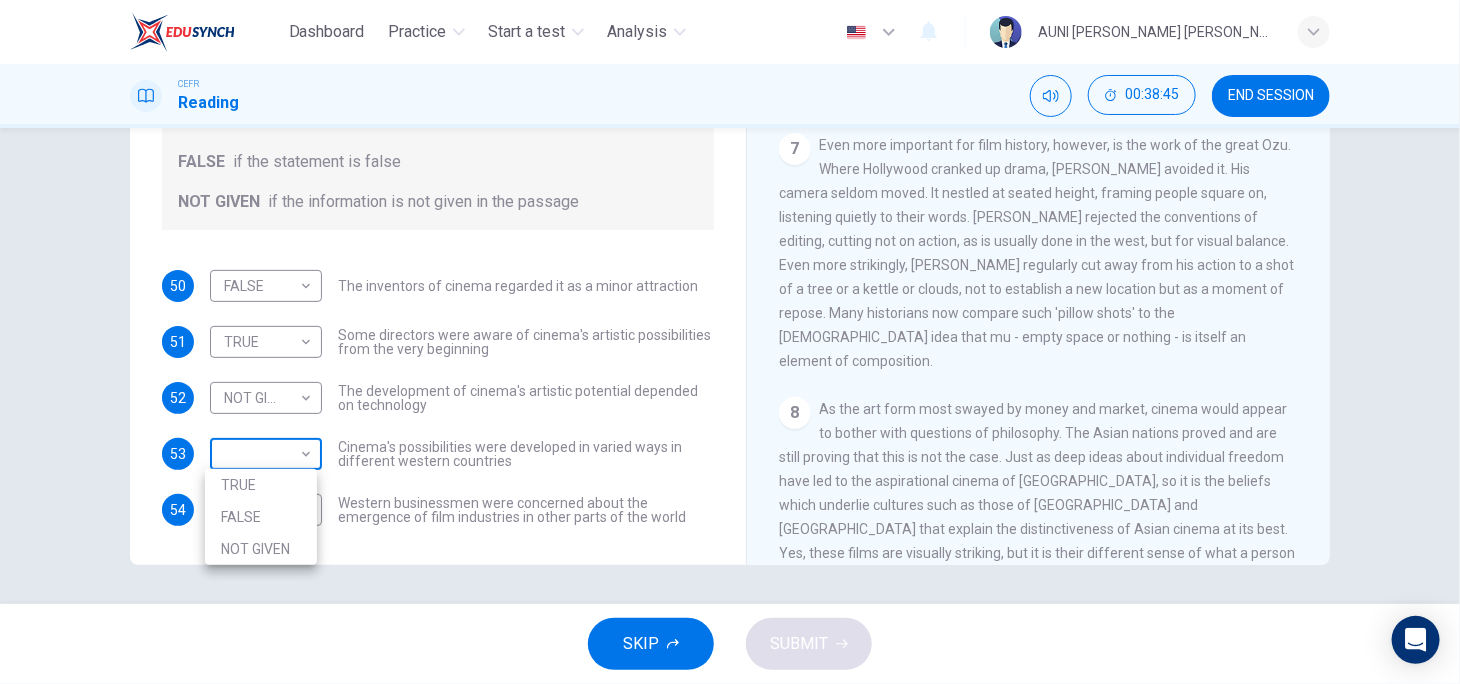 click on "Dashboard Practice Start a test Analysis English en ​ AUNI [PERSON_NAME] [PERSON_NAME] CEFR Reading 00:38:45 END SESSION Questions 50 - 54 Do the following statements agree with the information given in the Reading Passage?
In the boxes below write TRUE if the statement is true FALSE if the statement is false NOT GIVEN if the information is not given in the passage 50 FALSE FALSE ​ The inventors of cinema regarded it as a minor attraction 51 TRUE TRUE ​ Some directors were aware of cinema's artistic possibilities from the very beginning 52 NOT GIVEN NOT GIVEN ​ The development of cinema's artistic potential depended on technology 53 ​ ​ Cinema's possibilities were developed in varied ways in different western countries 54 ​ ​ Western businessmen were concerned about the emergence of film industries in other parts of the world The History of Film CLICK TO ZOOM Click to Zoom 1 2 3 4 5 6 7 8 SKIP SUBMIT EduSynch - Online Language Proficiency Testing
Dashboard Practice Start a test Analysis 2025" at bounding box center [730, 342] 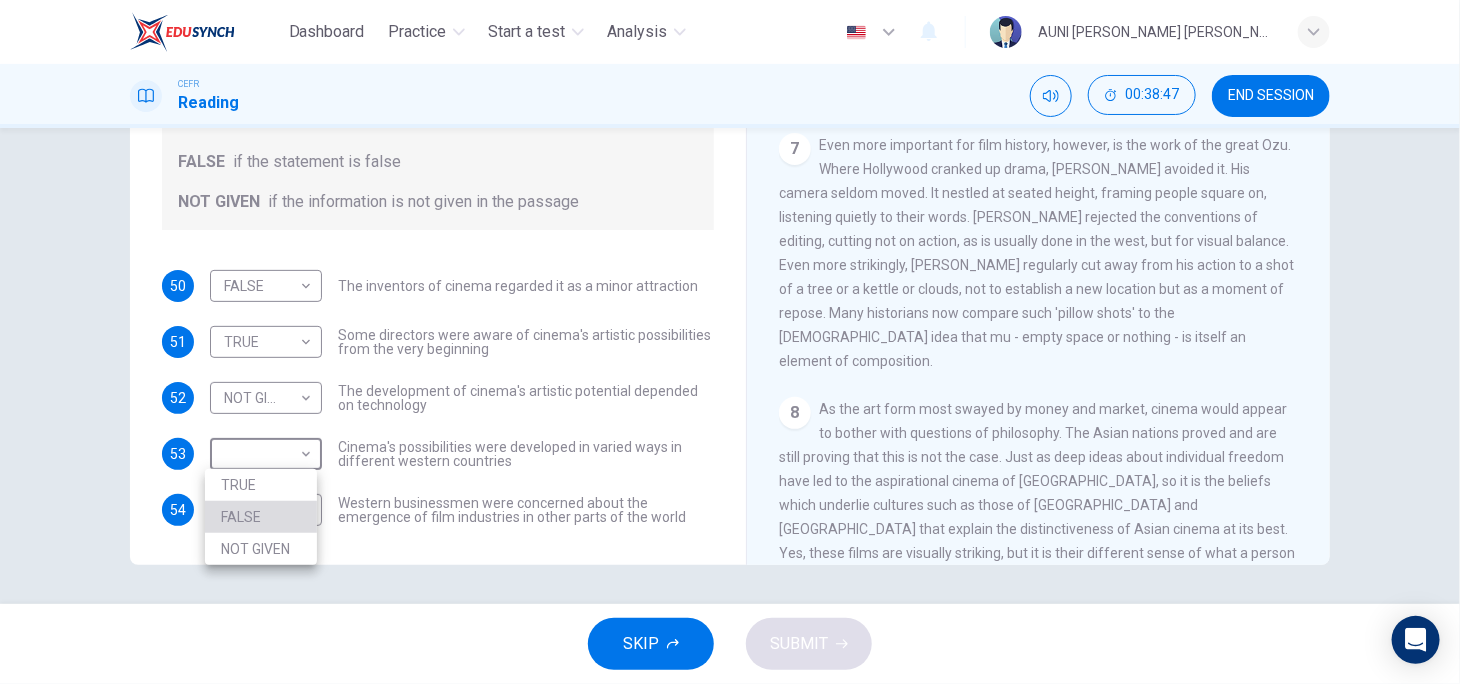 click on "FALSE" at bounding box center [261, 517] 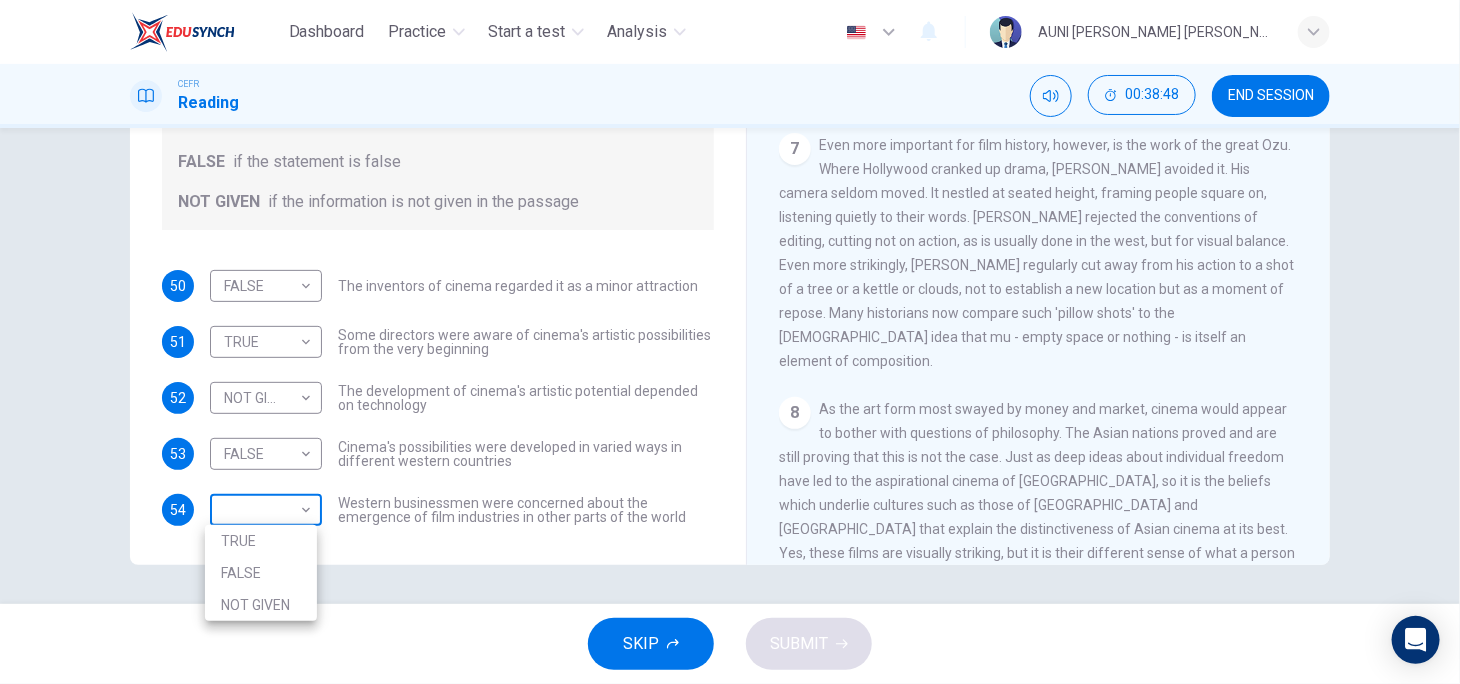 click on "Dashboard Practice Start a test Analysis English en ​ AUNI [PERSON_NAME] [PERSON_NAME] CEFR Reading 00:38:48 END SESSION Questions 50 - 54 Do the following statements agree with the information given in the Reading Passage?
In the boxes below write TRUE if the statement is true FALSE if the statement is false NOT GIVEN if the information is not given in the passage 50 FALSE FALSE ​ The inventors of cinema regarded it as a minor attraction 51 TRUE TRUE ​ Some directors were aware of cinema's artistic possibilities from the very beginning 52 NOT GIVEN NOT GIVEN ​ The development of cinema's artistic potential depended on technology 53 FALSE FALSE ​ Cinema's possibilities were developed in varied ways in different western countries 54 ​ ​ Western businessmen were concerned about the emergence of film industries in other parts of the world The History of Film CLICK TO ZOOM Click to Zoom 1 2 3 4 5 6 7 8 SKIP SUBMIT EduSynch - Online Language Proficiency Testing
Dashboard Practice Start a test 2025" at bounding box center (730, 342) 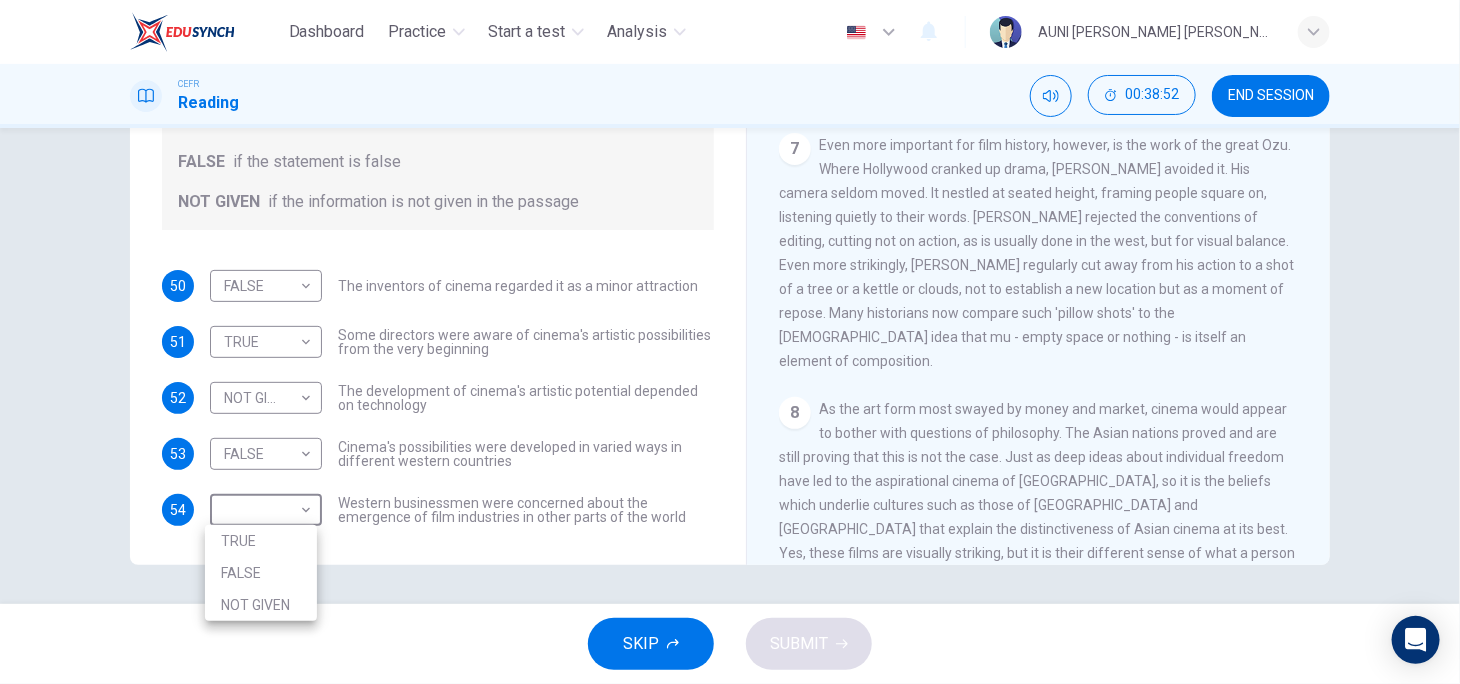 click on "NOT GIVEN" at bounding box center (261, 605) 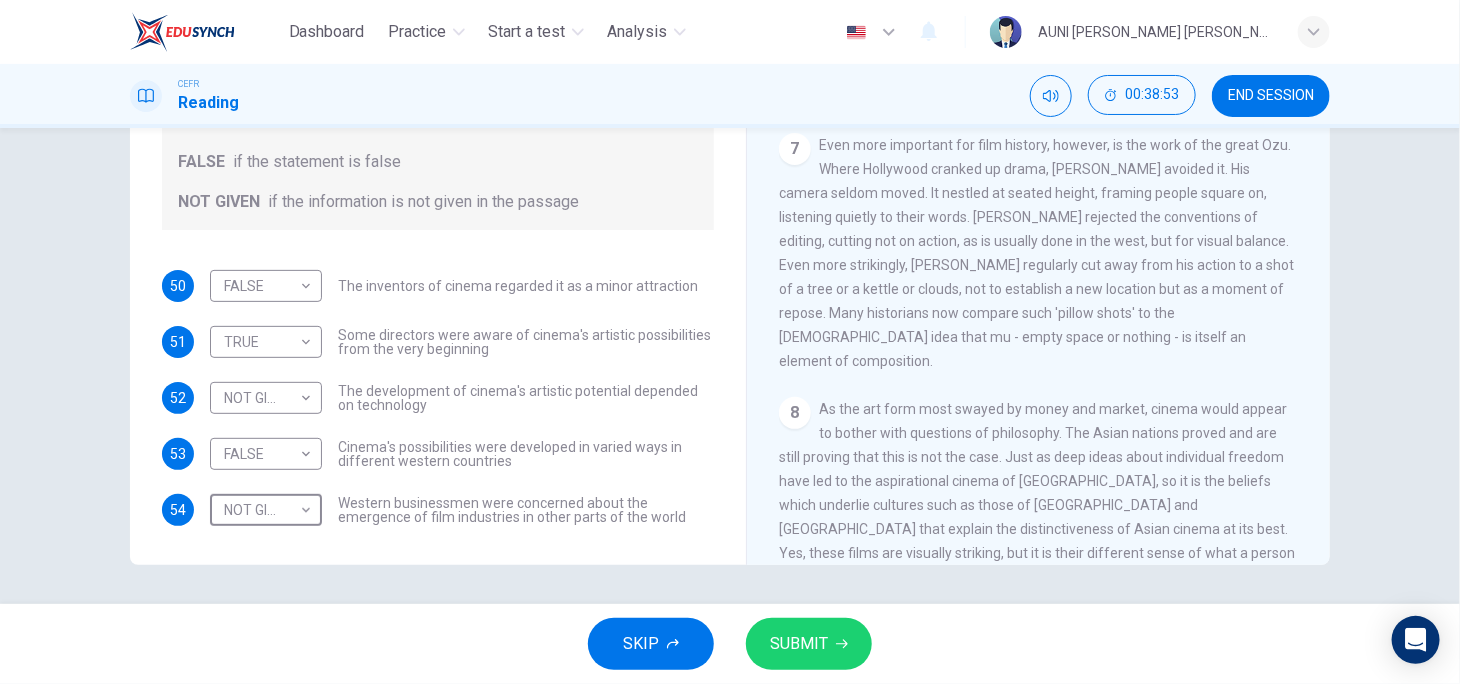 type on "NOT GIVEN" 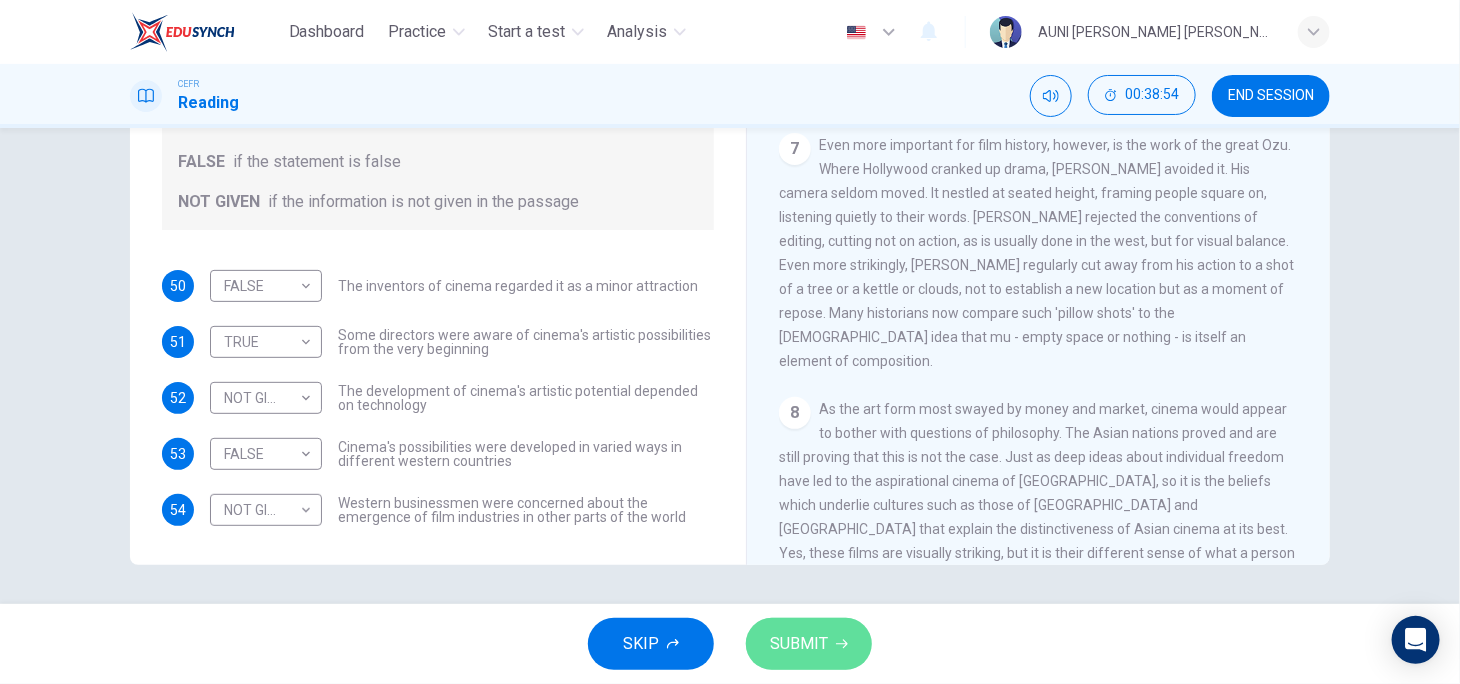 click on "SUBMIT" at bounding box center (799, 644) 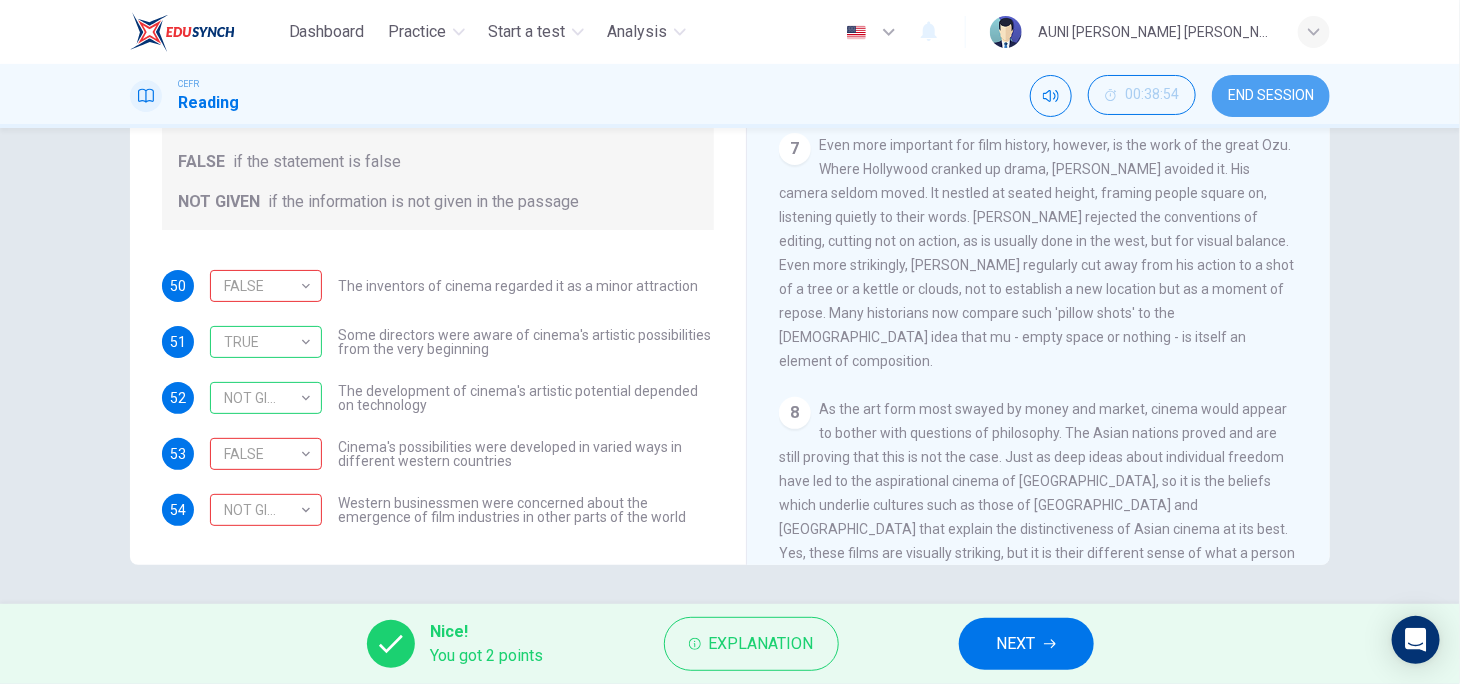 click on "END SESSION" at bounding box center [1271, 96] 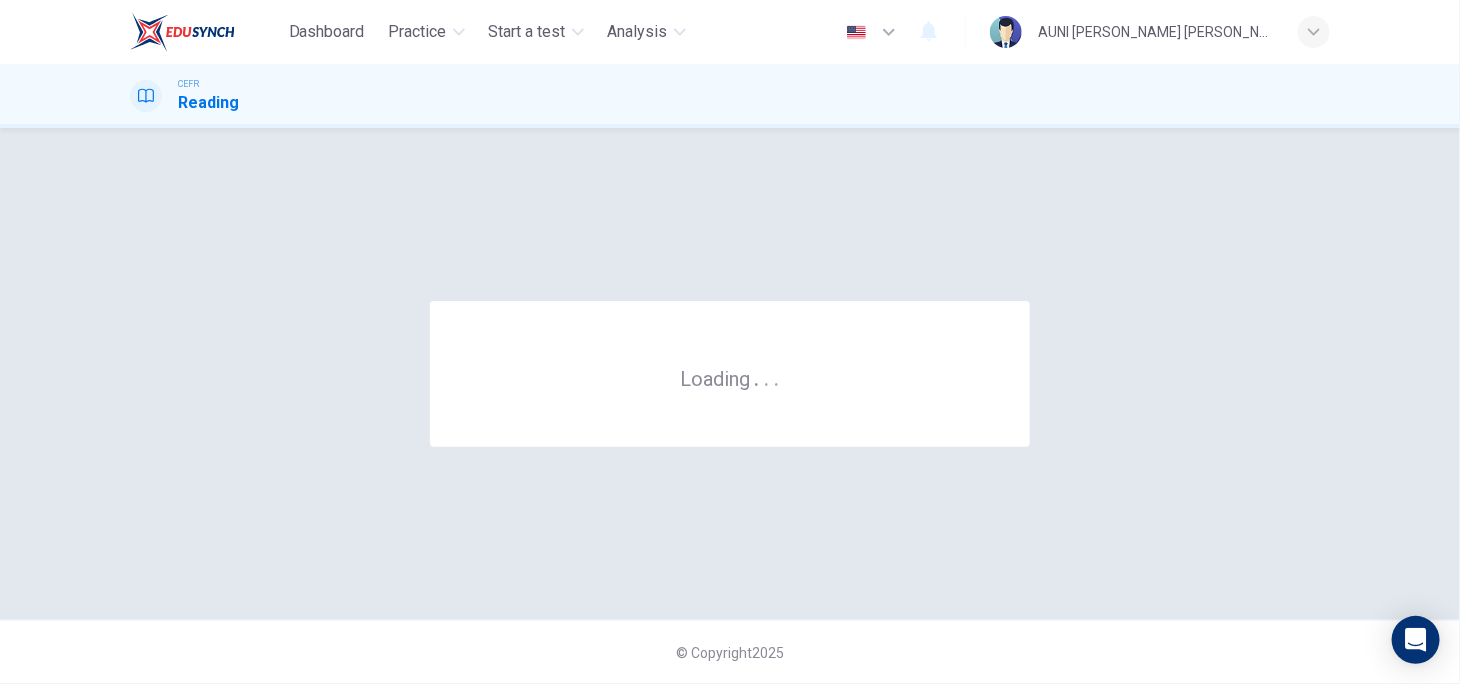 scroll, scrollTop: 0, scrollLeft: 0, axis: both 